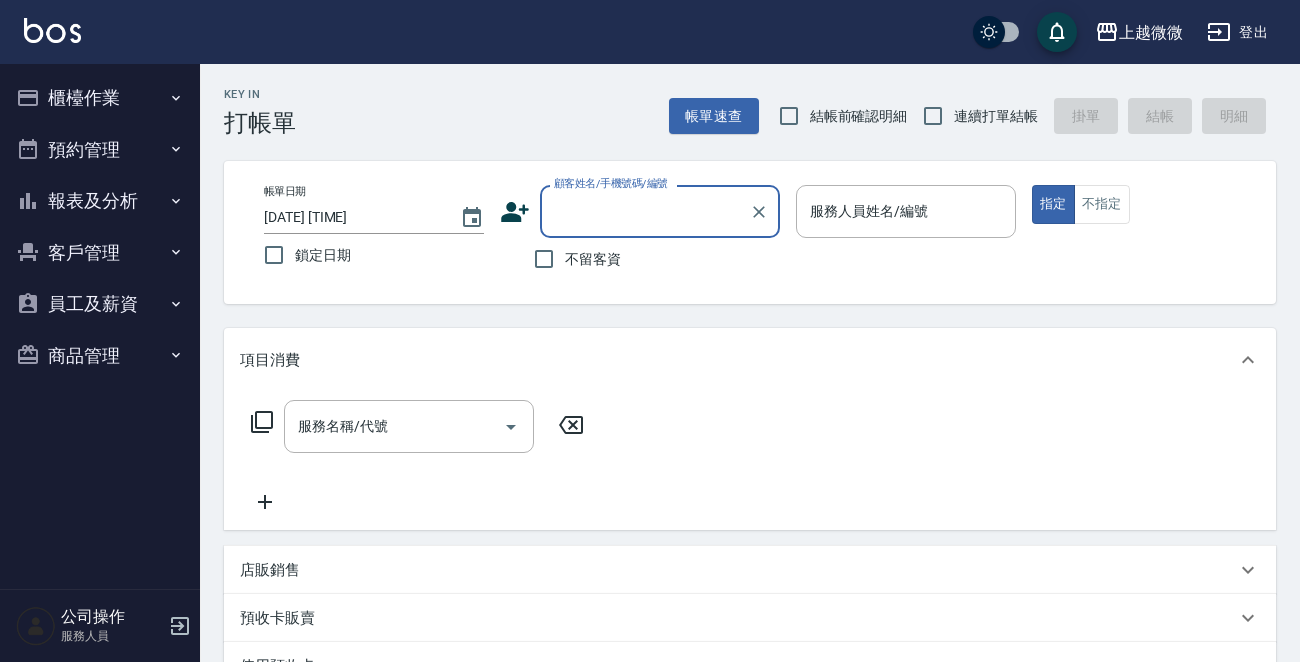 scroll, scrollTop: 0, scrollLeft: 0, axis: both 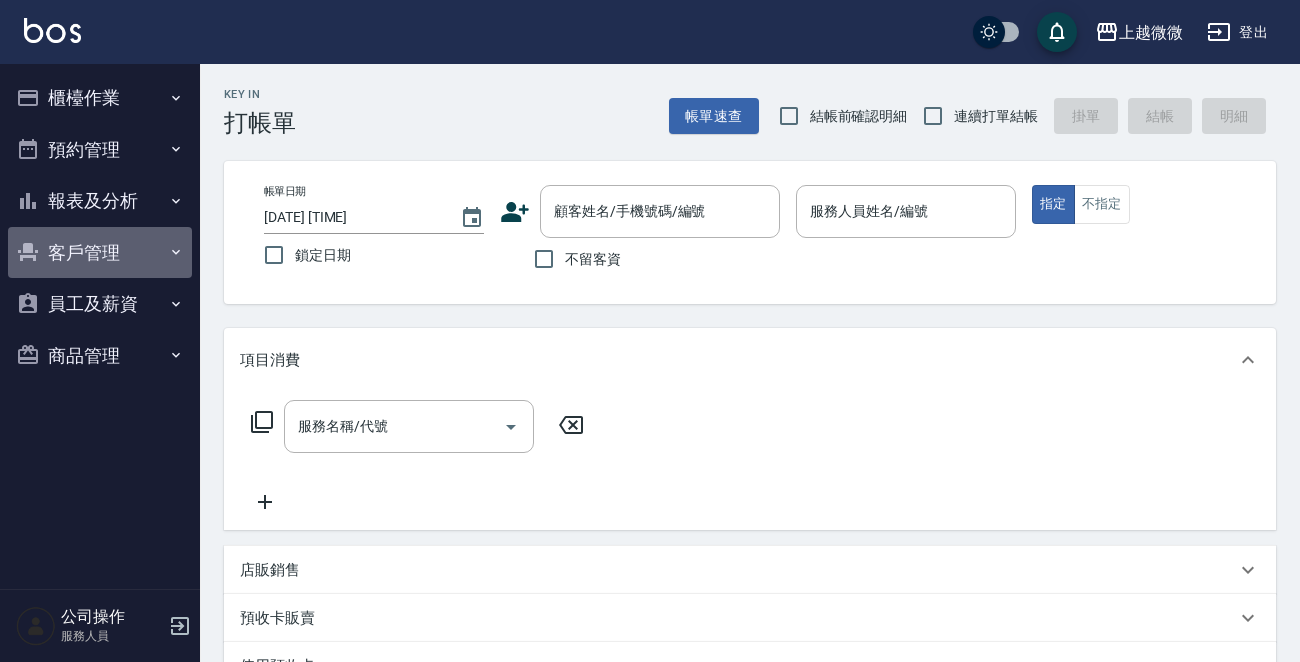 click on "客戶管理" at bounding box center (100, 253) 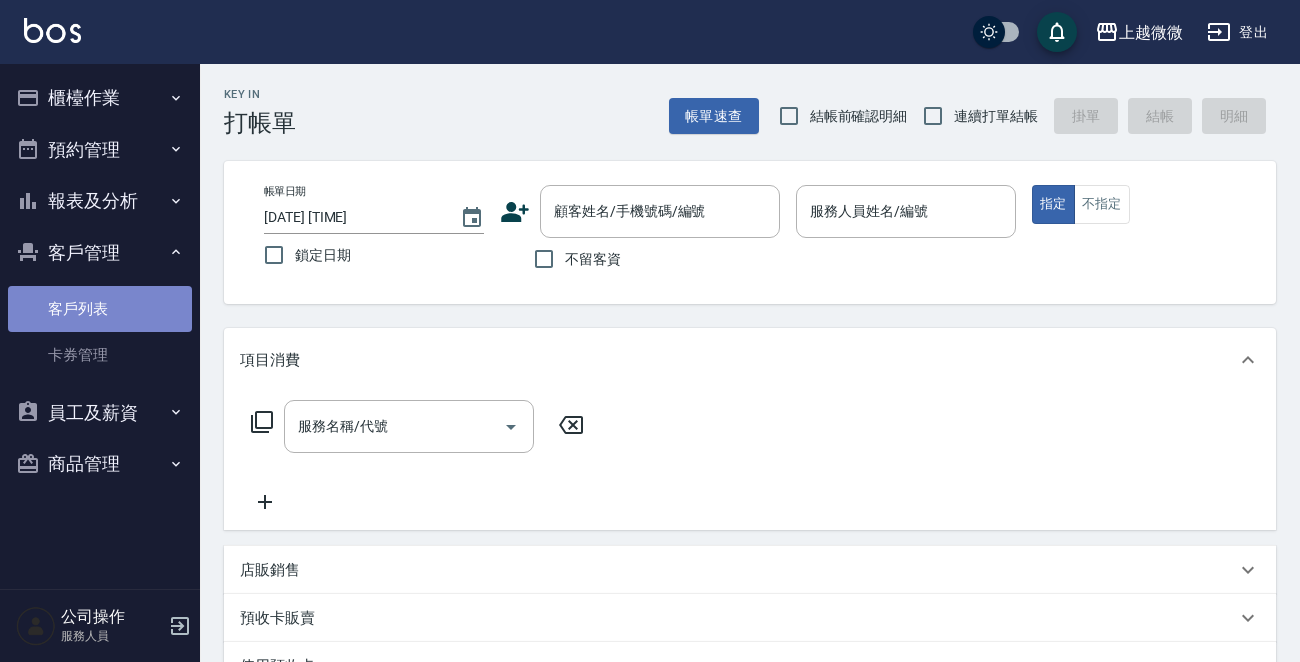 click on "客戶列表" at bounding box center (100, 309) 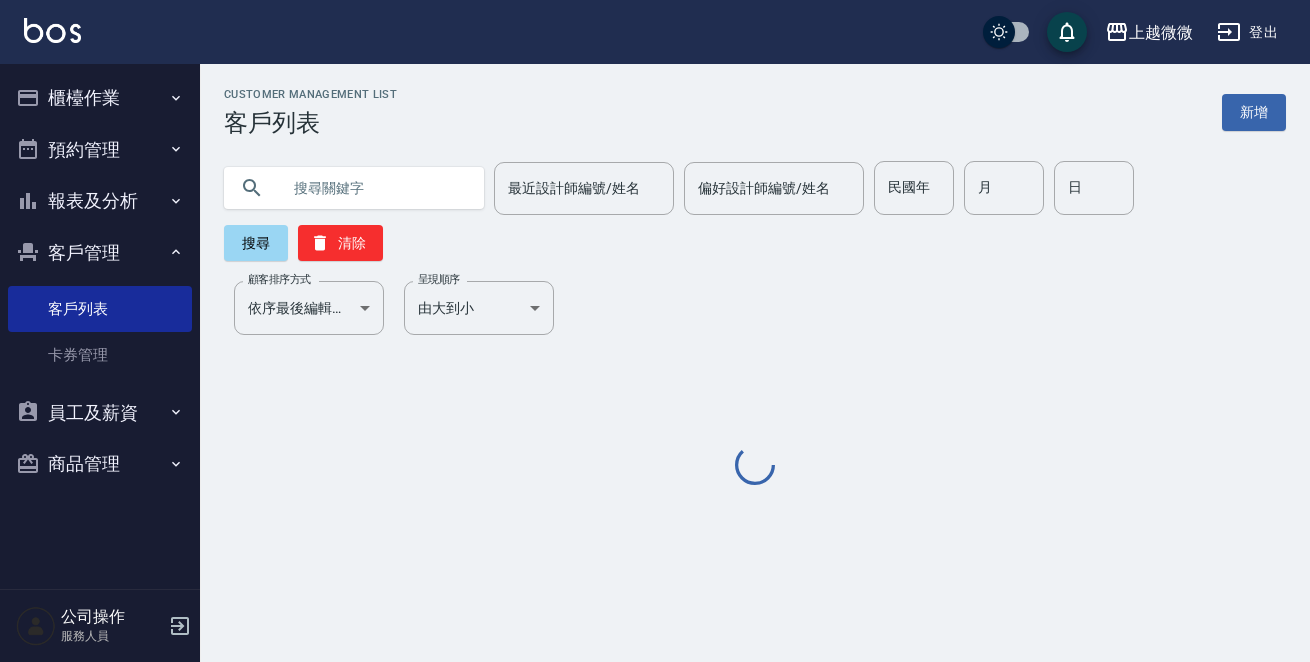 click at bounding box center (374, 188) 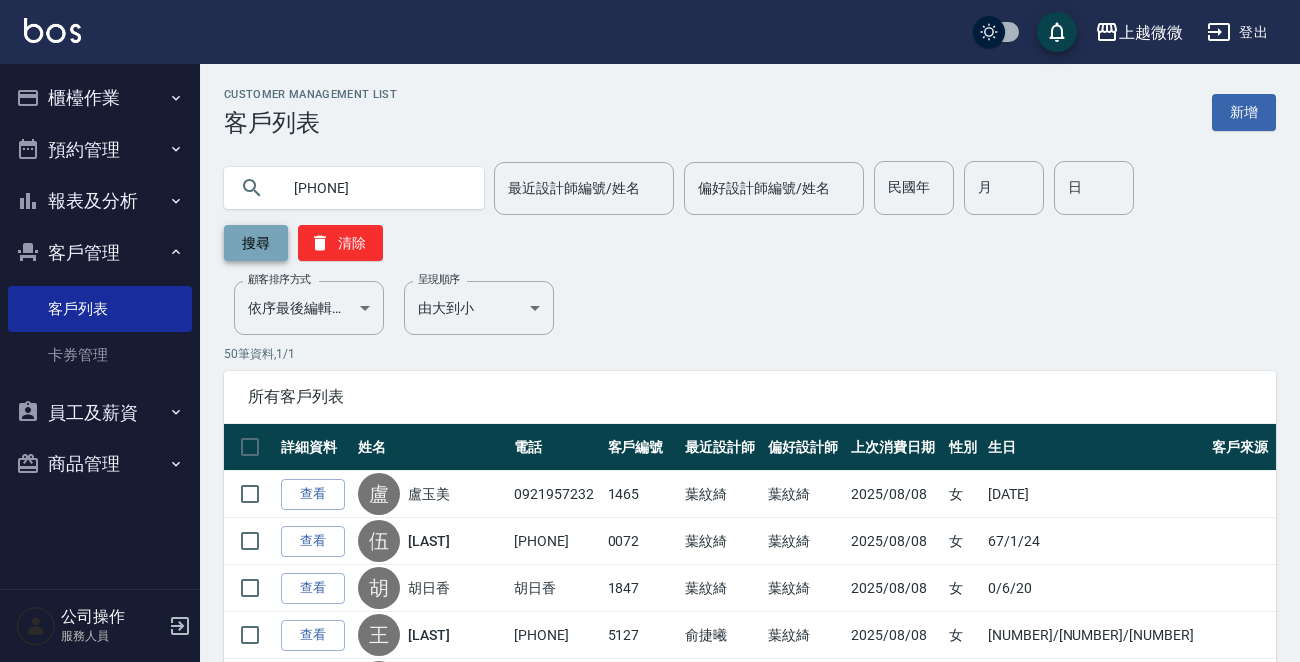 type on "[PHONE]" 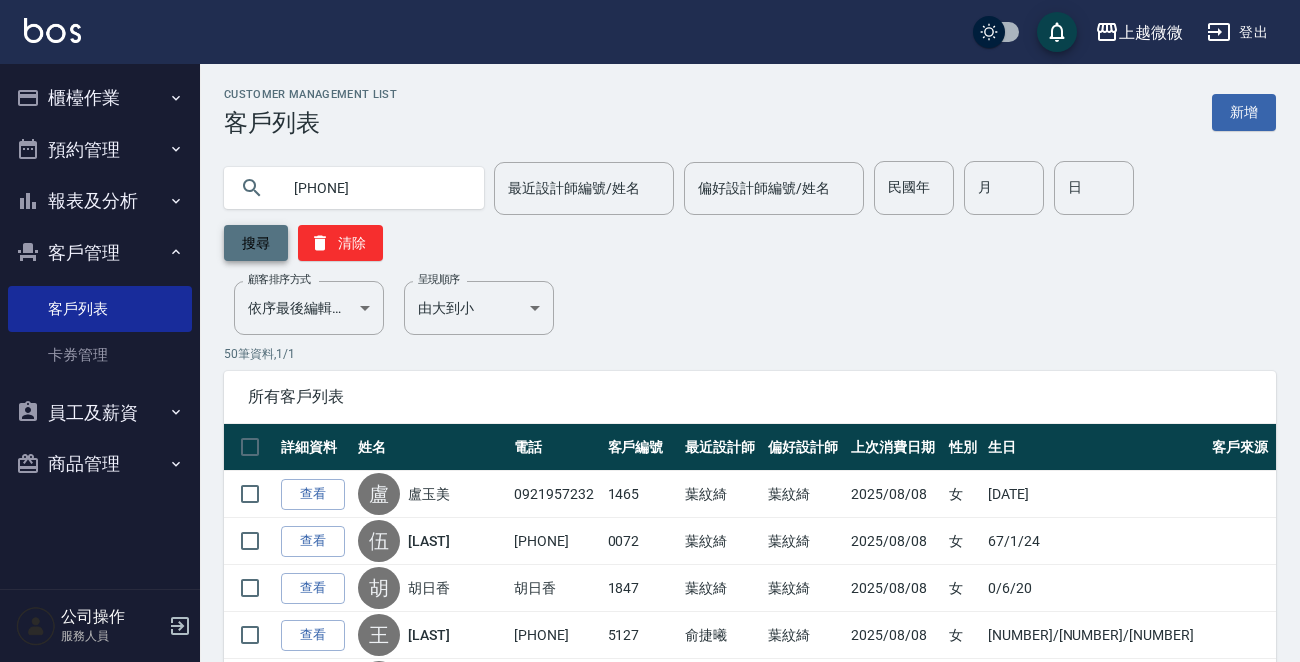 click on "搜尋" at bounding box center (256, 243) 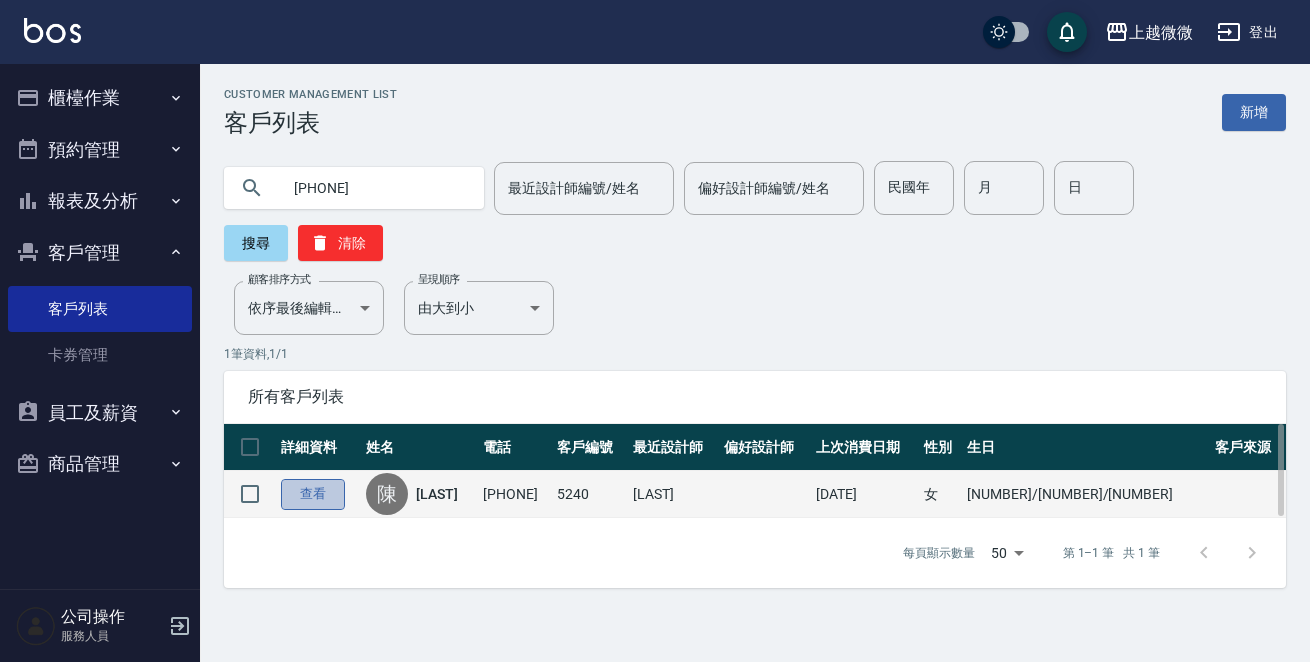 click on "查看" at bounding box center [313, 494] 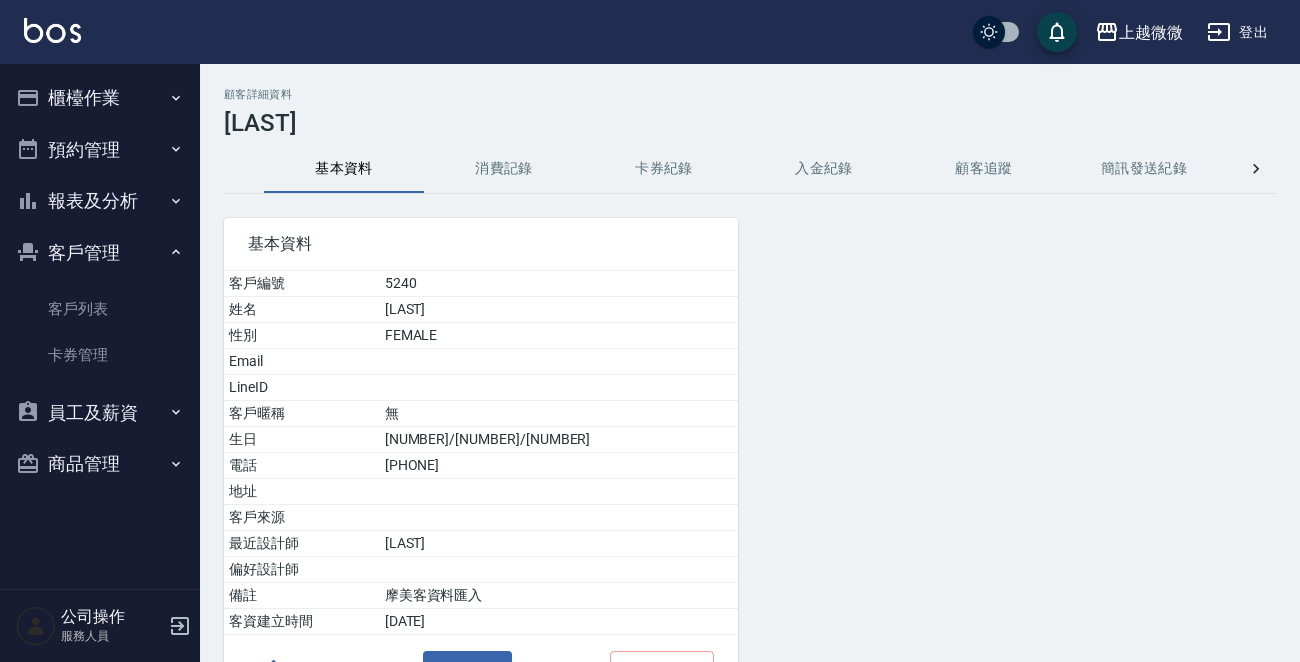 click on "消費記錄" at bounding box center (504, 169) 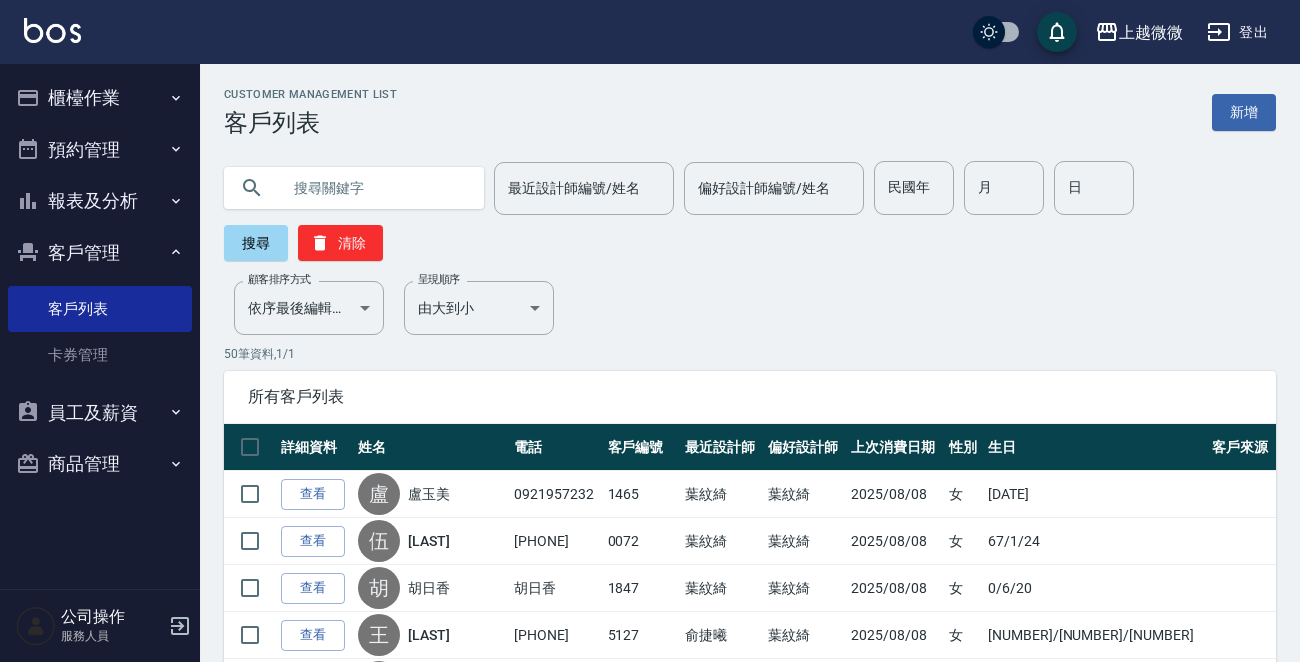 click at bounding box center (374, 188) 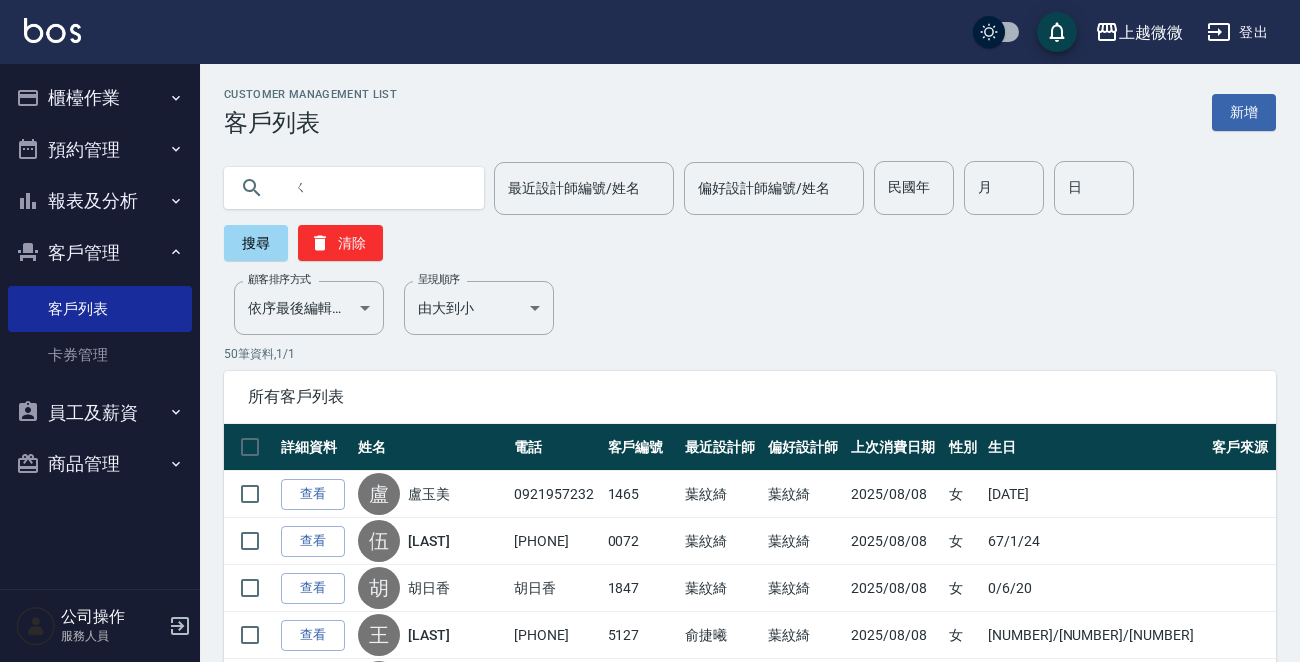 type 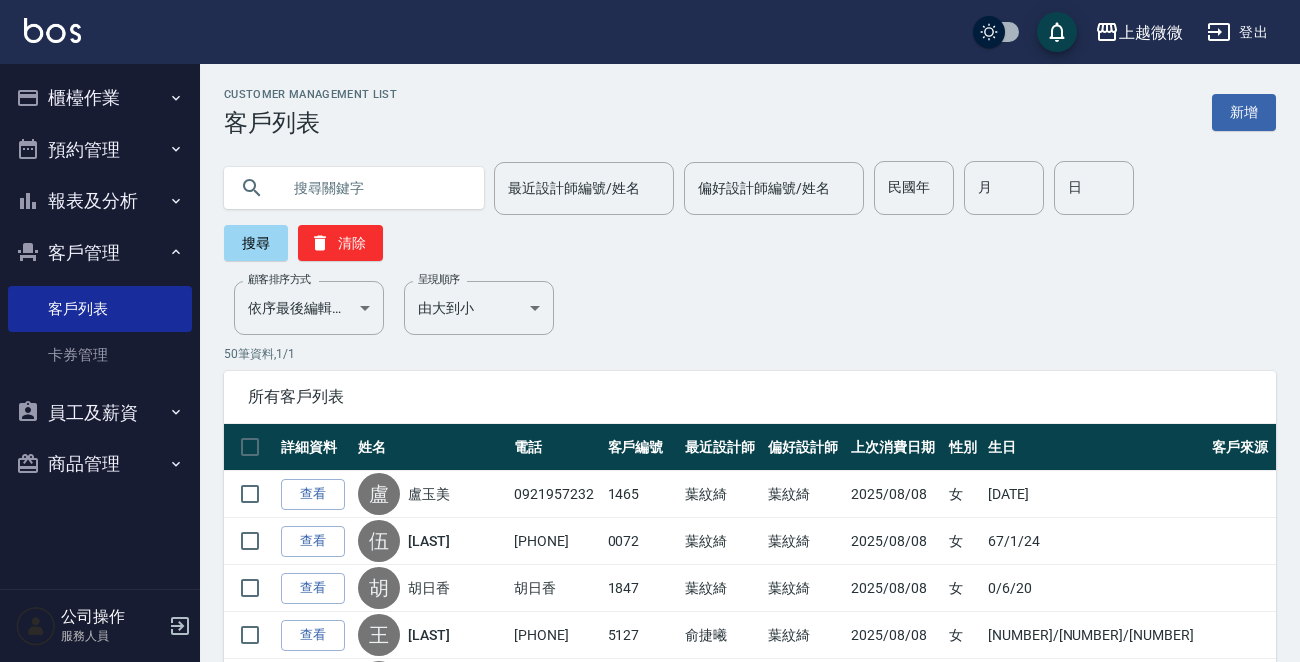 click on "櫃檯作業" at bounding box center (100, 98) 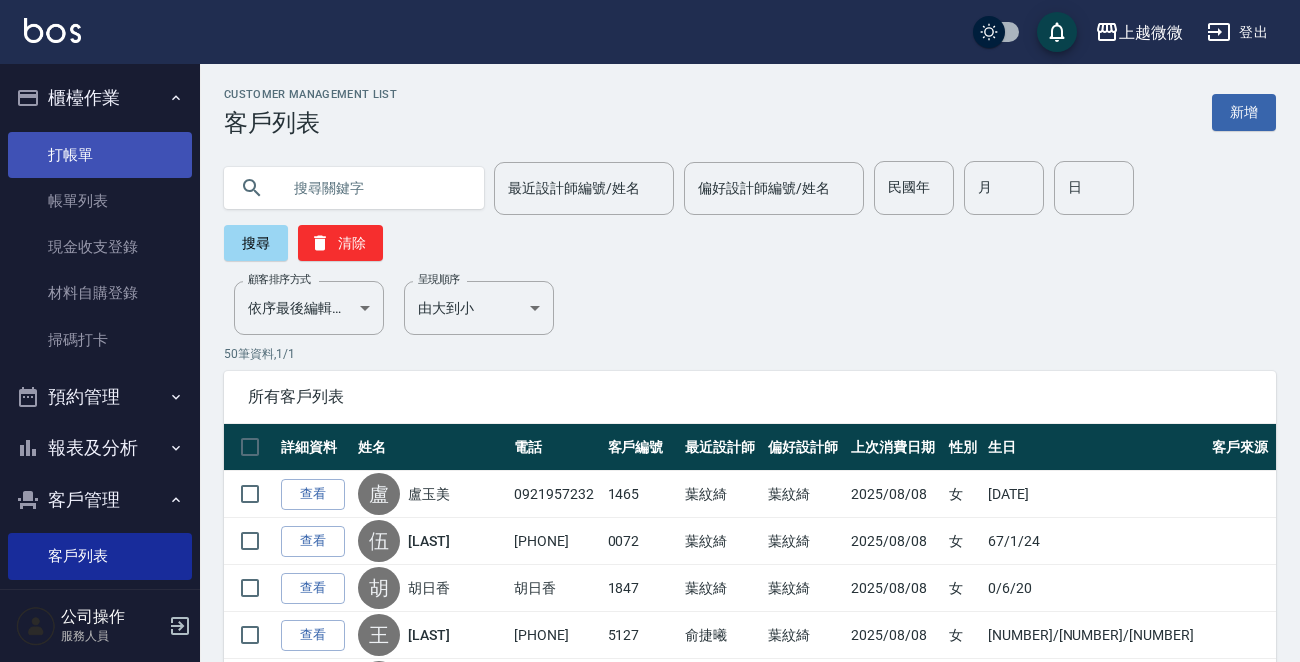 click on "打帳單" at bounding box center [100, 155] 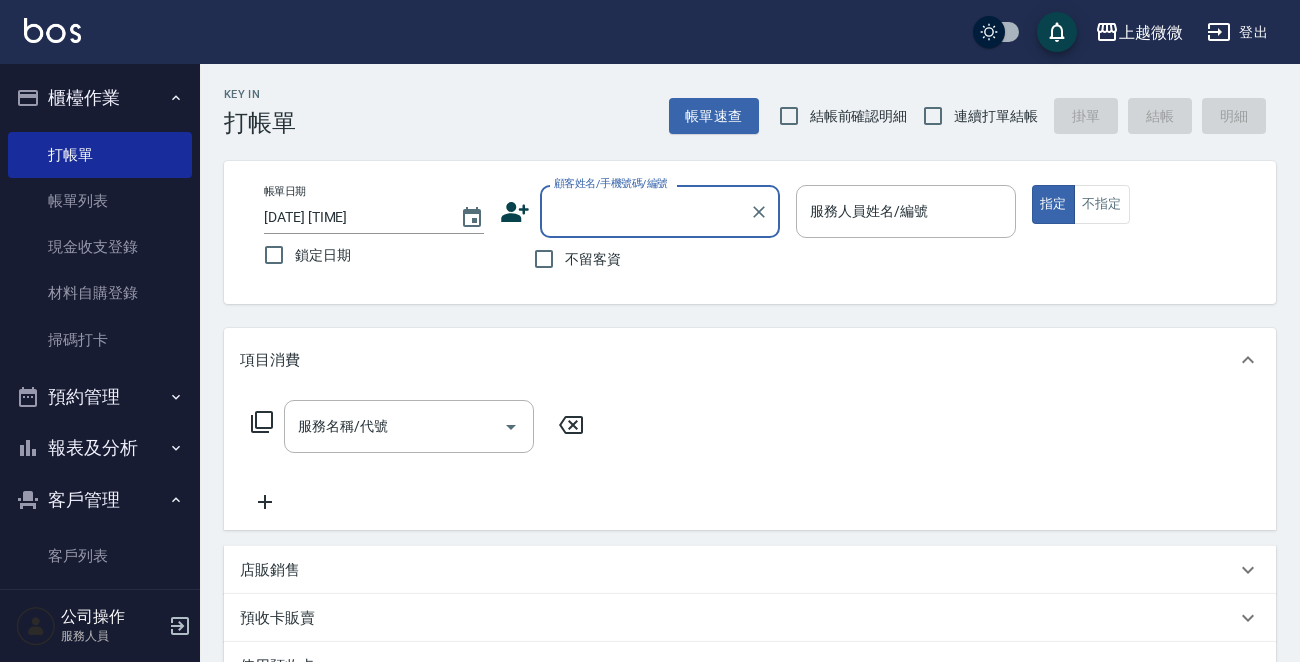 click on "顧客姓名/手機號碼/編號" at bounding box center [645, 211] 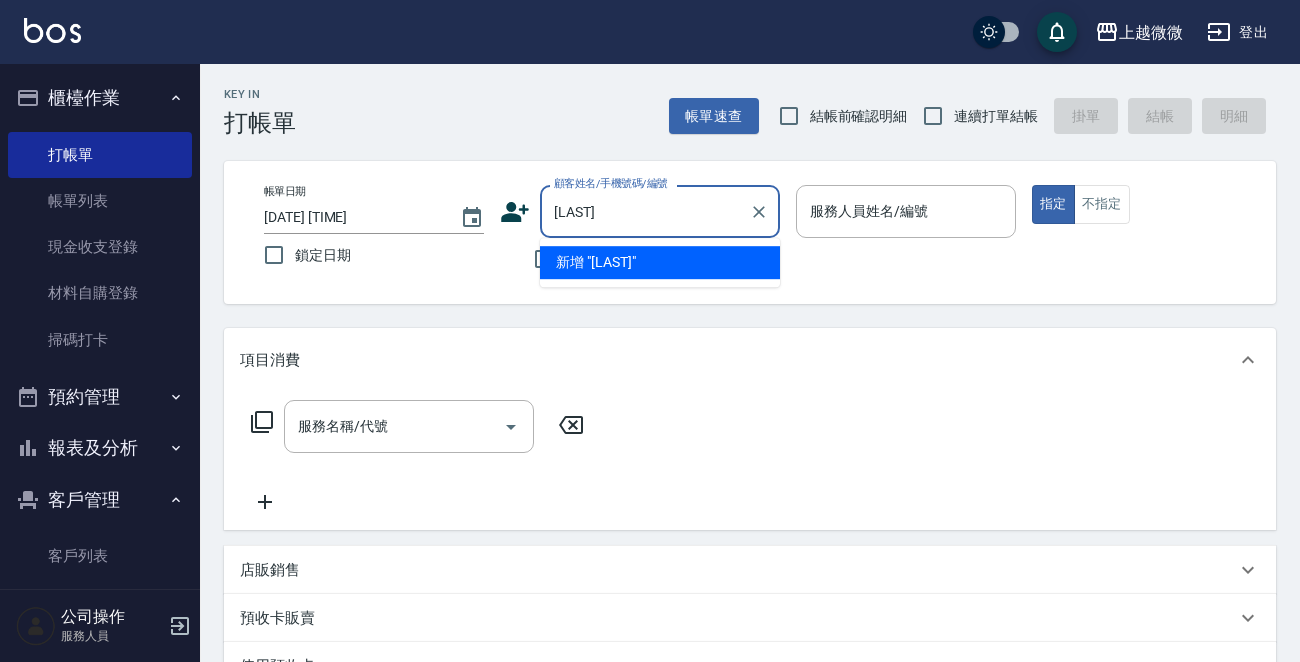 type on "七" 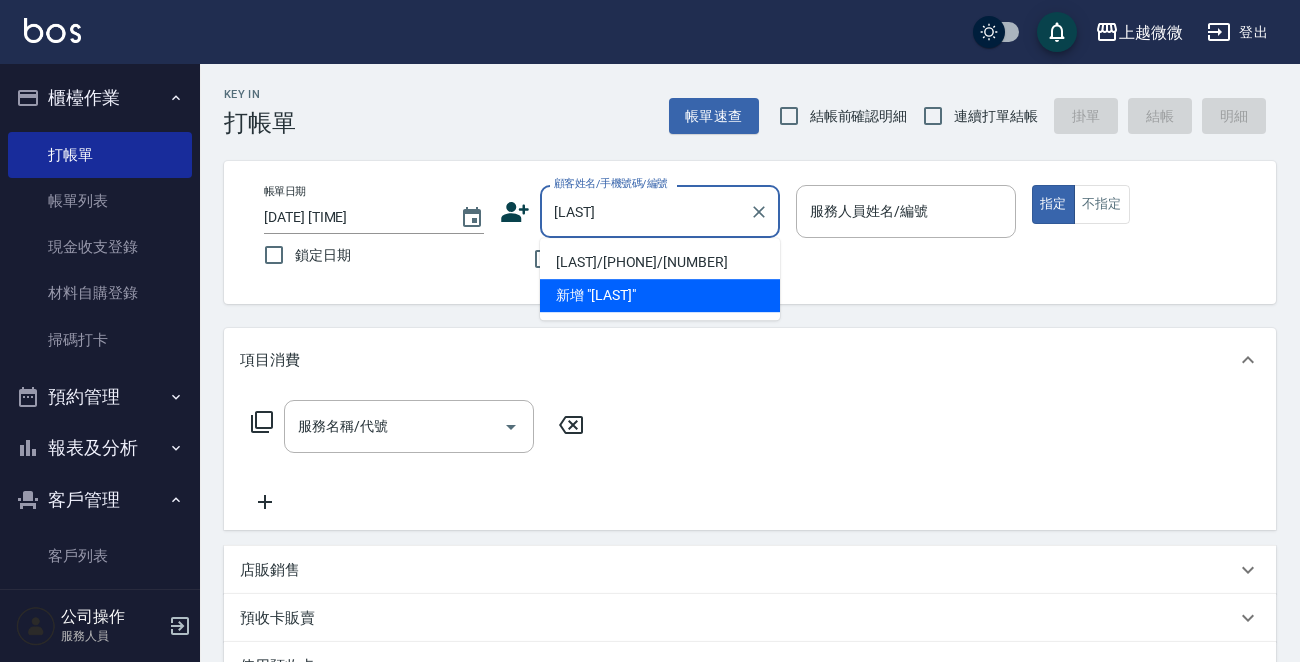 click on "[LAST]/[PHONE]/[NUMBER]" at bounding box center [660, 262] 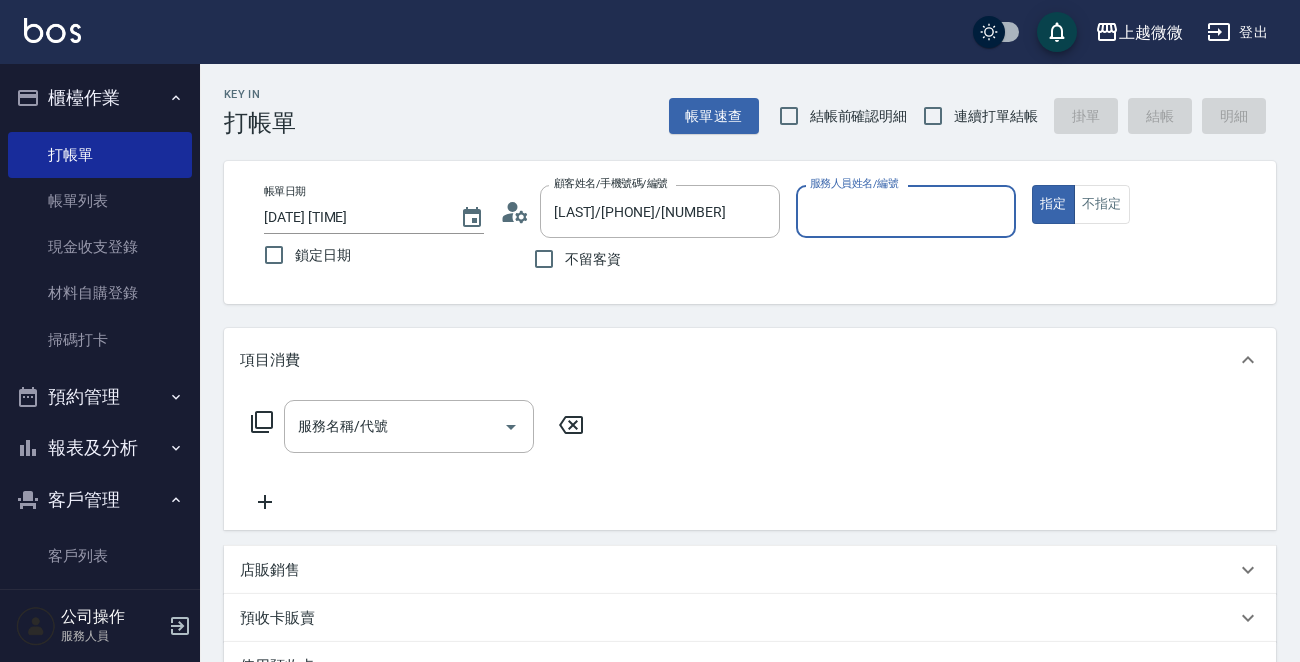 click on "服務人員姓名/編號" at bounding box center [906, 211] 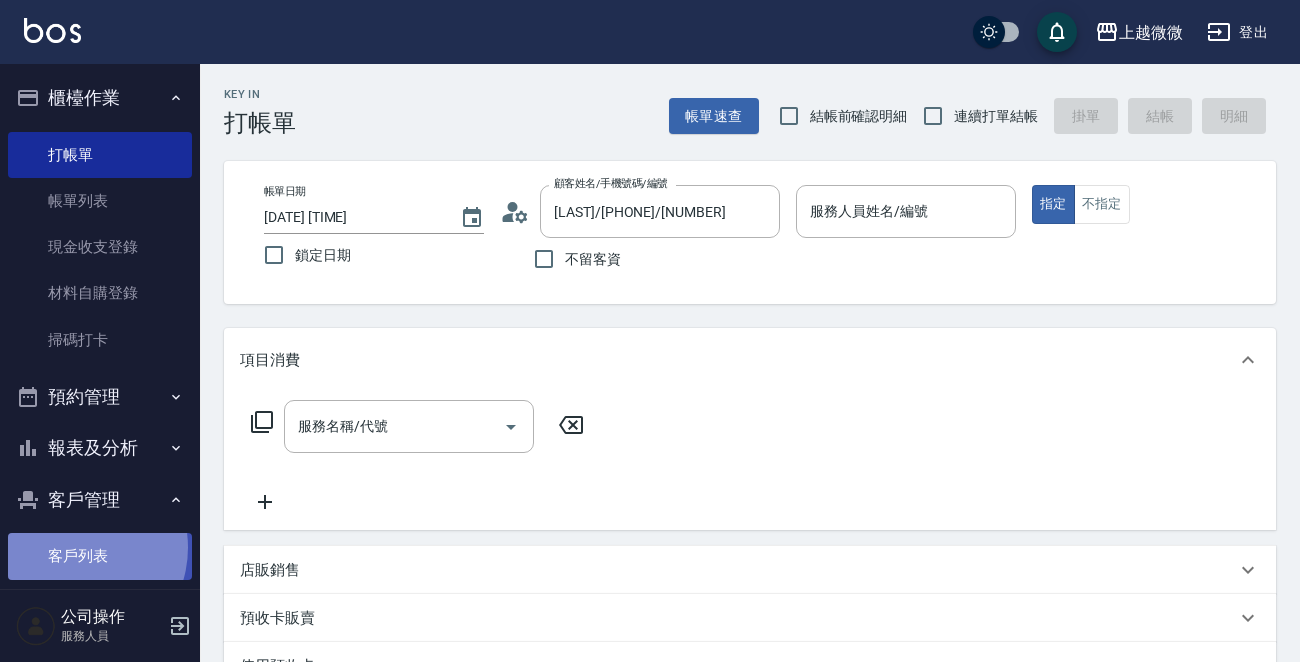 click on "客戶列表" at bounding box center [100, 556] 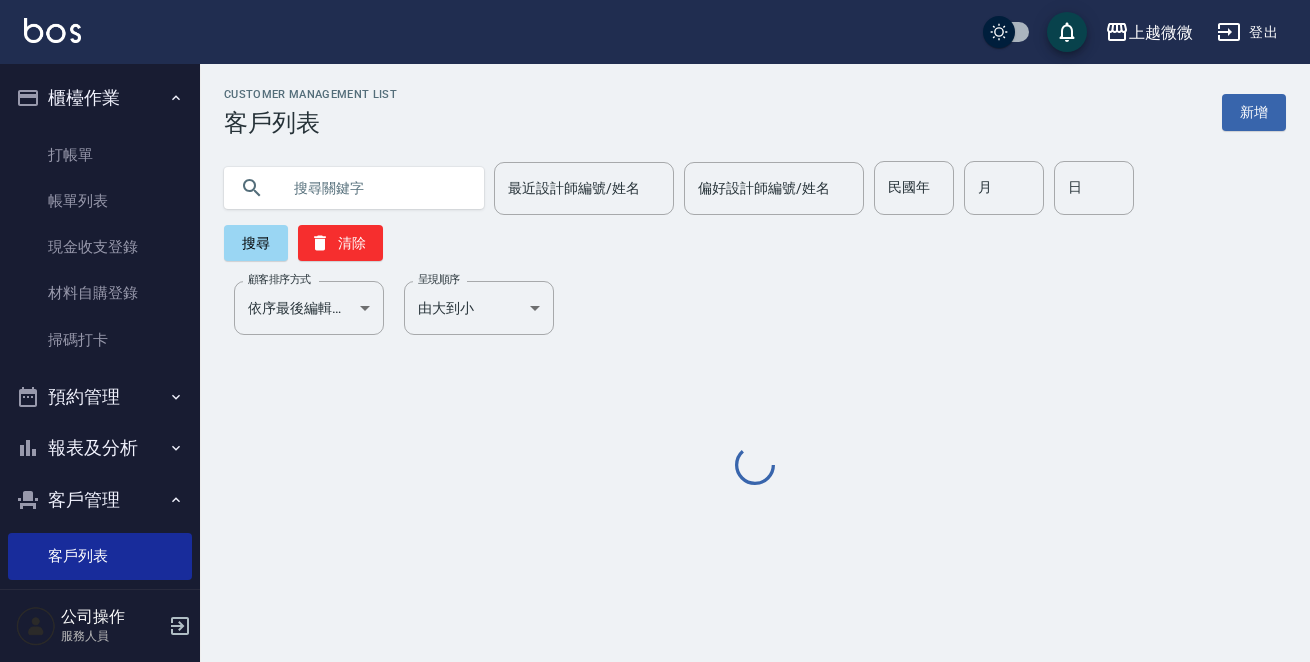 click at bounding box center (374, 188) 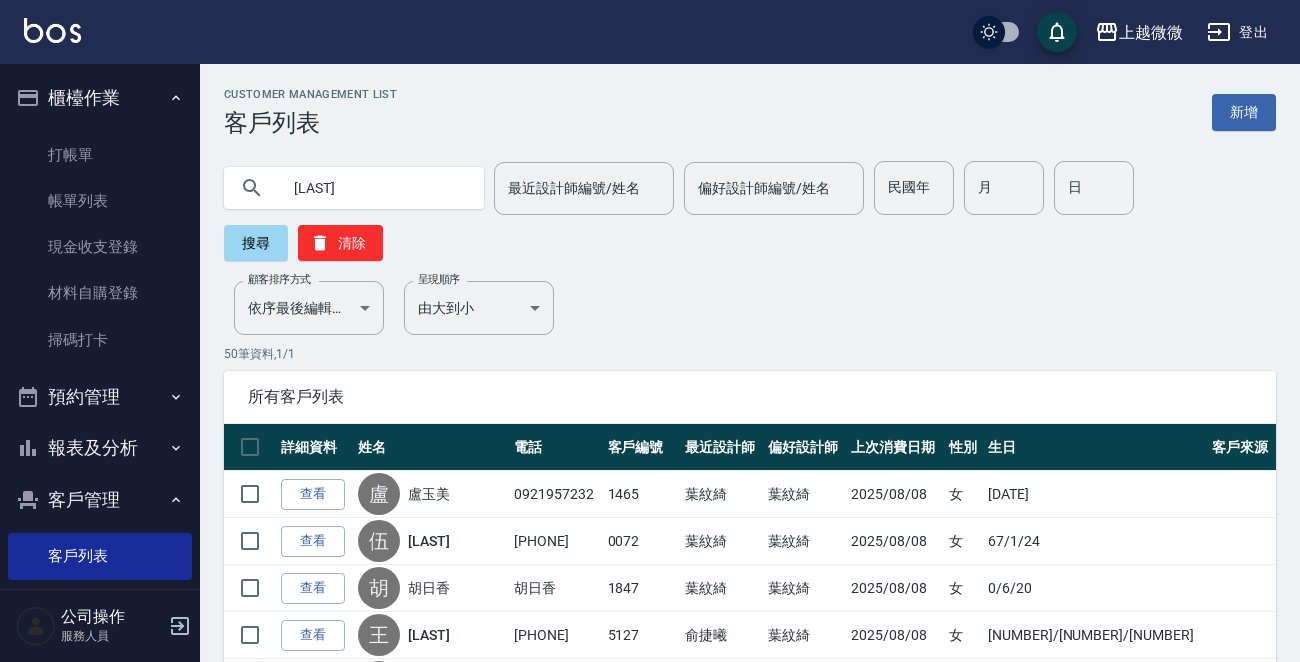 type on "[LAST]" 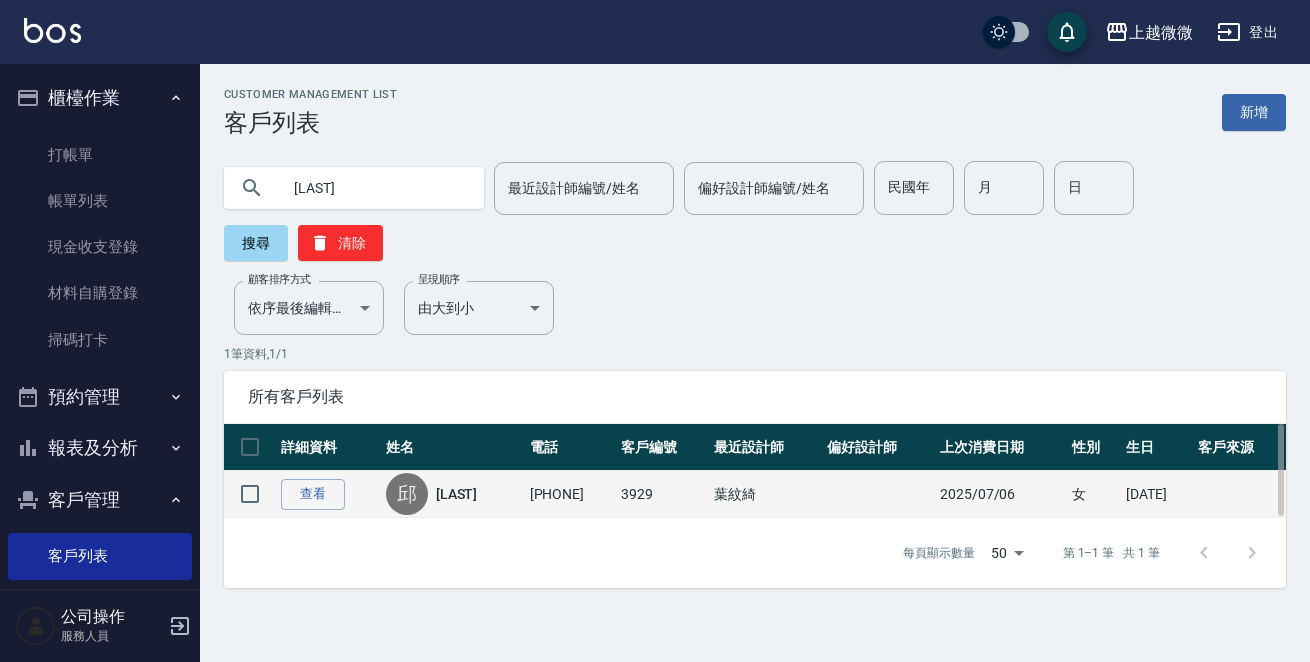 click on "[LAST]" at bounding box center (457, 494) 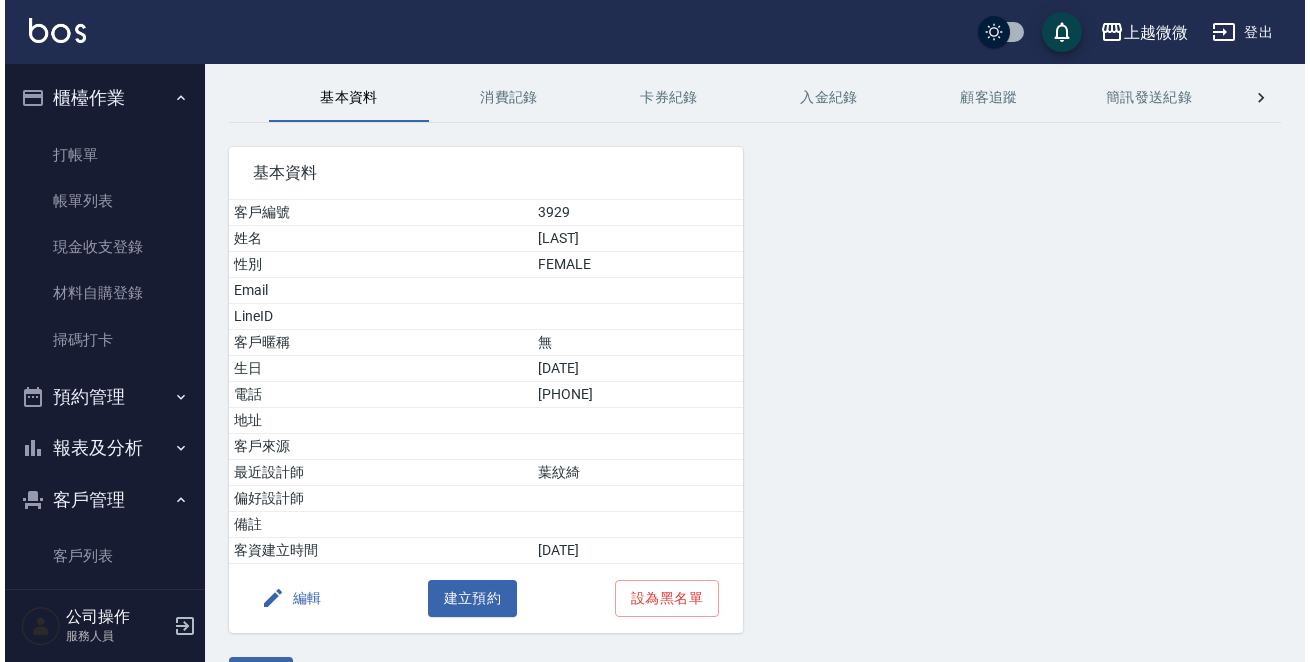 scroll, scrollTop: 124, scrollLeft: 0, axis: vertical 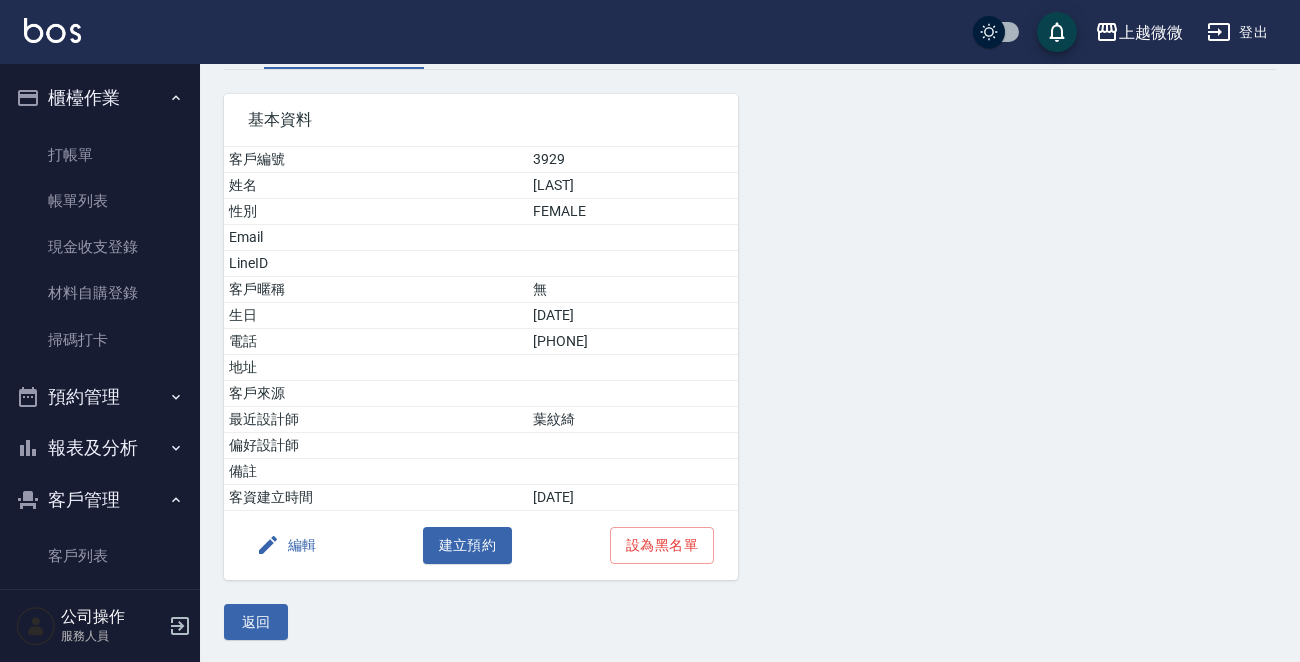click on "編輯" at bounding box center (286, 545) 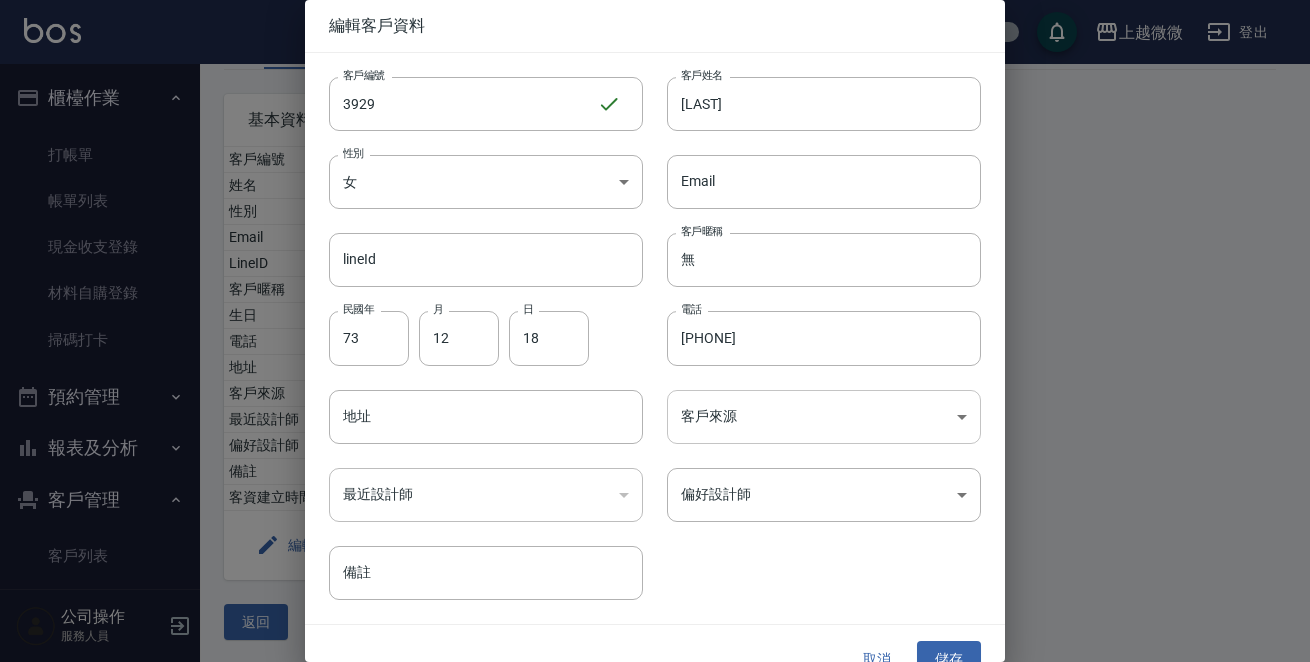 click on "上越微微 登出 櫃檯作業 打帳單 帳單列表 現金收支登錄 材料自購登錄 掃碼打卡 預約管理 預約管理 單日預約紀錄 單週預約紀錄 報表及分析 報表目錄 店家日報表 互助日報表 互助點數明細 設計師日報表 設計師業績月報表 每日非現金明細 每日收支明細 客戶管理 客戶列表 卡券管理 員工及薪資 員工列表 商品管理 商品分類設定 商品列表 公司操作 服務人員 顧客詳細資料 [LAST] [FIRST] 基本資料 消費記錄 卡券紀錄 入金紀錄 顧客追蹤 簡訊發送紀錄 抽獎券紀錄 基本資料 客戶編號 [NUMBER] 姓名 [LAST] [FIRST] 性別 FEMALE Email LineID 客戶暱稱 無 生日 [AGE]/[AGE]/[AGE] 電話 [PHONE] 地址 客戶來源 最近設計師 偏好設計師 備註 客資建立時間 [DATE] 編輯 建立預約 設為黑名單 返回 編輯客戶資料 客戶編號 [NUMBER] ​ 客戶編號 客戶姓名 [LAST] [FIRST] 客戶姓名 性別 女 FEMALE 性別 Email Email lineId lineId 客戶暱稱" at bounding box center [655, 270] 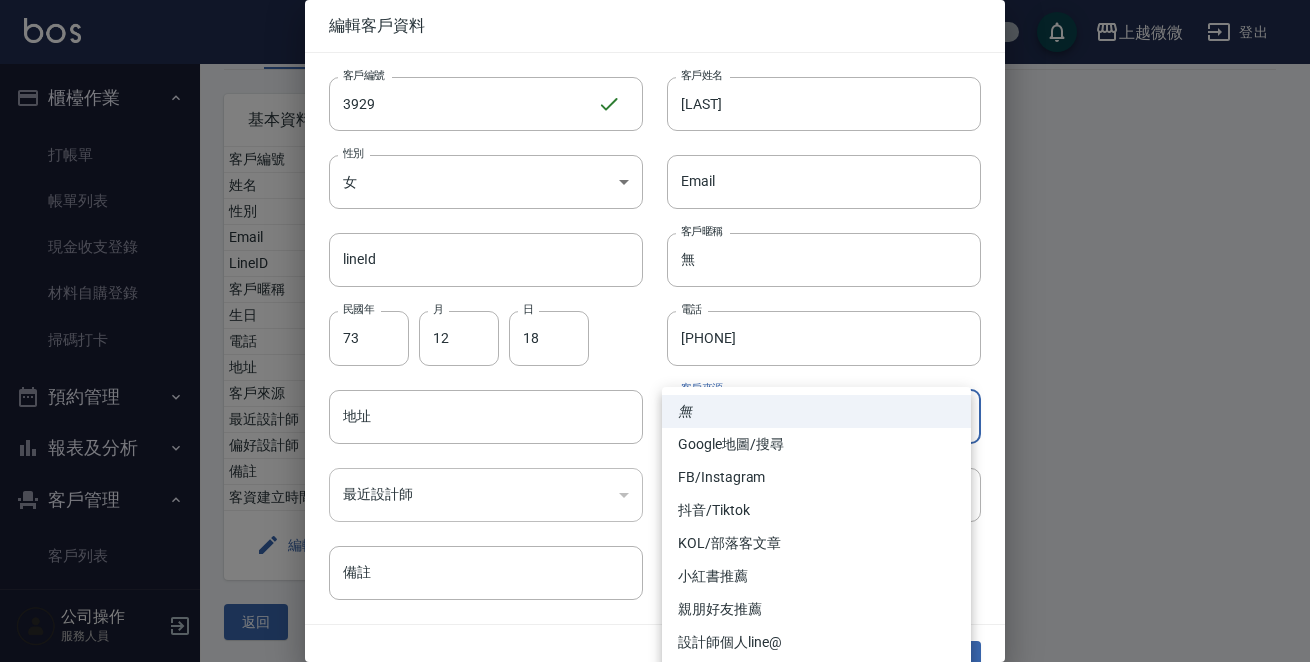 click at bounding box center (655, 331) 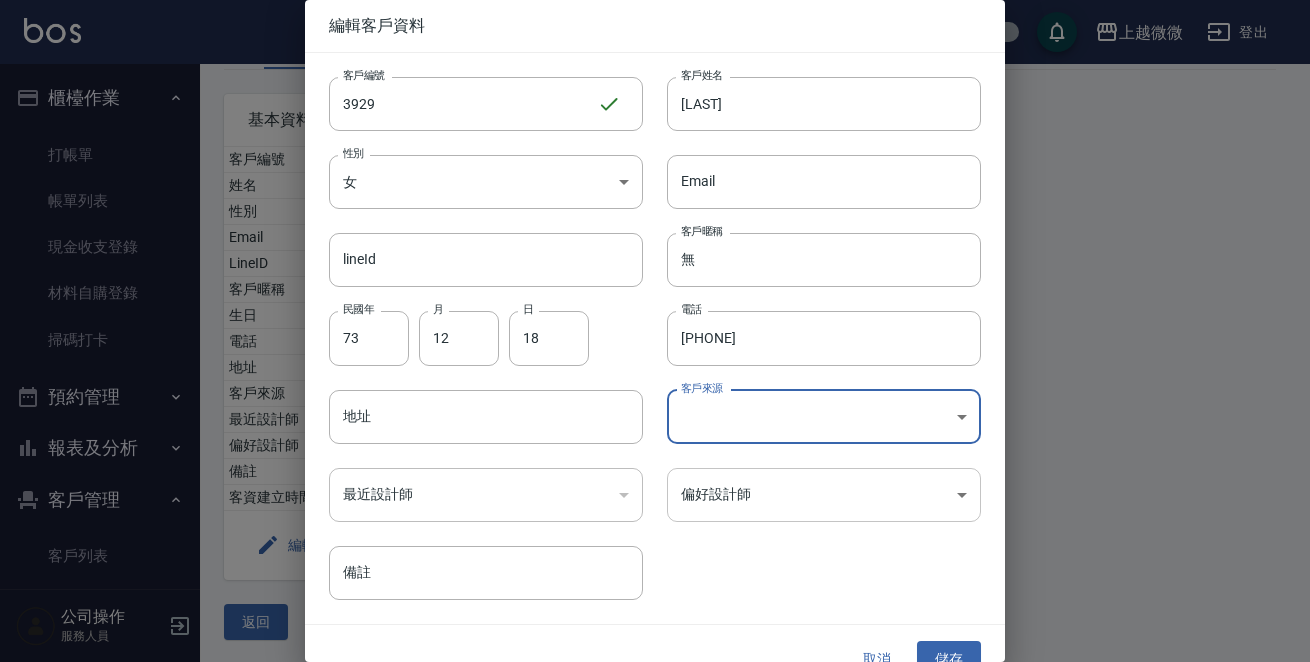click on "上越微微 登出 櫃檯作業 打帳單 帳單列表 現金收支登錄 材料自購登錄 掃碼打卡 預約管理 預約管理 單日預約紀錄 單週預約紀錄 報表及分析 報表目錄 店家日報表 互助日報表 互助點數明細 設計師日報表 設計師業績月報表 每日非現金明細 每日收支明細 客戶管理 客戶列表 卡券管理 員工及薪資 員工列表 商品管理 商品分類設定 商品列表 公司操作 服務人員 顧客詳細資料 [LAST] [FIRST] 基本資料 消費記錄 卡券紀錄 入金紀錄 顧客追蹤 簡訊發送紀錄 抽獎券紀錄 基本資料 客戶編號 [NUMBER] 姓名 [LAST] [FIRST] 性別 FEMALE Email LineID 客戶暱稱 無 生日 [AGE]/[AGE]/[AGE] 電話 [PHONE] 地址 客戶來源 最近設計師 偏好設計師 備註 客資建立時間 [DATE] 編輯 建立預約 設為黑名單 返回 編輯客戶資料 客戶編號 [NUMBER] ​ 客戶編號 客戶姓名 [LAST] [FIRST] 客戶姓名 性別 女 FEMALE 性別 Email Email lineId lineId 客戶暱稱" at bounding box center [655, 270] 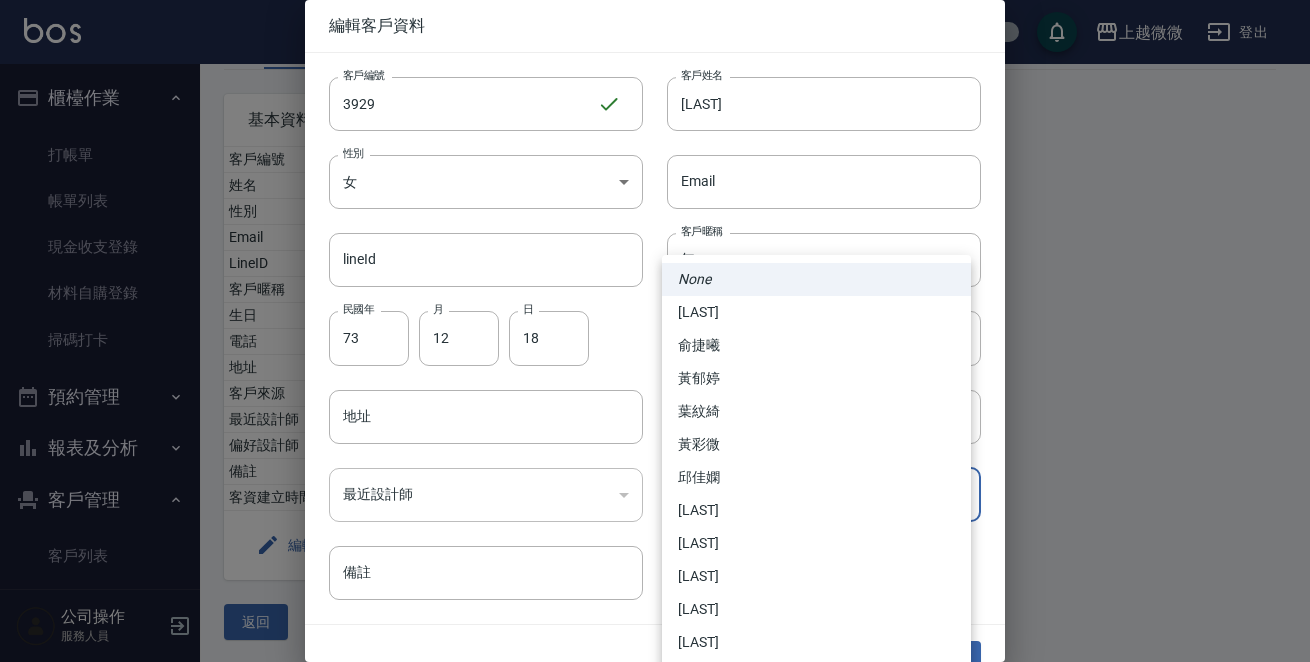 click on "葉紋綺" at bounding box center (816, 411) 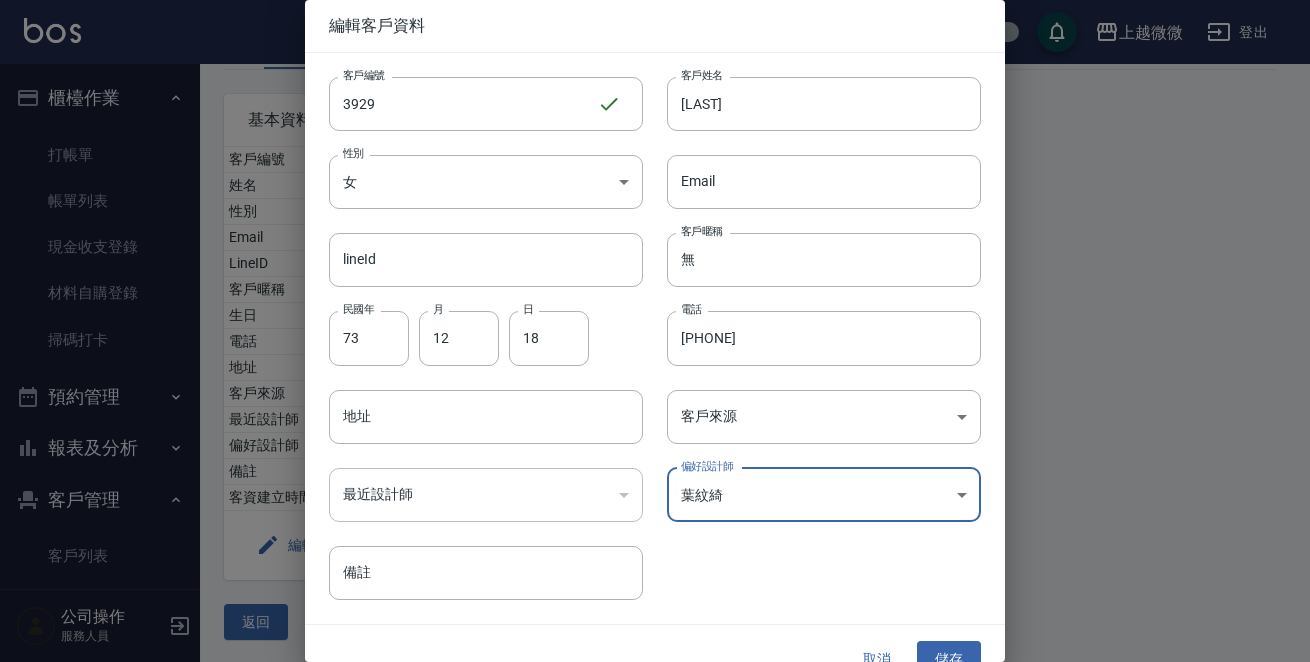 click on "取消 儲存" at bounding box center (655, 659) 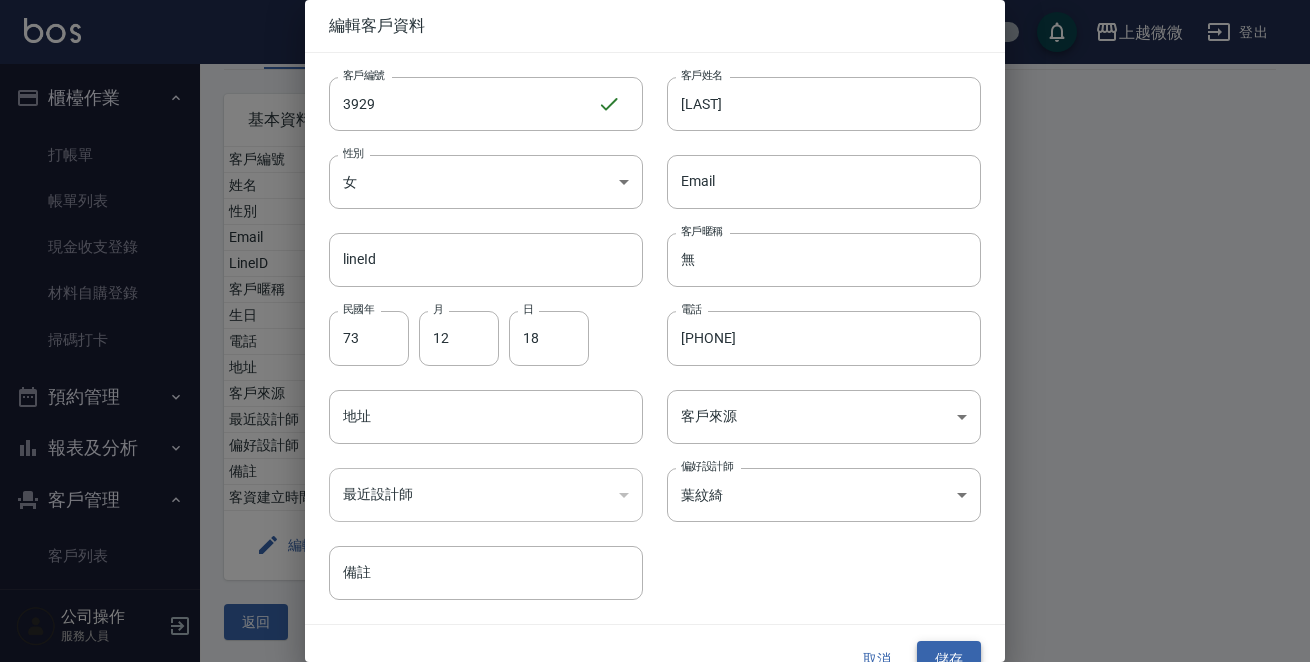 click on "儲存" at bounding box center (949, 659) 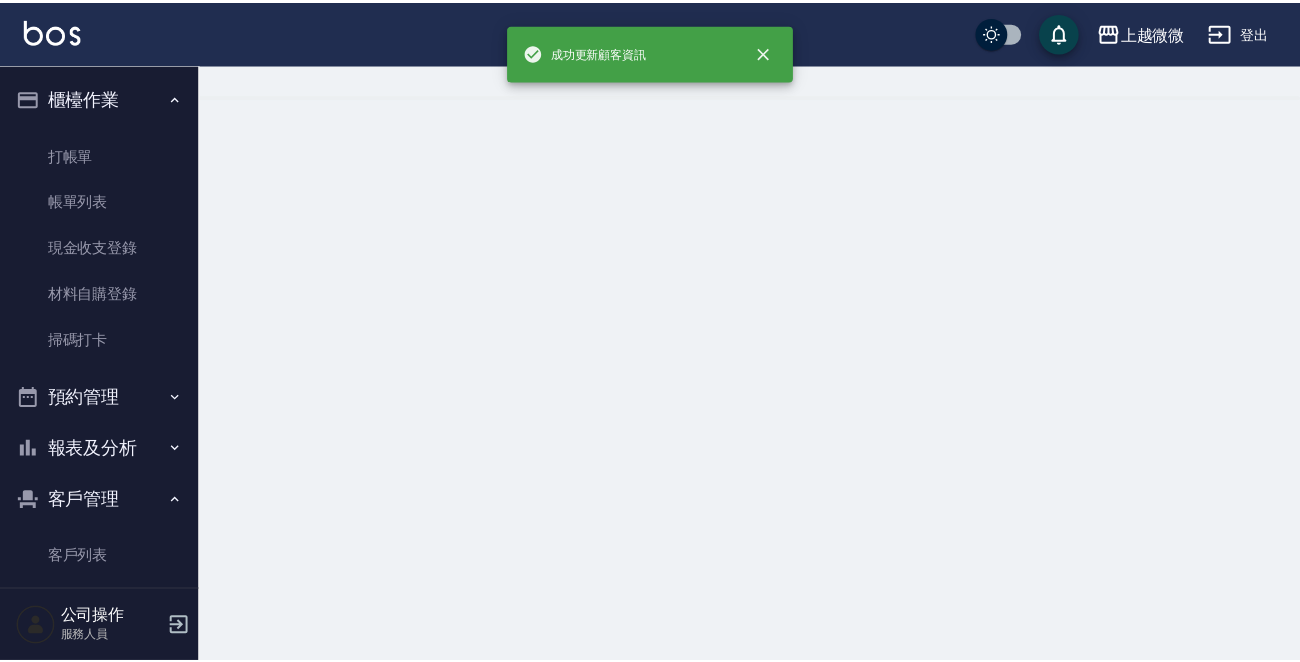 scroll, scrollTop: 0, scrollLeft: 0, axis: both 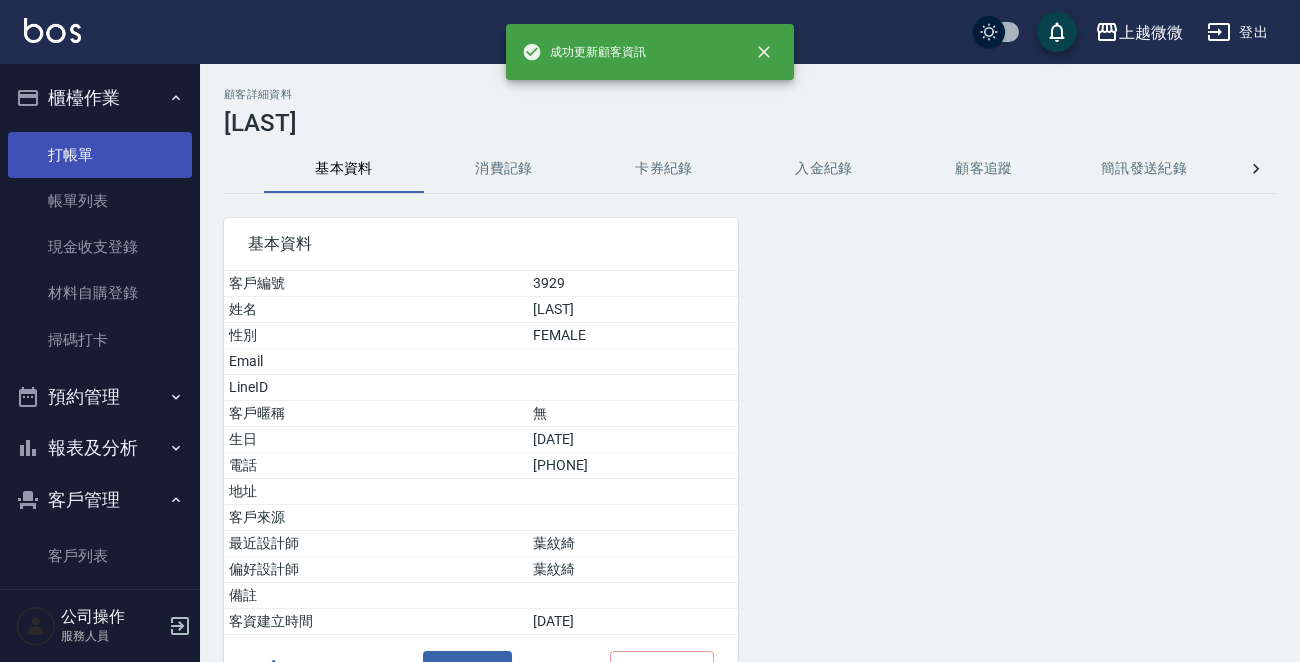 click on "打帳單" at bounding box center [100, 155] 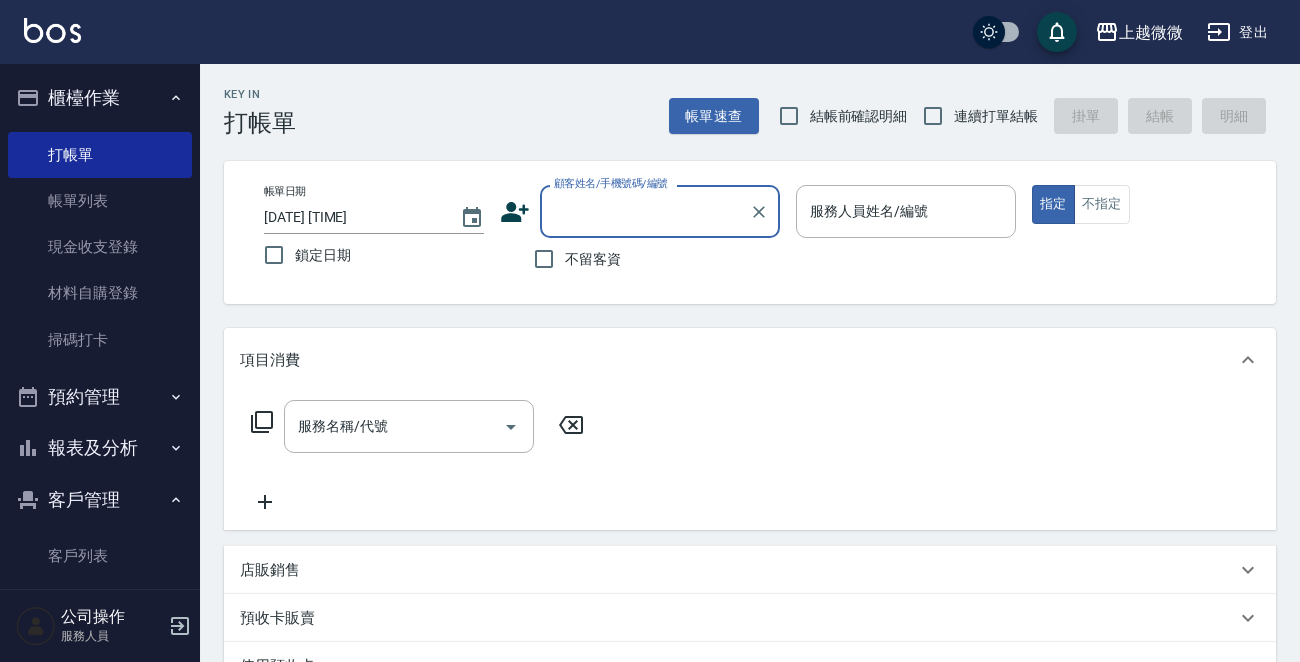 click on "顧客姓名/手機號碼/編號" at bounding box center (645, 211) 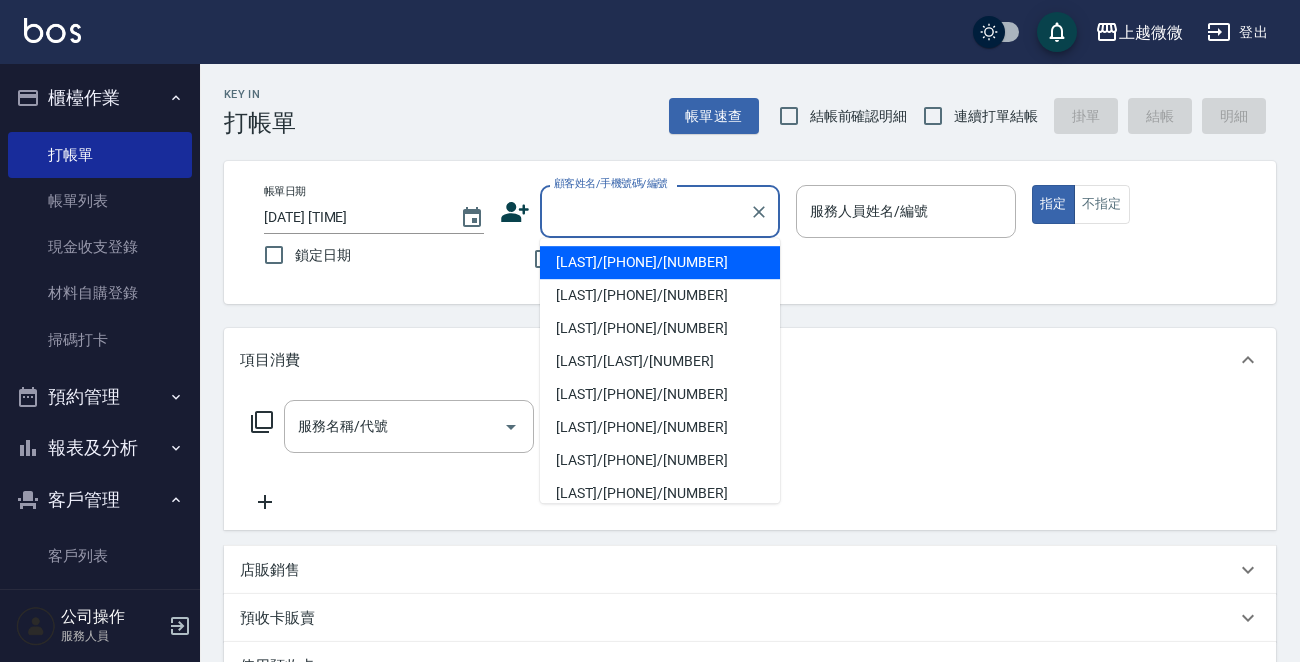 click on "[LAST]/[PHONE]/[NUMBER]" at bounding box center (660, 262) 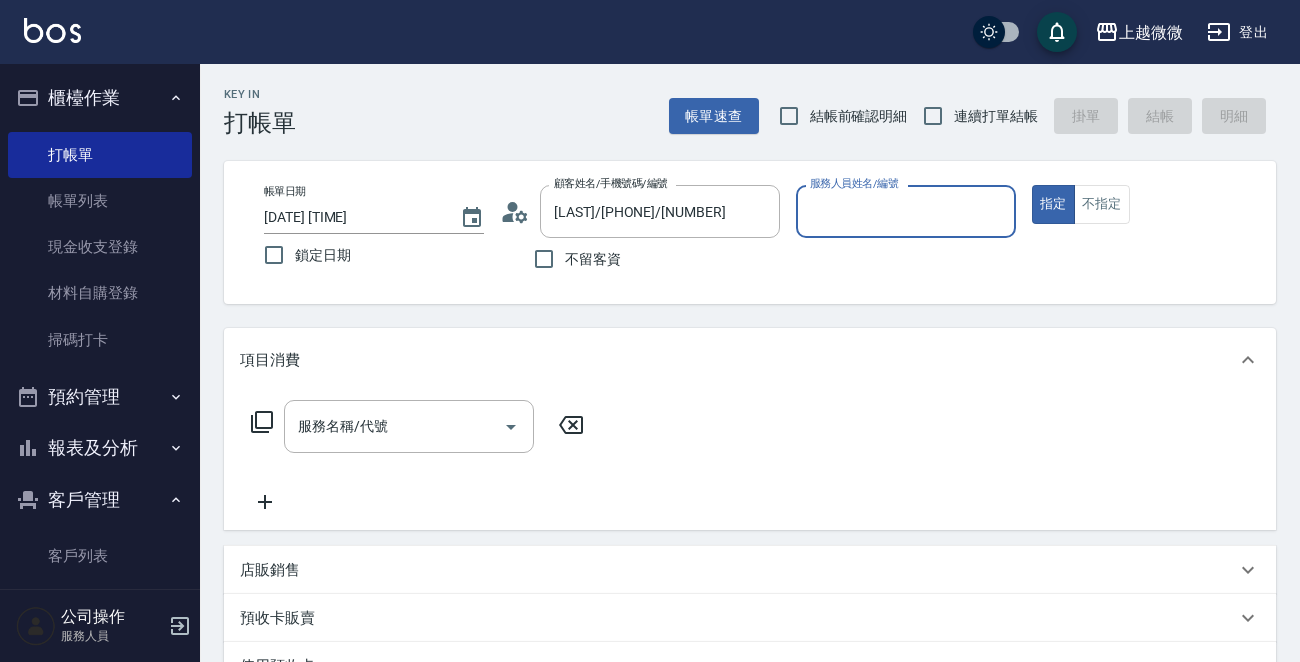 type on "Selin-5" 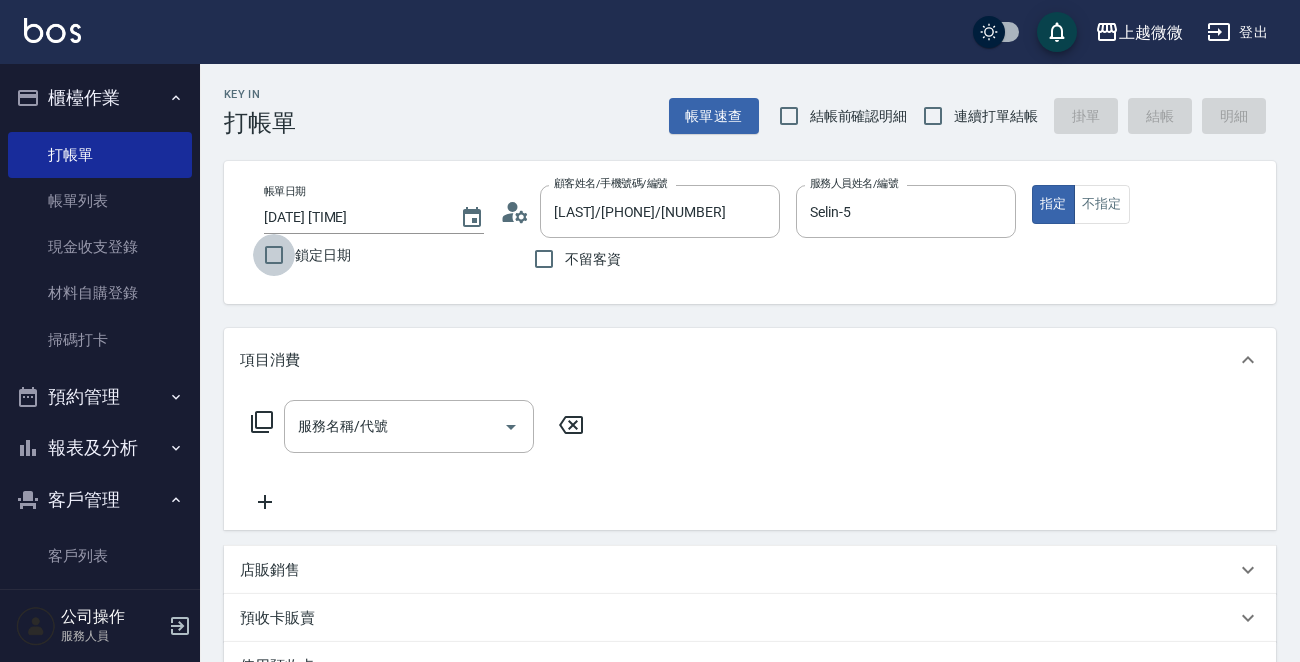 click on "鎖定日期" at bounding box center (274, 255) 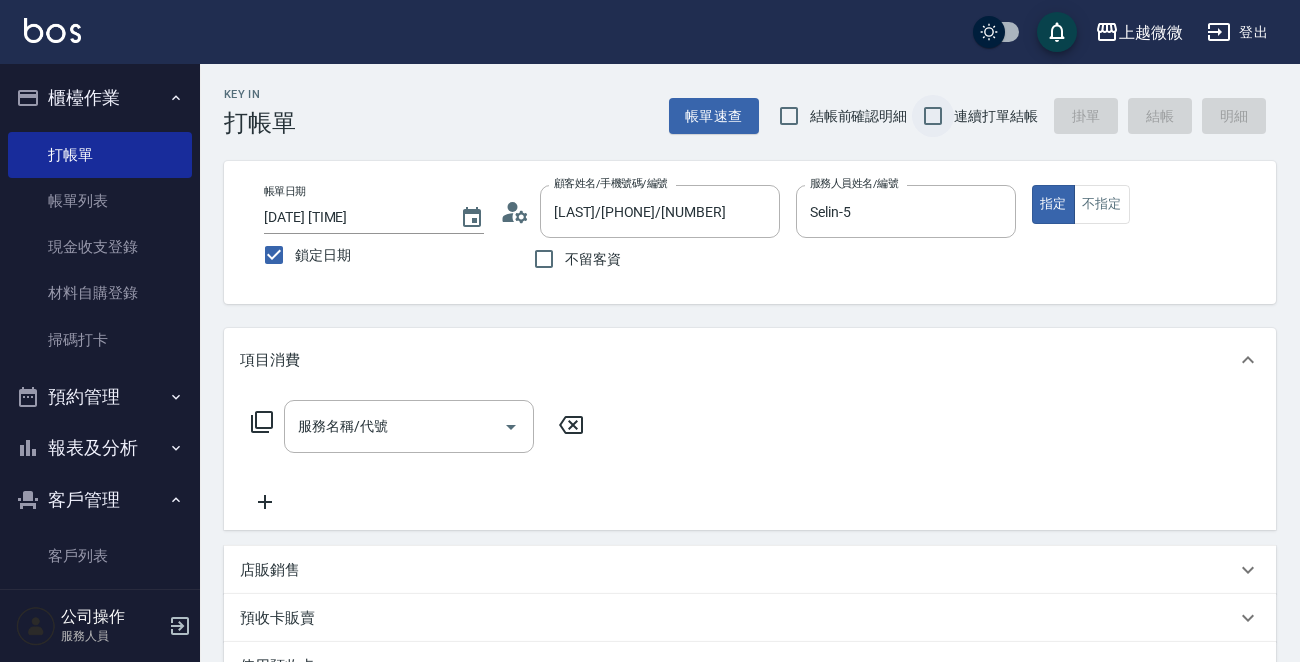 click on "連續打單結帳" at bounding box center [933, 116] 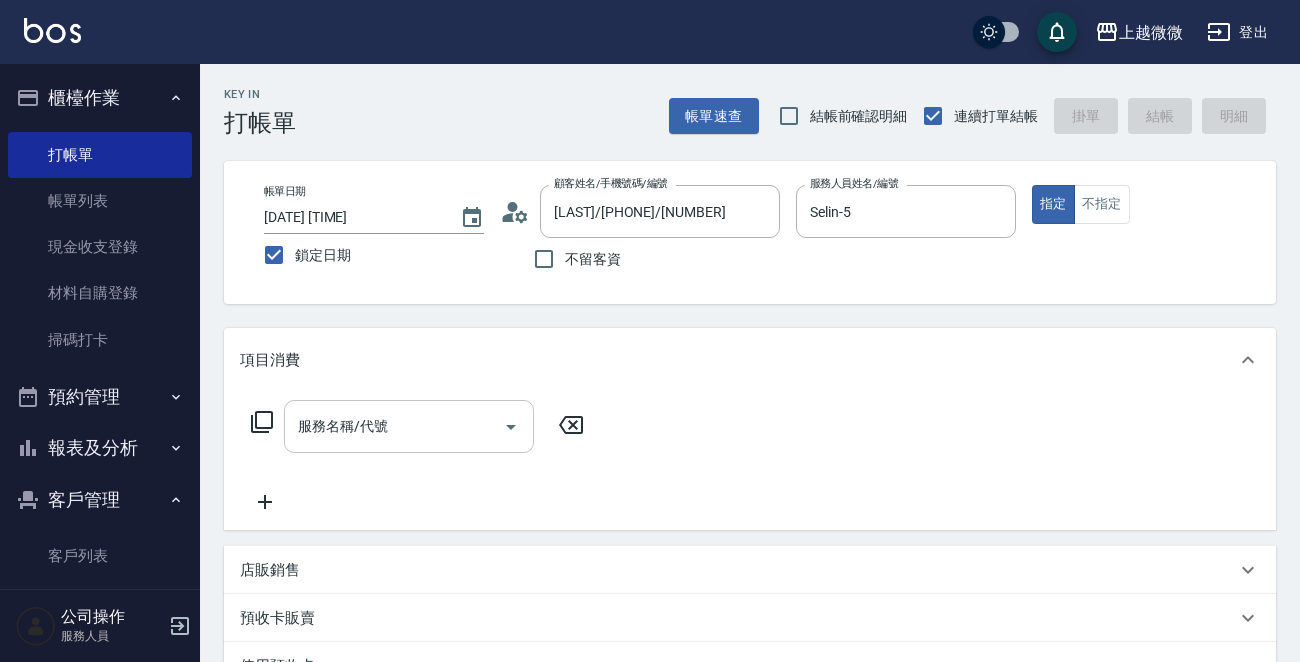 click on "服務名稱/代號" at bounding box center [394, 426] 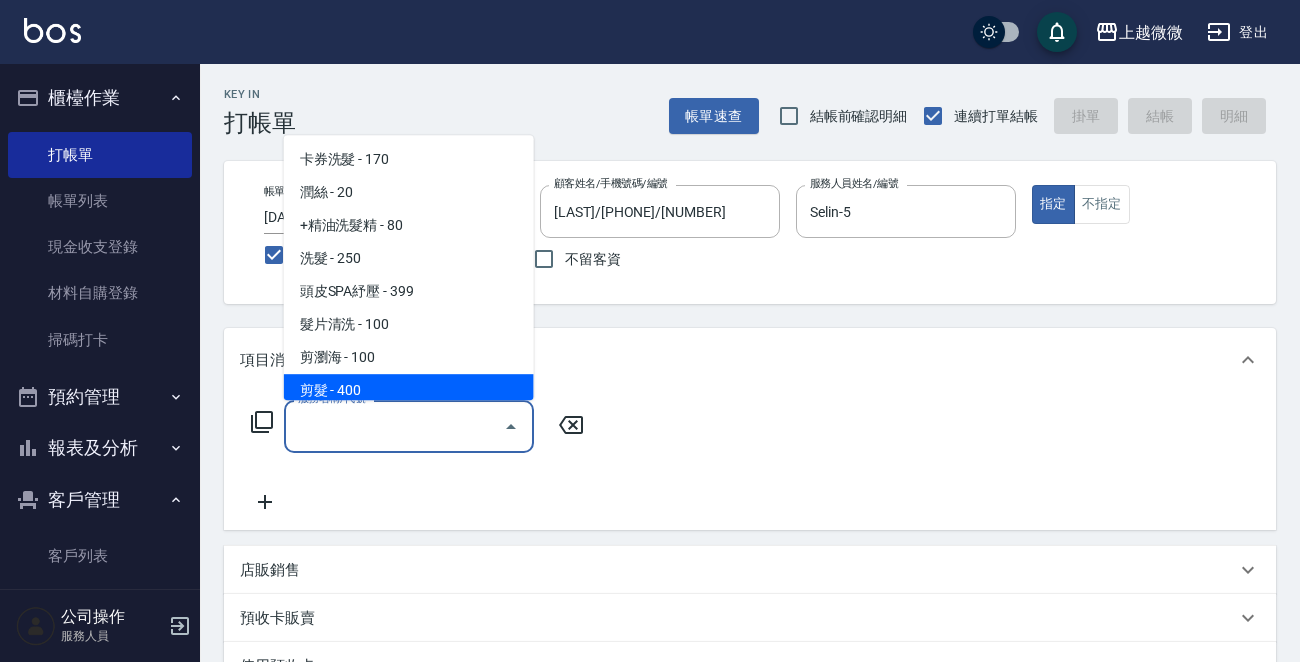 click on "剪髮 - 400" at bounding box center [409, 390] 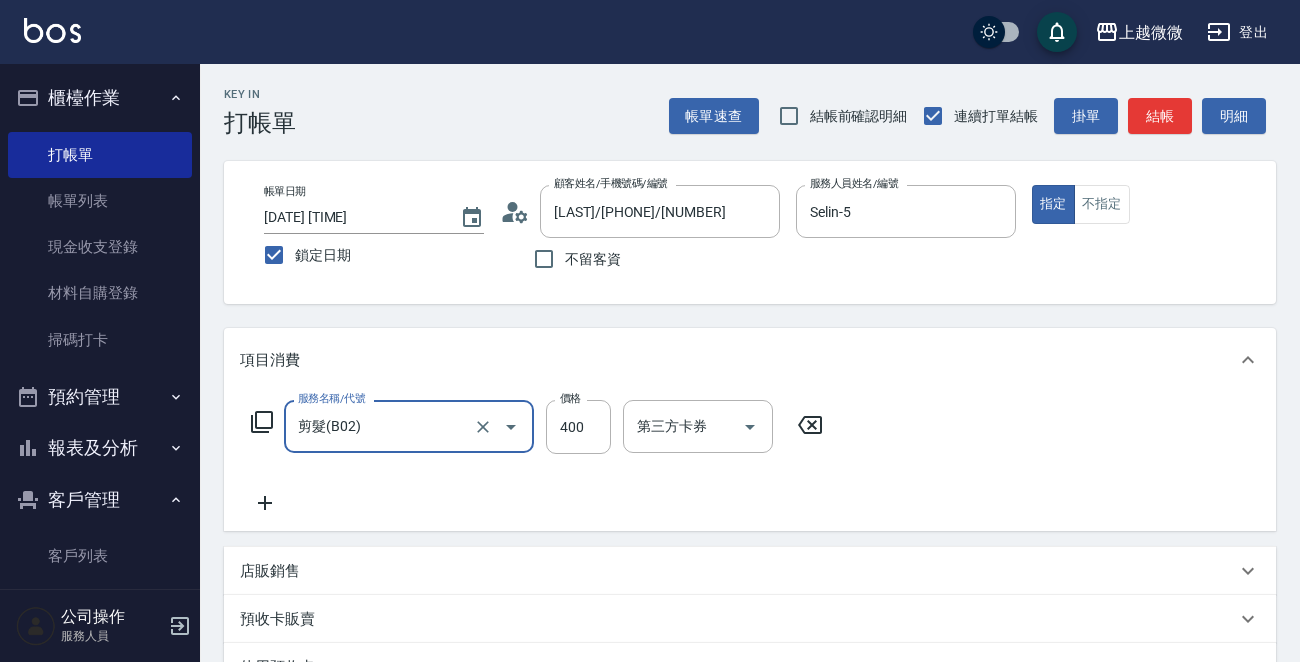 click 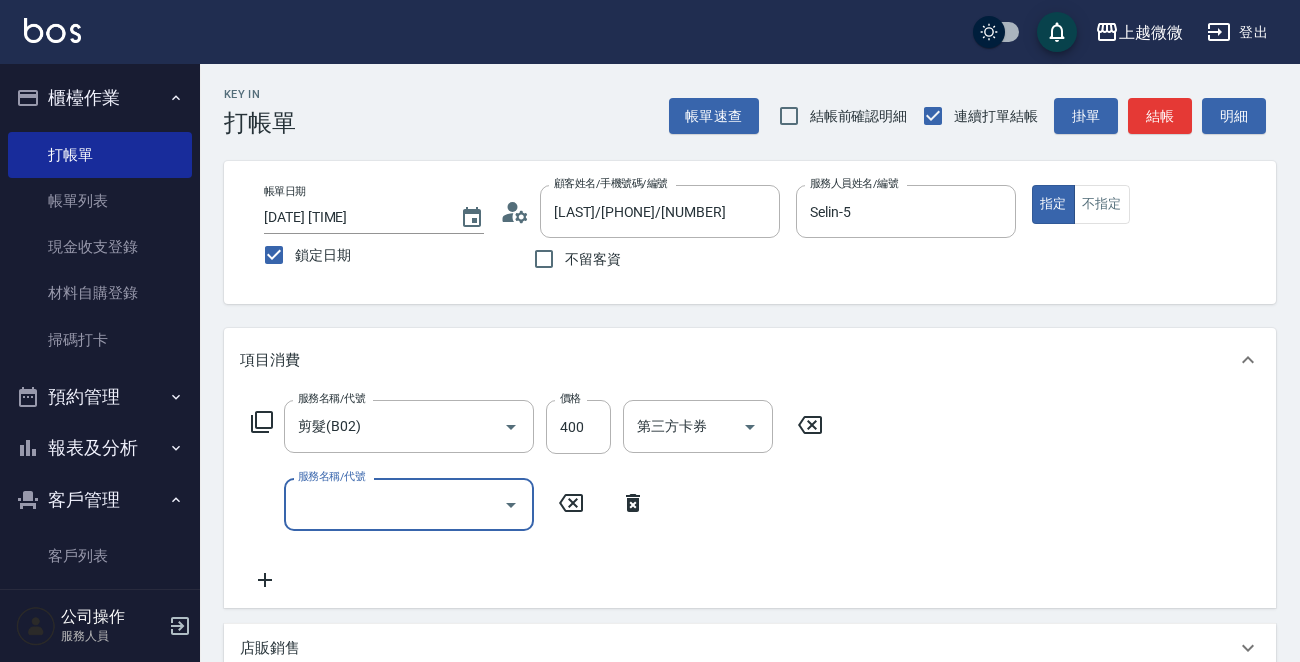 click on "服務名稱/代號" at bounding box center (394, 504) 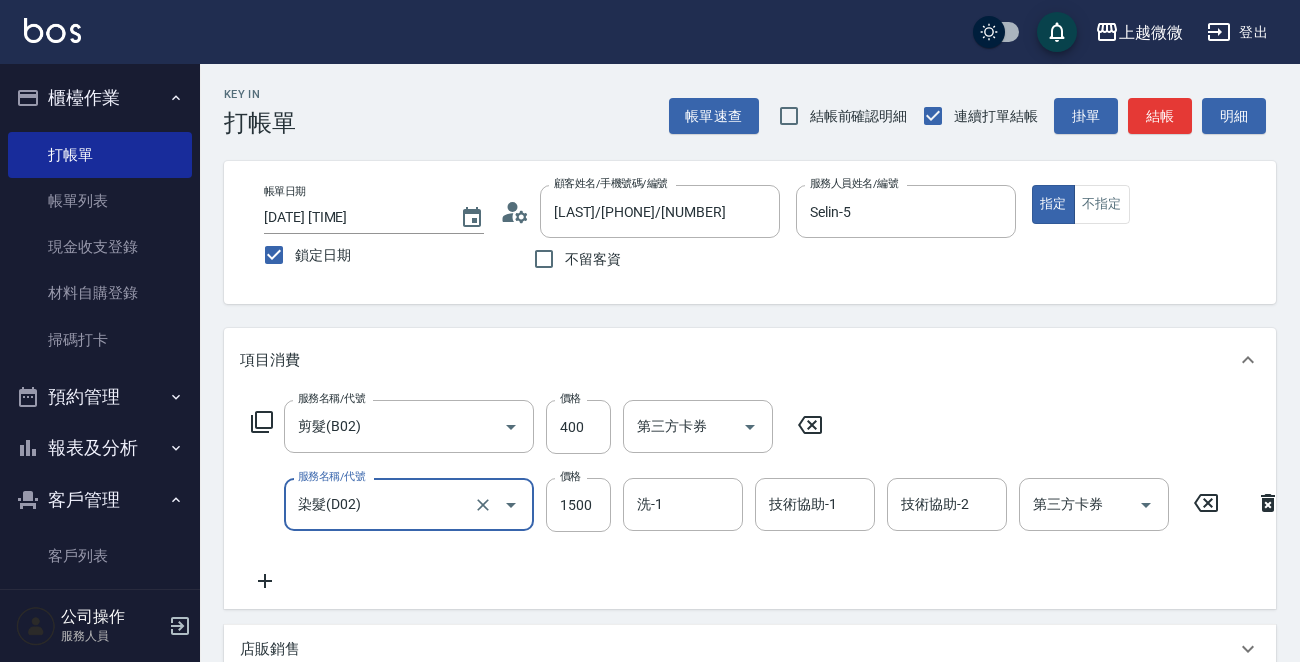 type on "染髮(D02)" 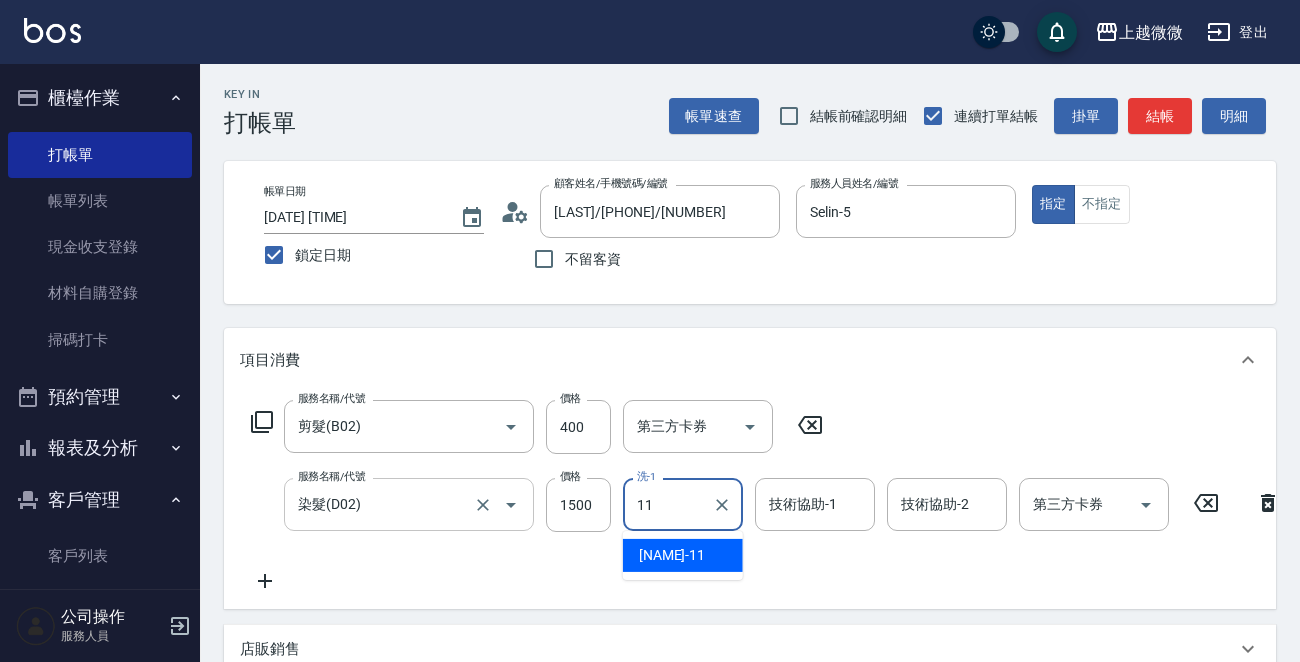 type on "Kristin-11" 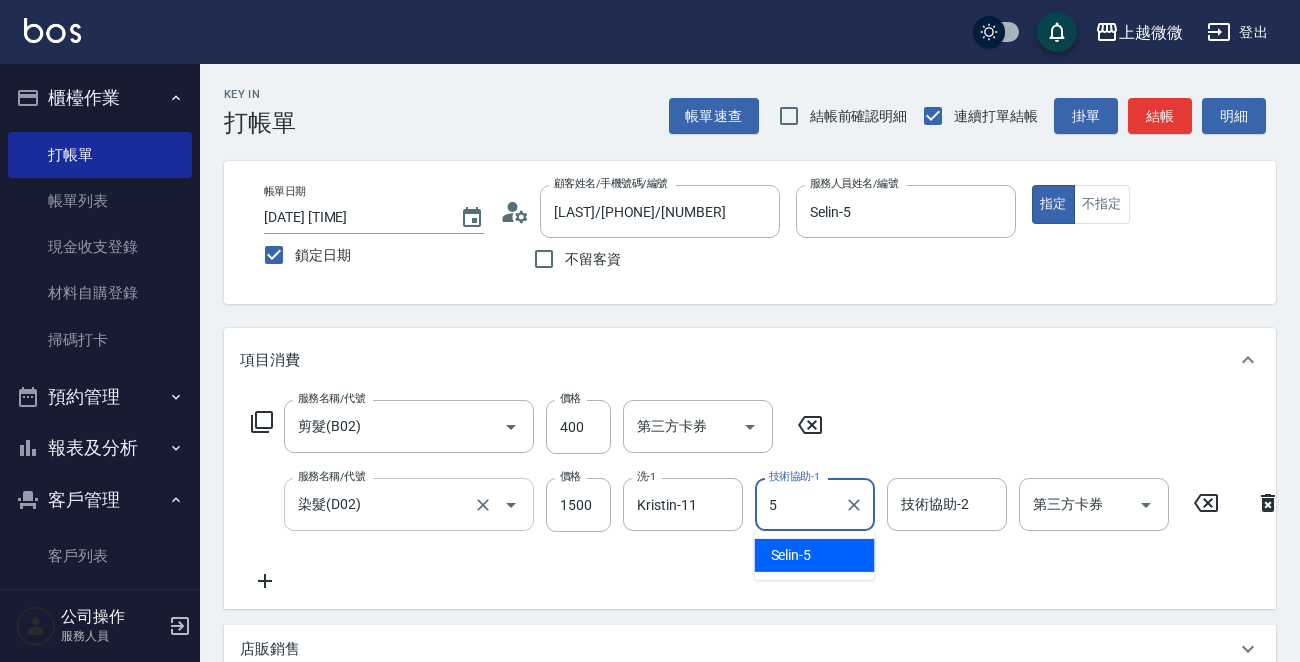 type on "Selin-5" 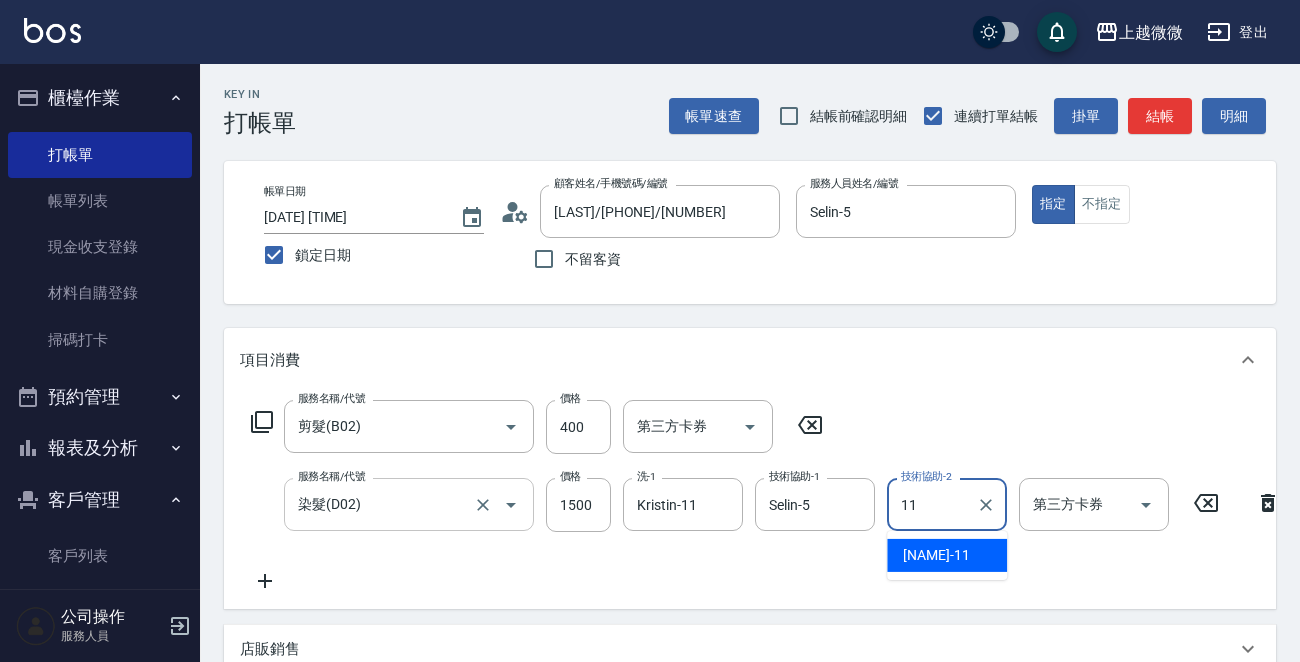 type on "Kristin-11" 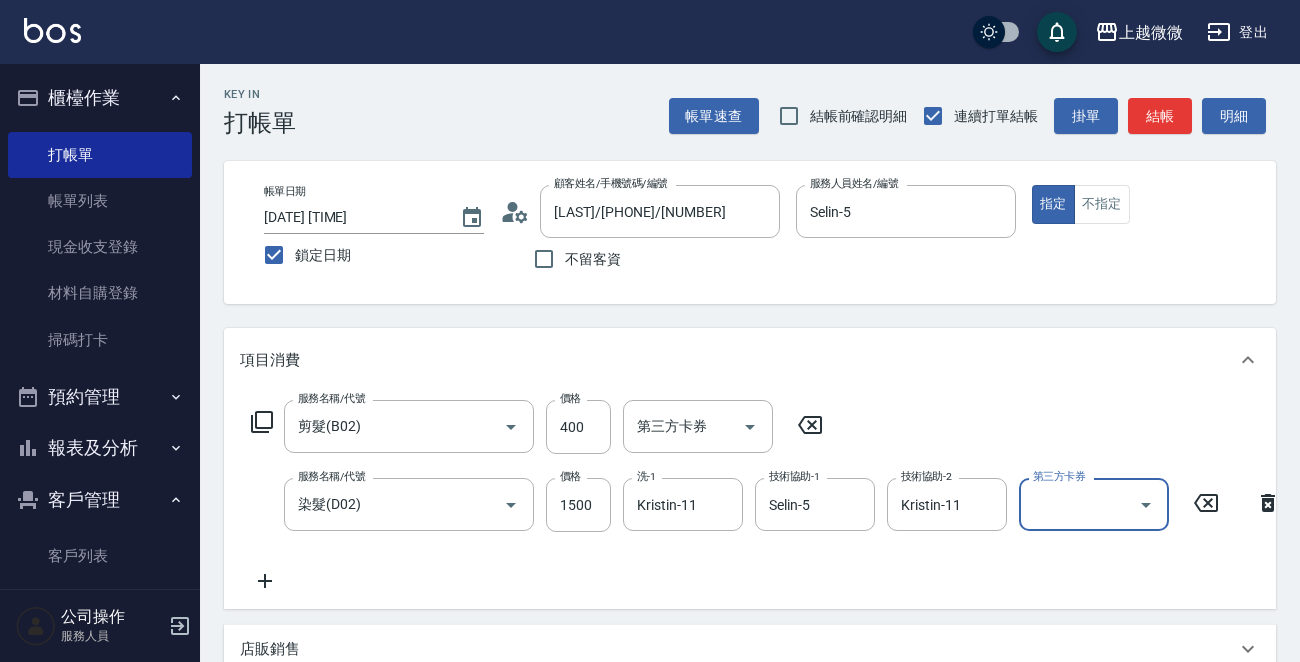 click 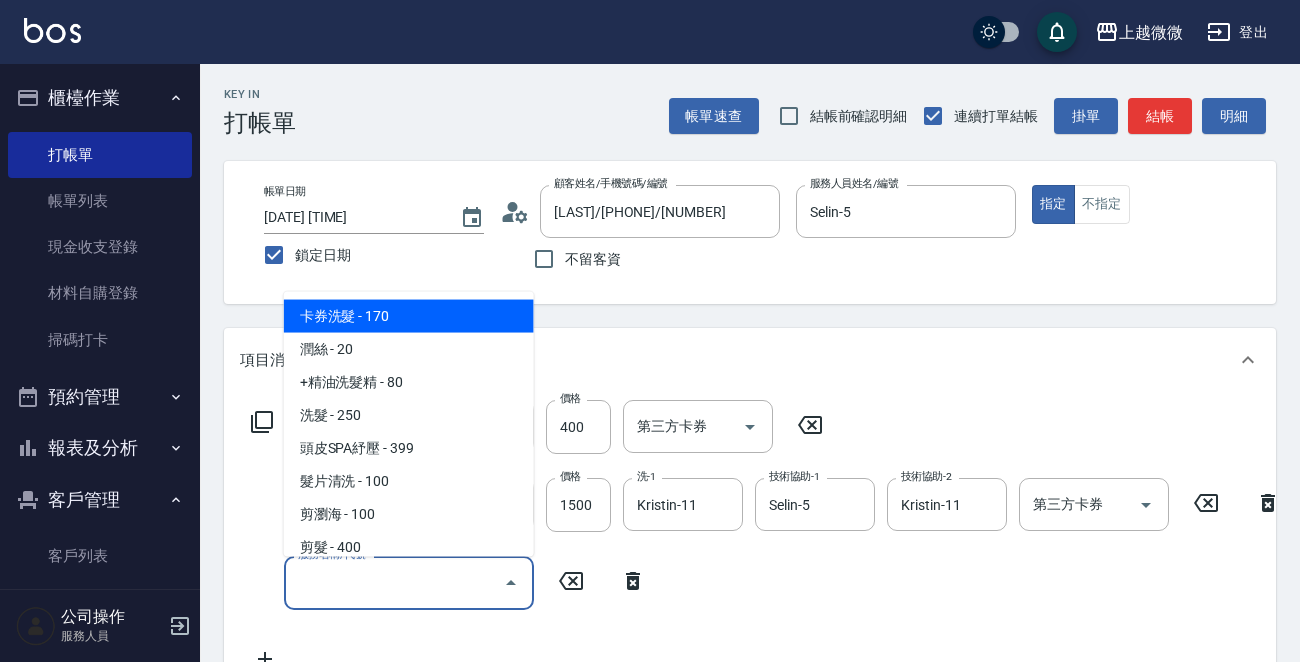 click on "服務名稱/代號" at bounding box center [394, 582] 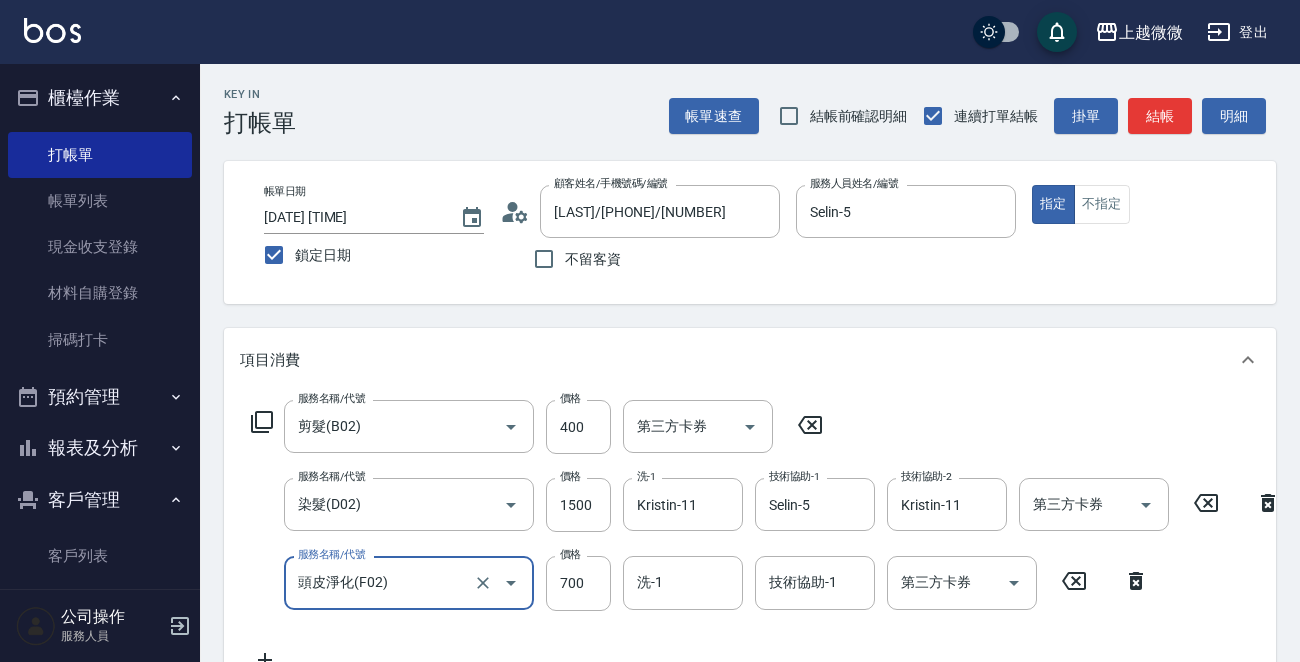 type on "頭皮淨化(F02)" 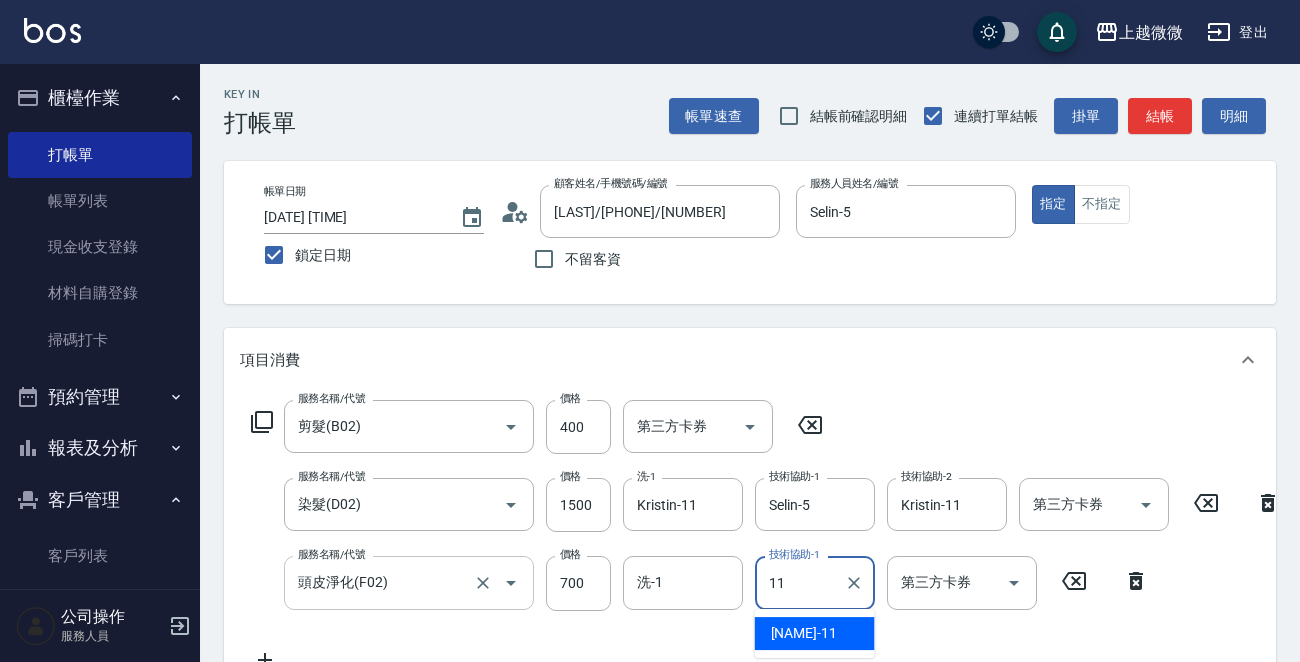 type on "Kristin-11" 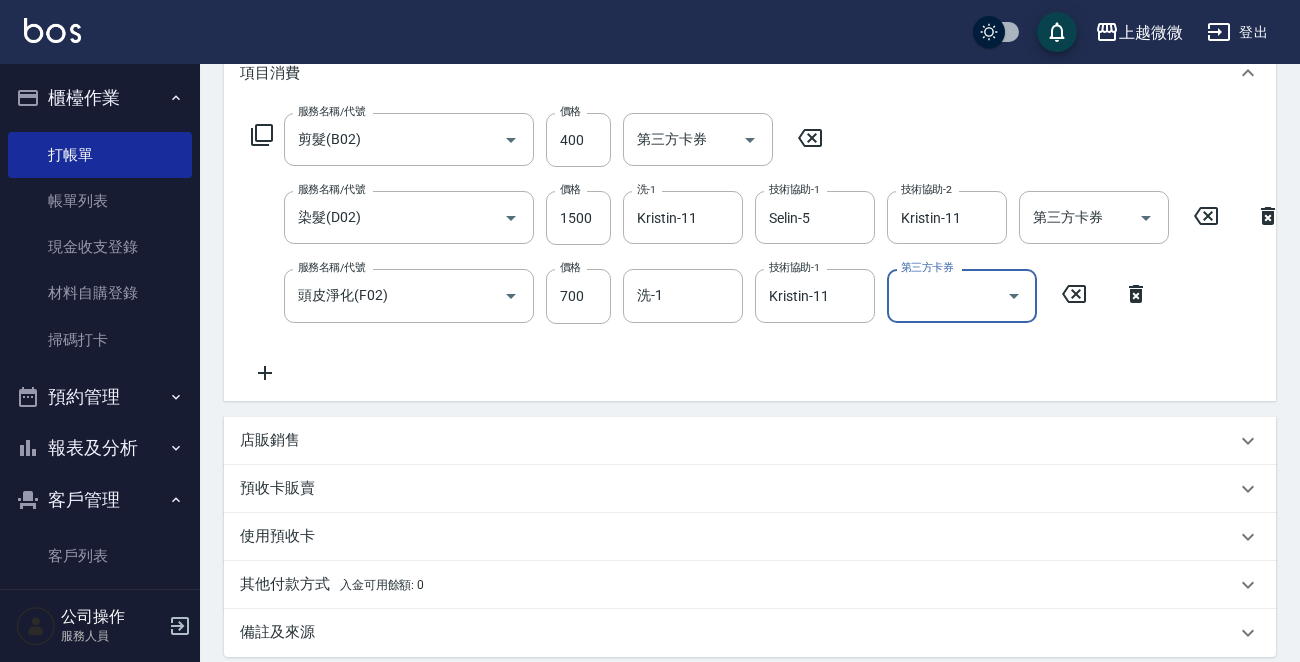 scroll, scrollTop: 300, scrollLeft: 0, axis: vertical 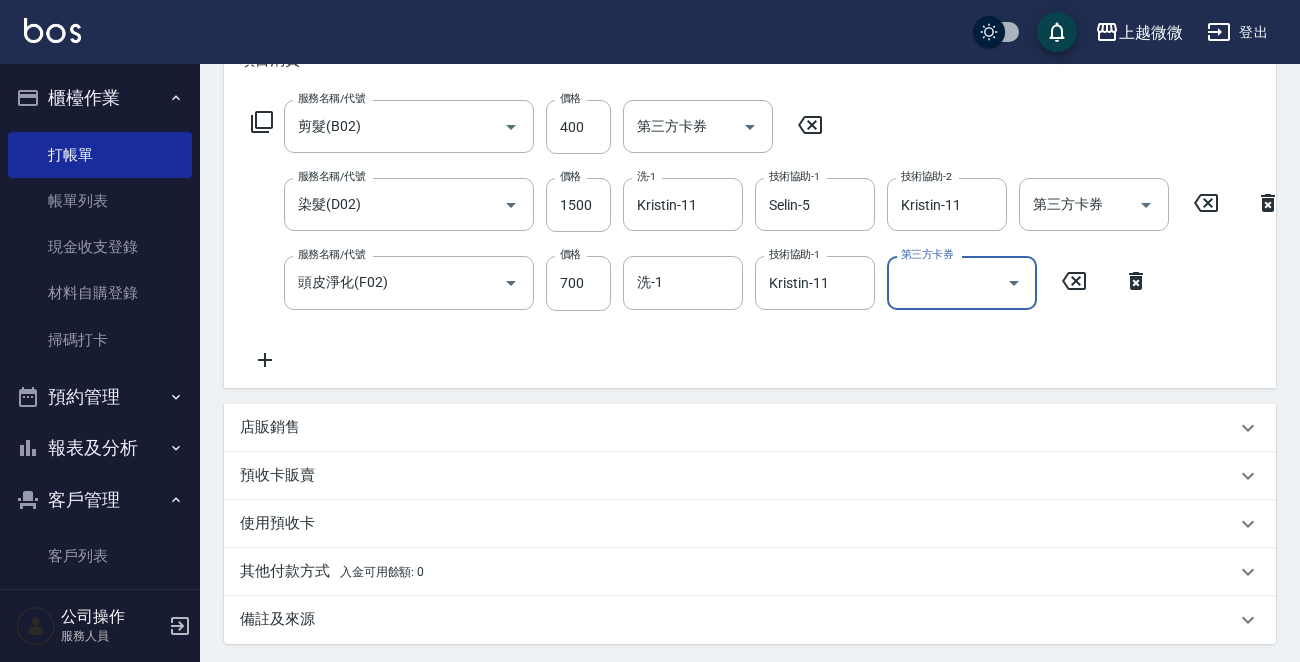 click 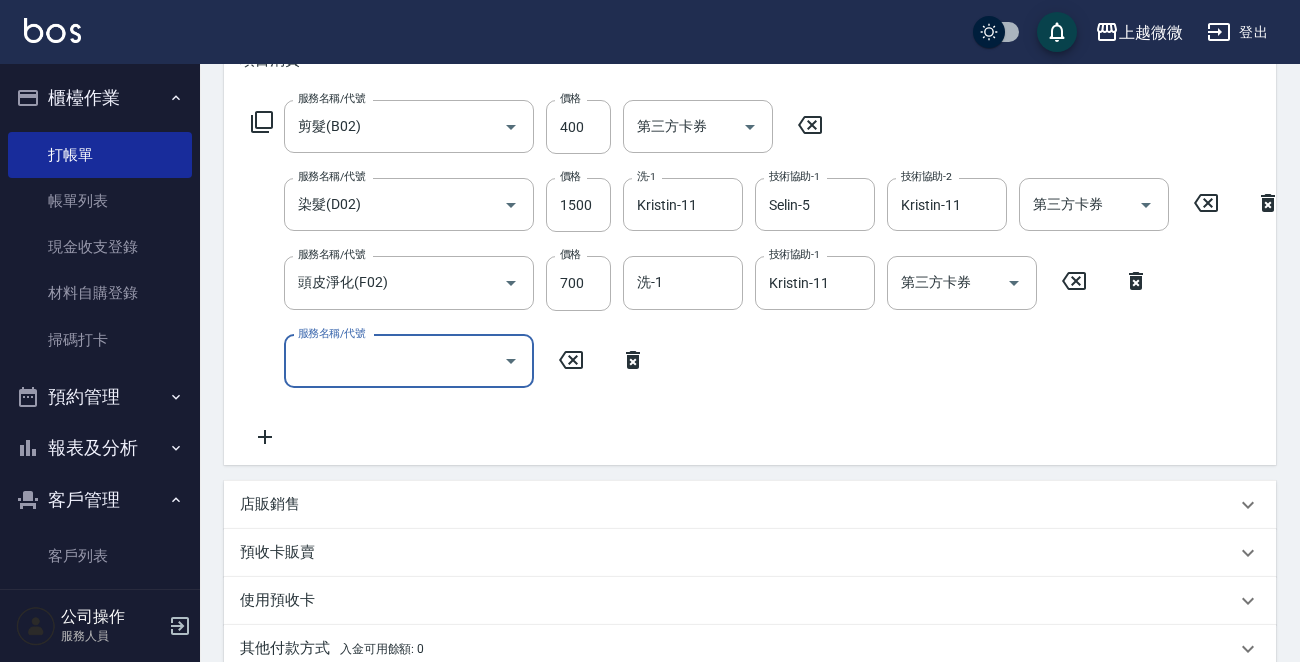 click on "服務名稱/代號 服務名稱/代號" at bounding box center [409, 361] 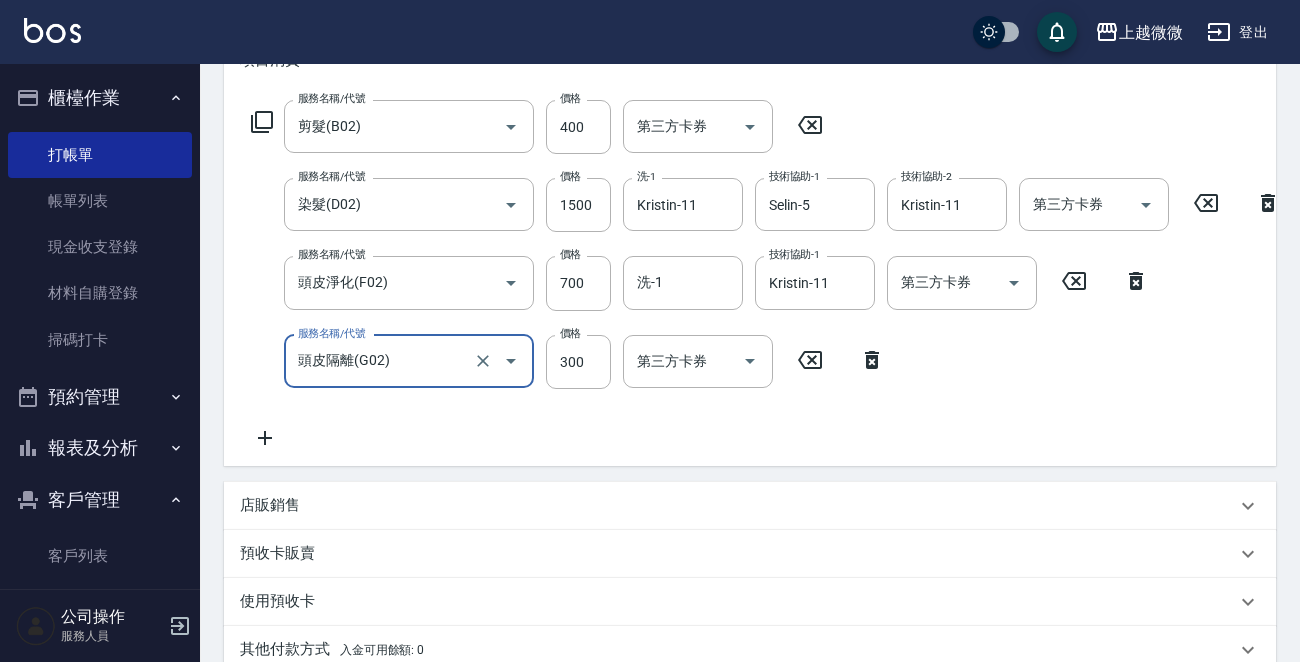 scroll, scrollTop: 597, scrollLeft: 0, axis: vertical 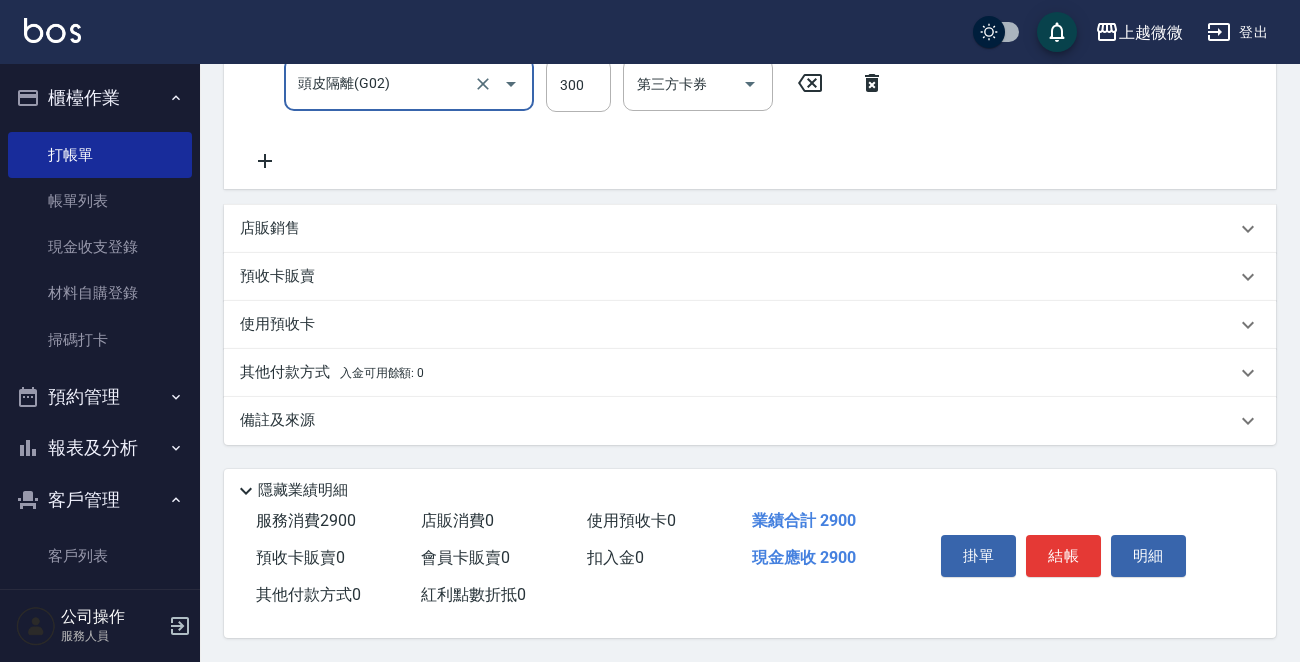 type on "頭皮隔離(G02)" 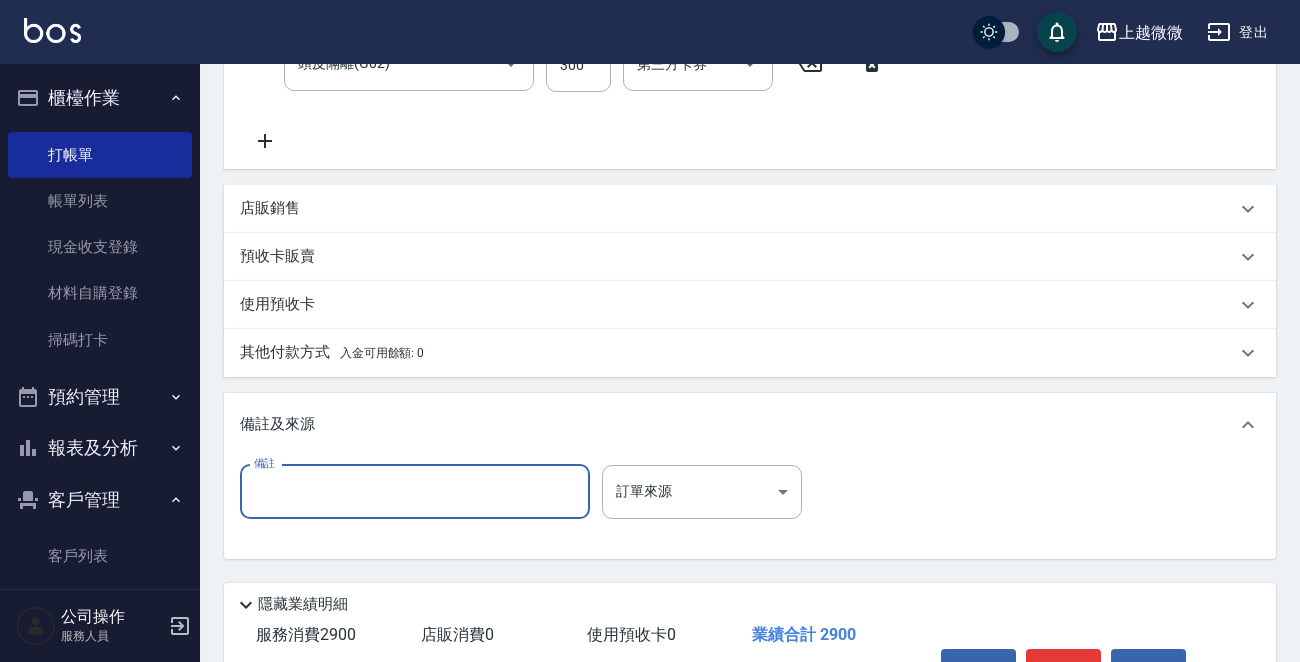 click on "備註" at bounding box center (415, 492) 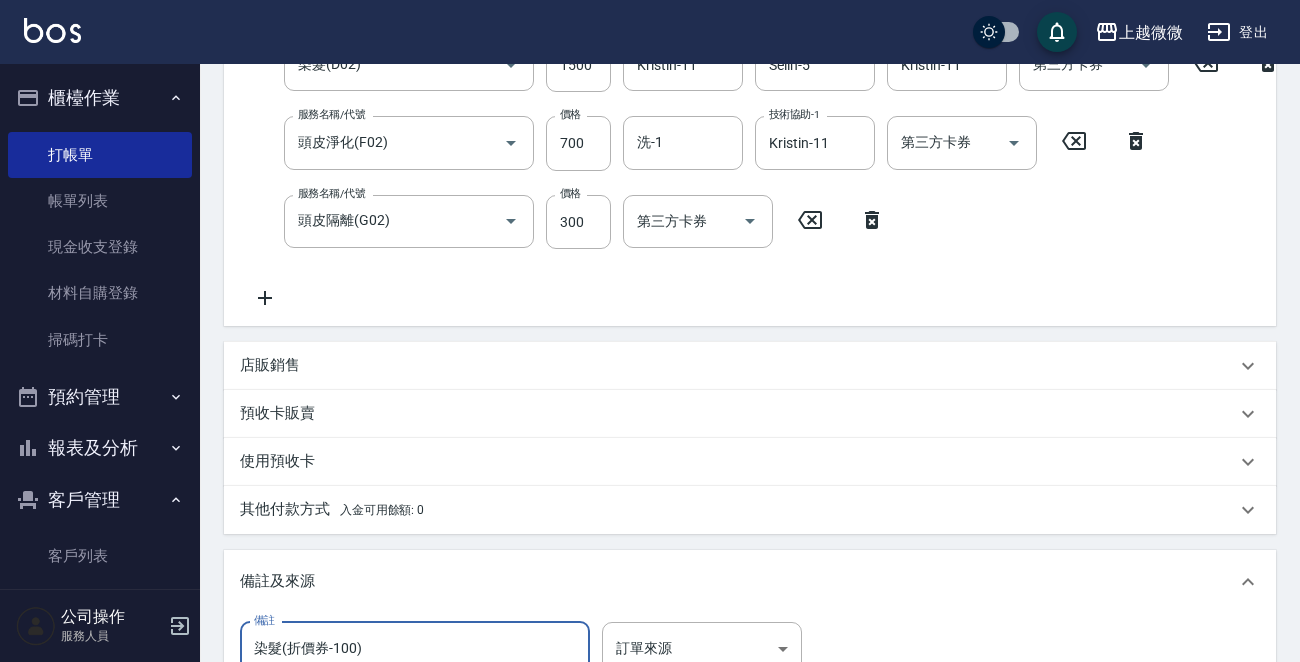 scroll, scrollTop: 730, scrollLeft: 0, axis: vertical 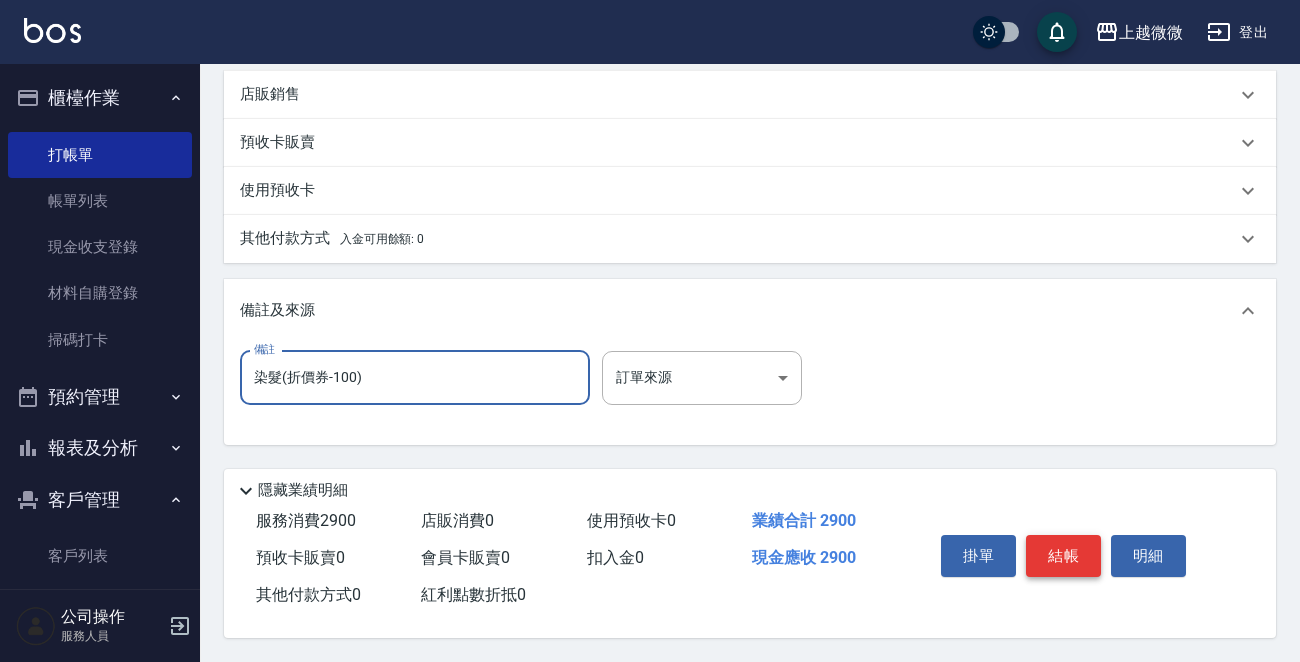 type on "染髮(折價券-100)" 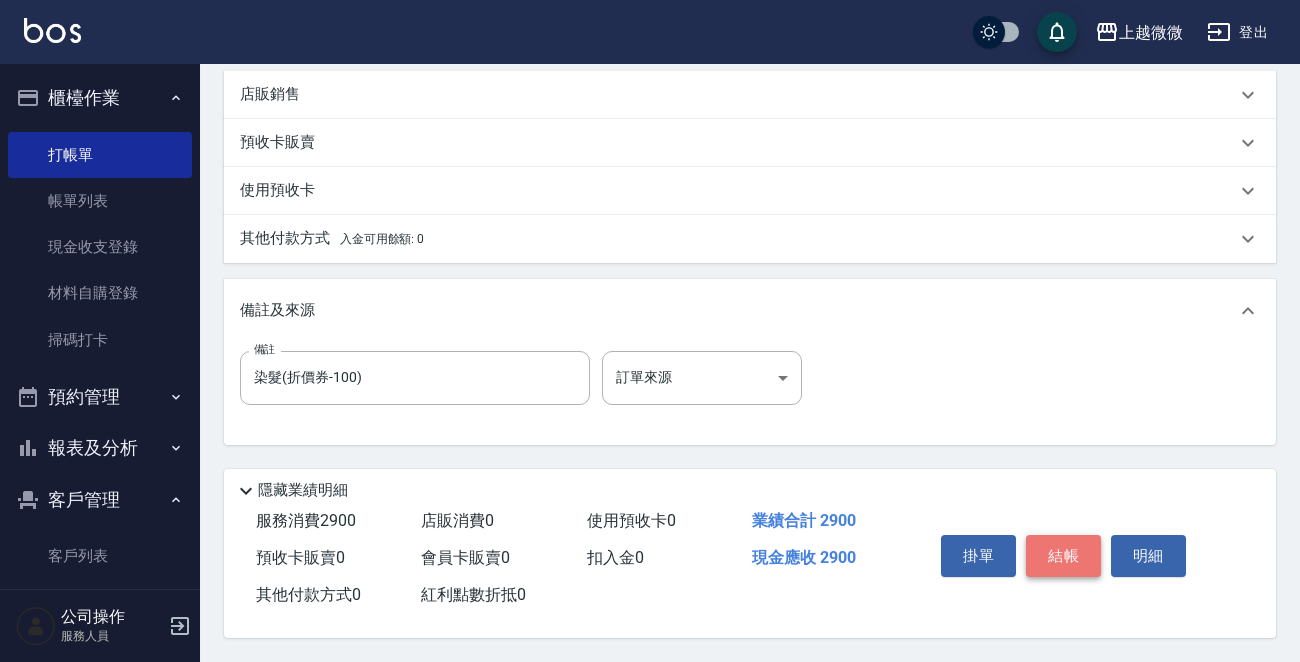 click on "結帳" at bounding box center (1063, 556) 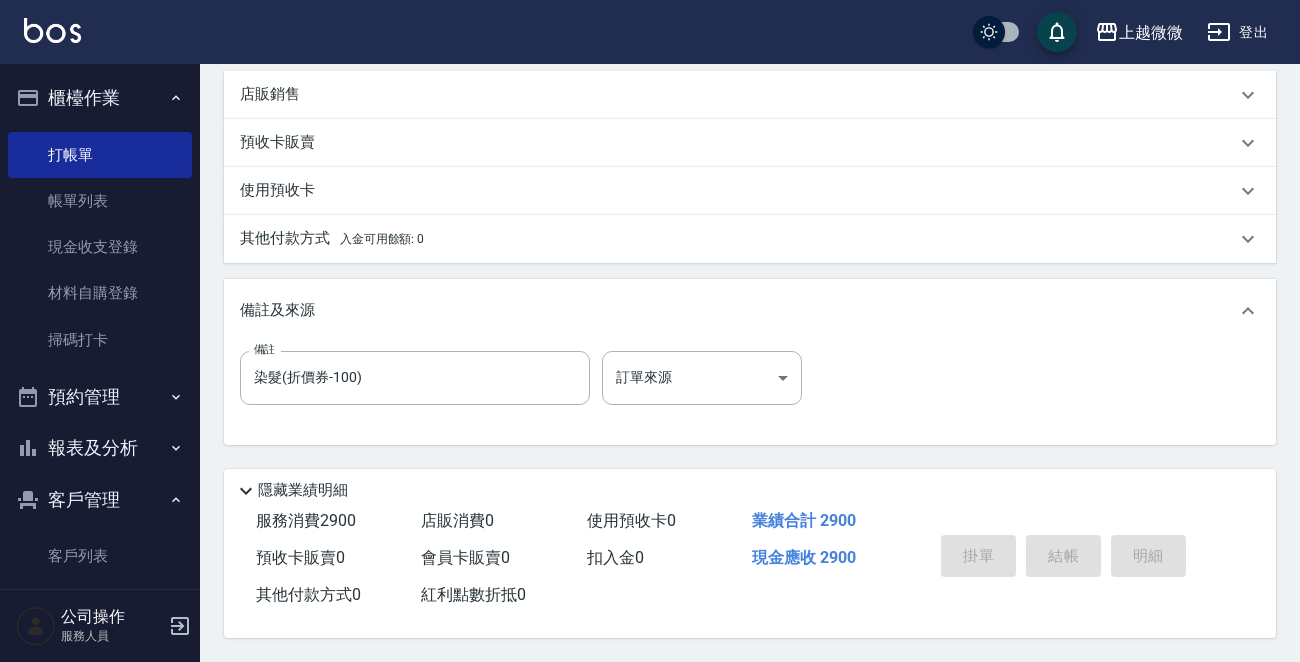 type 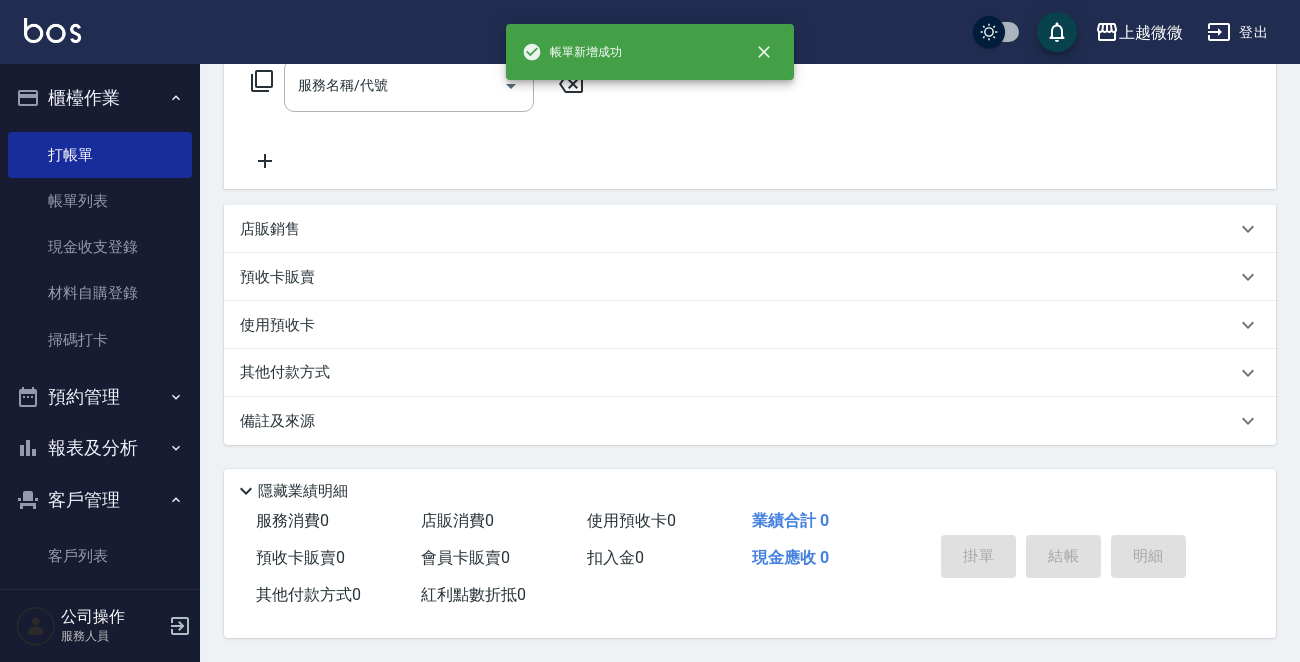 scroll, scrollTop: 0, scrollLeft: 0, axis: both 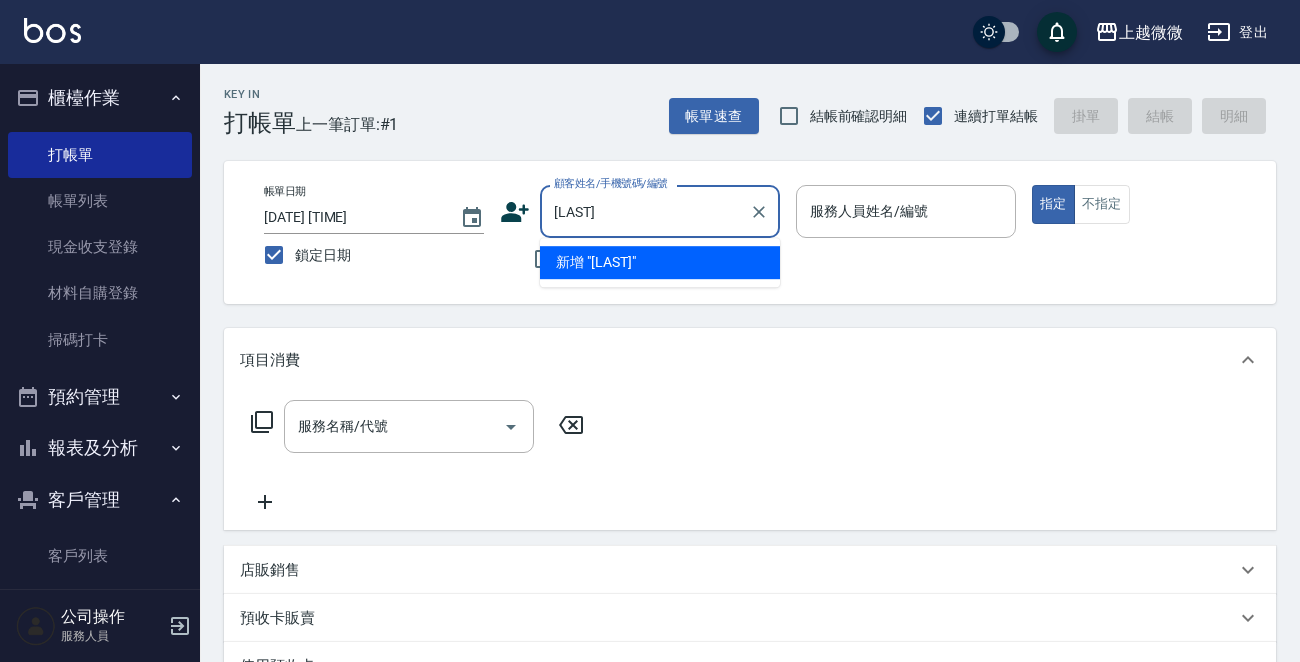 type on "[LAST]" 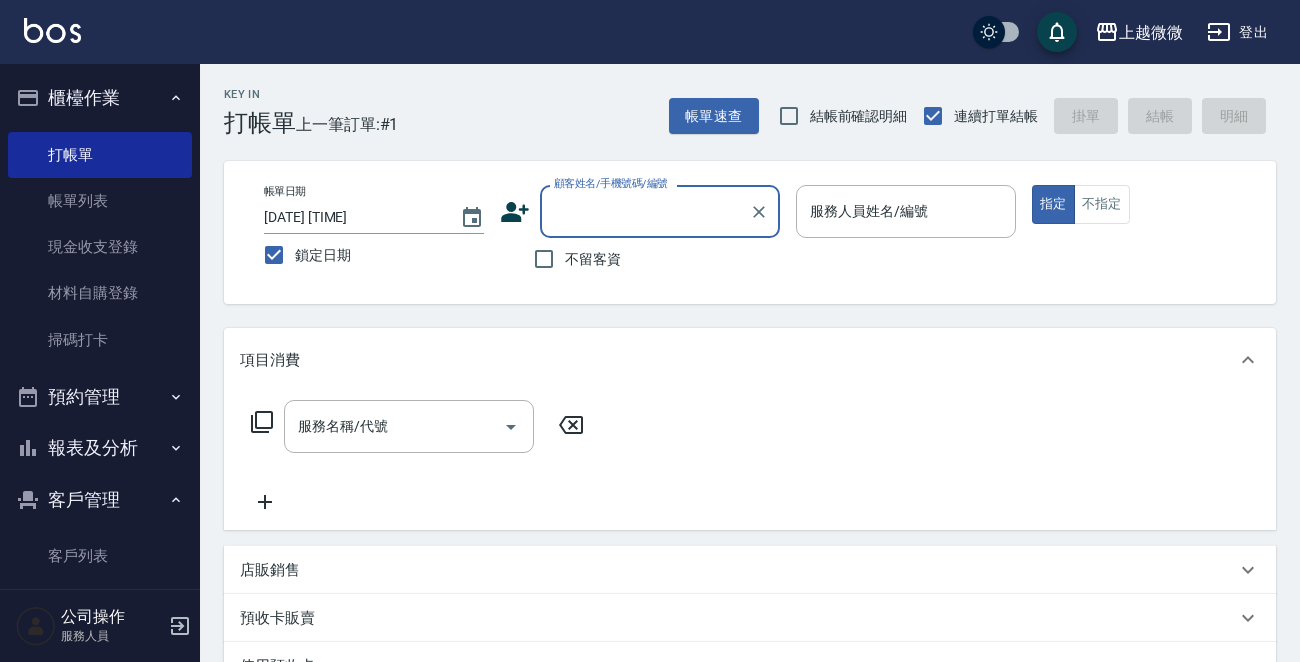 click on "顧客姓名/手機號碼/編號" at bounding box center (645, 211) 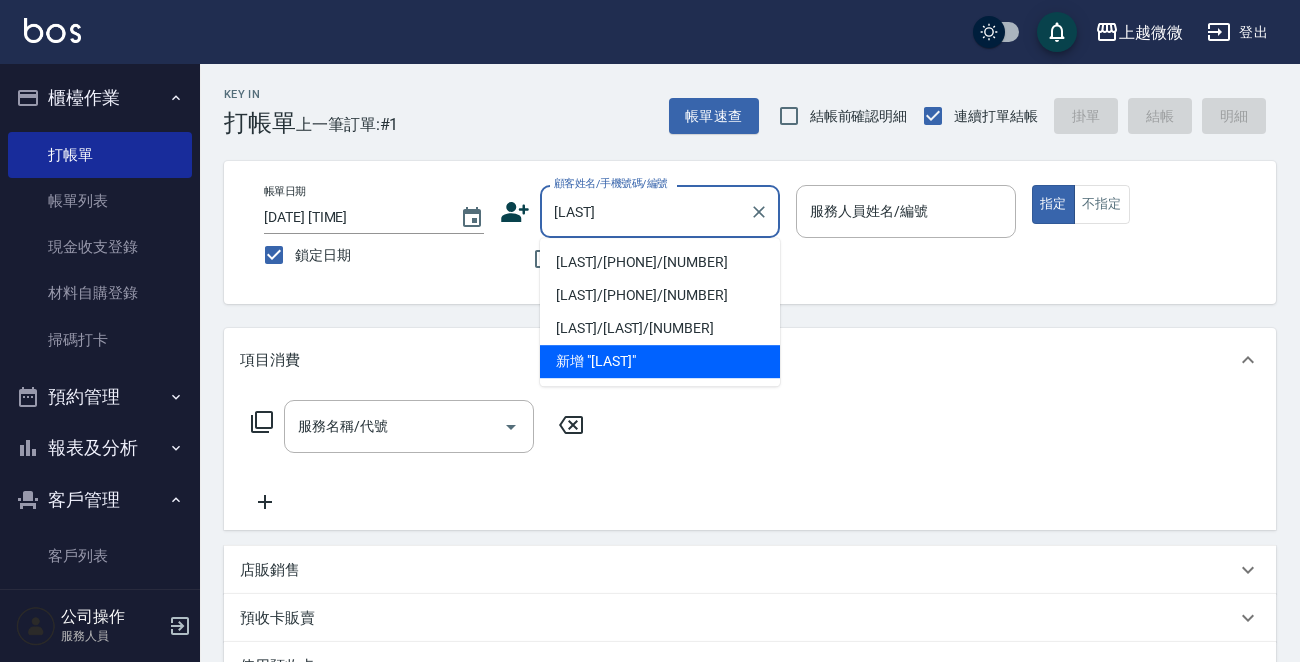click on "[LAST]/[PHONE]/[NUMBER]" at bounding box center (660, 262) 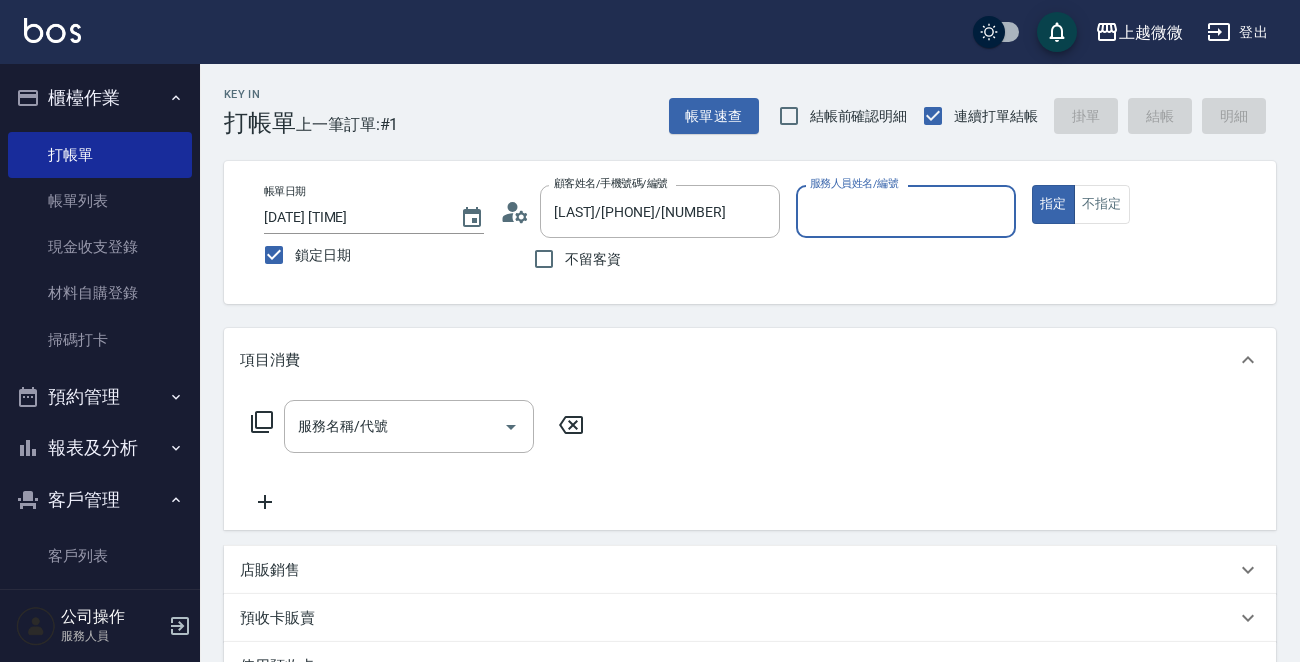 type on "Mini-2" 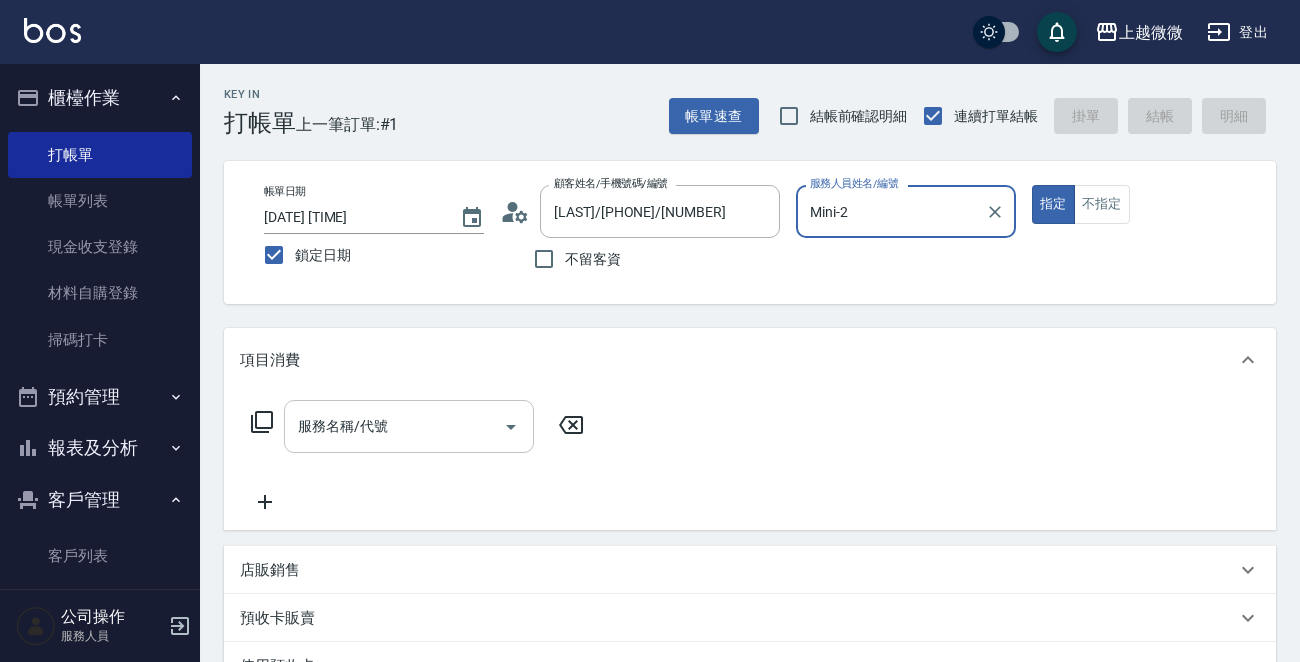 click on "服務名稱/代號" at bounding box center [394, 426] 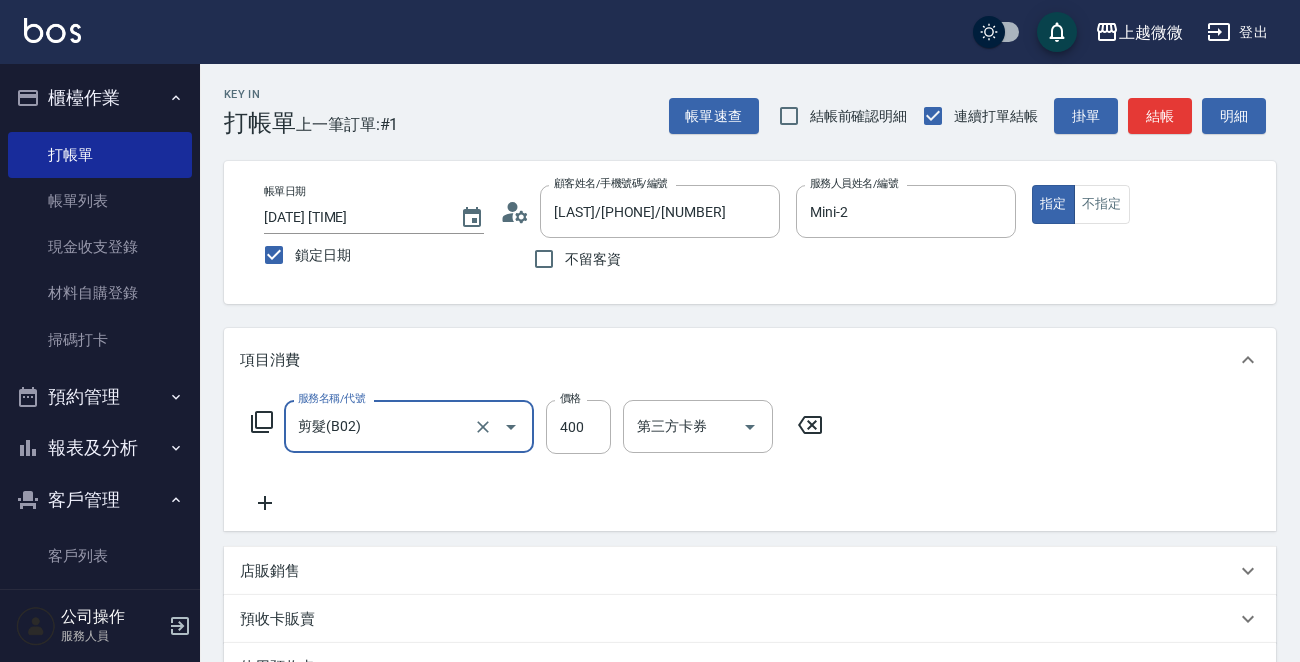 type on "剪髮(B02)" 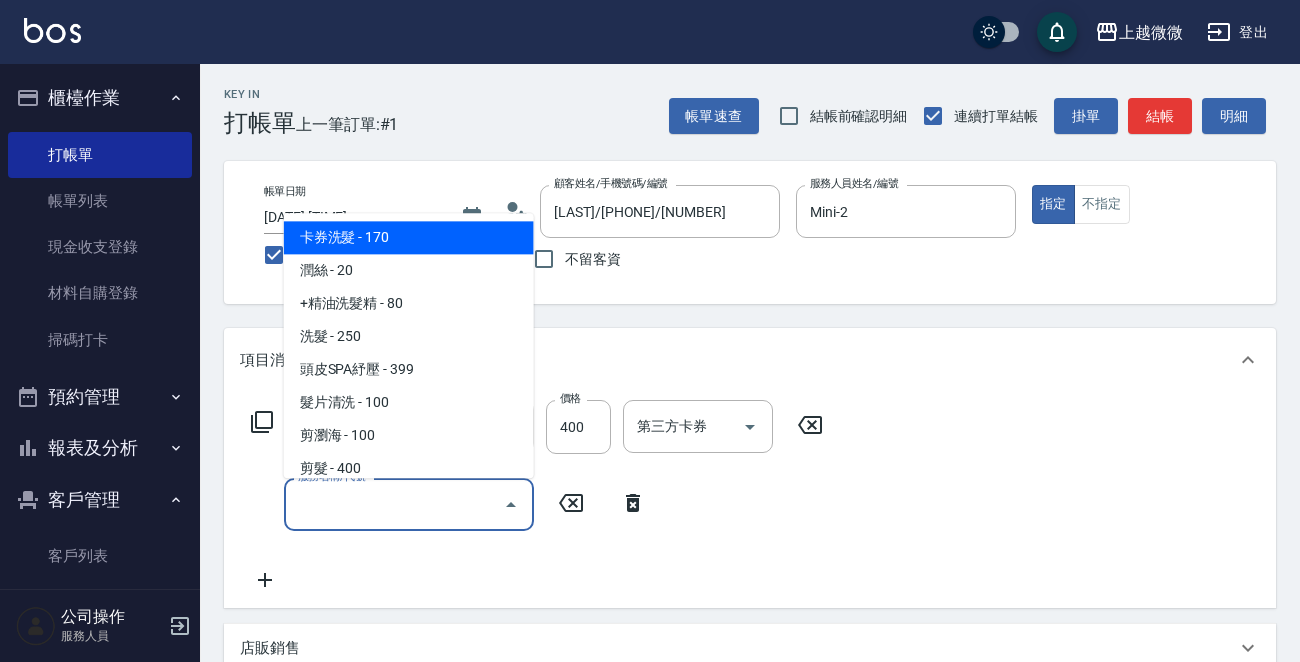 click on "服務名稱/代號" at bounding box center (394, 504) 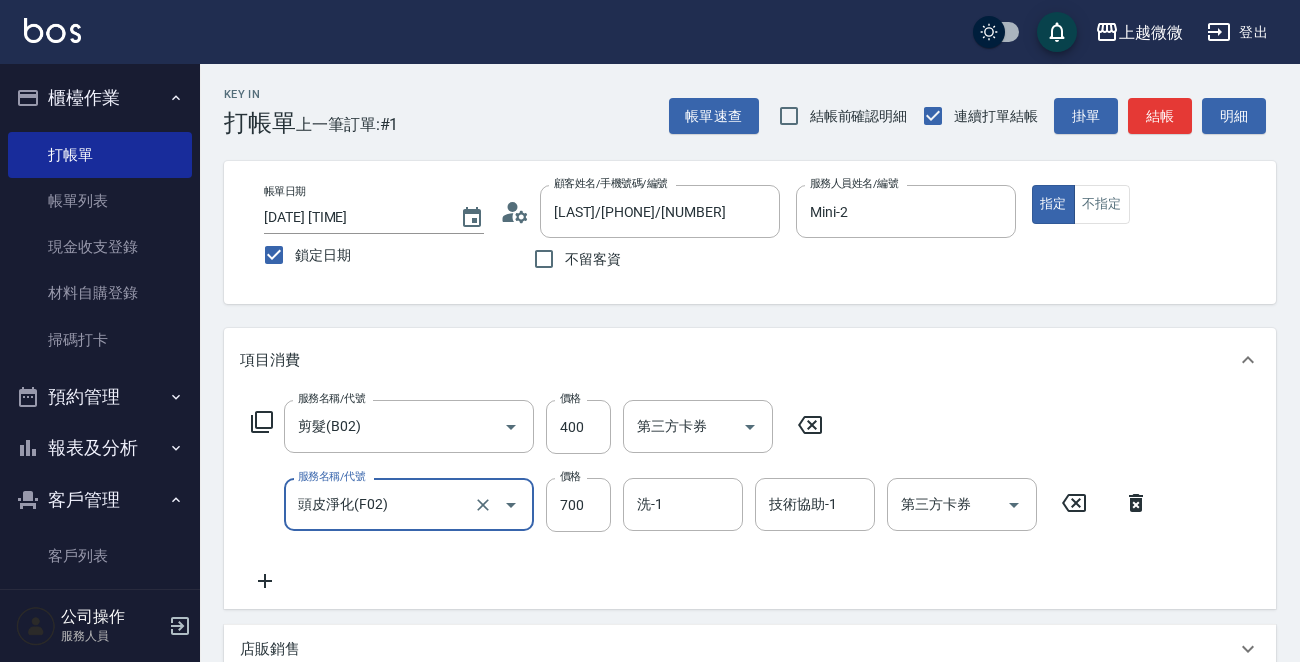 type on "頭皮淨化(F02)" 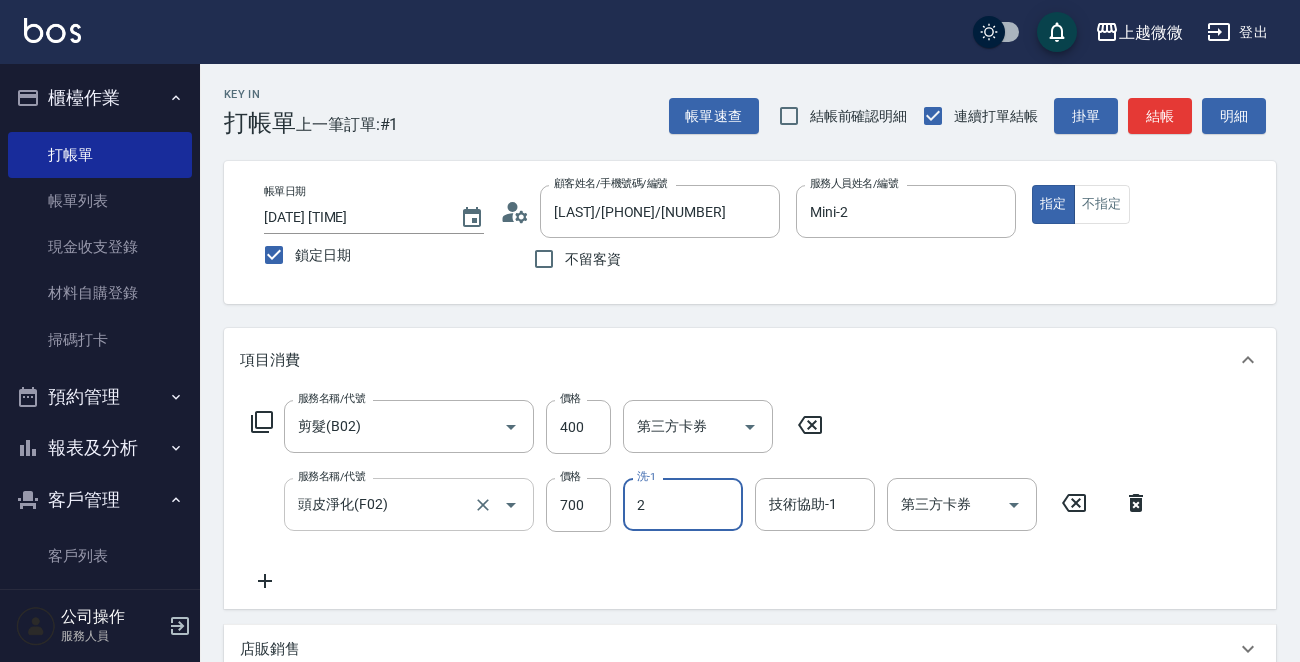 type on "Mini-2" 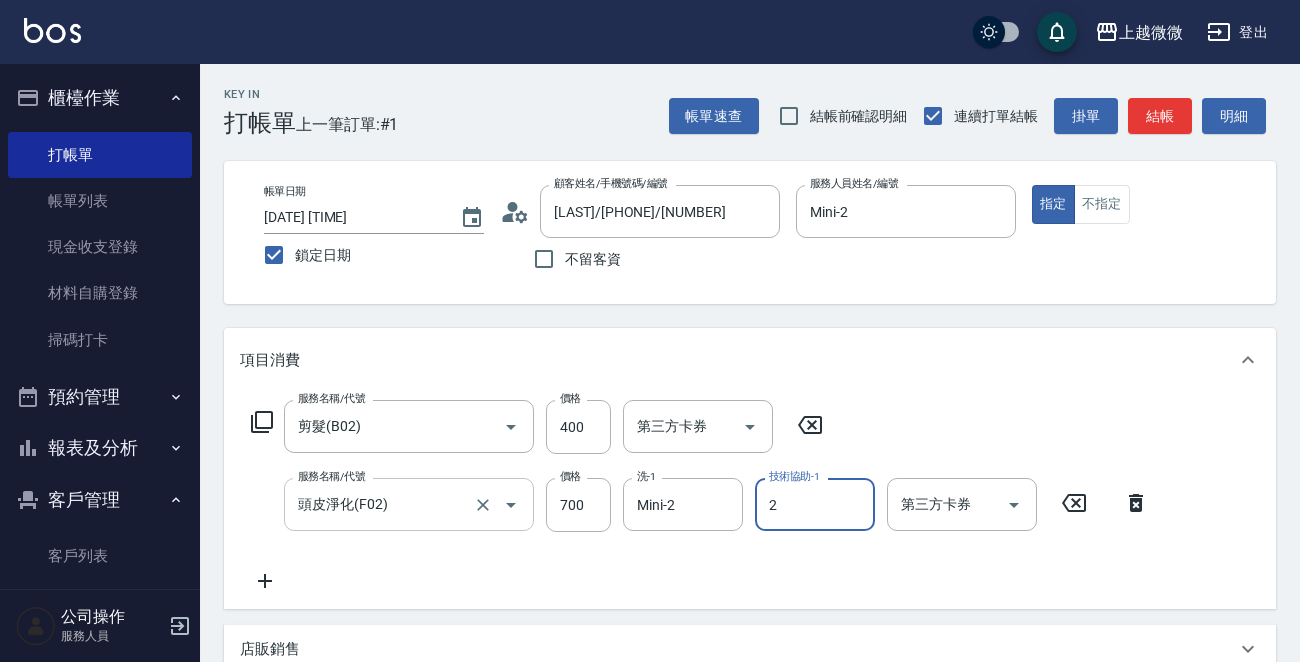 type on "Mini-2" 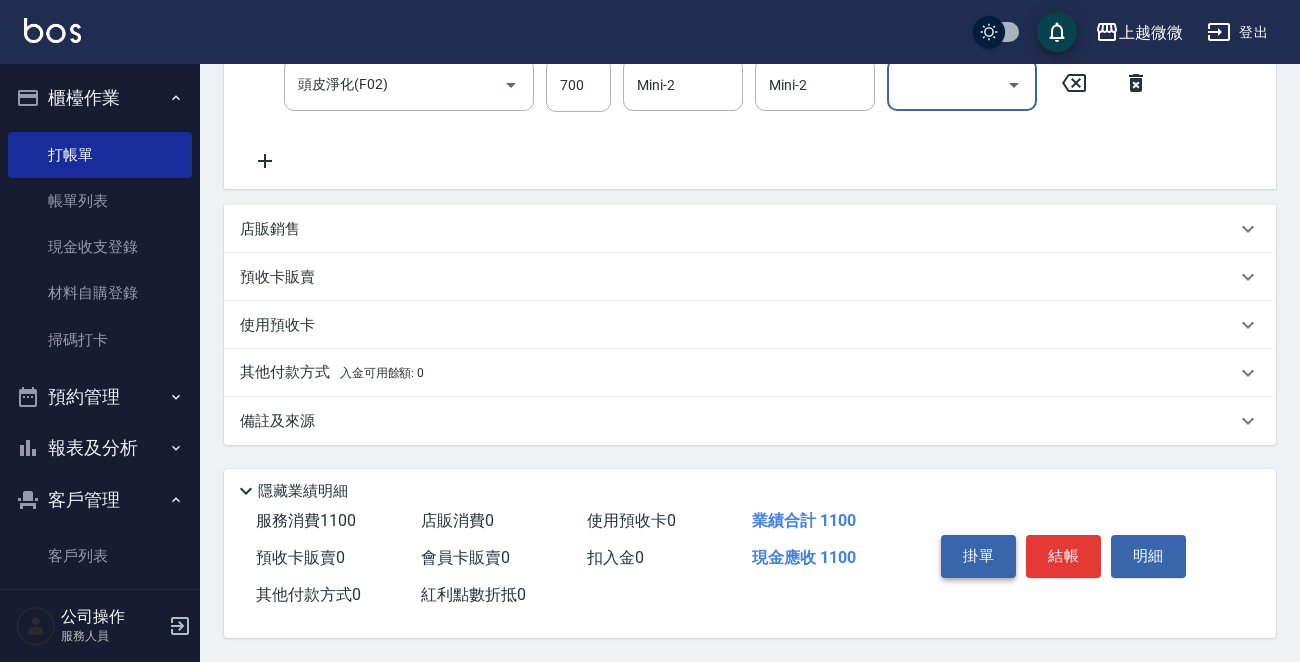 scroll, scrollTop: 425, scrollLeft: 0, axis: vertical 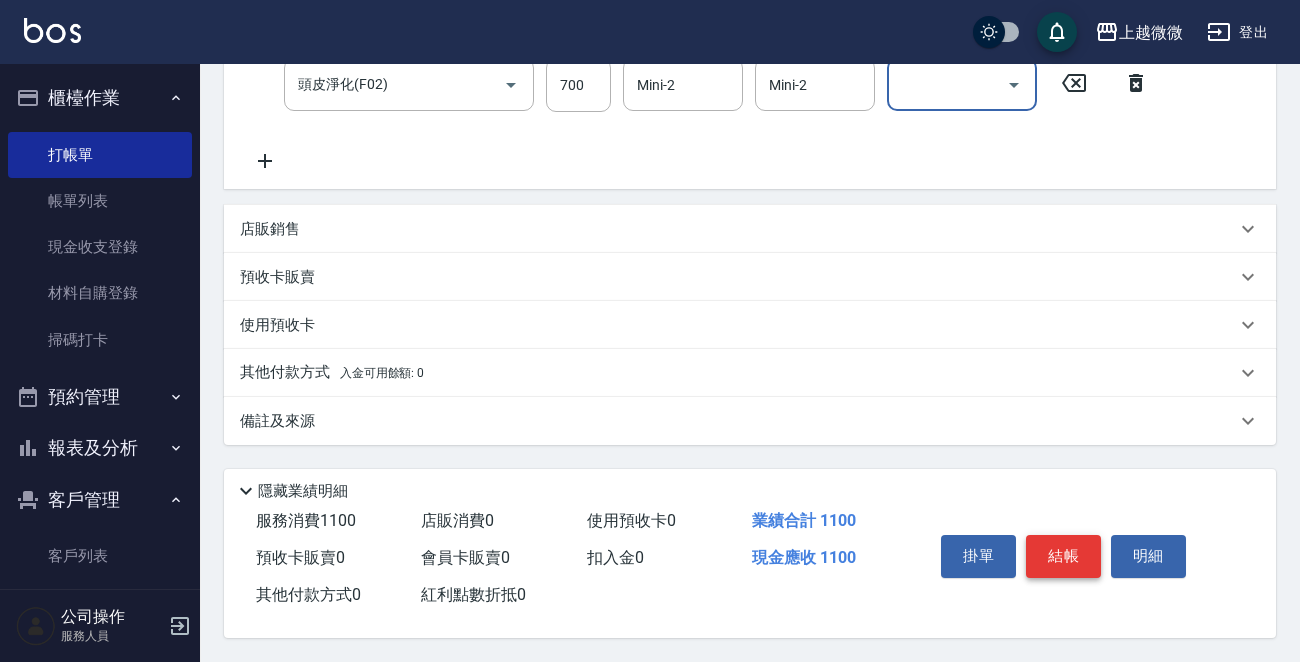 click on "結帳" at bounding box center [1063, 556] 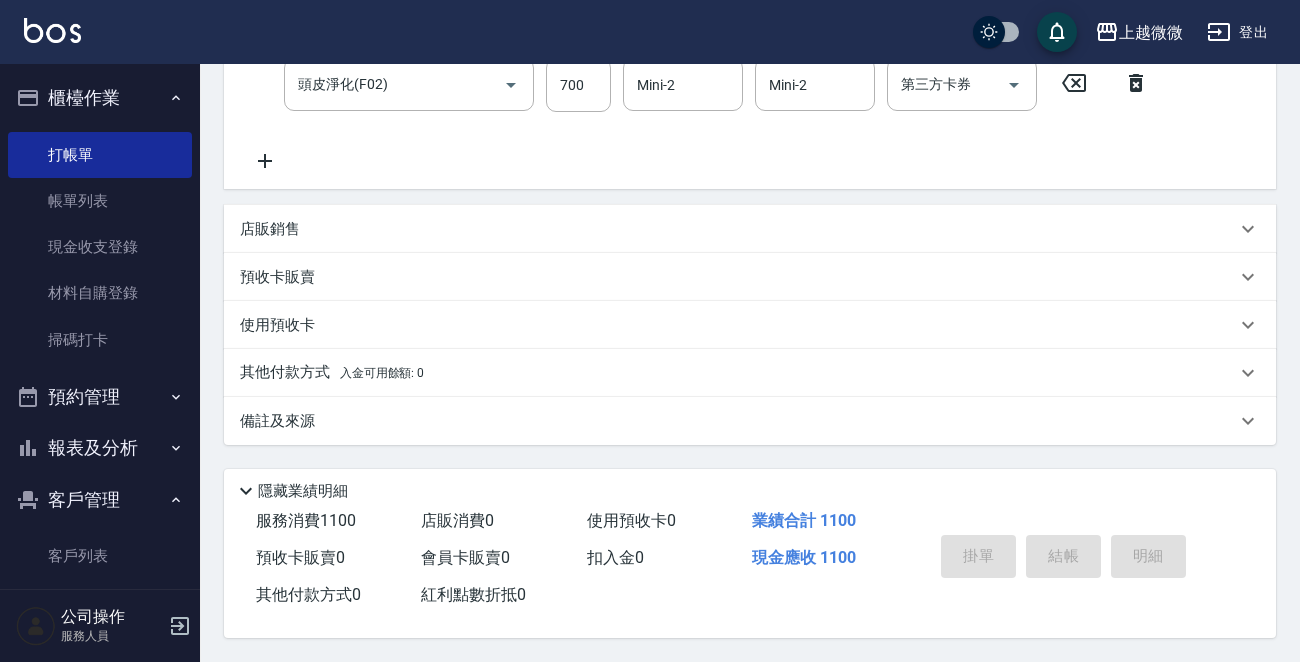 type 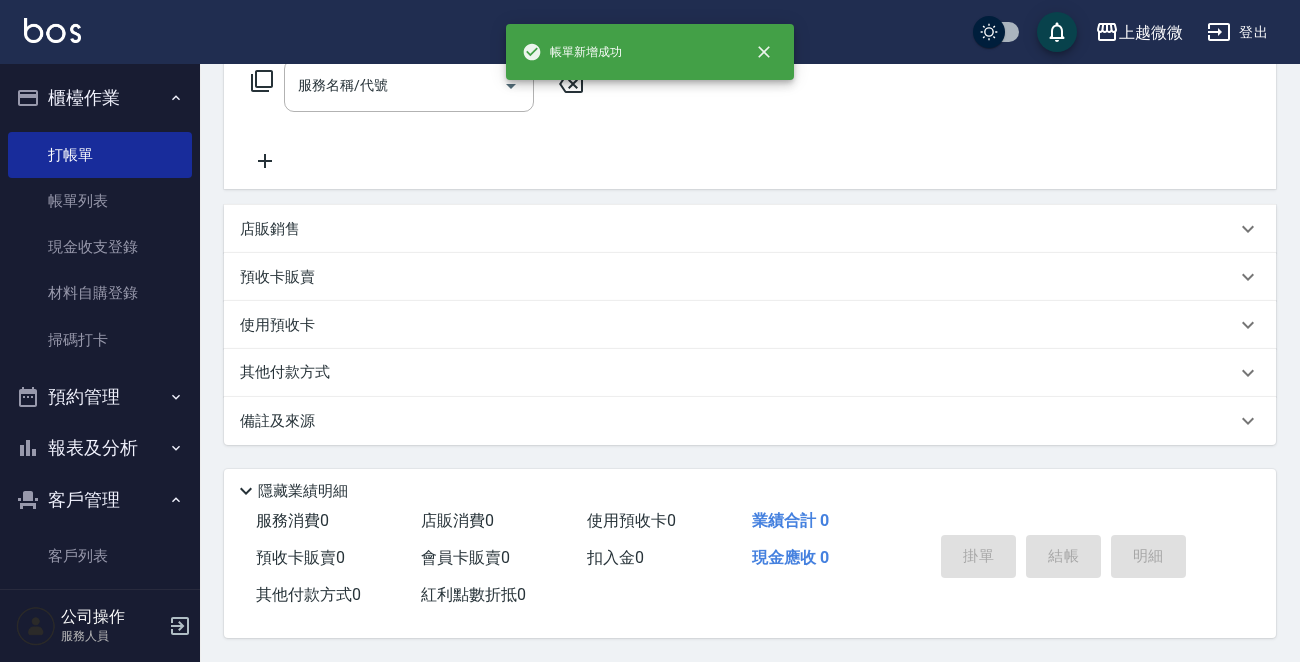scroll, scrollTop: 0, scrollLeft: 0, axis: both 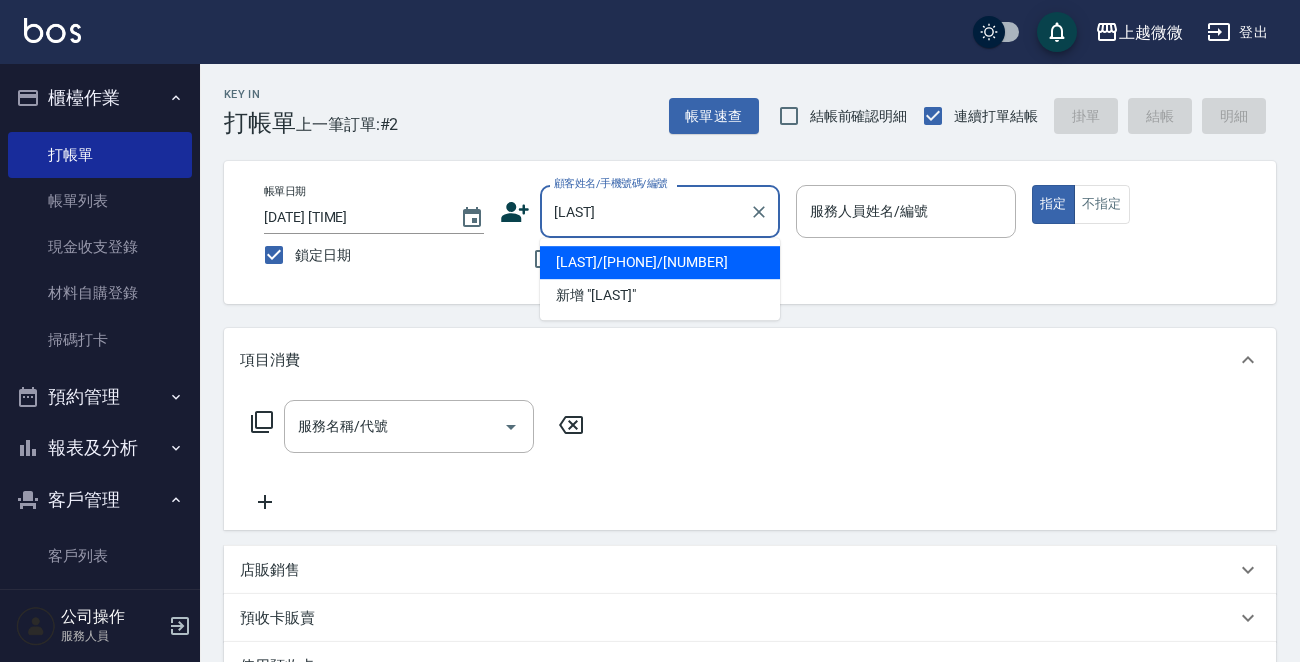 click on "[LAST]/[PHONE]/[NUMBER]" at bounding box center (660, 262) 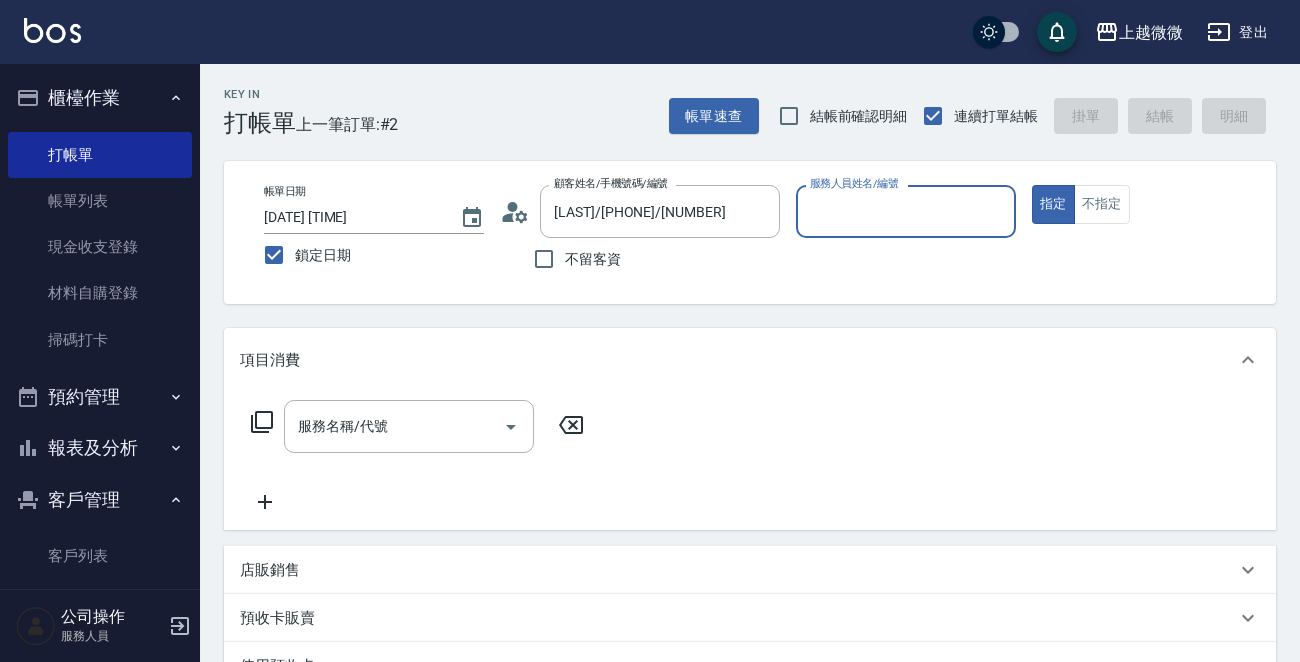 type on "Vivi-6" 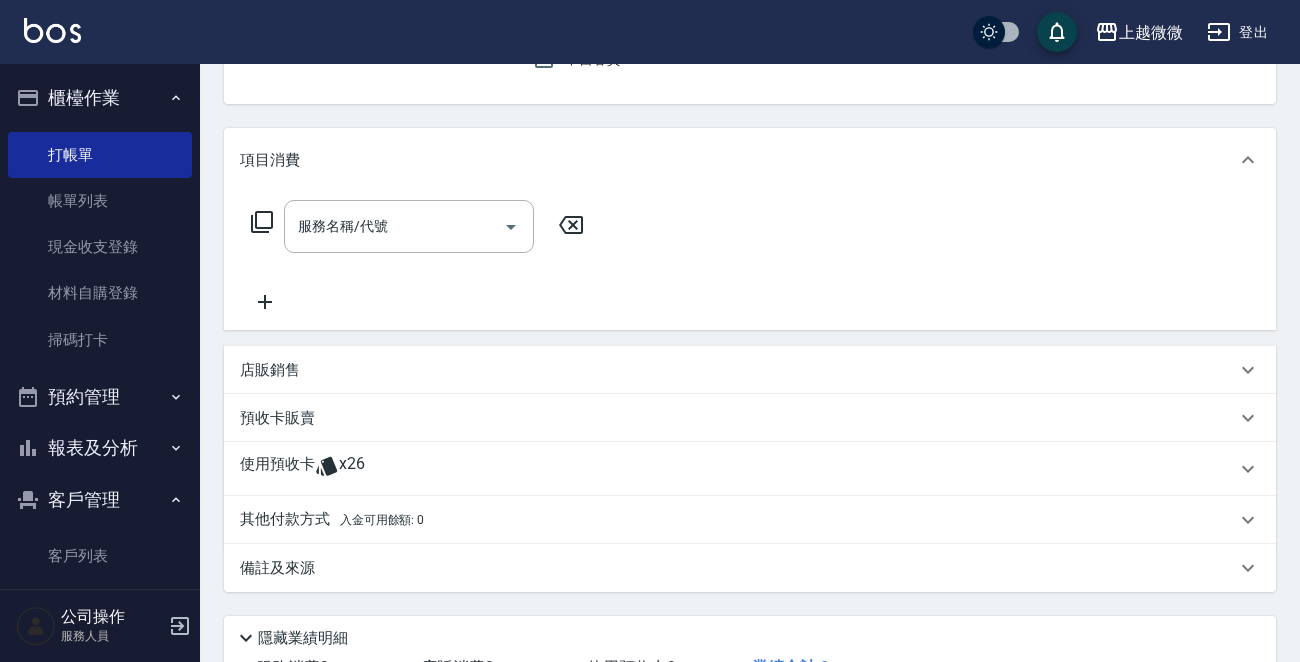 scroll, scrollTop: 351, scrollLeft: 0, axis: vertical 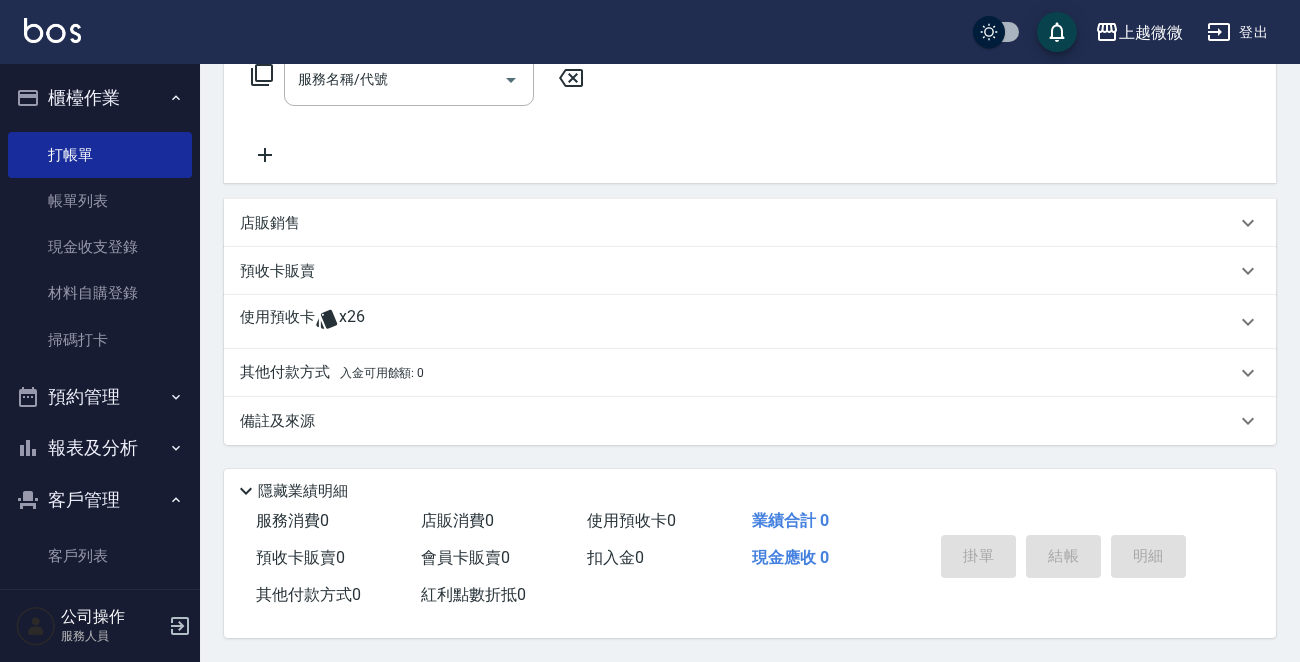 click on "使用預收卡" at bounding box center [277, 322] 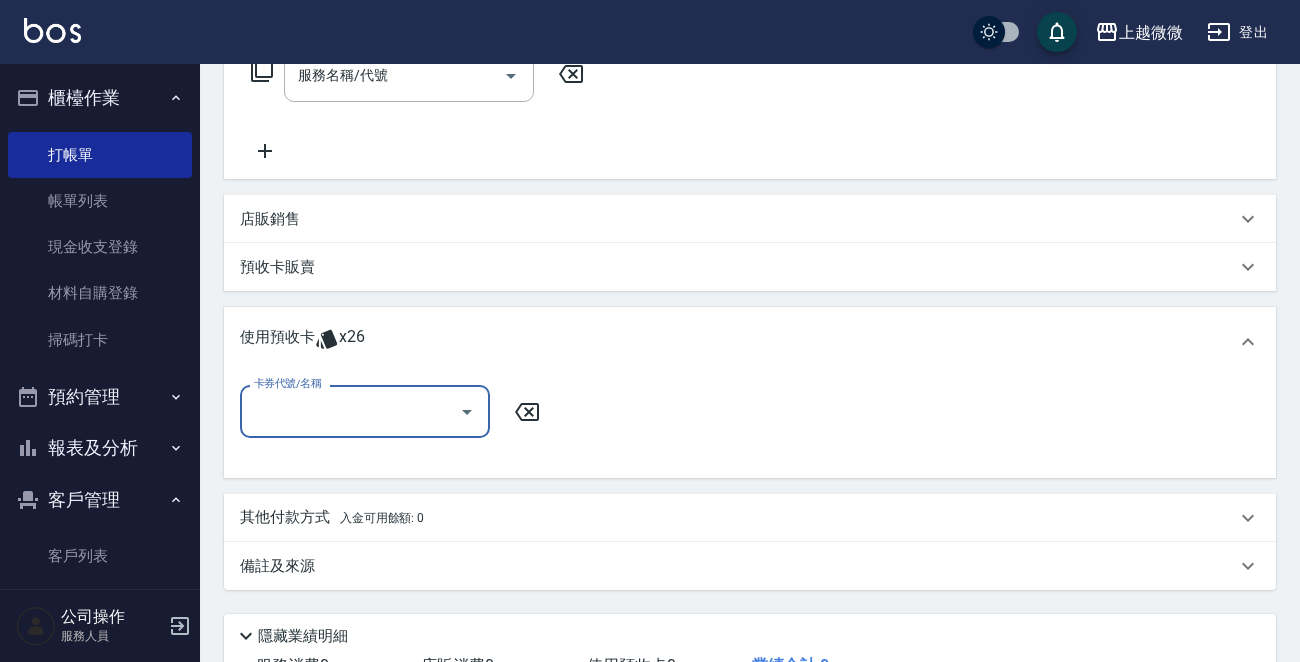 scroll, scrollTop: 0, scrollLeft: 0, axis: both 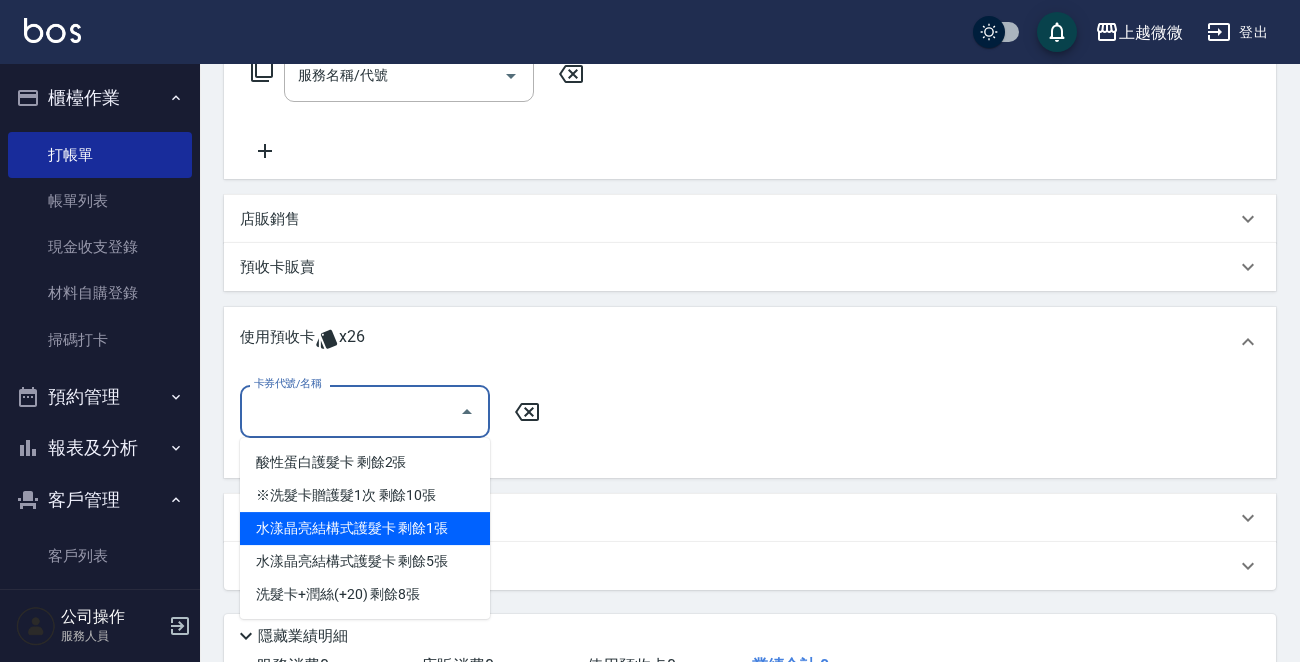 click on "水漾晶亮結構式護髮卡 剩餘1張" at bounding box center [365, 528] 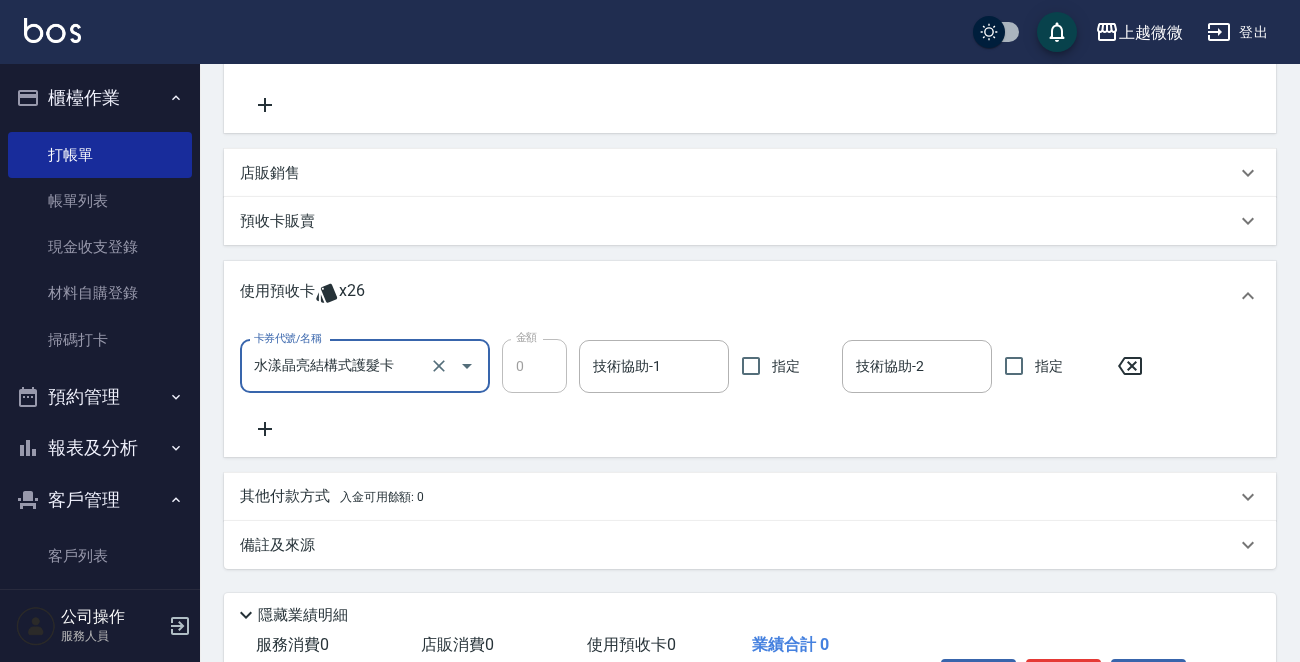 scroll, scrollTop: 526, scrollLeft: 0, axis: vertical 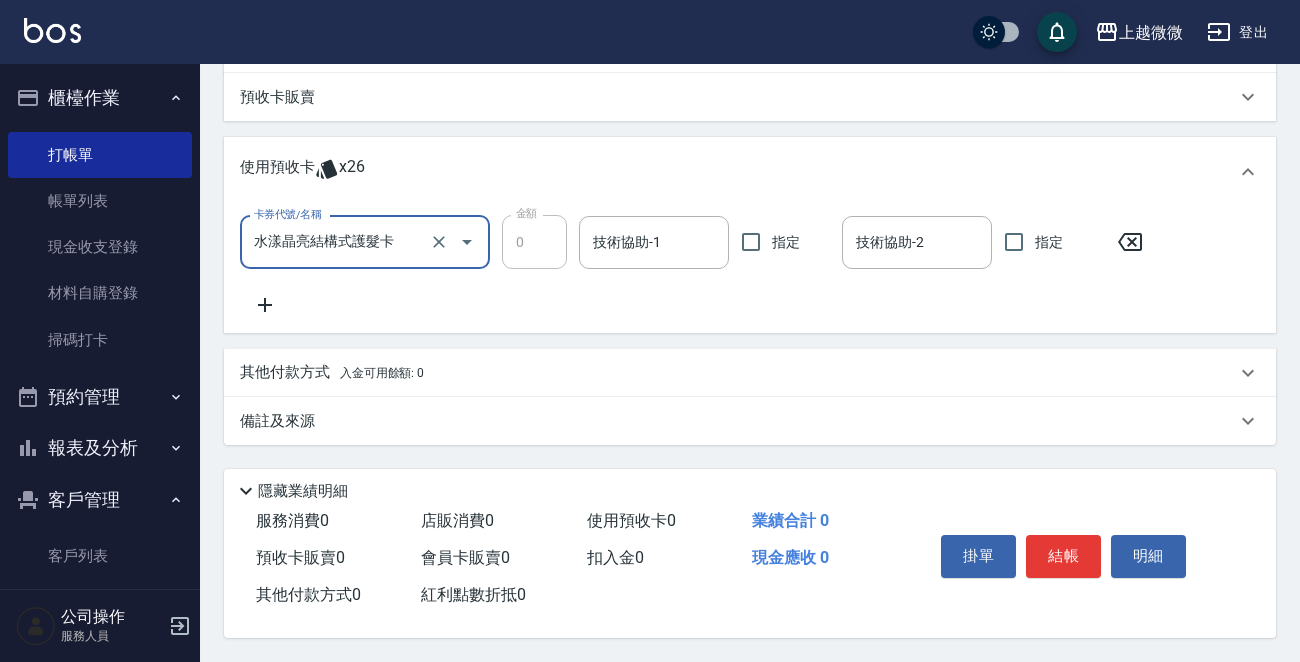 click on "備註及來源" at bounding box center (277, 421) 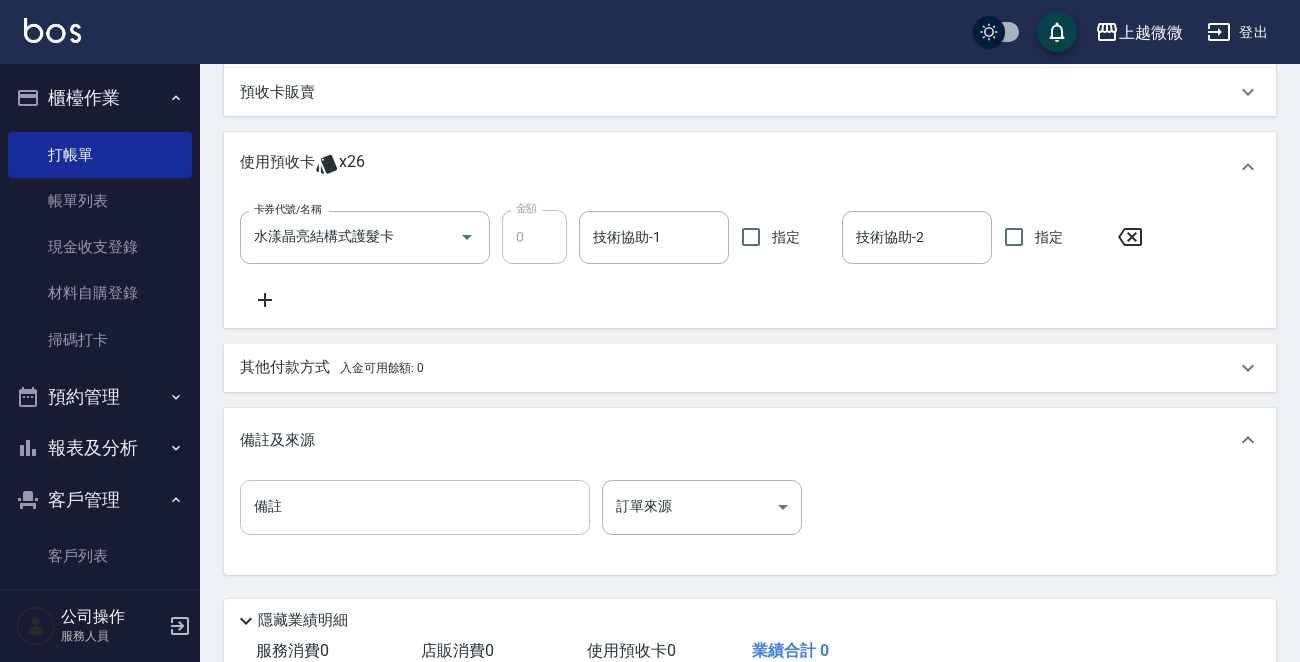 click on "備註" at bounding box center (415, 507) 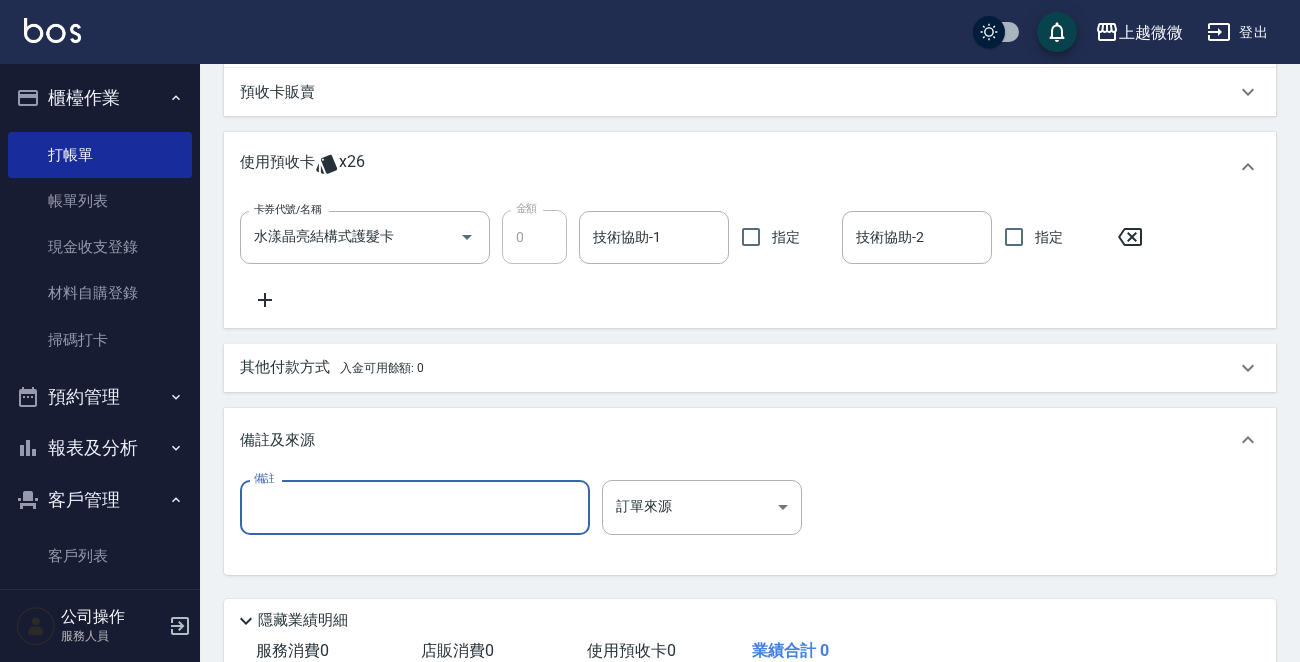 type on "ㄑ" 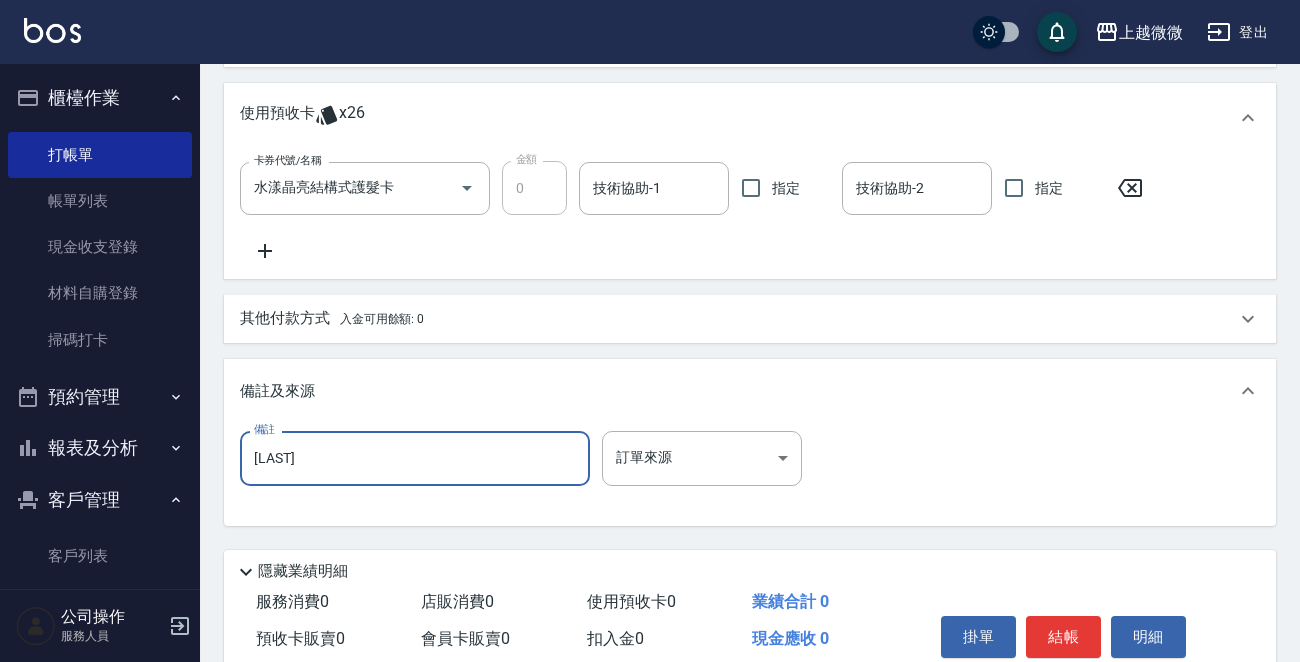scroll, scrollTop: 660, scrollLeft: 0, axis: vertical 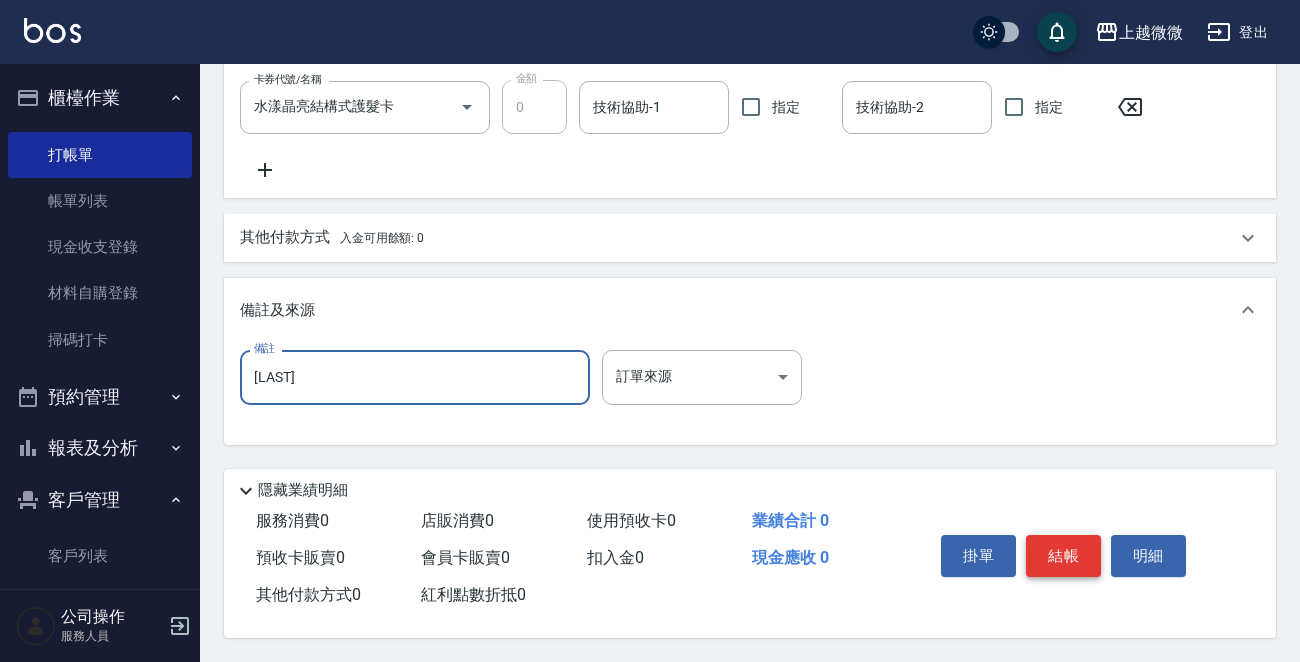 type on "[LAST]" 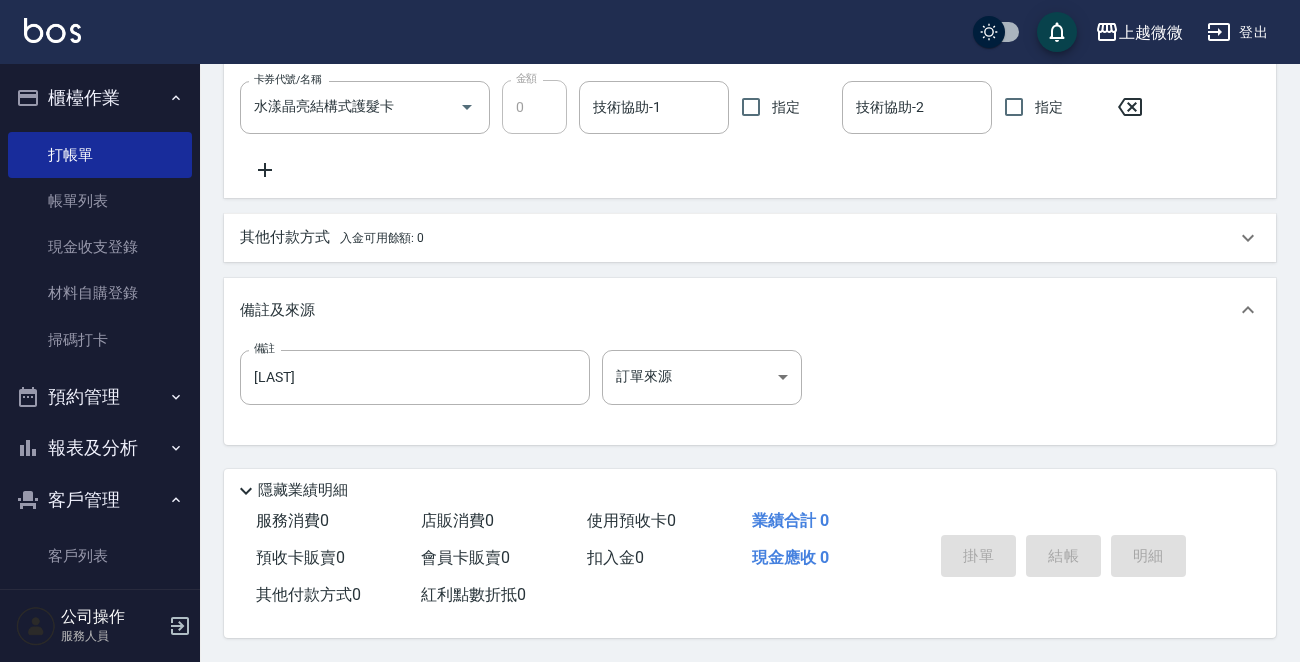 type 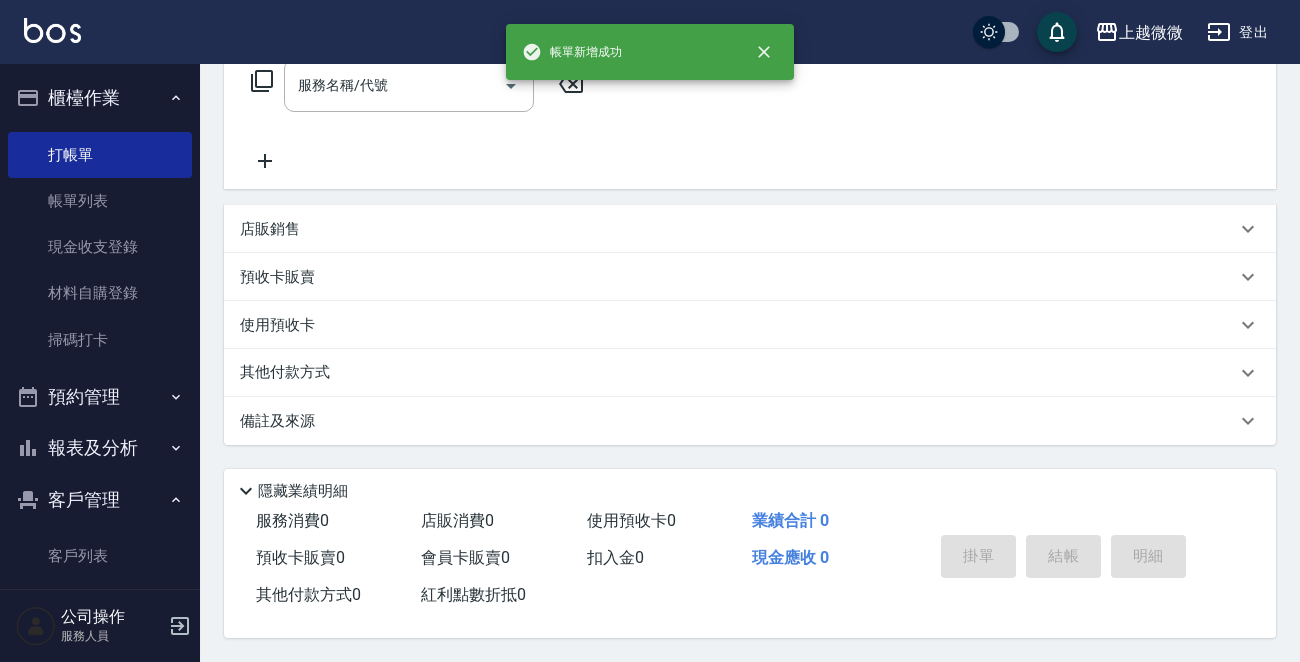 scroll, scrollTop: 0, scrollLeft: 0, axis: both 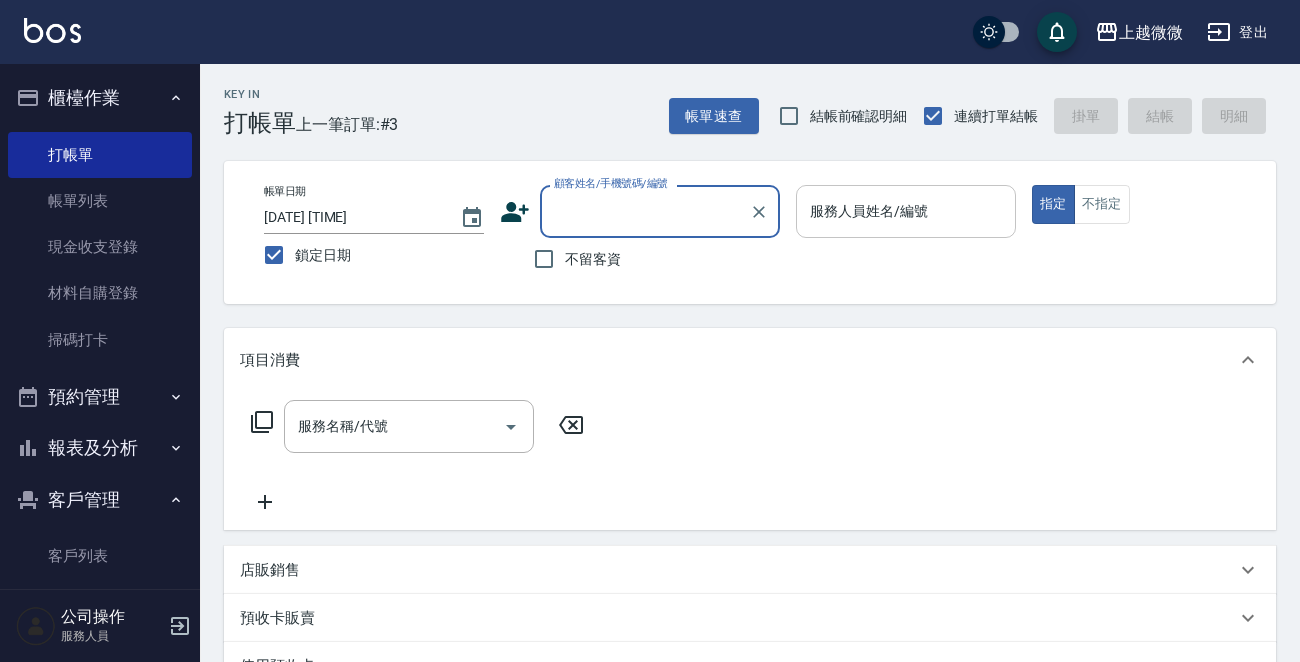 click on "服務人員姓名/編號" at bounding box center [906, 211] 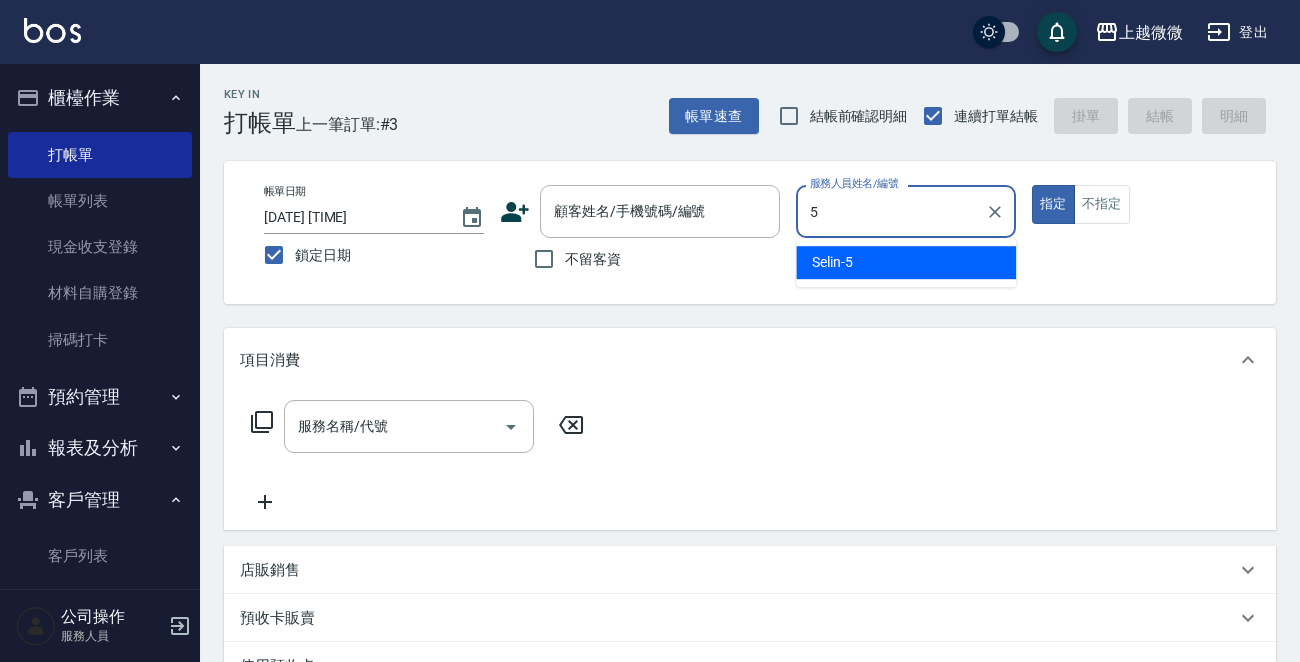 click on "Selin -5" at bounding box center (906, 262) 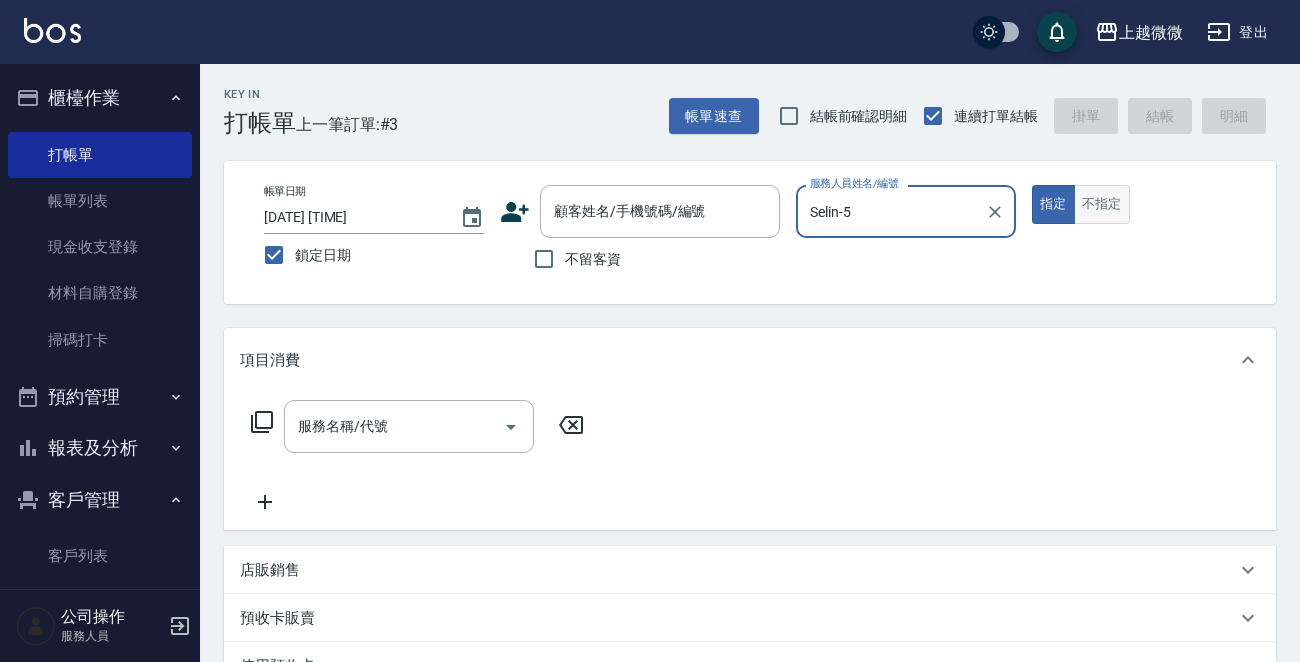 type on "Selin-5" 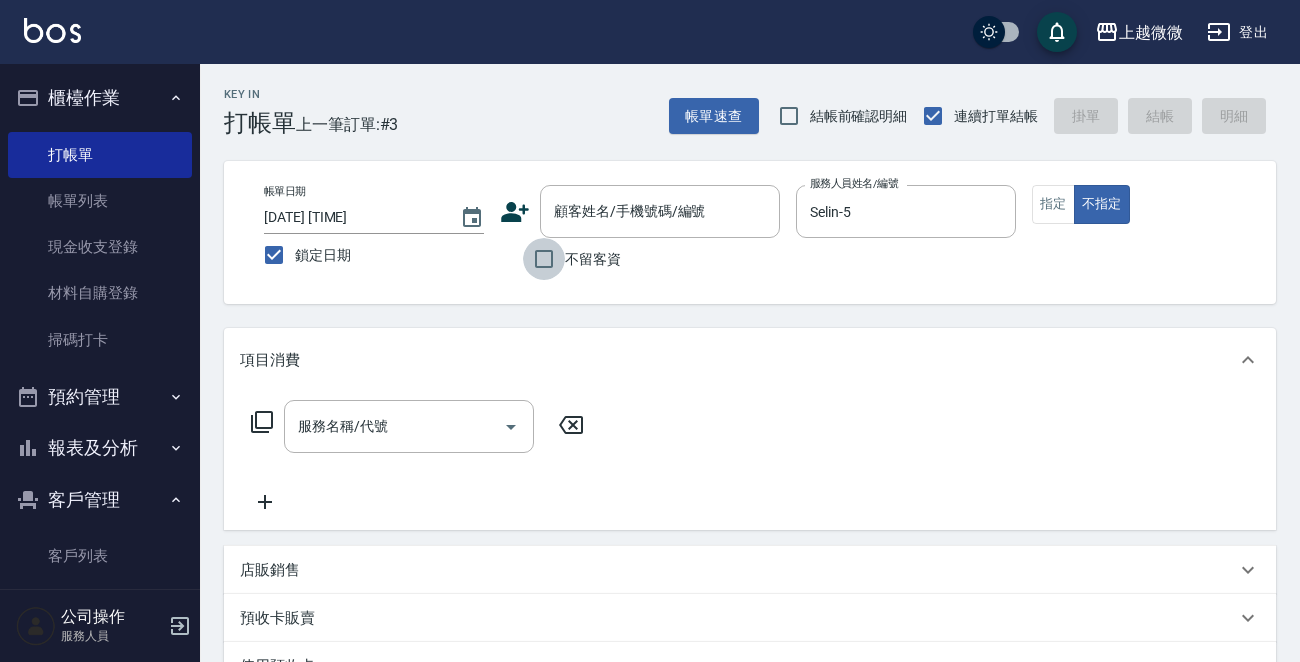click on "不留客資" at bounding box center [544, 259] 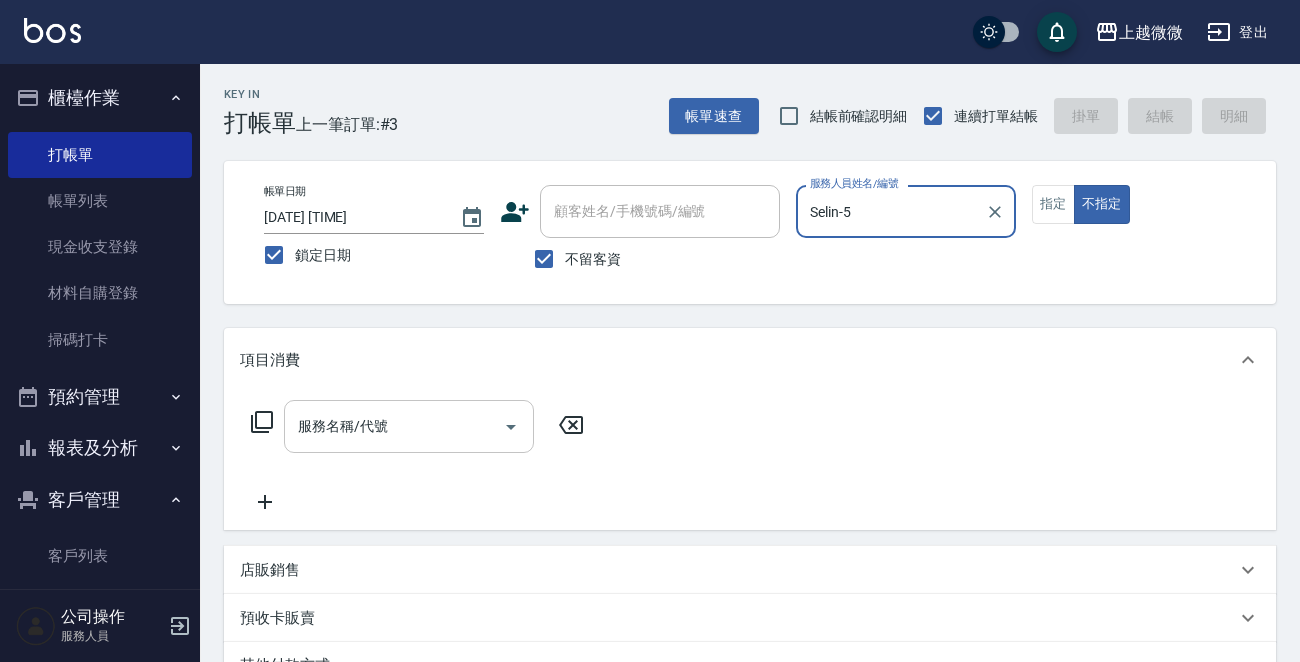 click on "服務名稱/代號" at bounding box center [394, 426] 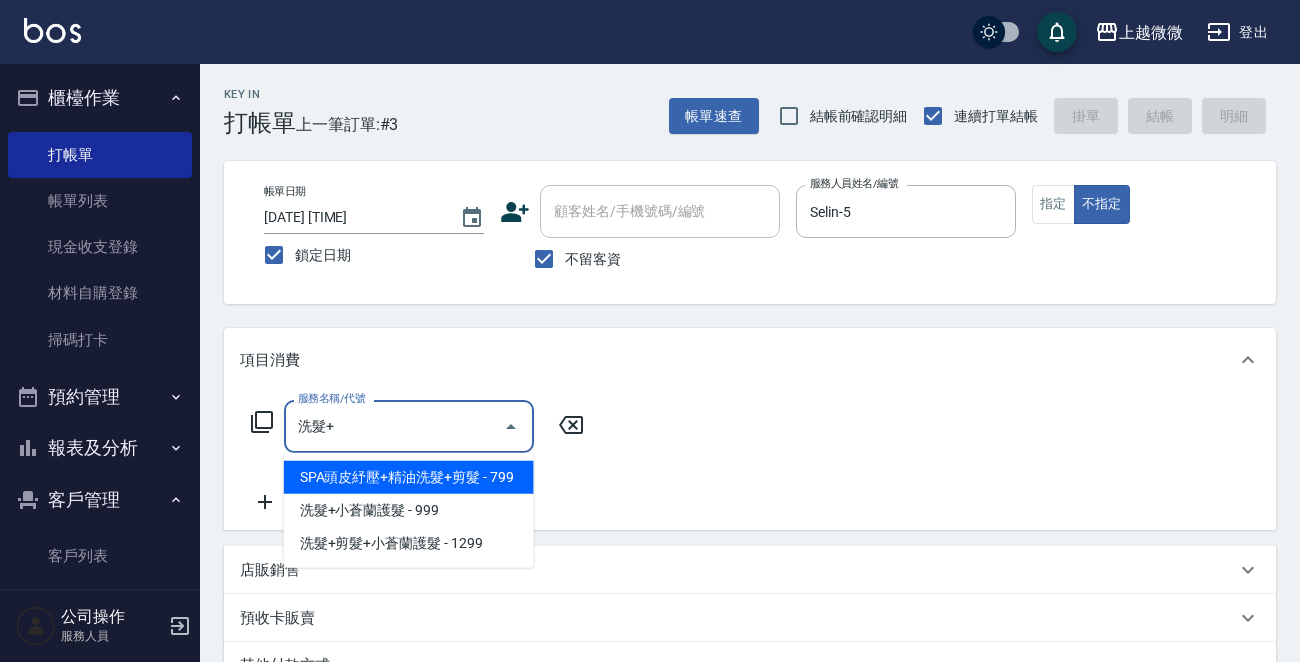 click on "SPA頭皮紓壓+精油洗髮+剪髮 - 799" at bounding box center (409, 477) 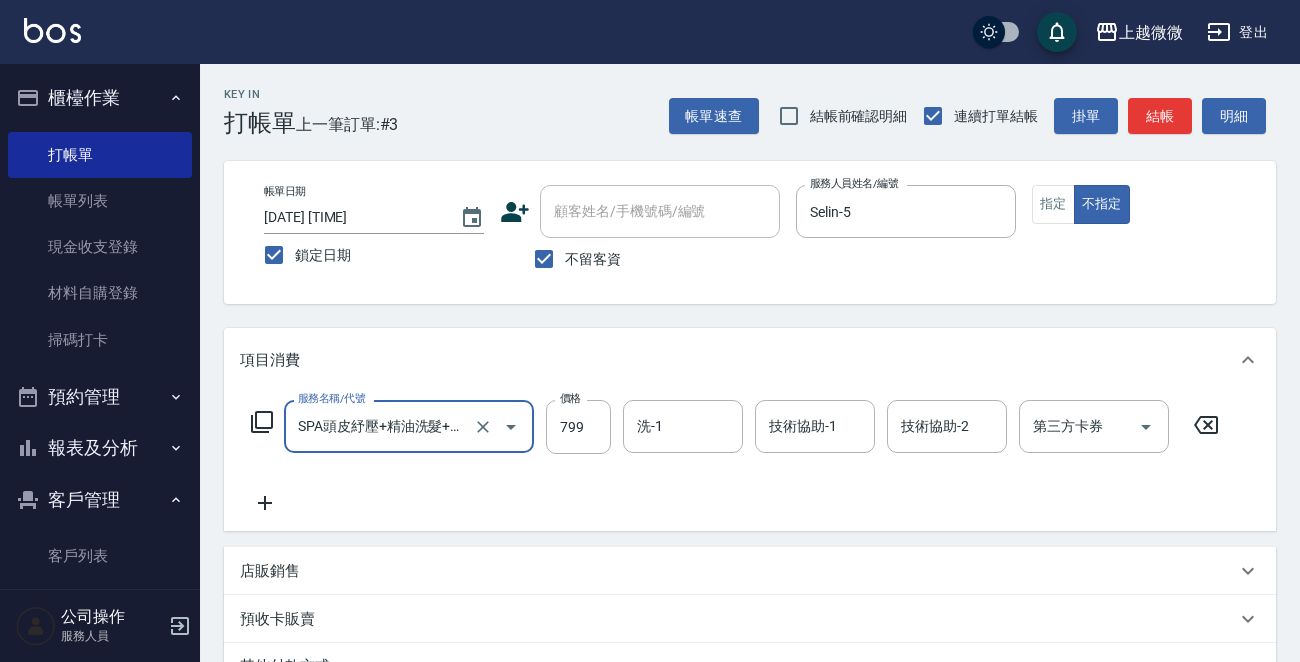 type on "SPA頭皮紓壓+精油洗髮+剪髮(I13)" 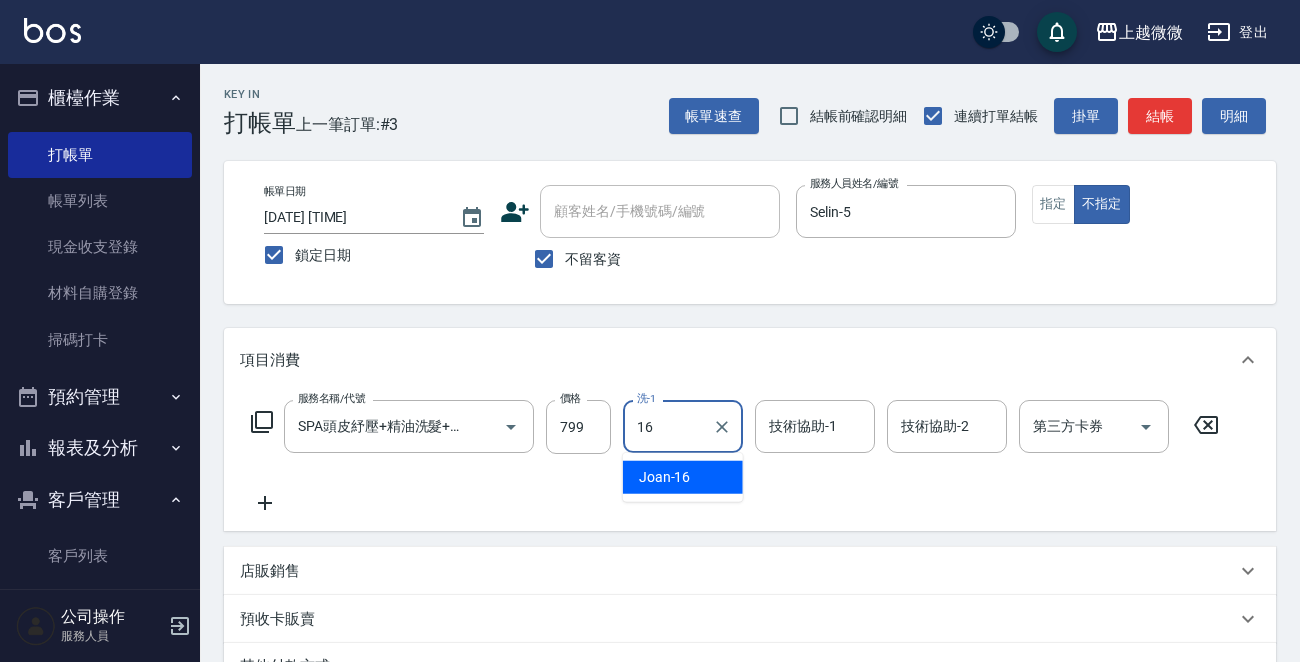 type on "Joan-16" 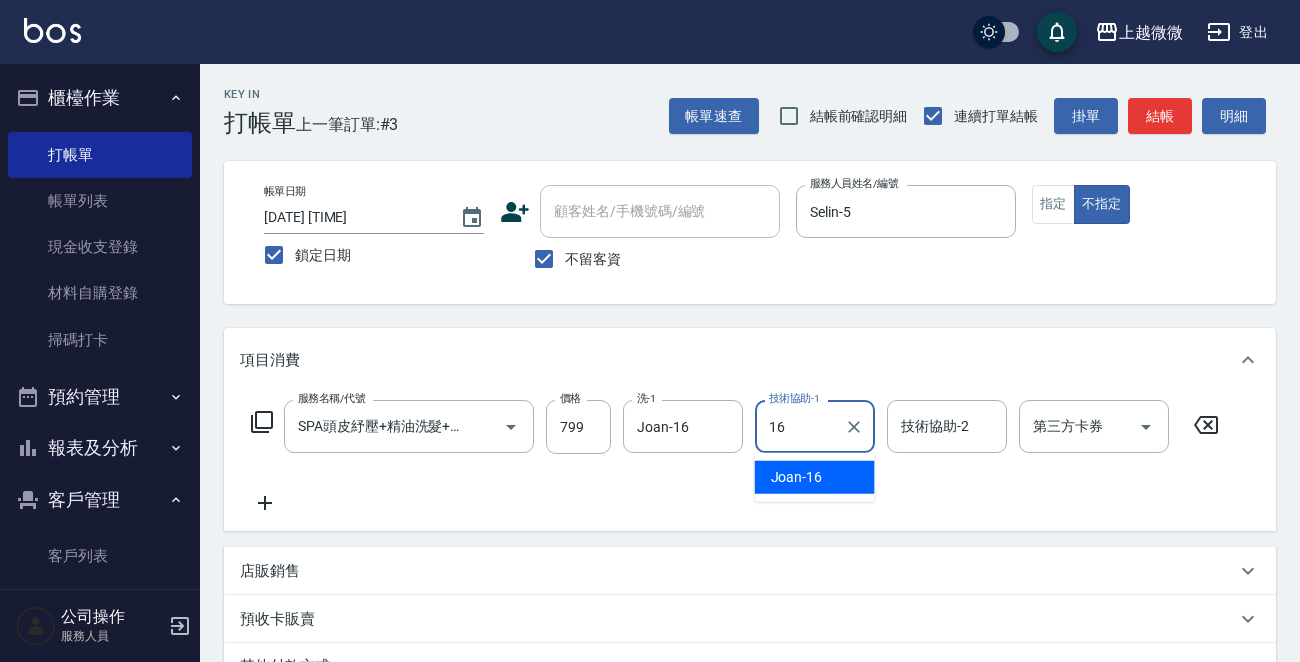 type on "Joan-16" 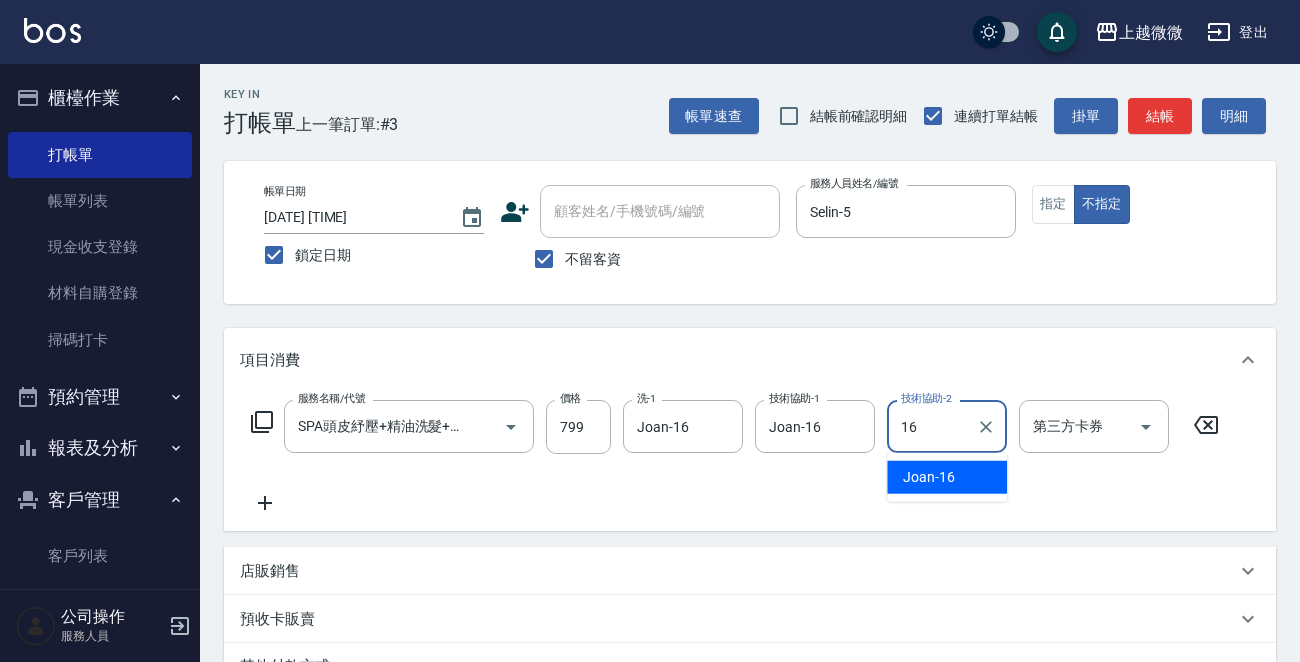 type on "Joan-16" 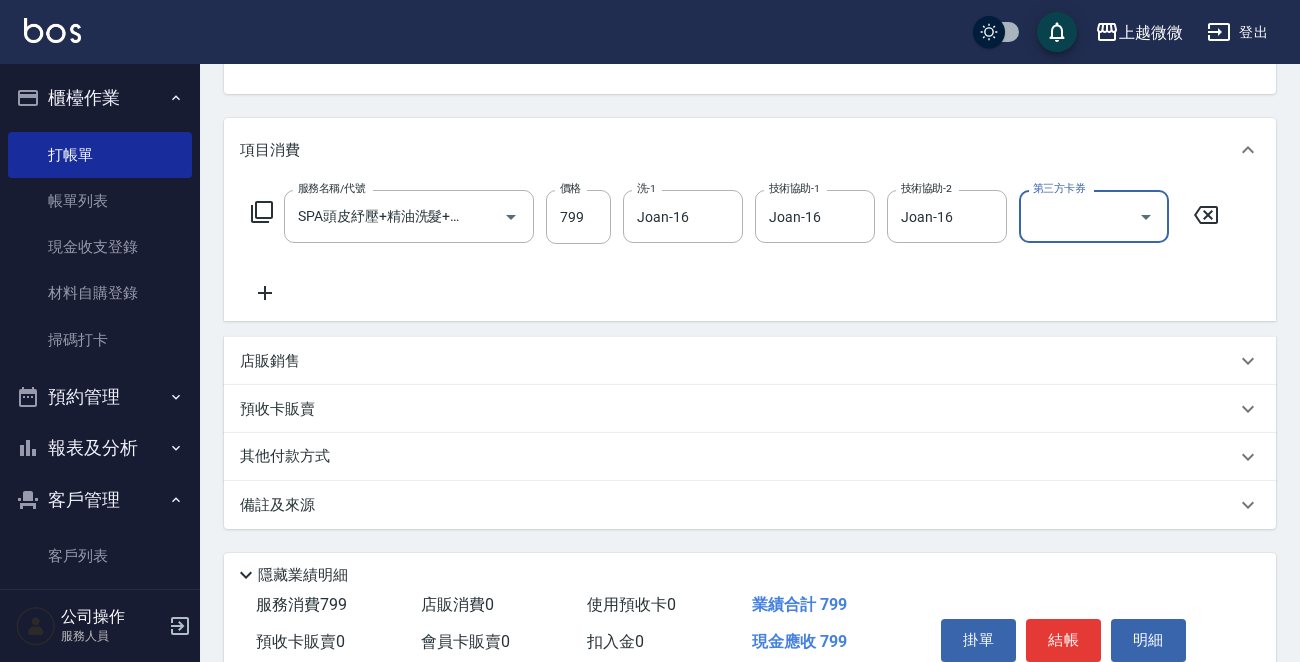 scroll, scrollTop: 299, scrollLeft: 0, axis: vertical 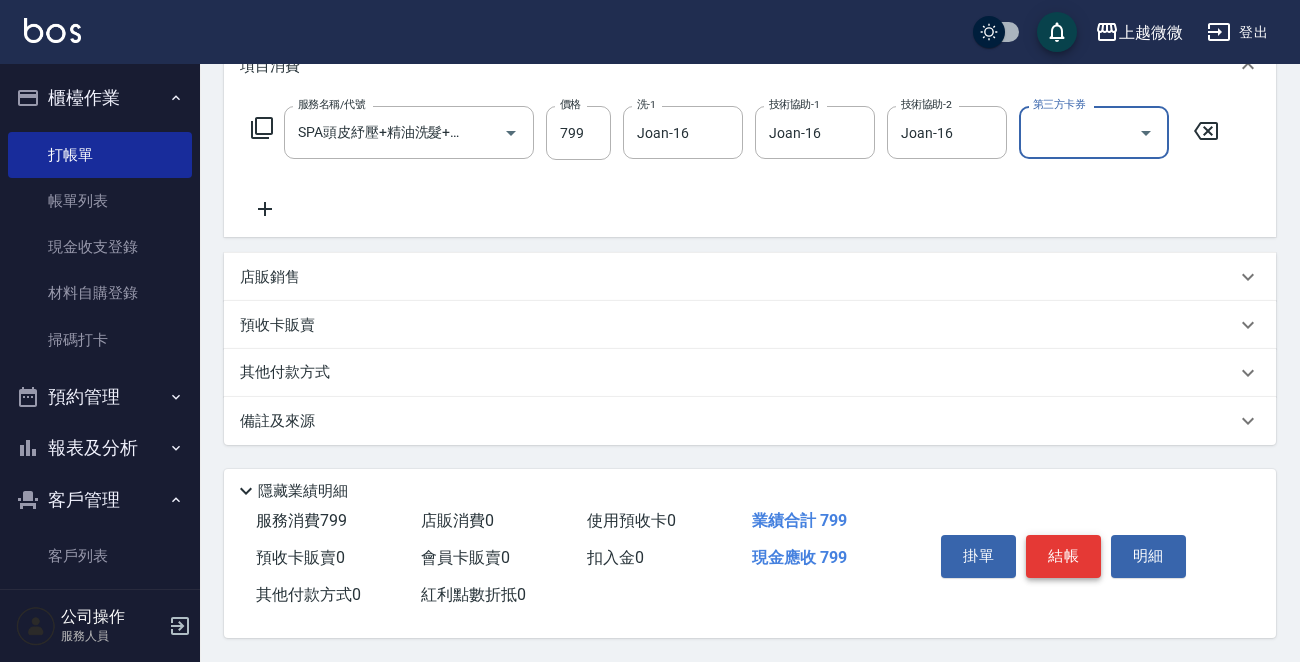 click on "結帳" at bounding box center (1063, 556) 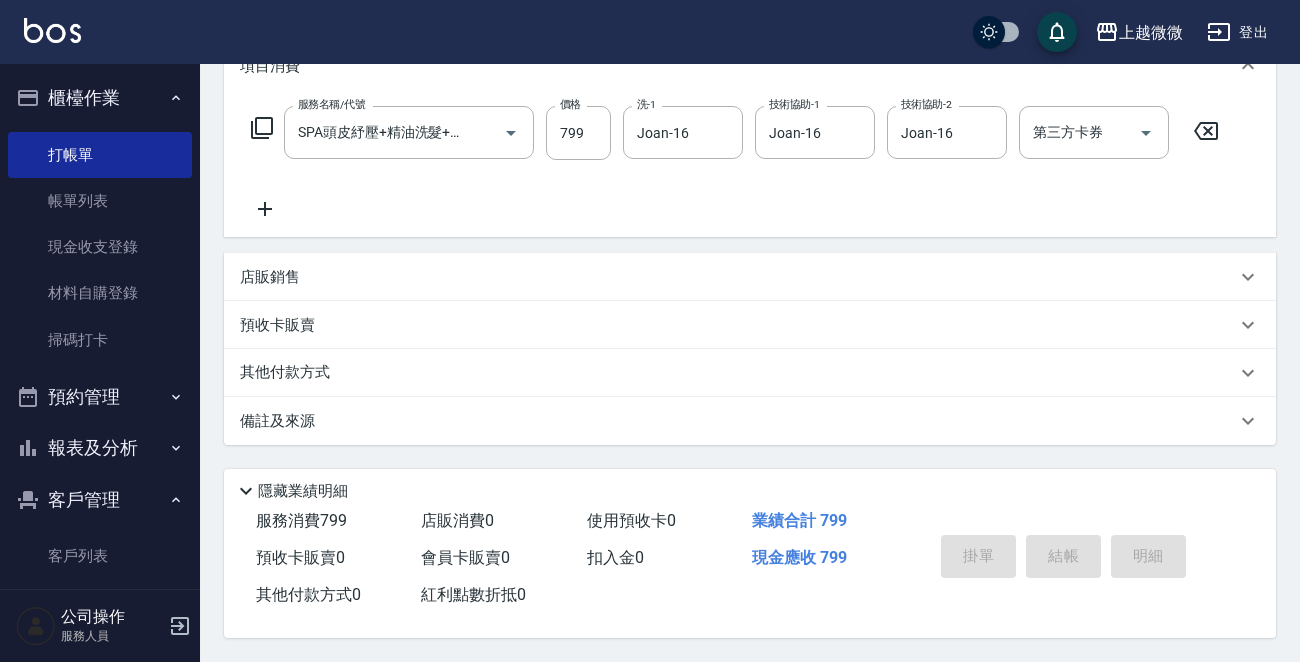 type 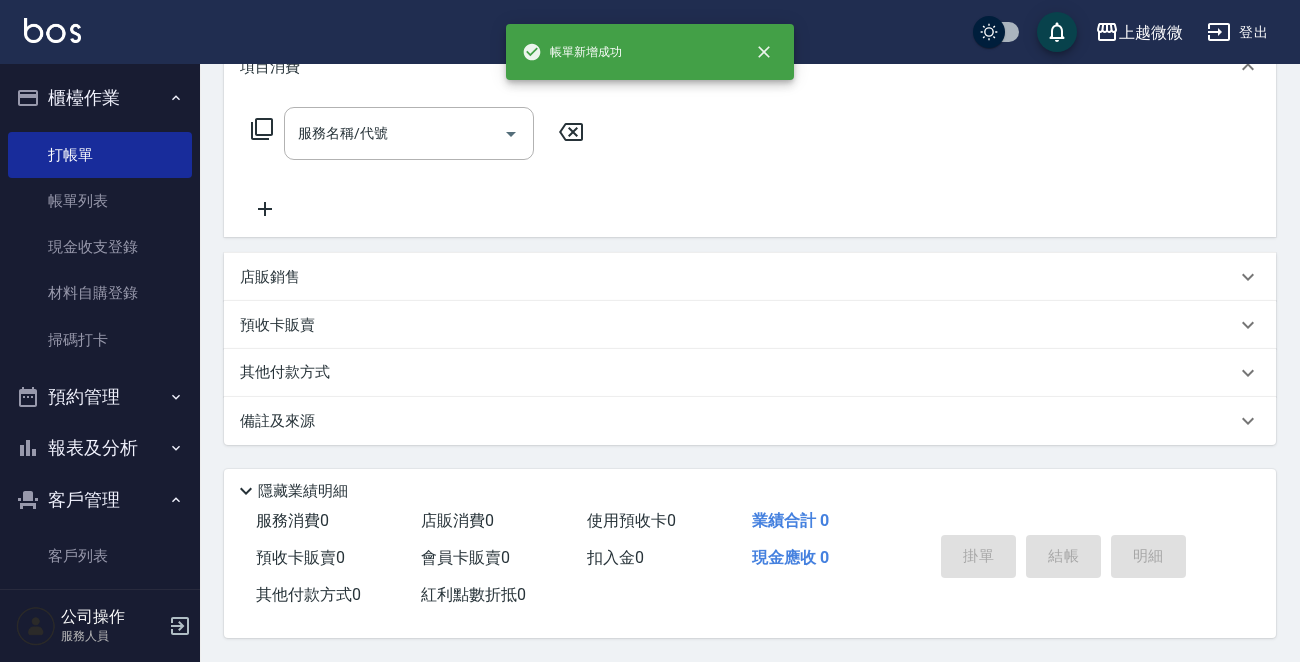 scroll, scrollTop: 0, scrollLeft: 0, axis: both 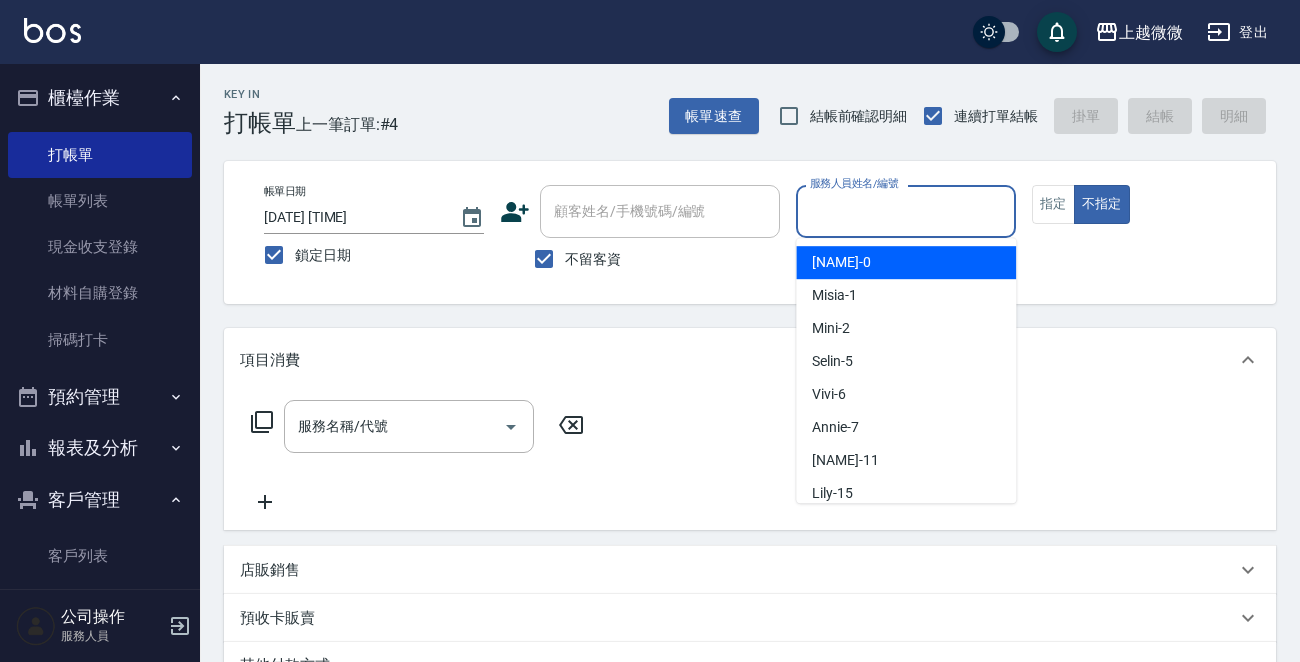 click on "服務人員姓名/編號" at bounding box center (906, 211) 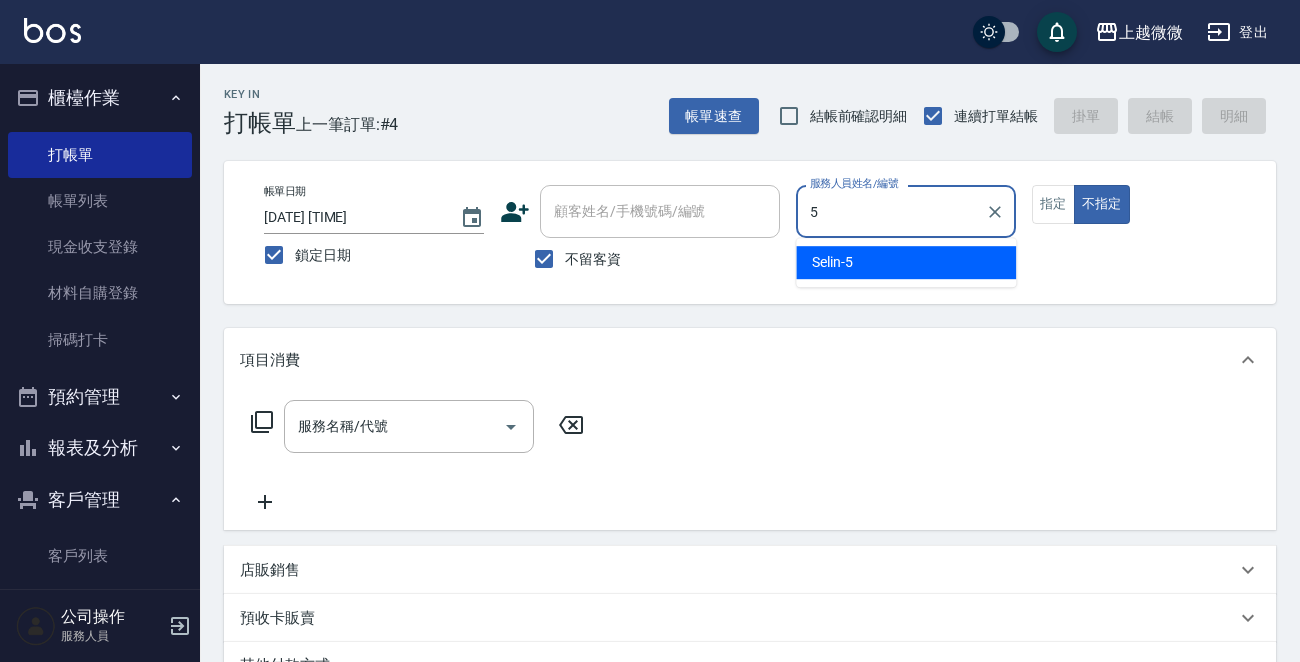 click on "Selin -5" at bounding box center (832, 262) 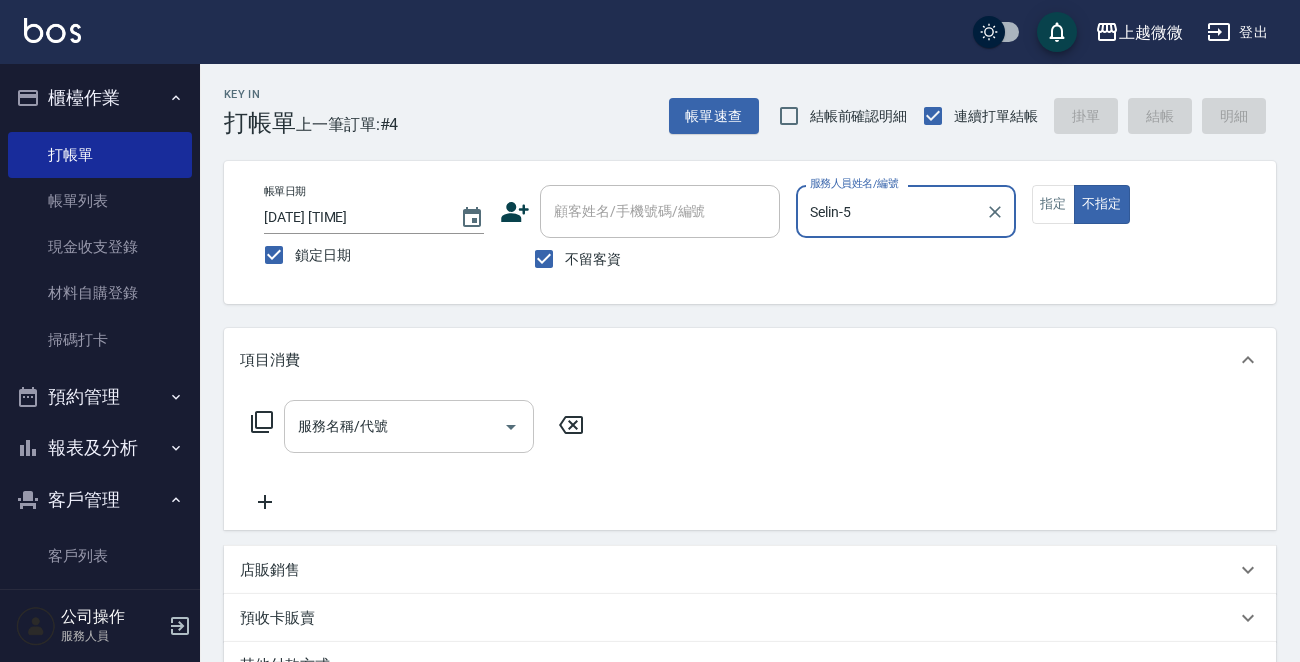 type on "Selin-5" 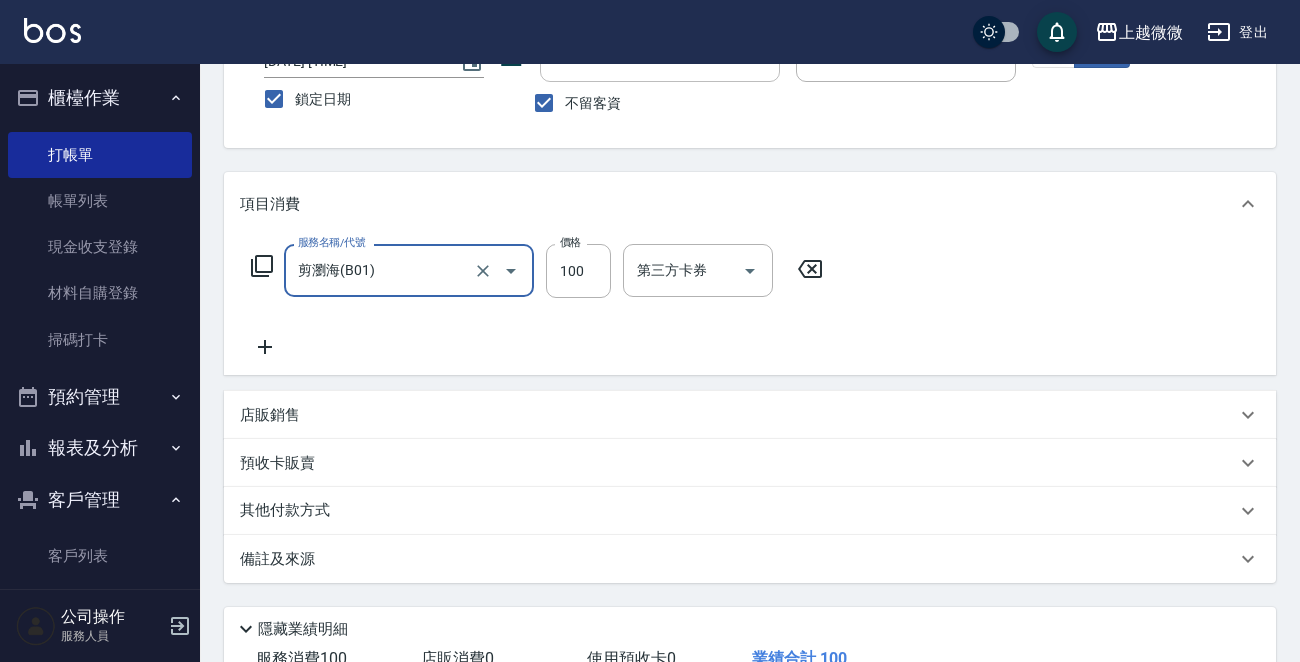 scroll, scrollTop: 299, scrollLeft: 0, axis: vertical 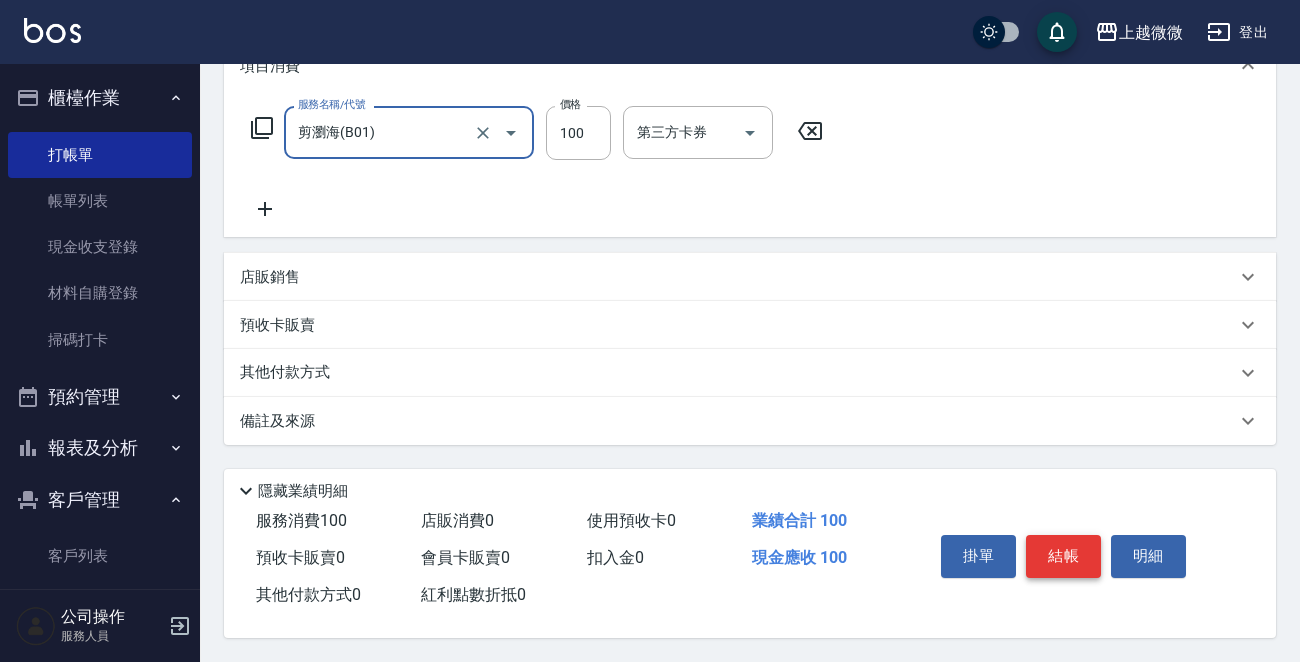 type on "剪瀏海(B01)" 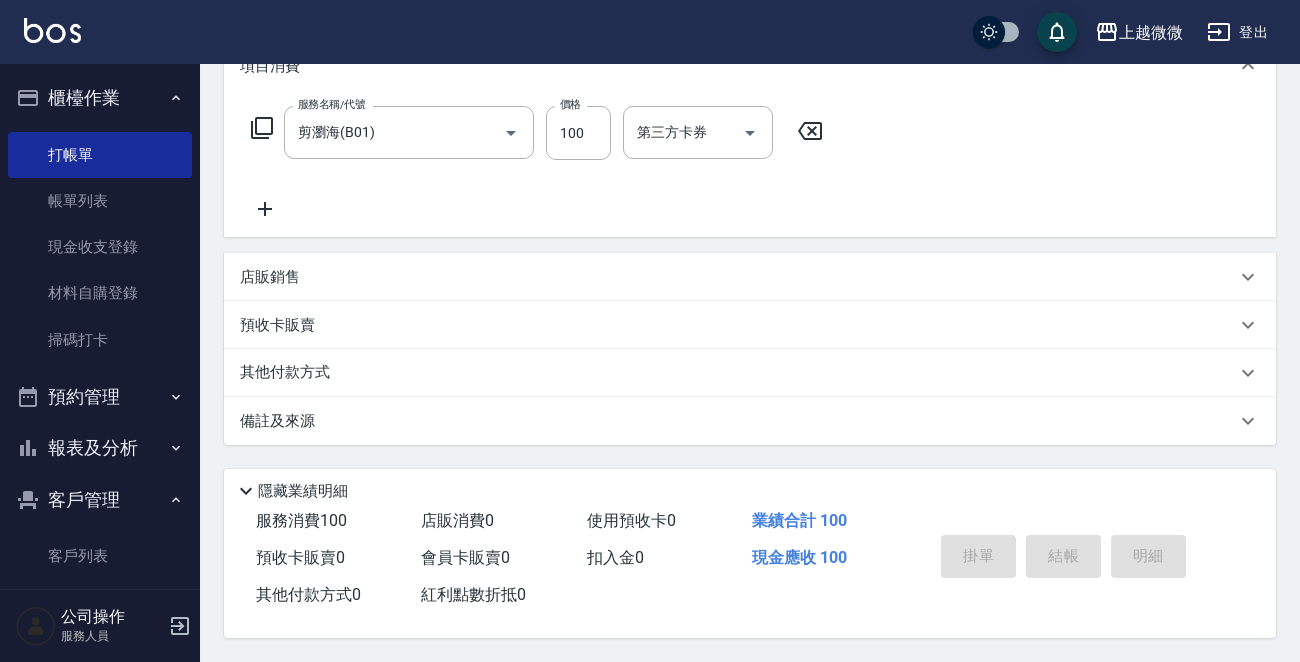 type 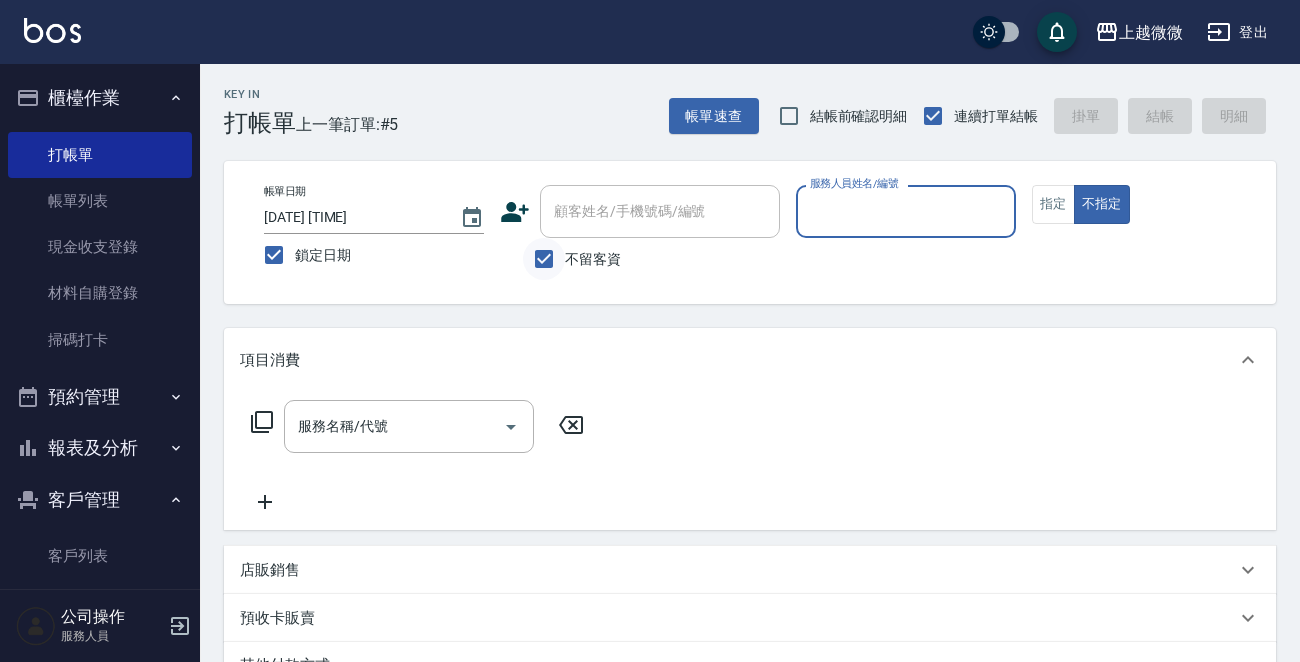 drag, startPoint x: 528, startPoint y: 254, endPoint x: 552, endPoint y: 244, distance: 26 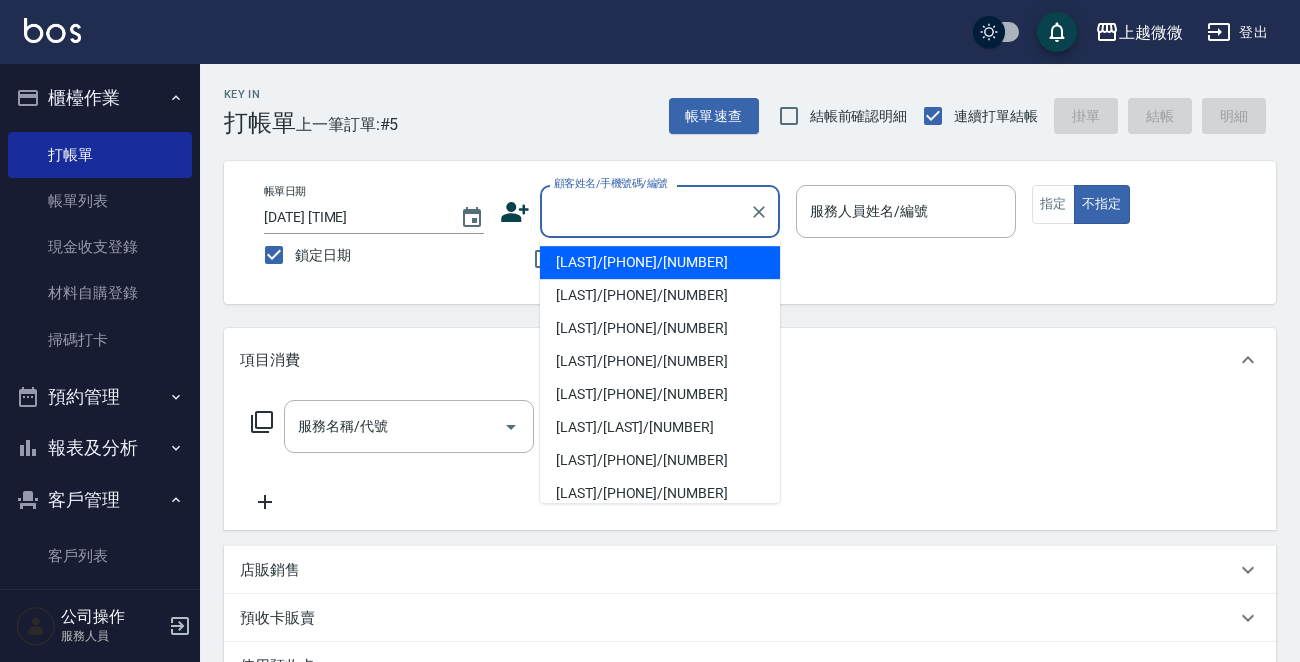 click on "顧客姓名/手機號碼/編號 顧客姓名/手機號碼/編號" at bounding box center (660, 211) 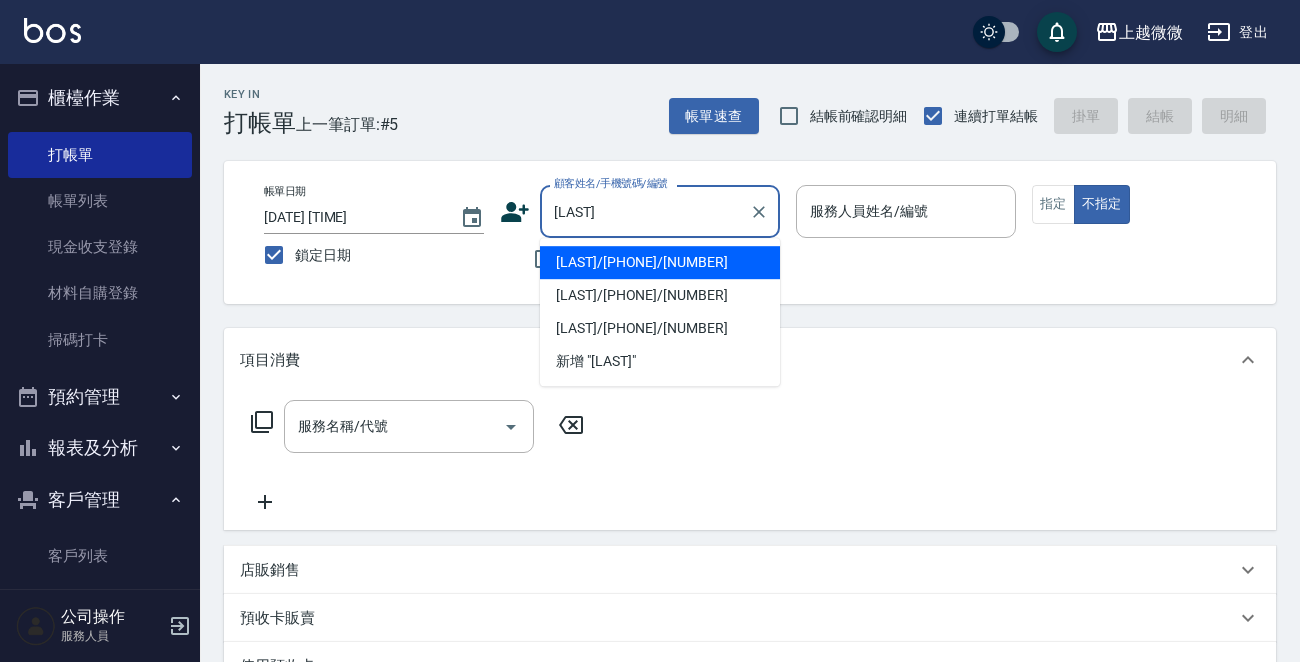 click on "[LAST]/[PHONE]/[NUMBER]" at bounding box center [660, 262] 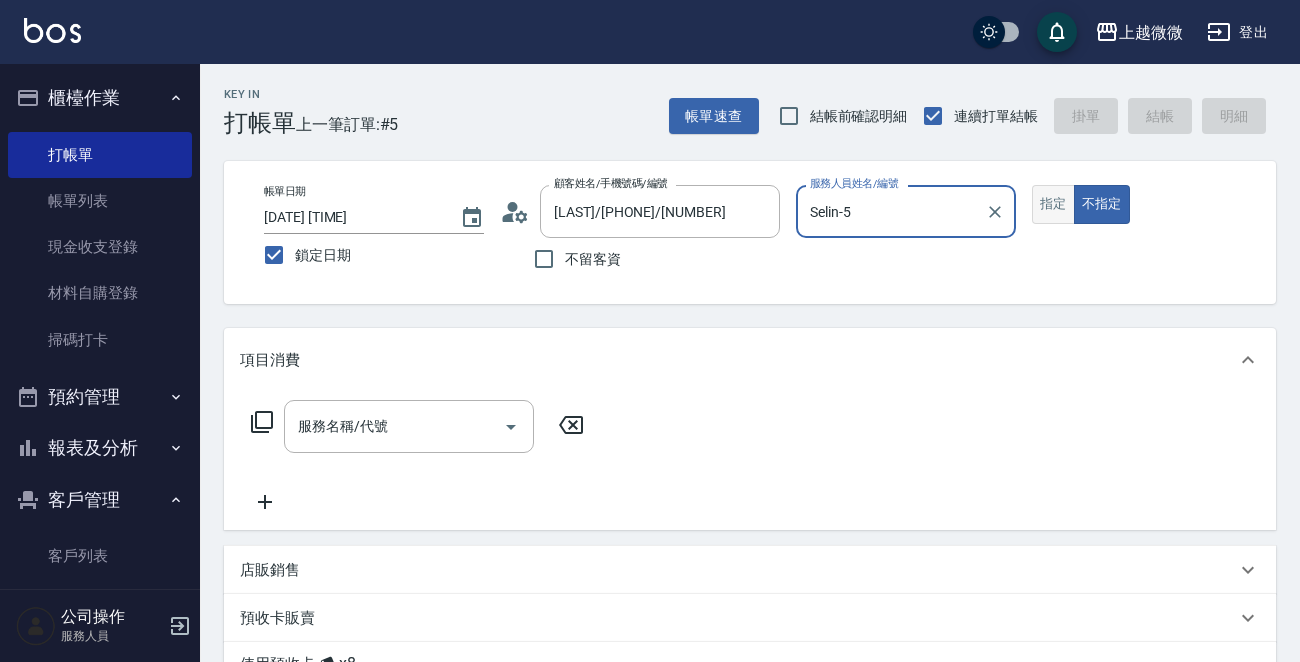 click on "指定" at bounding box center [1053, 204] 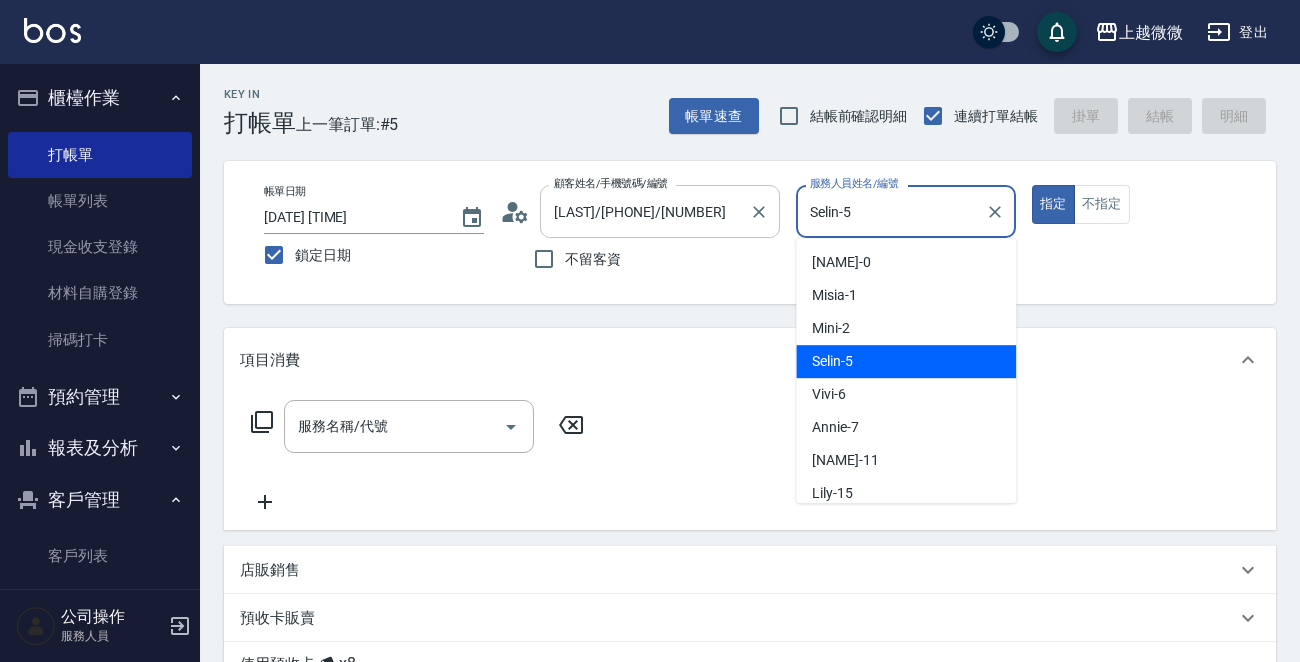 drag, startPoint x: 926, startPoint y: 211, endPoint x: 629, endPoint y: 209, distance: 297.00674 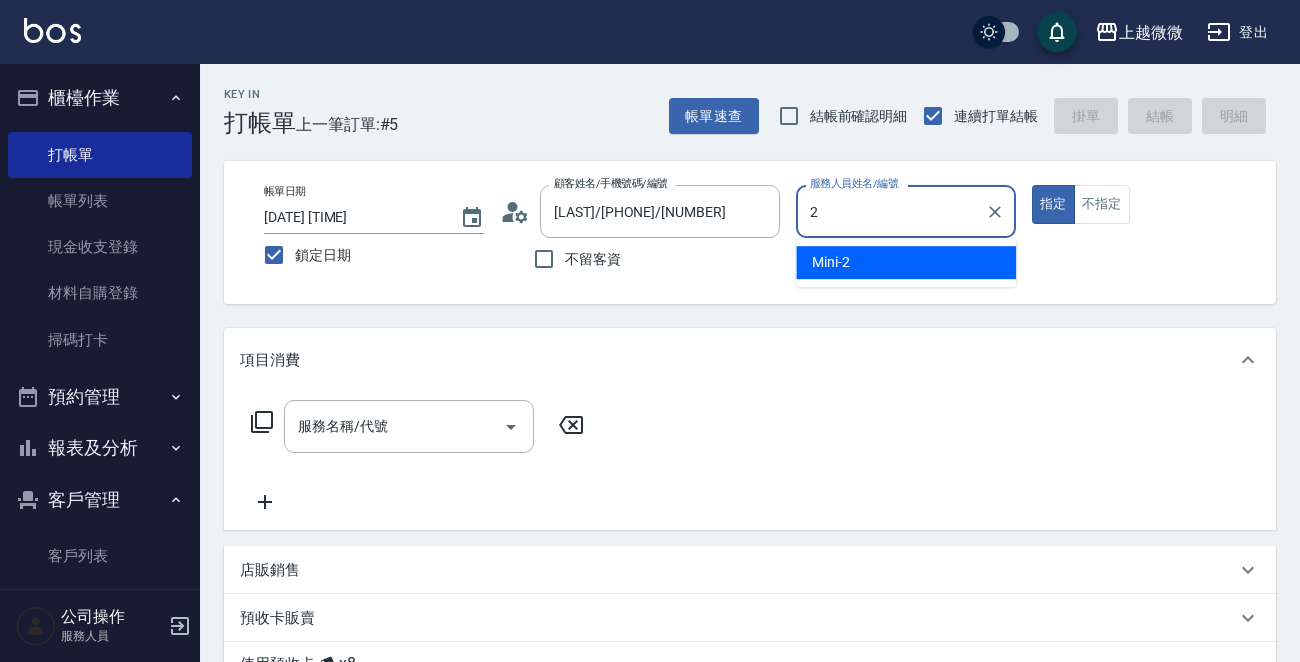 click on "Mini -2" at bounding box center [906, 262] 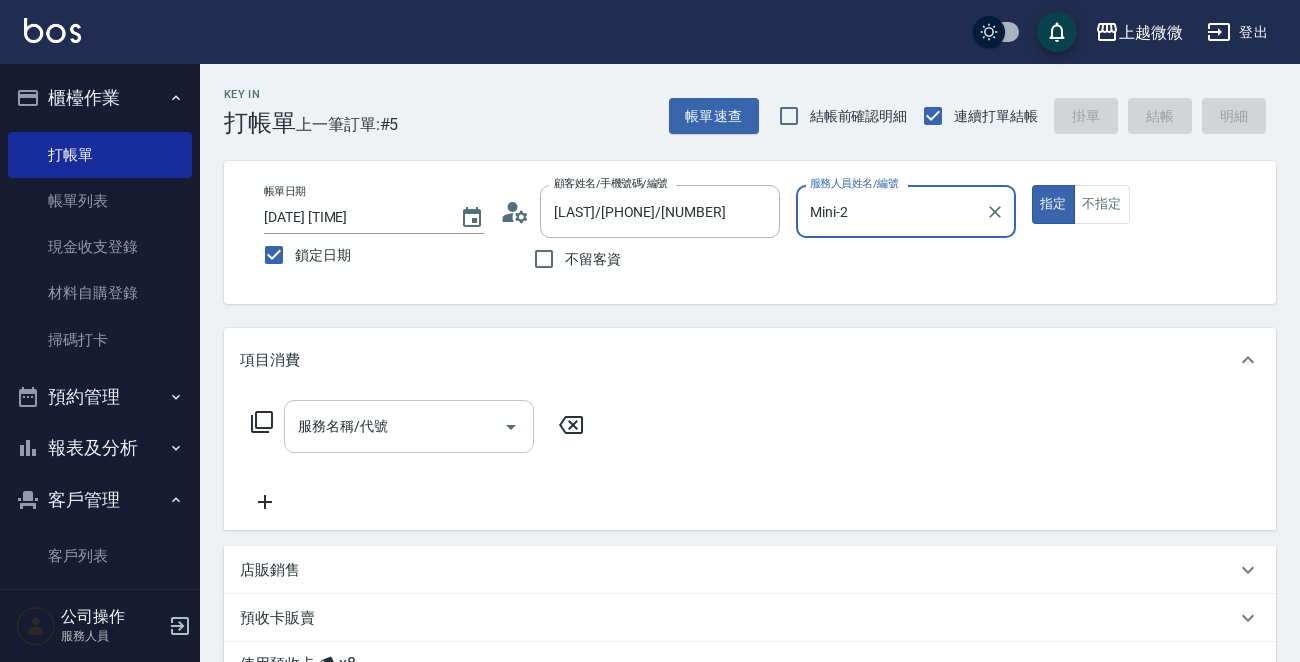 type on "Mini-2" 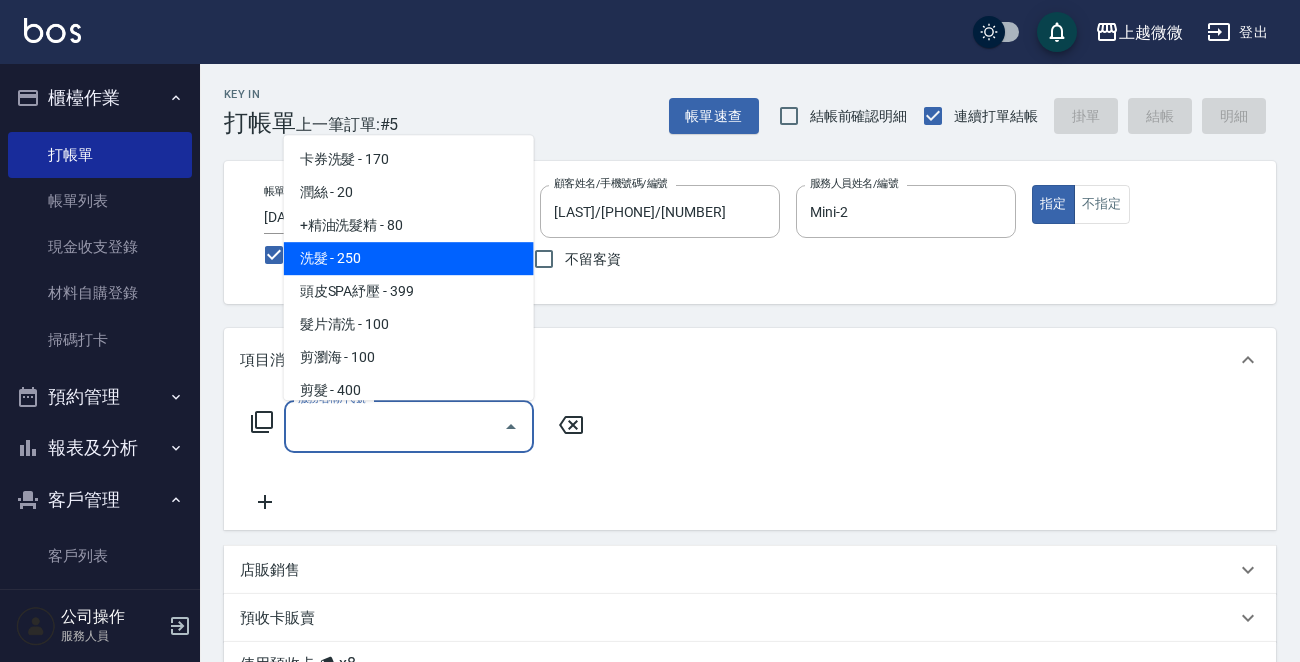 click on "洗髮 - 250" at bounding box center [409, 258] 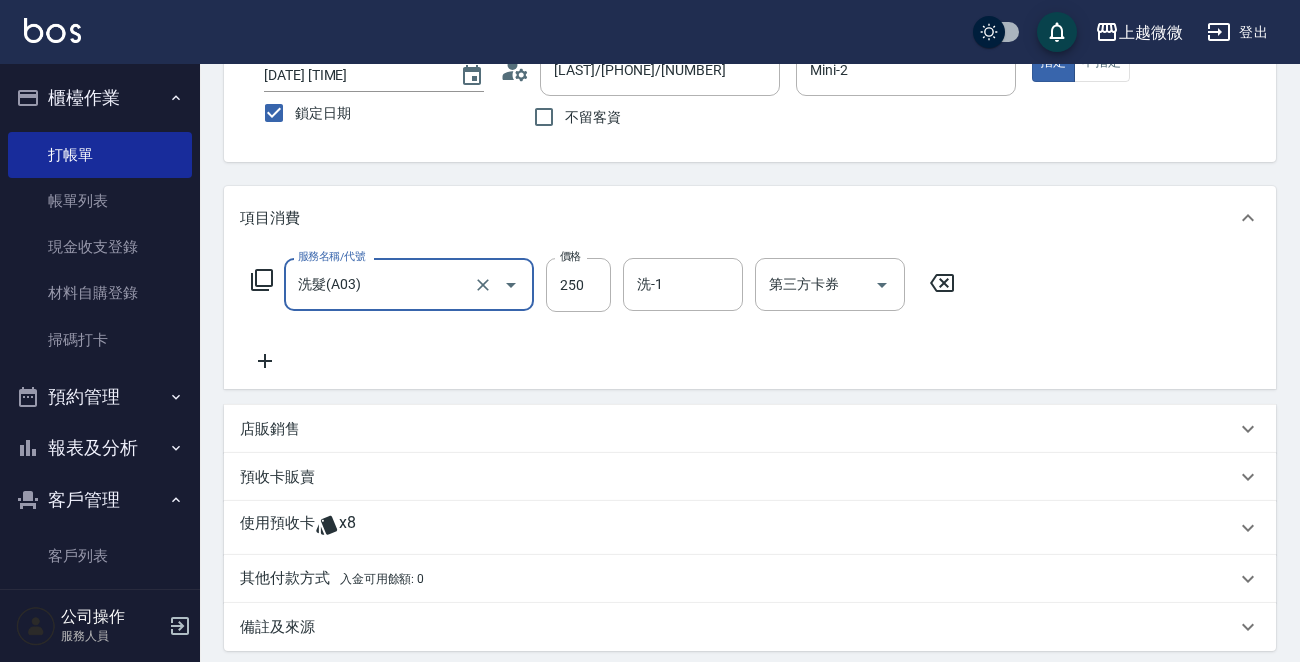 scroll, scrollTop: 300, scrollLeft: 0, axis: vertical 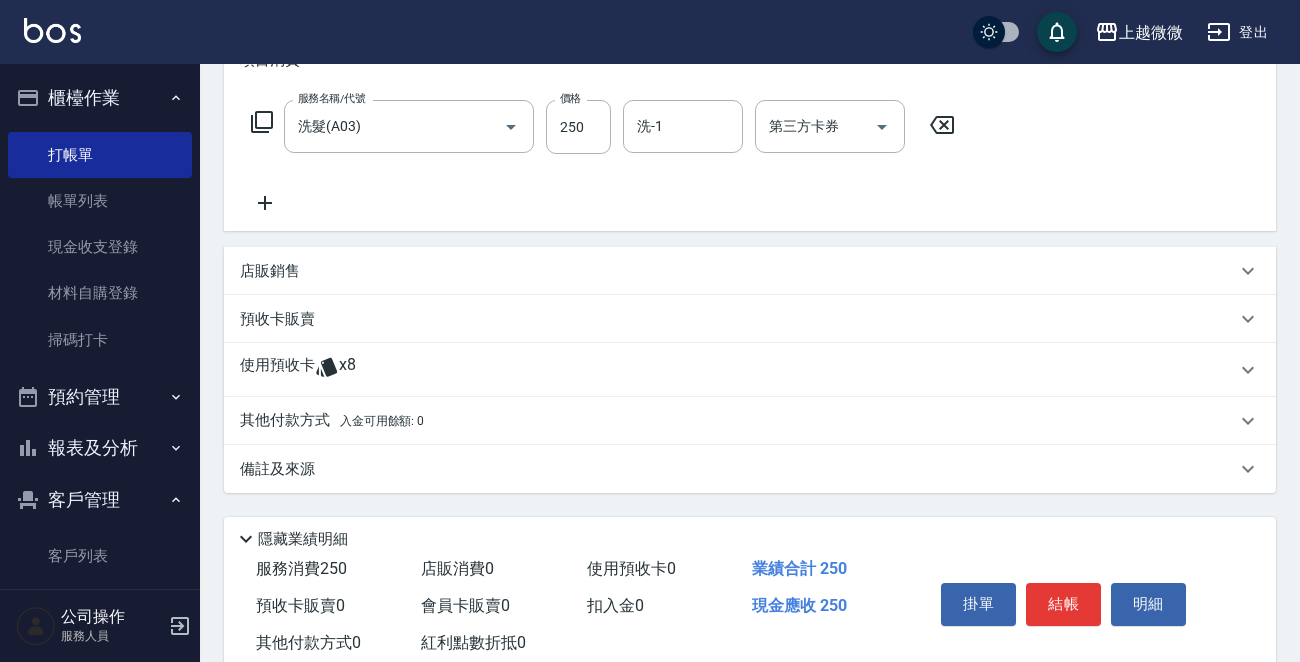 click on "使用預收卡" at bounding box center [277, 370] 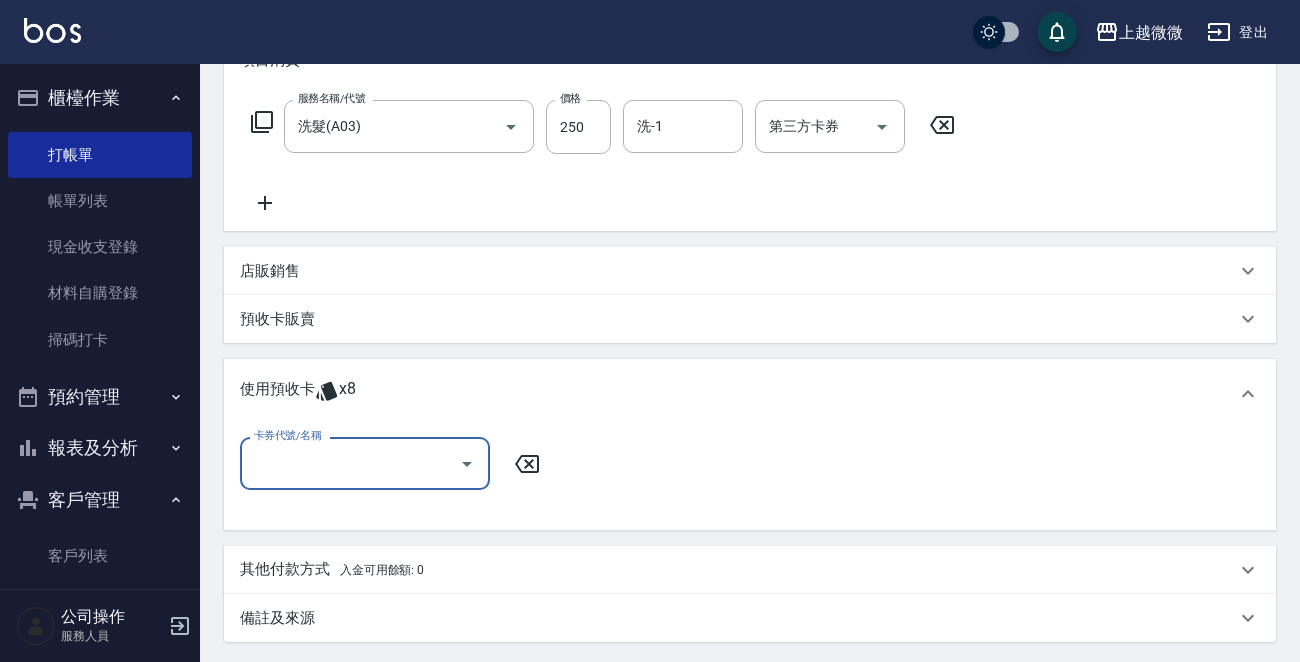 scroll, scrollTop: 0, scrollLeft: 0, axis: both 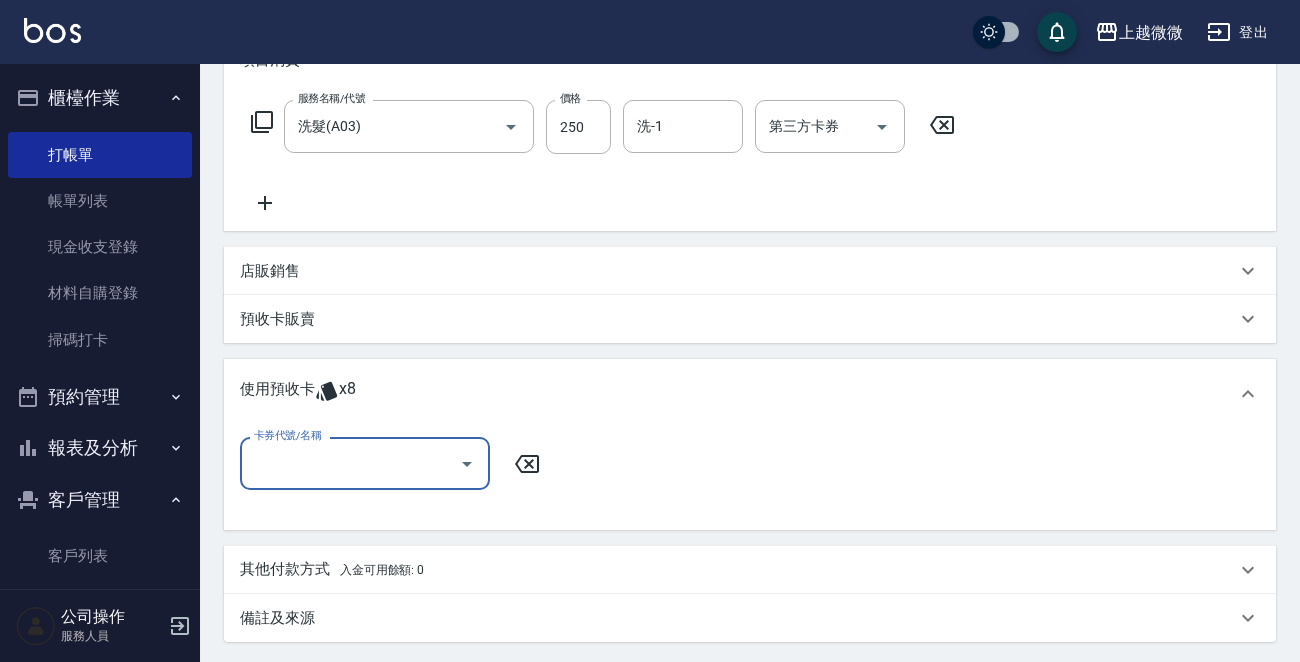 click on "卡券代號/名稱" at bounding box center [350, 463] 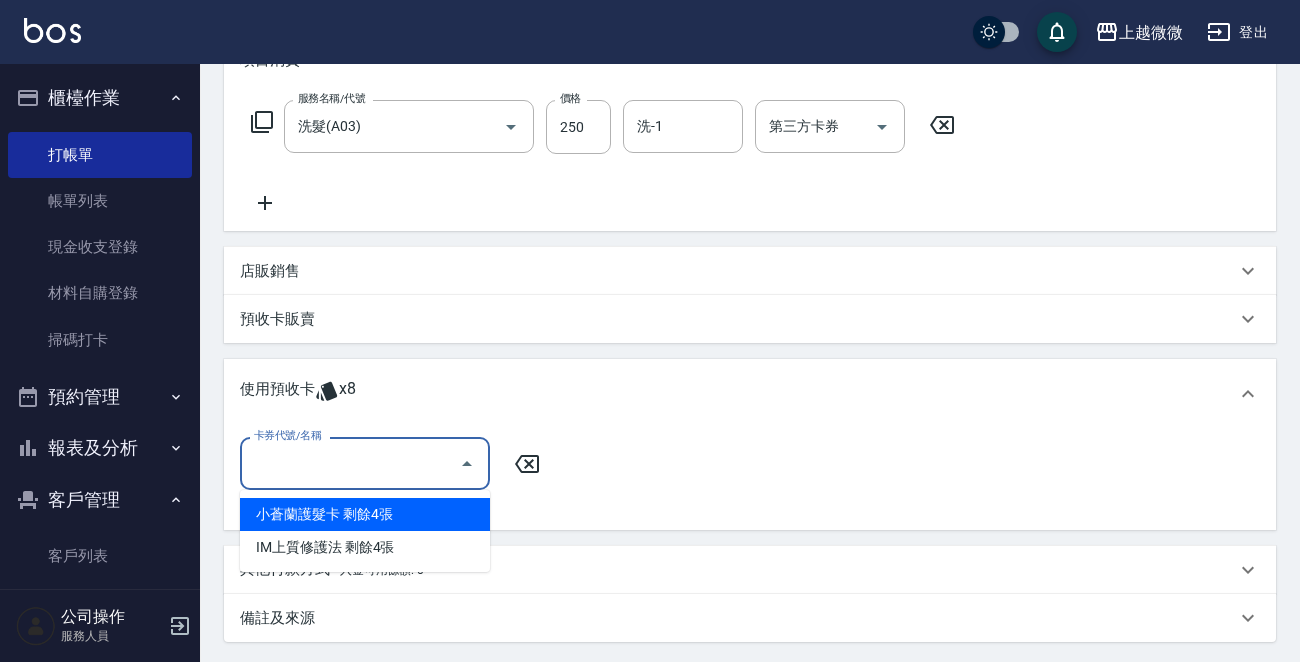click on "小蒼蘭護髮卡 剩餘4張" at bounding box center [365, 514] 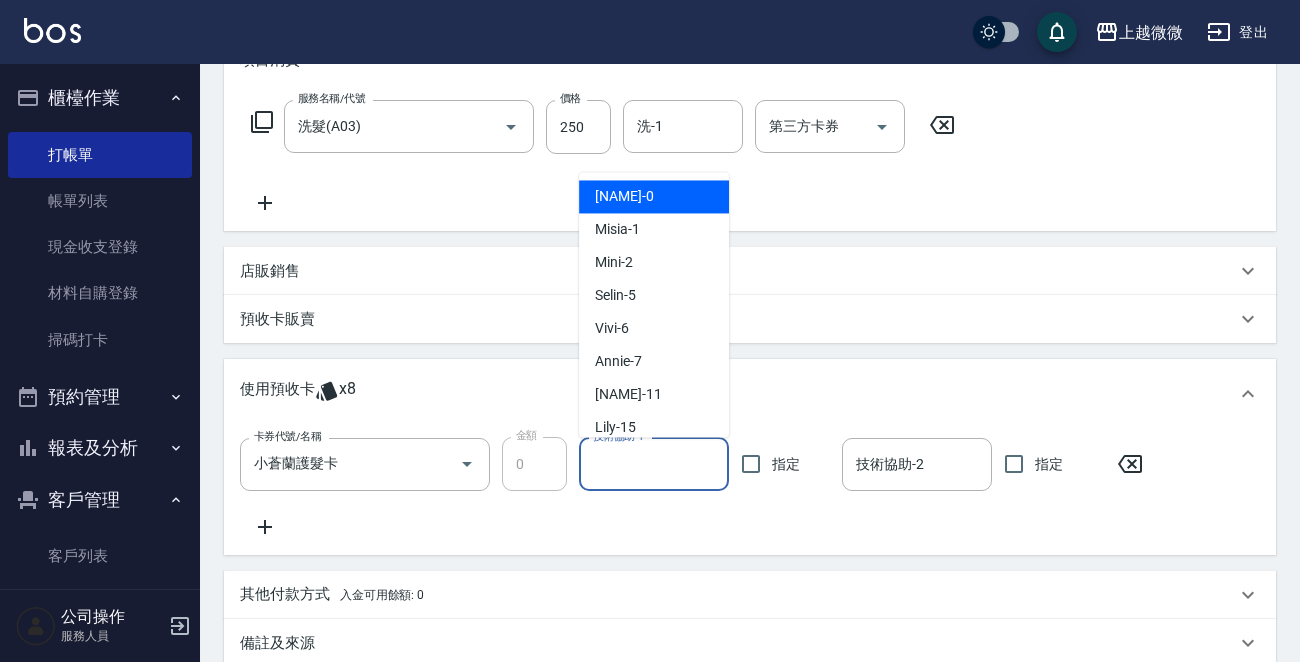 click on "技術協助-1 技術協助-1" at bounding box center [654, 464] 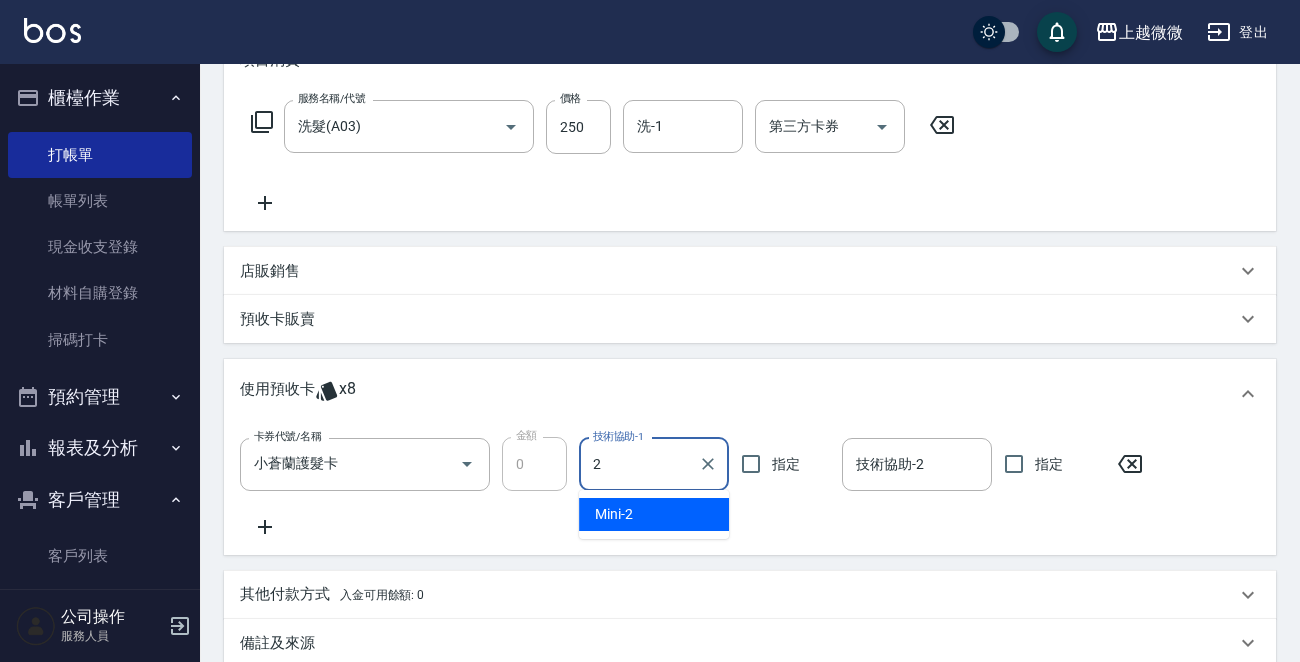 click on "Mini -2" at bounding box center [654, 514] 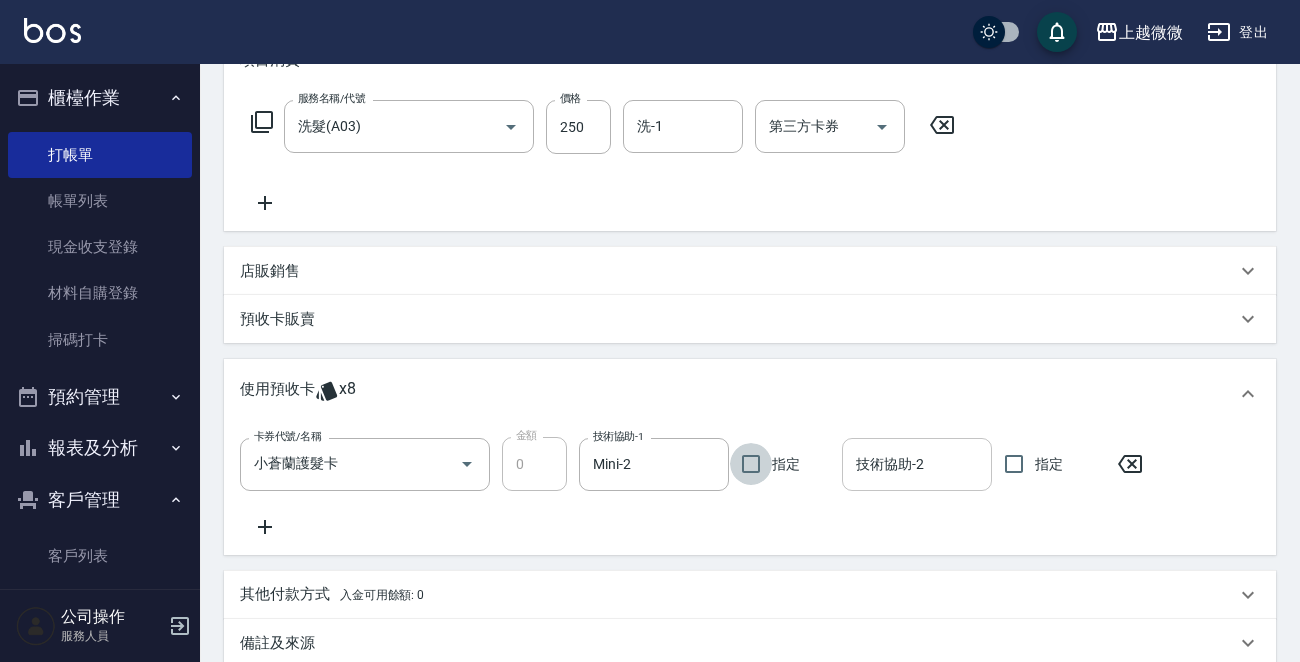 click on "技術協助-2" at bounding box center (917, 464) 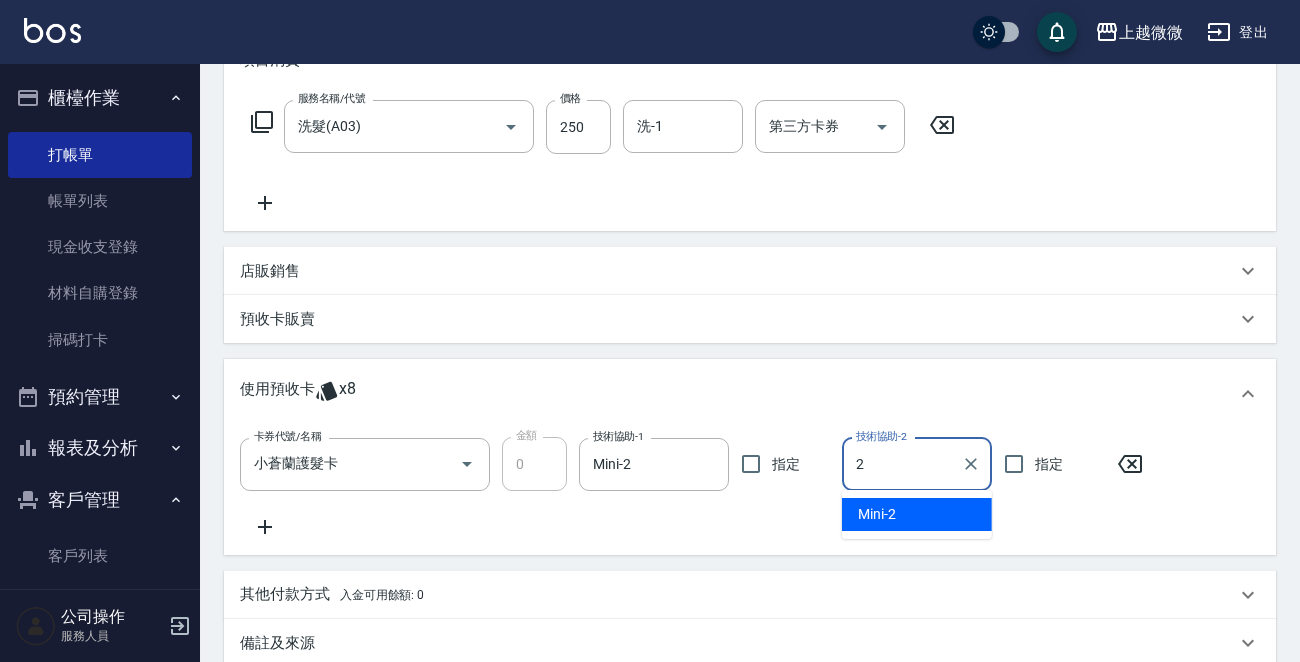 click on "Mini -2" at bounding box center [917, 514] 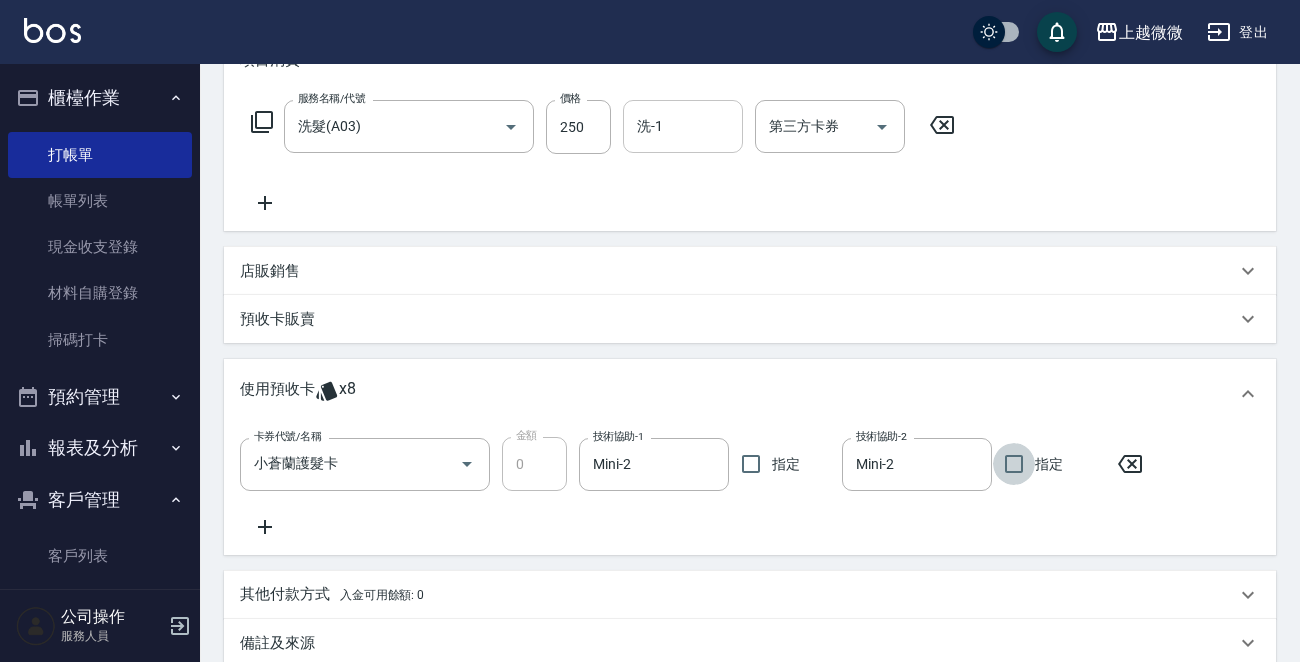 click on "洗-1" at bounding box center [683, 126] 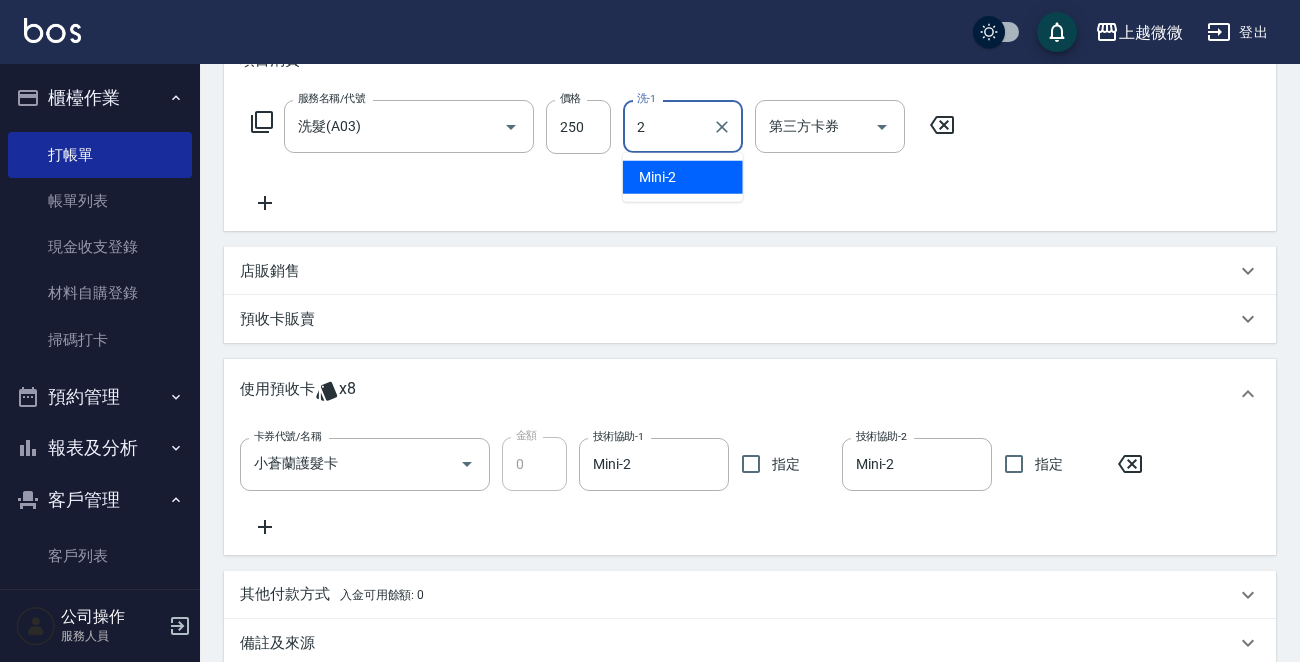 click on "Mini -2" at bounding box center [683, 177] 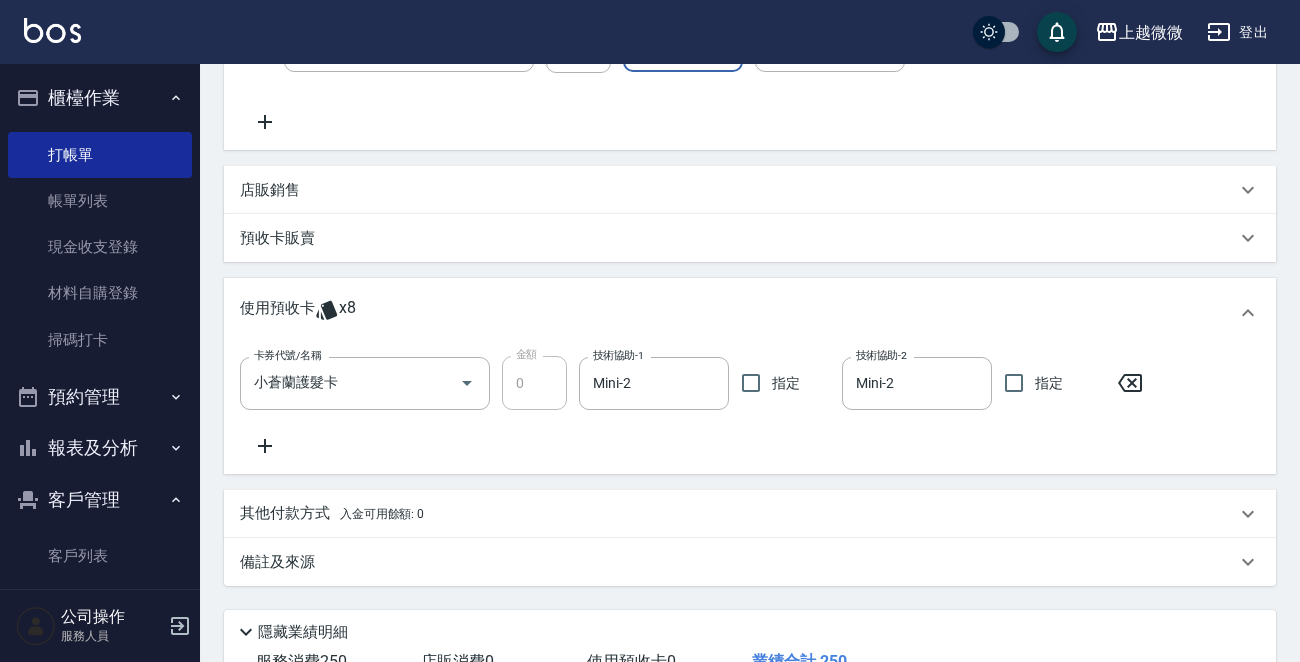 scroll, scrollTop: 527, scrollLeft: 0, axis: vertical 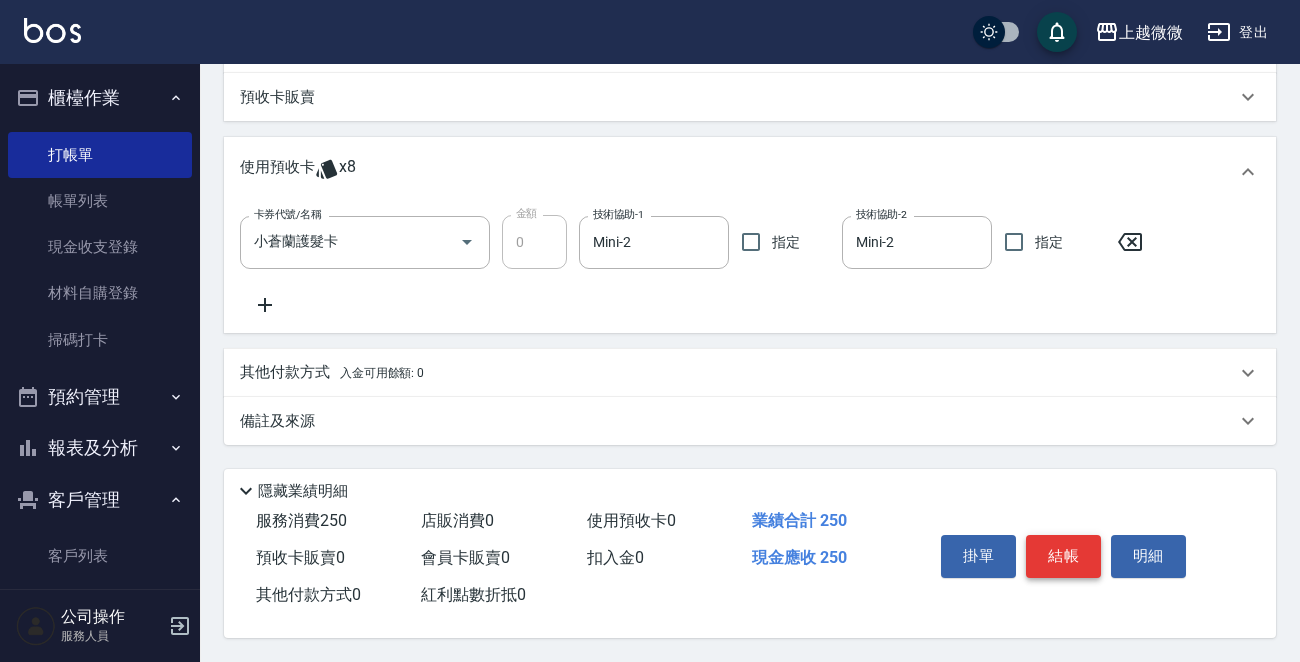 type on "Mini-2" 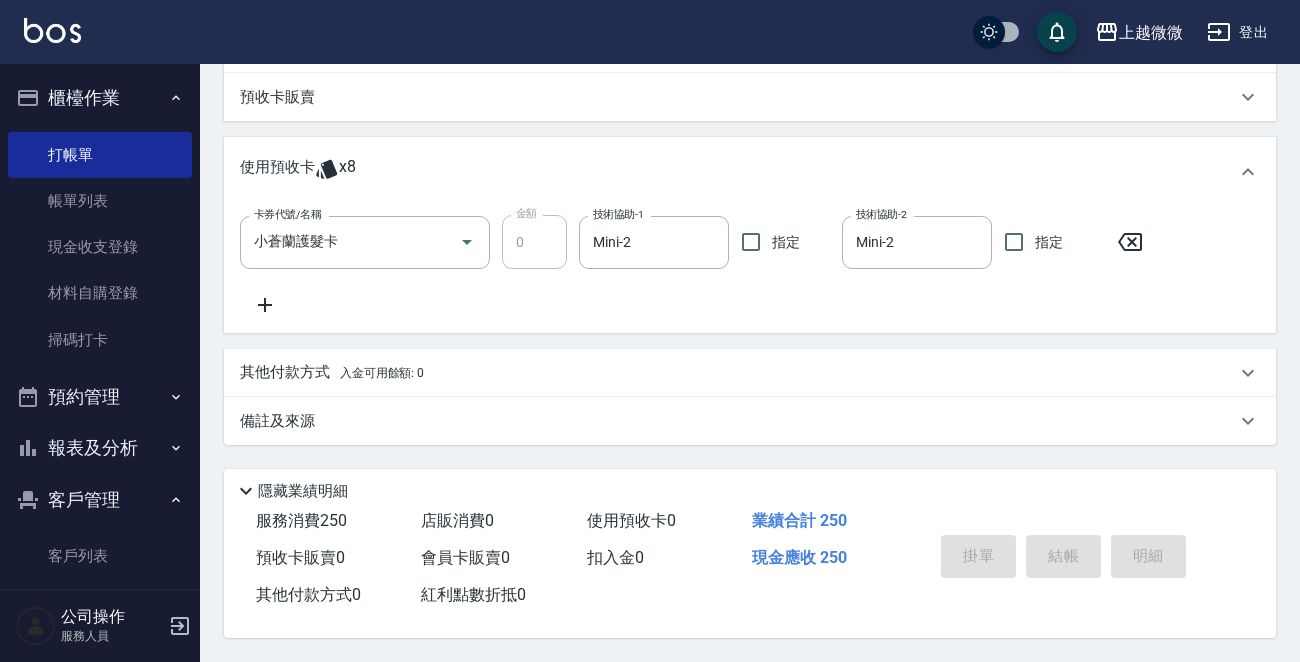type 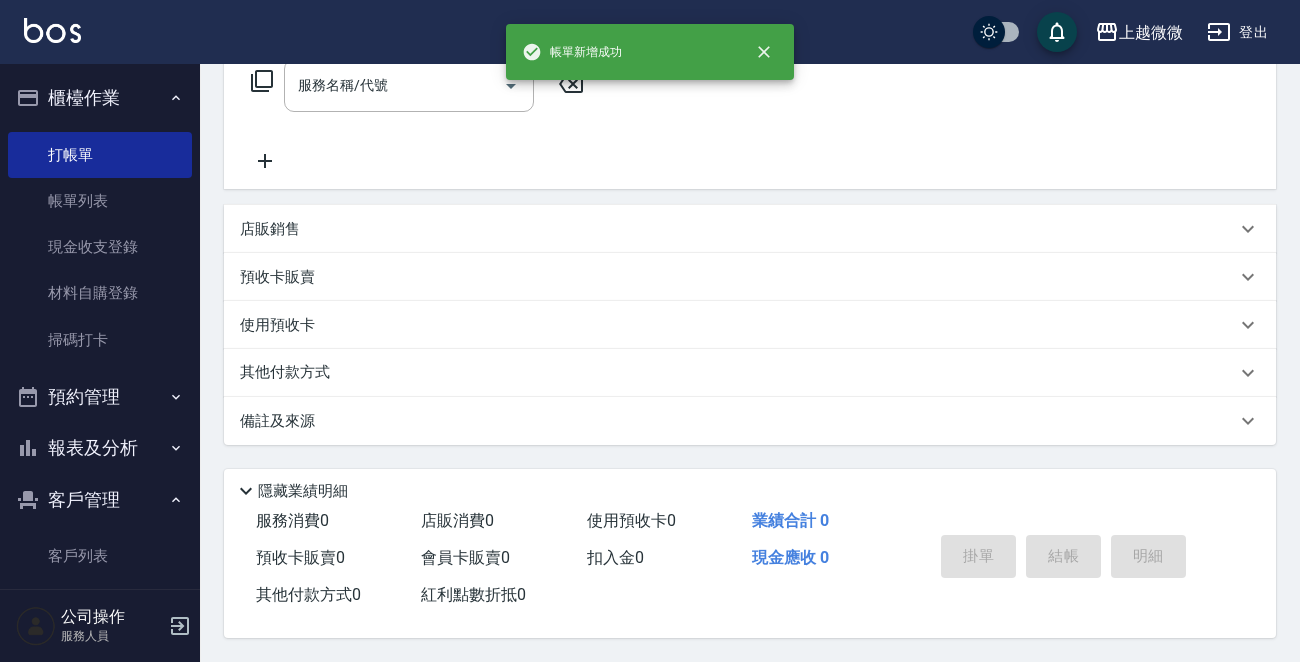 scroll, scrollTop: 0, scrollLeft: 0, axis: both 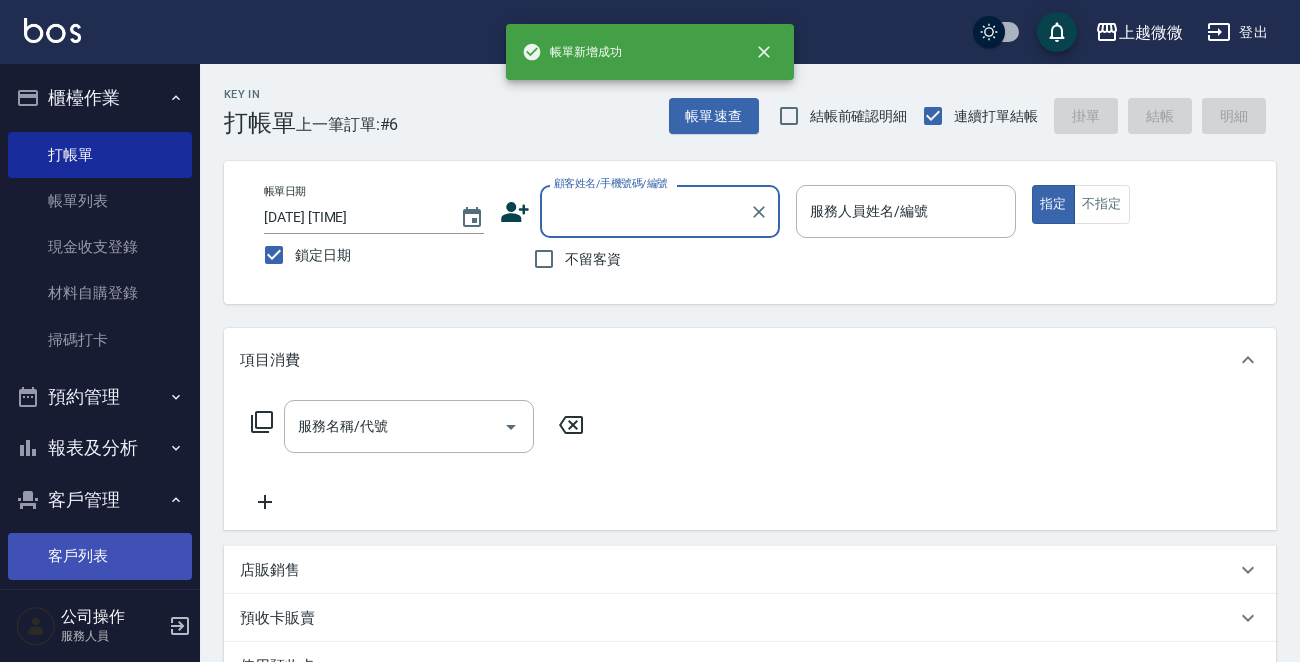 click on "客戶列表" at bounding box center [100, 556] 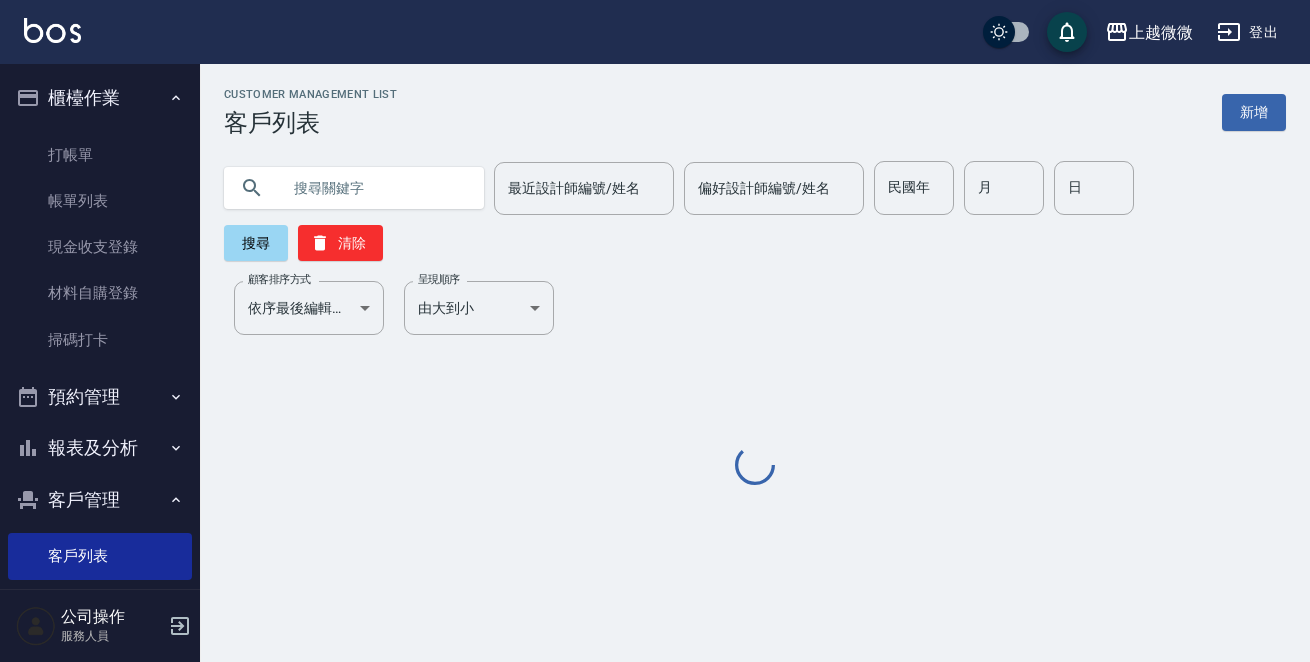click at bounding box center (374, 188) 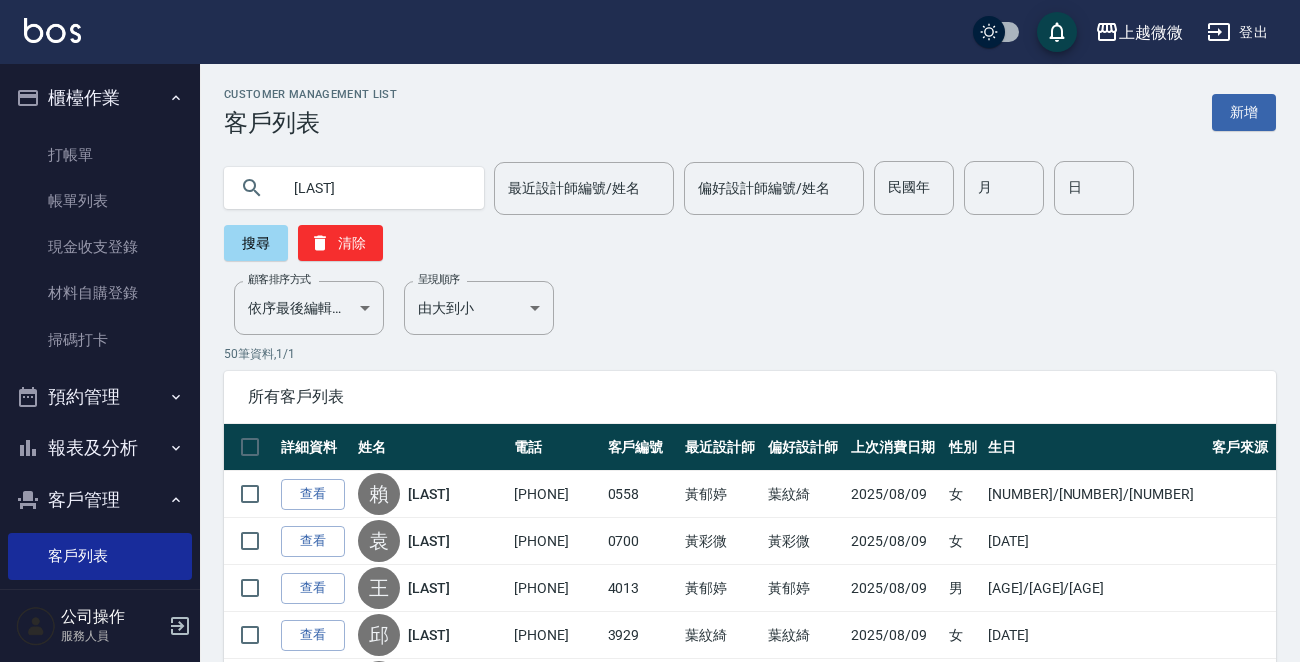 type on "[LAST]" 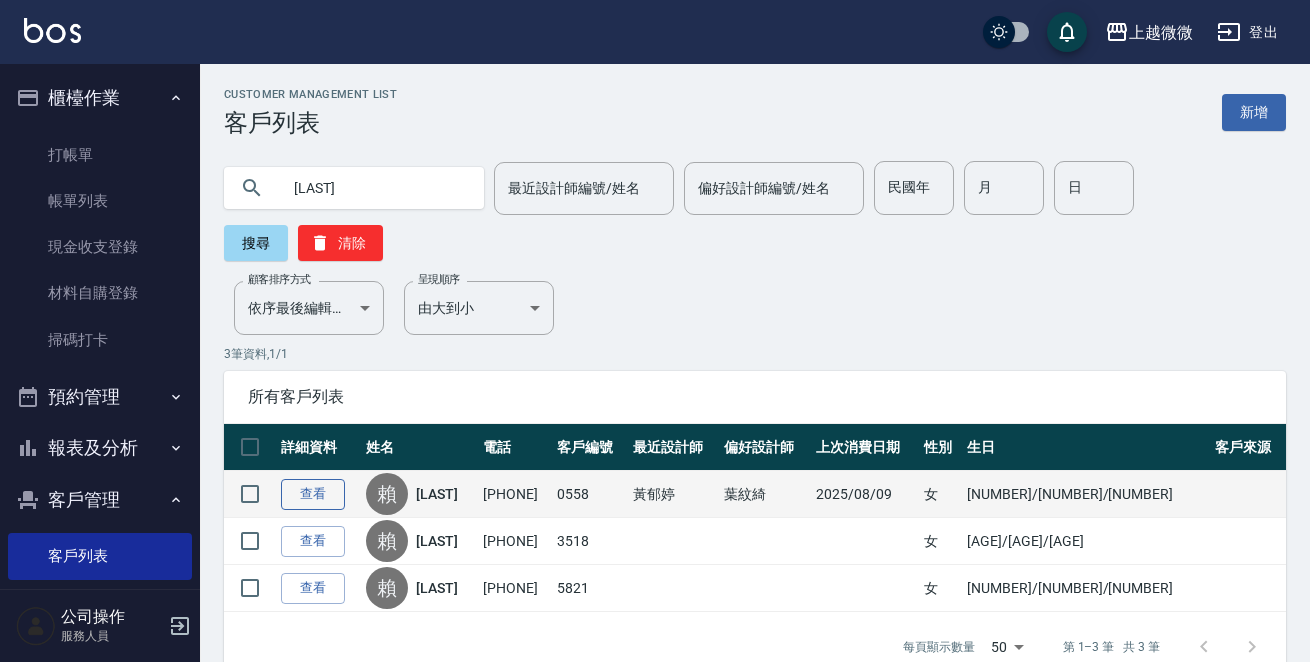 click on "查看" at bounding box center [313, 494] 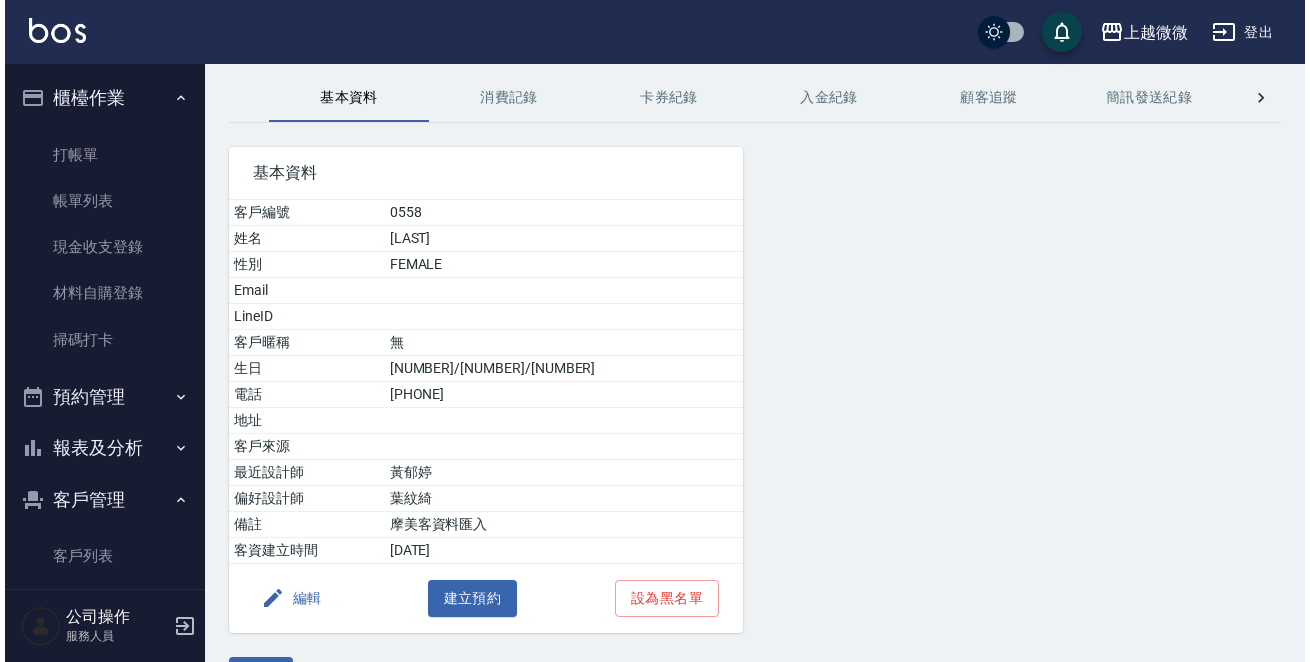 scroll, scrollTop: 124, scrollLeft: 0, axis: vertical 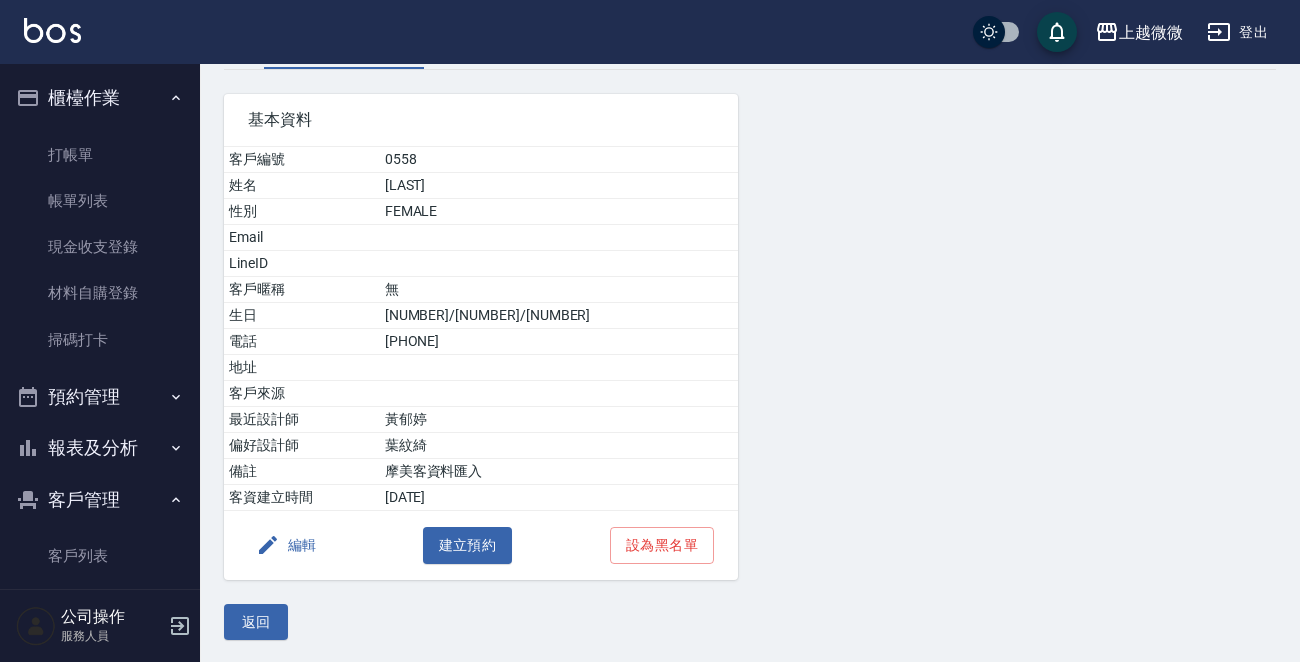 click on "編輯" at bounding box center [286, 545] 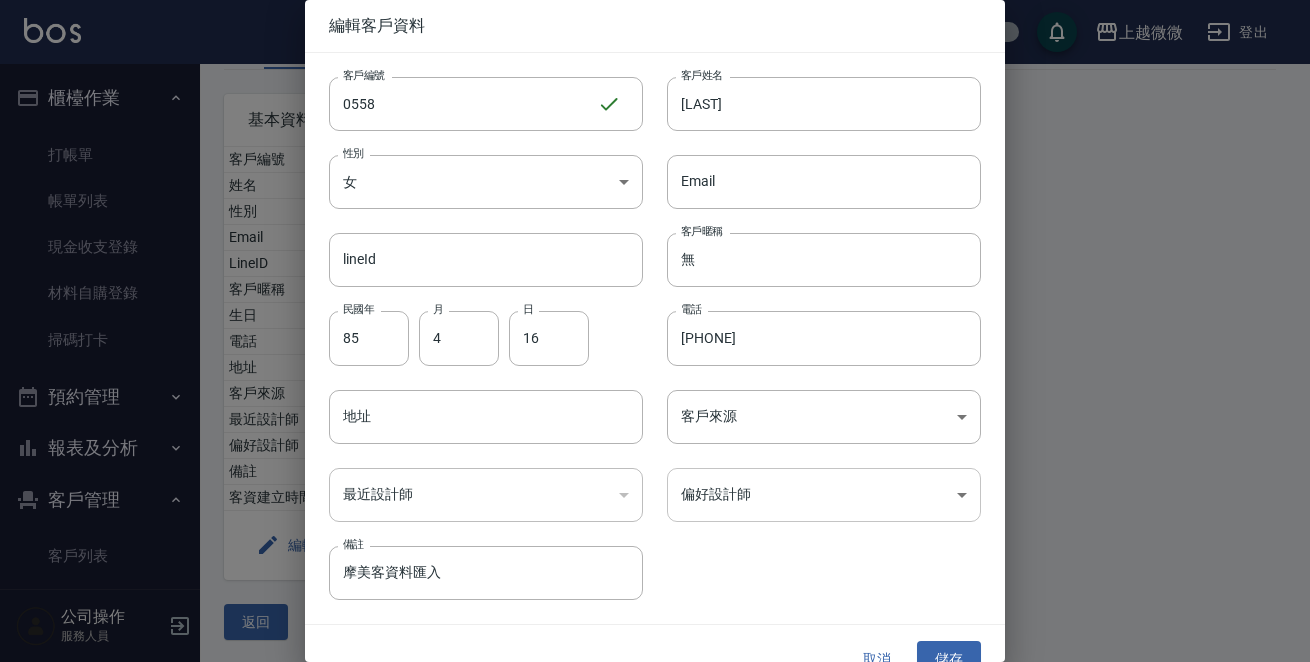 click on "上越微微 登出 櫃檯作業 打帳單 帳單列表 現金收支登錄 材料自購登錄 掃碼打卡 預約管理 預約管理 單日預約紀錄 單週預約紀錄 報表及分析 報表目錄 店家日報表 互助日報表 互助點數明細 設計師日報表 設計師業績月報表 每日非現金明細 每日收支明細 客戶管理 客戶列表 卡券管理 員工及薪資 員工列表 商品管理 商品分類設定 商品列表 公司操作 服務人員 顧客詳細資料 [LAST] 基本資料 消費記錄 卡券紀錄 入金紀錄 顧客追蹤 簡訊發送紀錄 抽獎券紀錄 基本資料 客戶編號 0558 姓名 [LAST] 性別 FEMALE Email LineID 客戶暱稱 無 生日 [DATE] 電話 [PHONE] 地址 客戶來源 最近設計師 [LAST] 偏好設計師 [LAST] 備註 摩美客資料匯入 客資建立時間 [DATE] 編輯 建立預約 設為黑名單 返回 編輯客戶資料 客戶編號 0558 ​ 客戶編號 客戶姓名 [LAST] 客戶姓名 性別 FEMALE 性別 Email [NUMBER]" at bounding box center (655, 270) 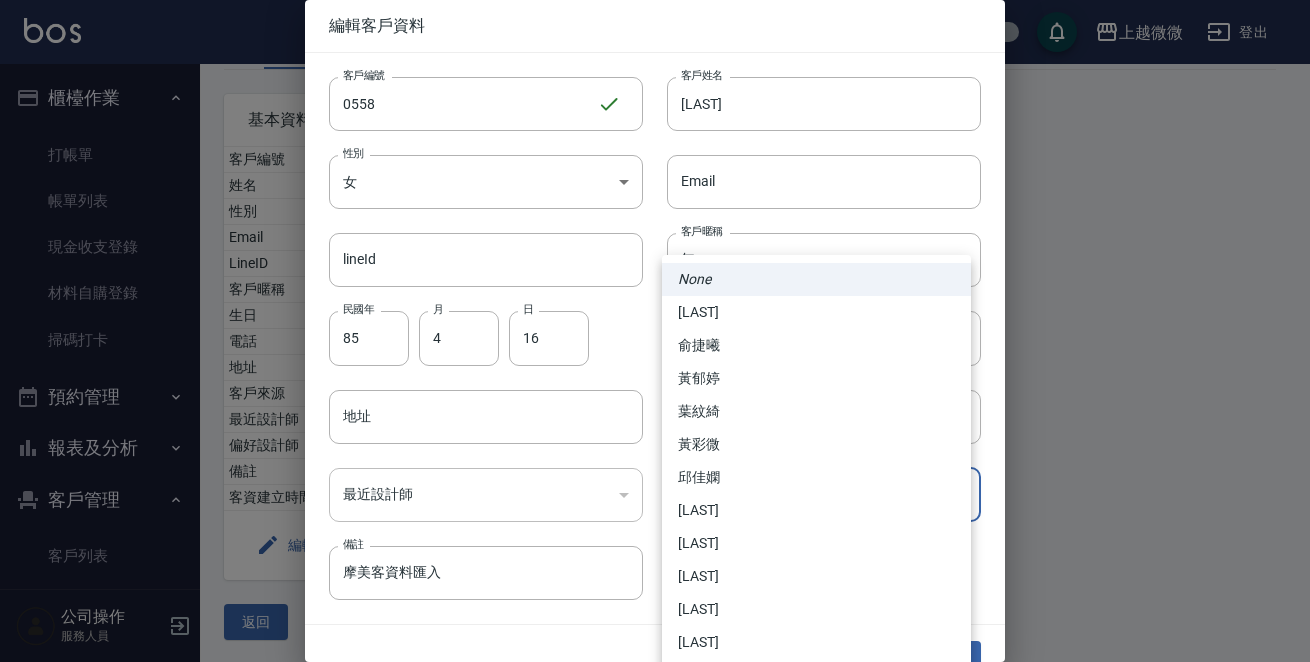 click on "黃郁婷" at bounding box center (816, 378) 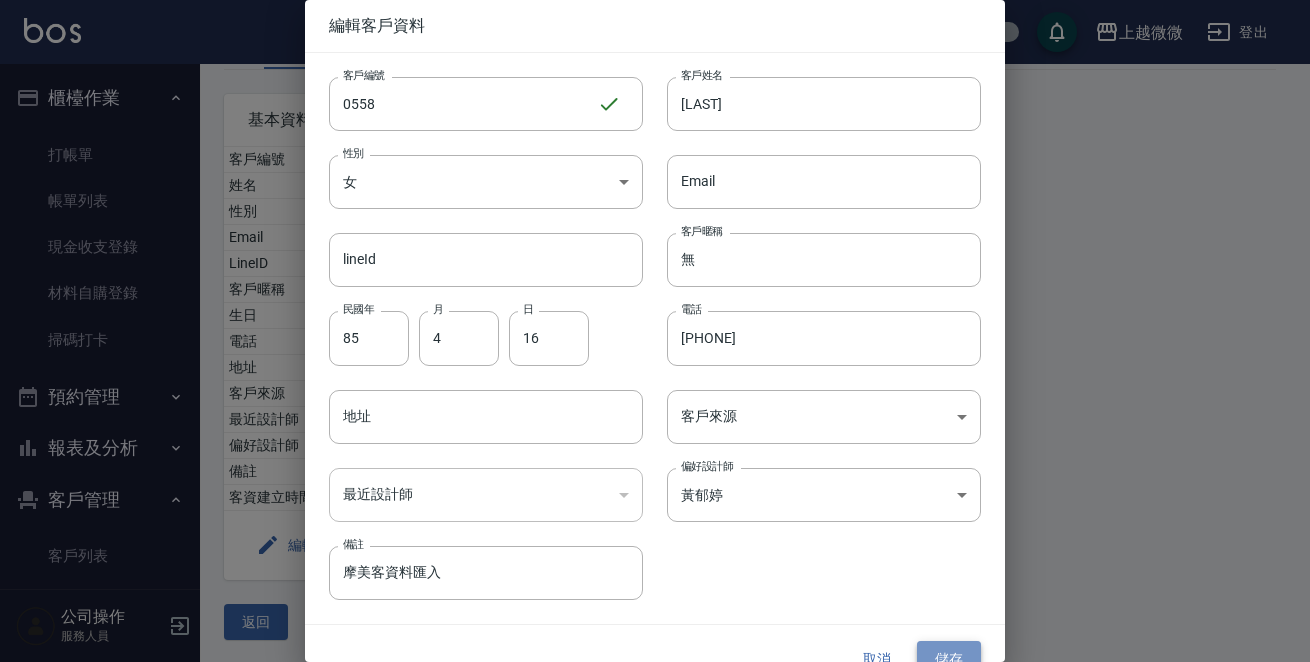 click on "儲存" at bounding box center (949, 659) 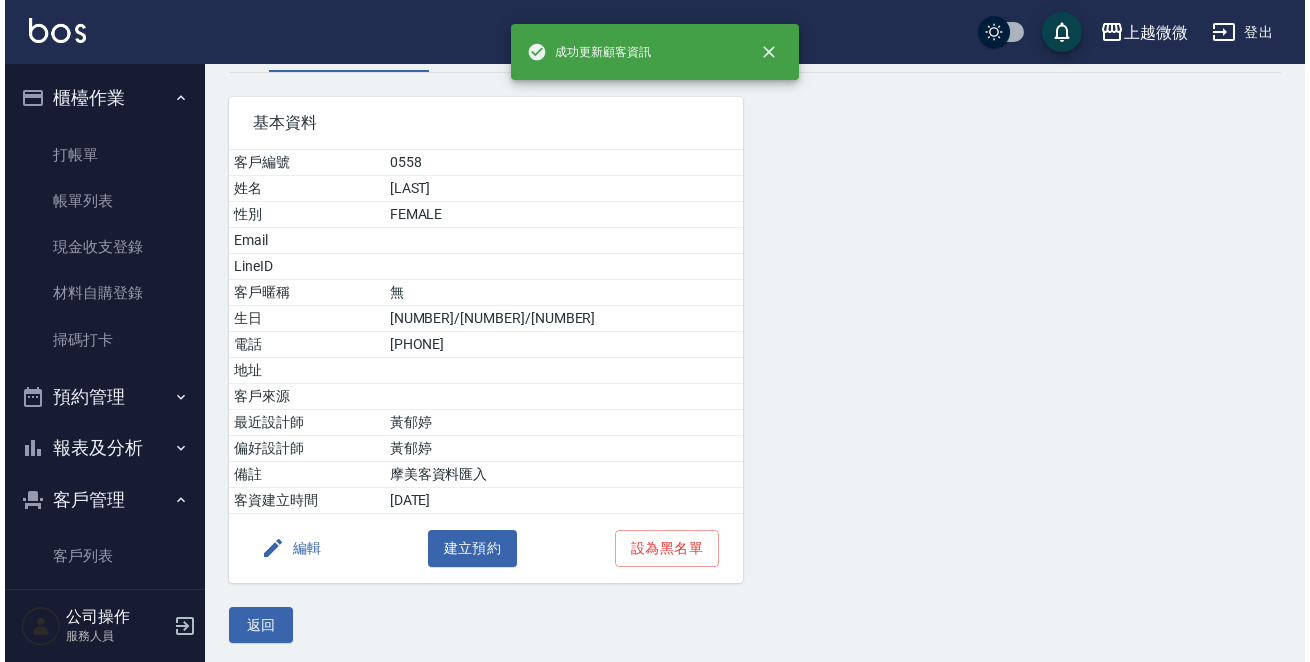 scroll, scrollTop: 124, scrollLeft: 0, axis: vertical 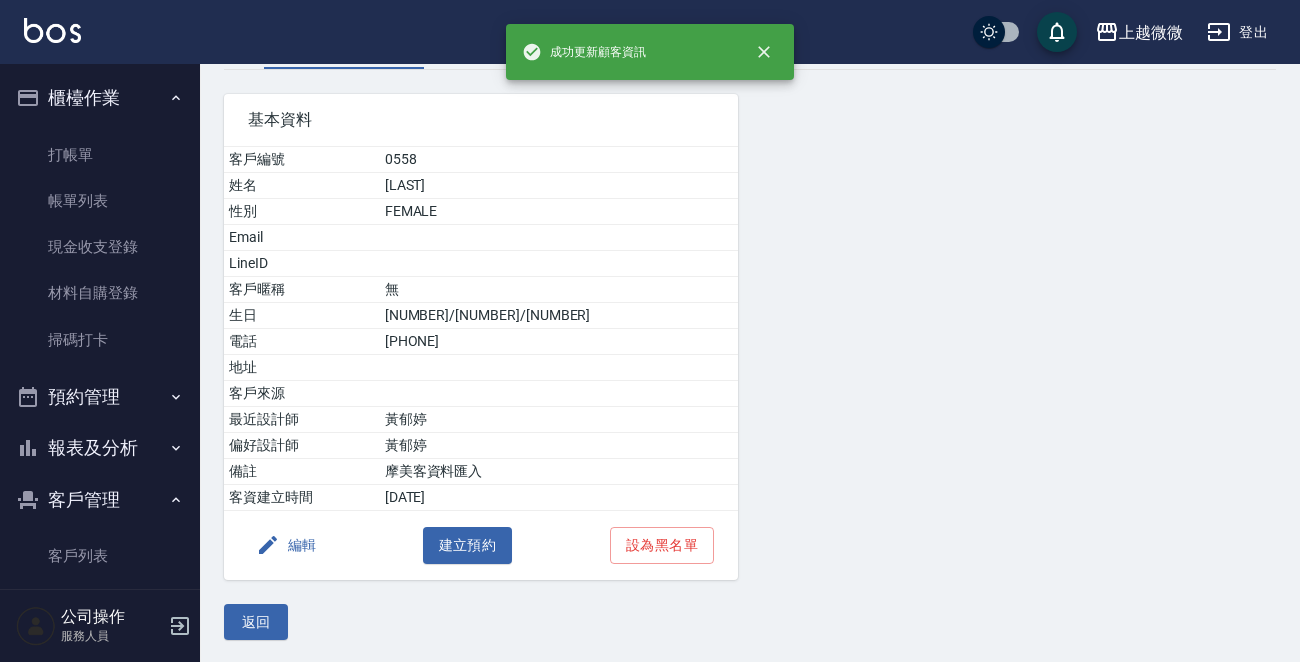 click on "編輯" at bounding box center (286, 545) 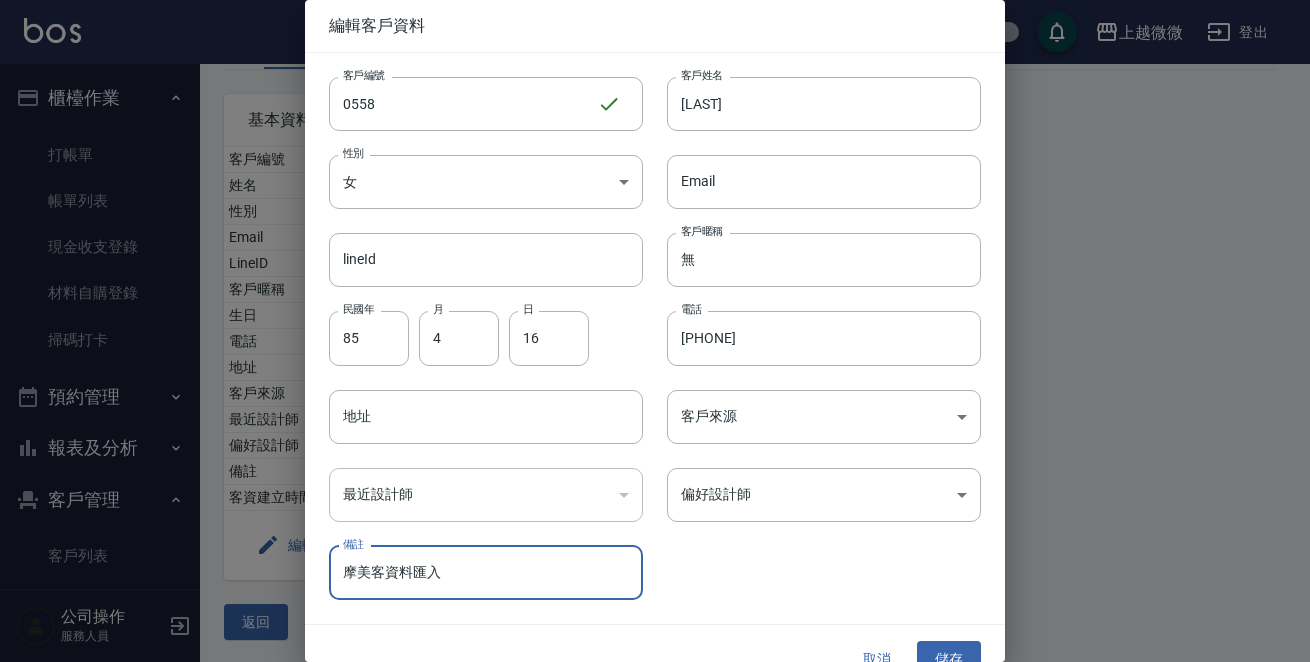 drag, startPoint x: 458, startPoint y: 589, endPoint x: 268, endPoint y: 587, distance: 190.01053 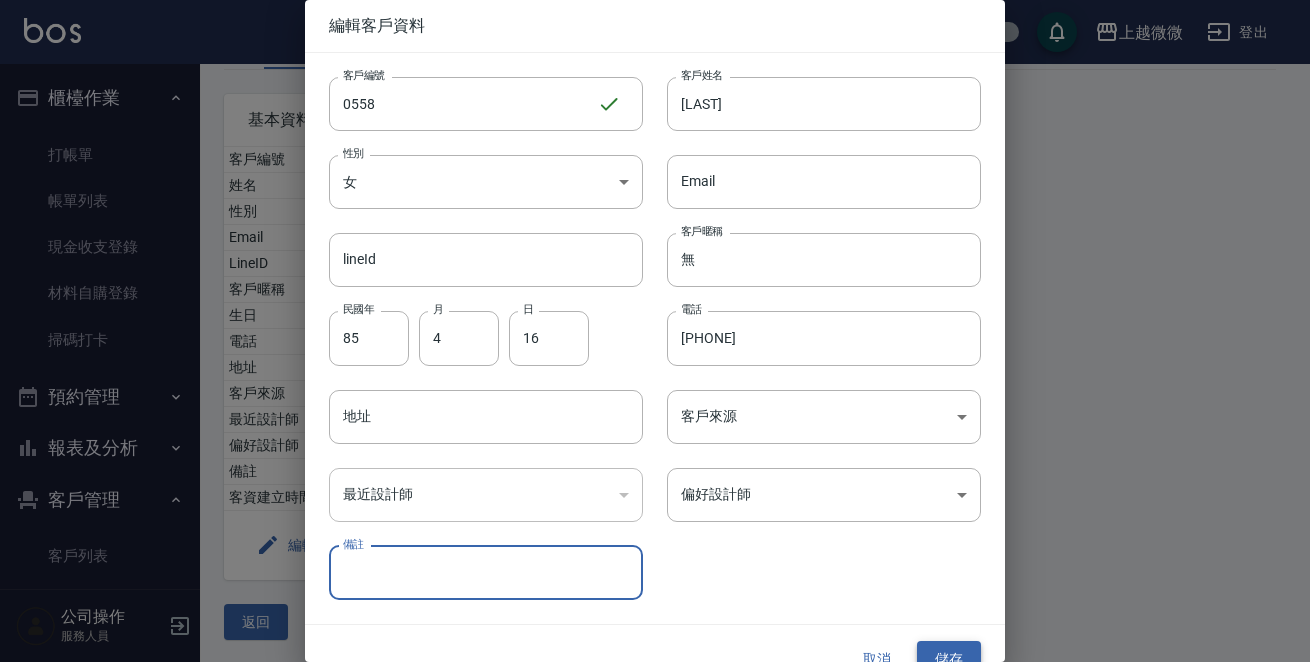 type 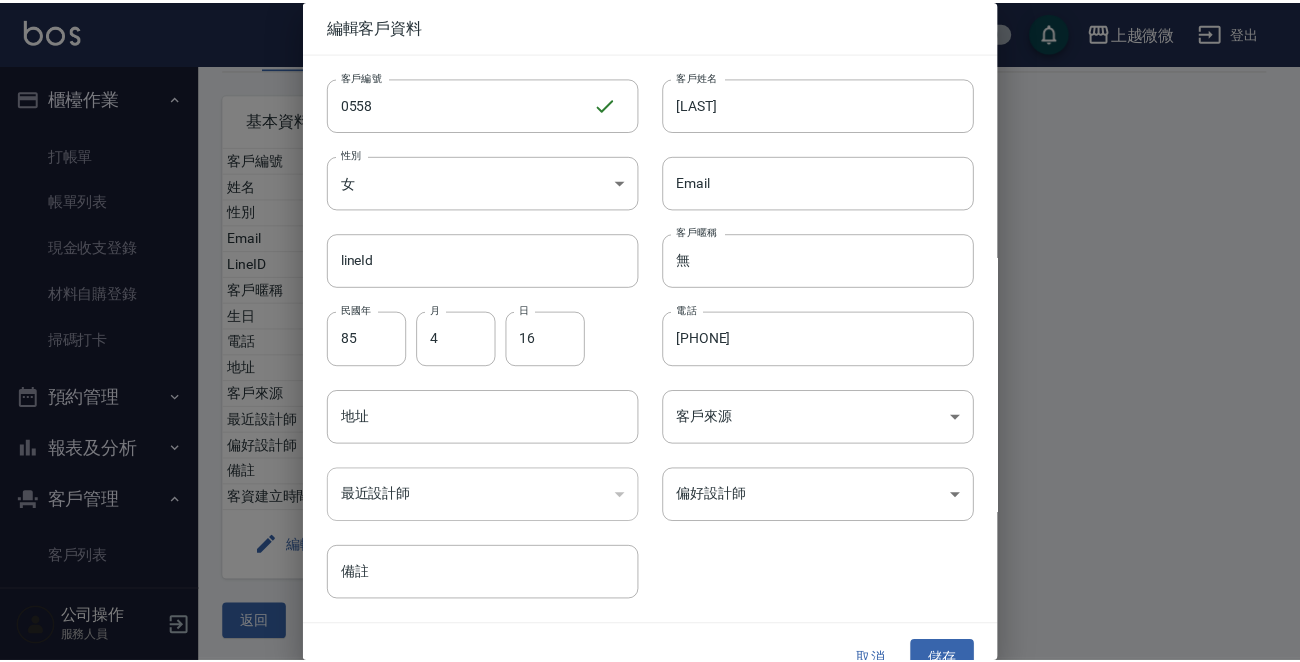 scroll, scrollTop: 0, scrollLeft: 0, axis: both 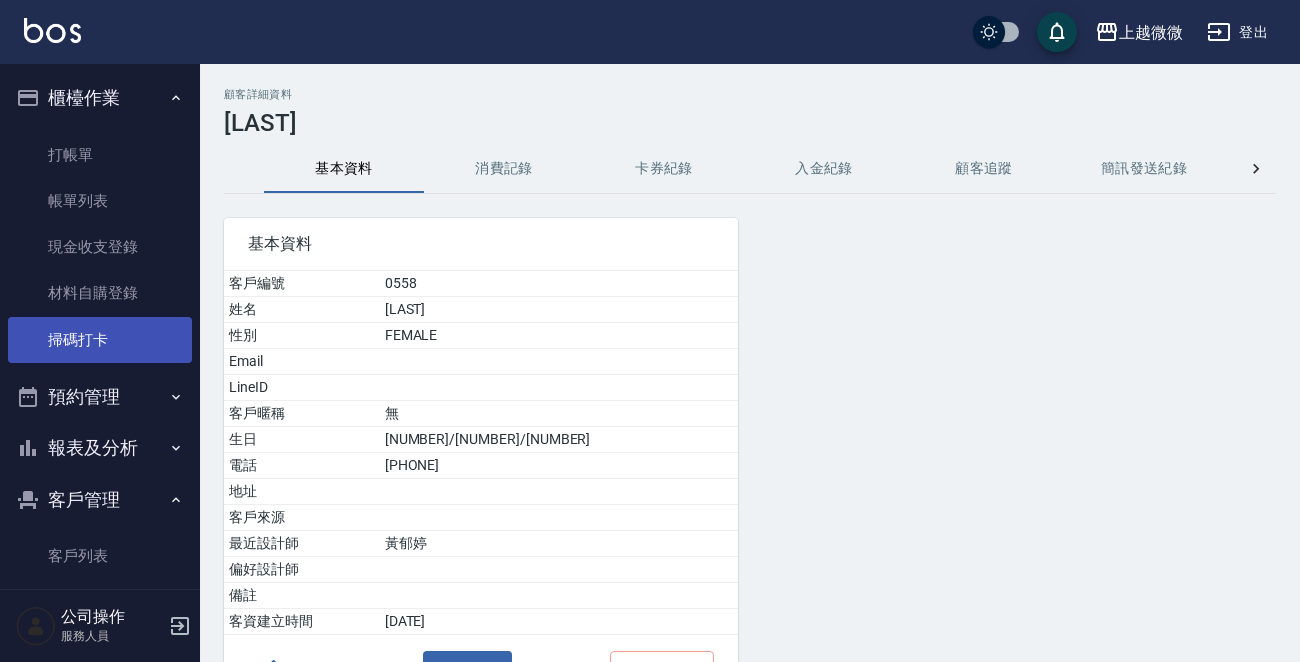 click on "掃碼打卡" at bounding box center (100, 340) 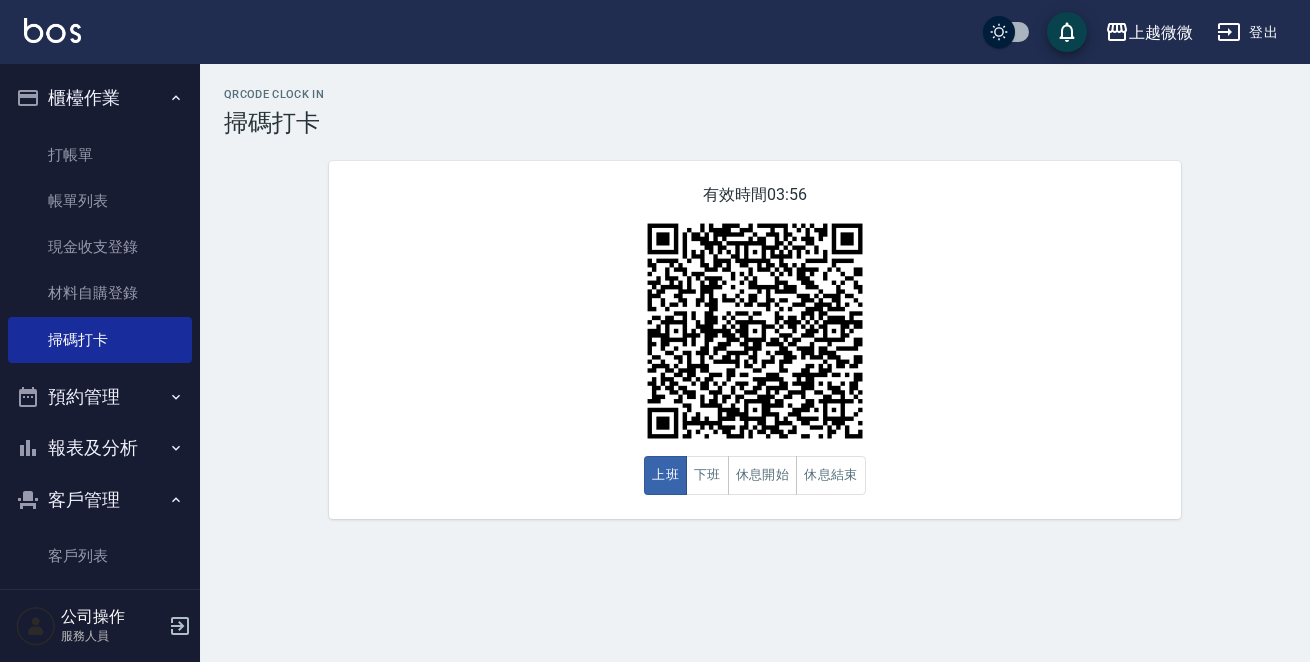 click on "客戶管理" at bounding box center (100, 500) 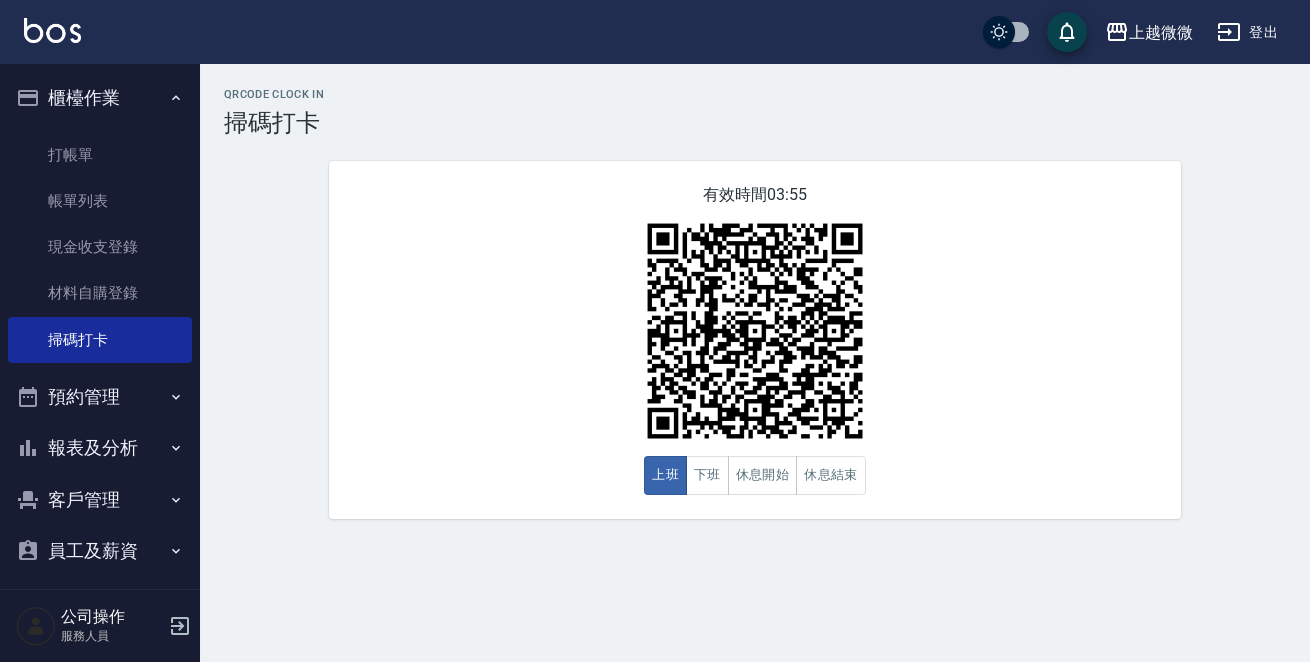 click on "客戶管理" at bounding box center [100, 500] 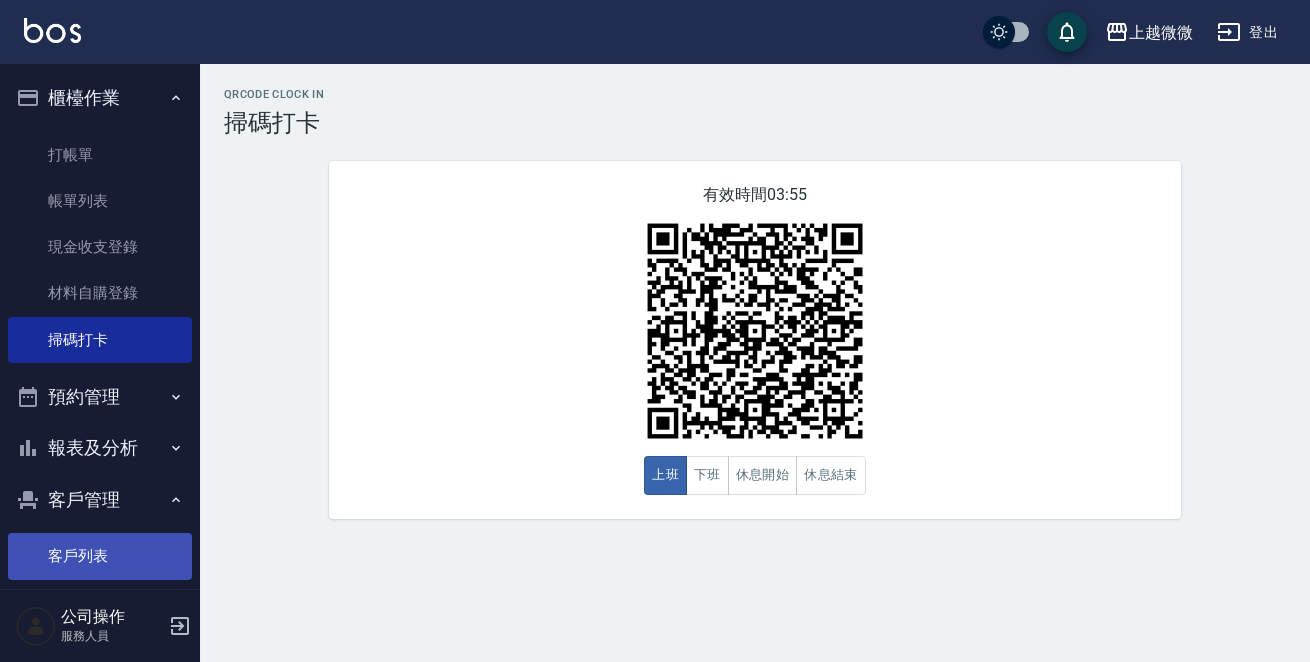 click on "客戶列表" at bounding box center (100, 556) 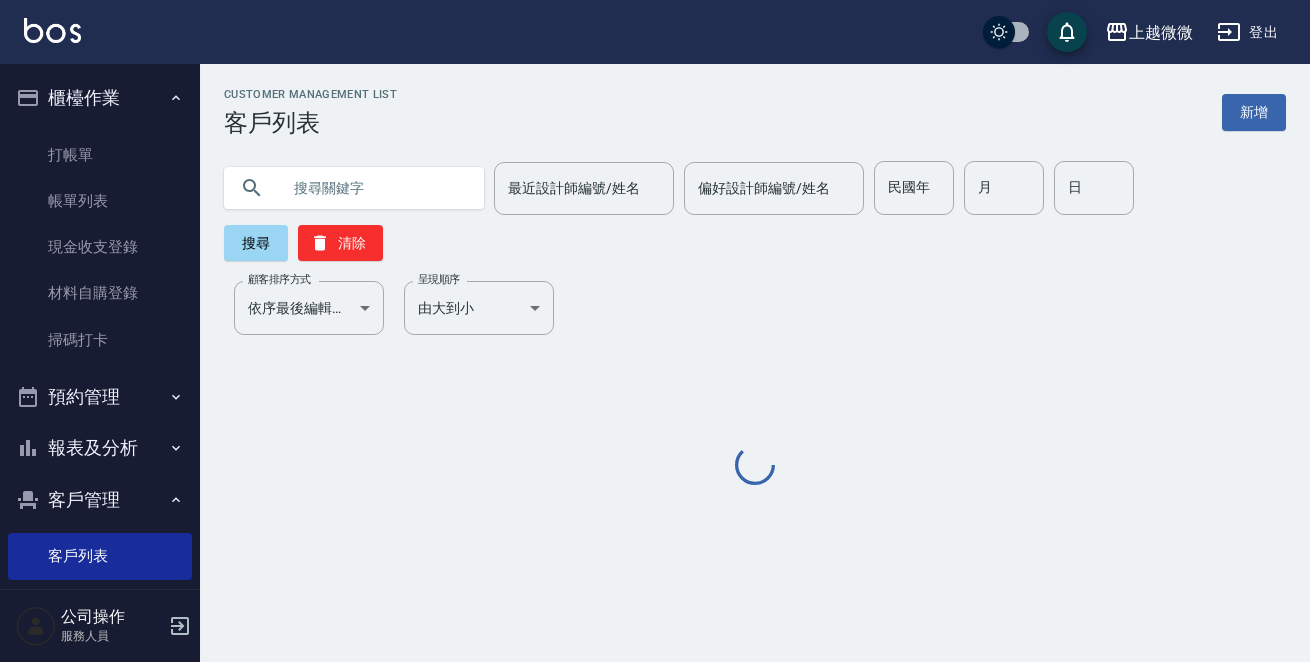 click at bounding box center (374, 188) 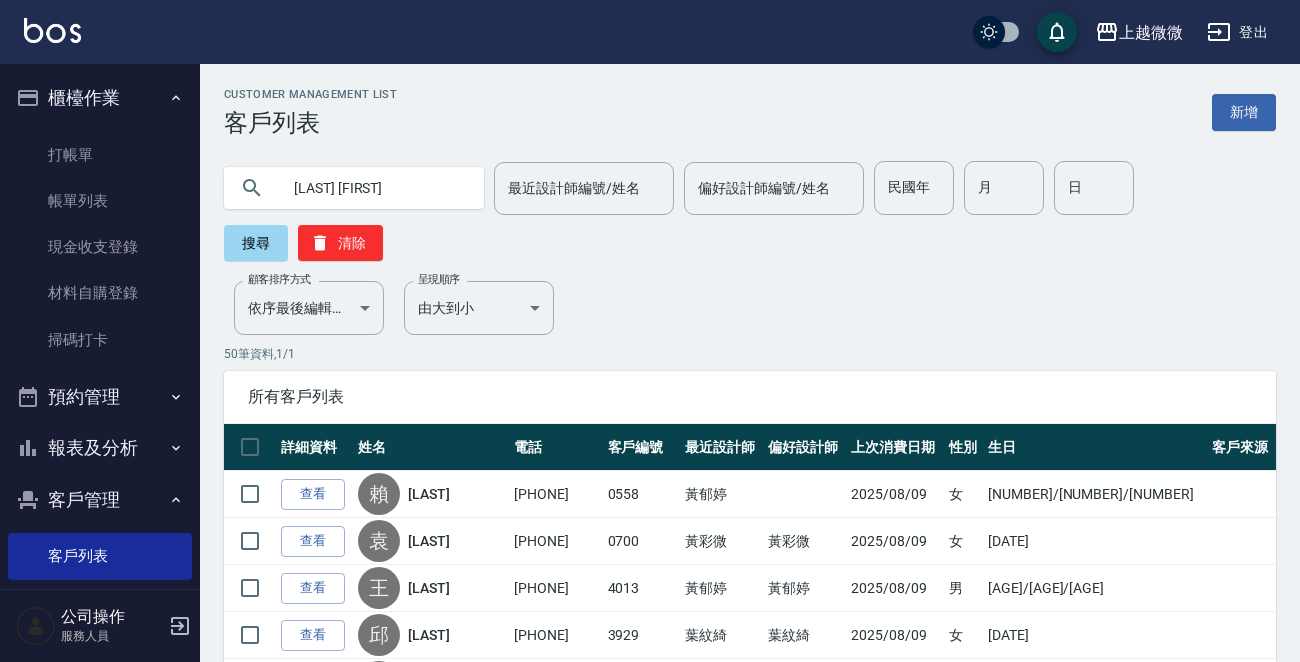 type on "[LAST] [FIRST]" 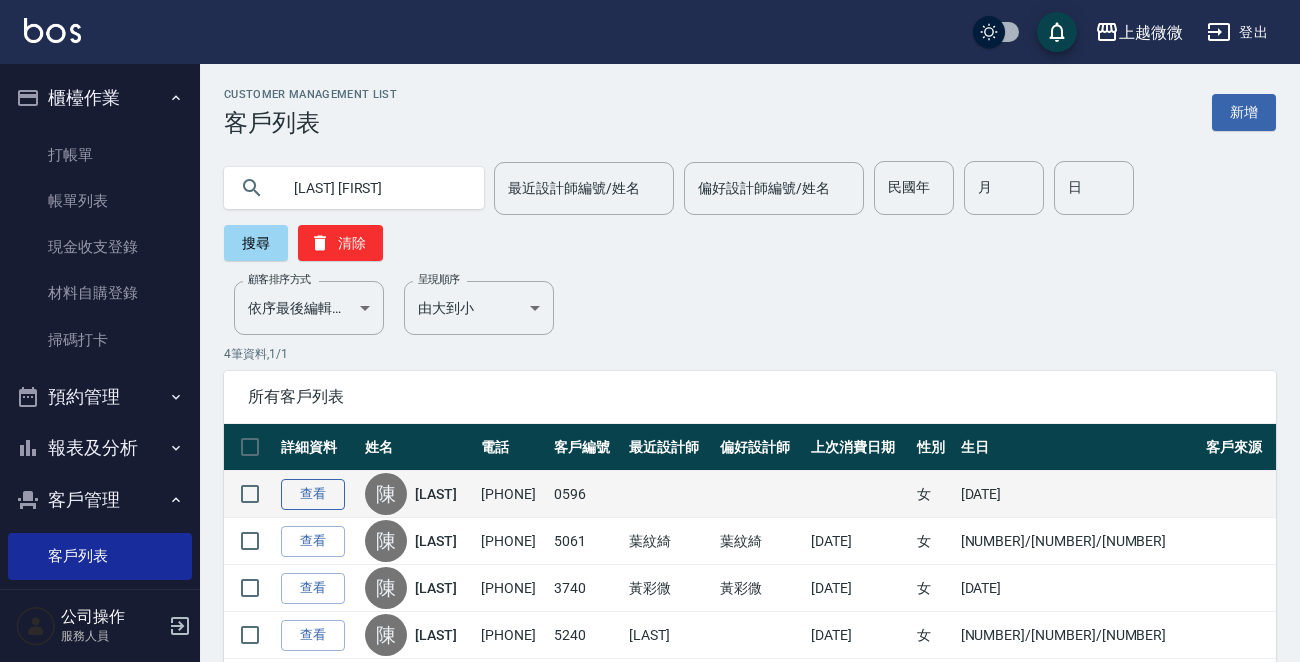 click on "查看" at bounding box center (313, 494) 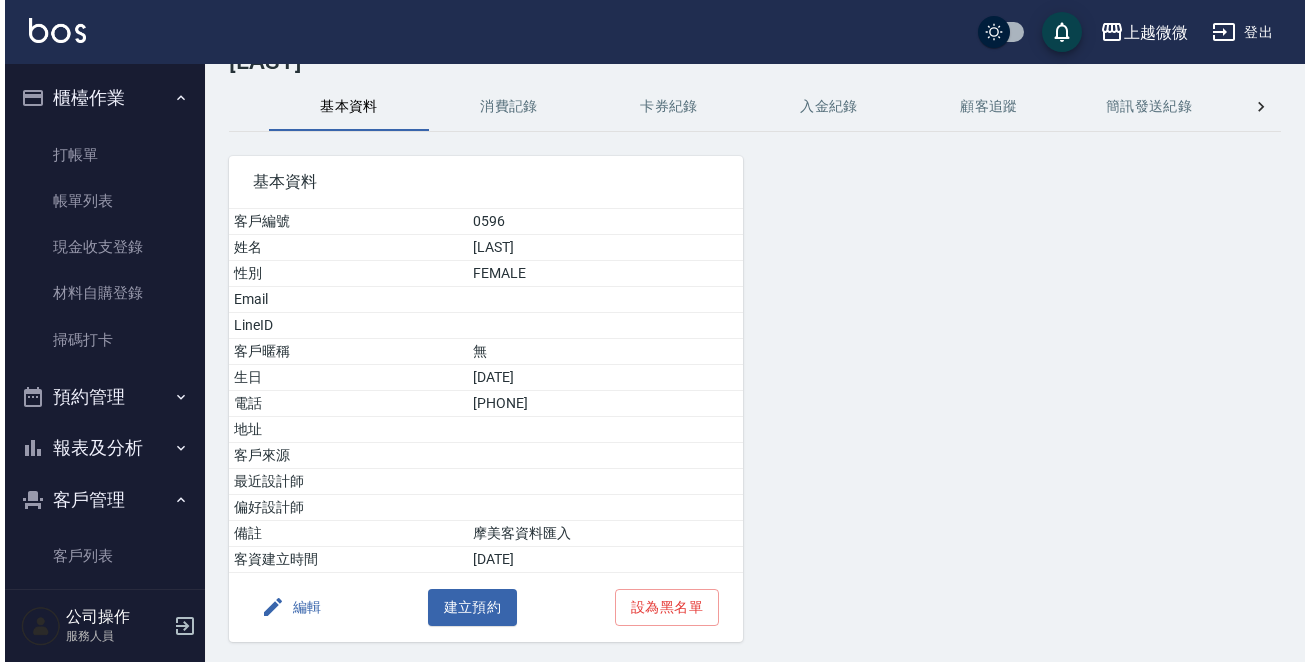 scroll, scrollTop: 124, scrollLeft: 0, axis: vertical 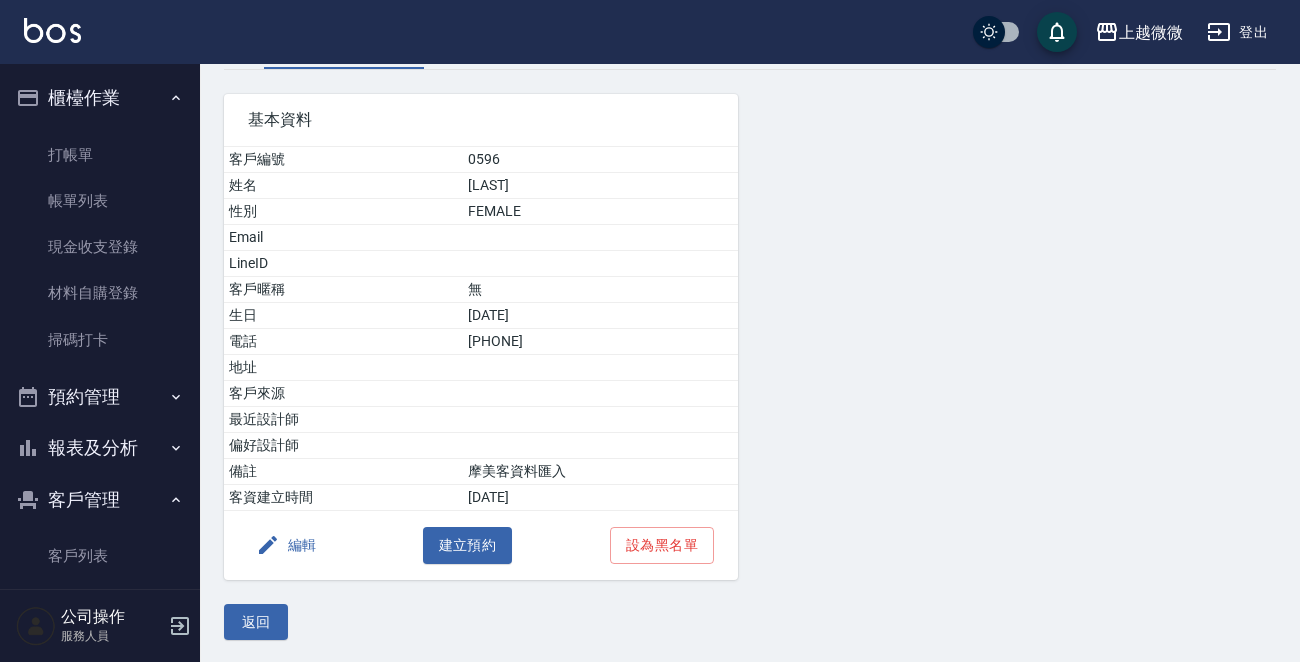 click on "編輯" at bounding box center [286, 545] 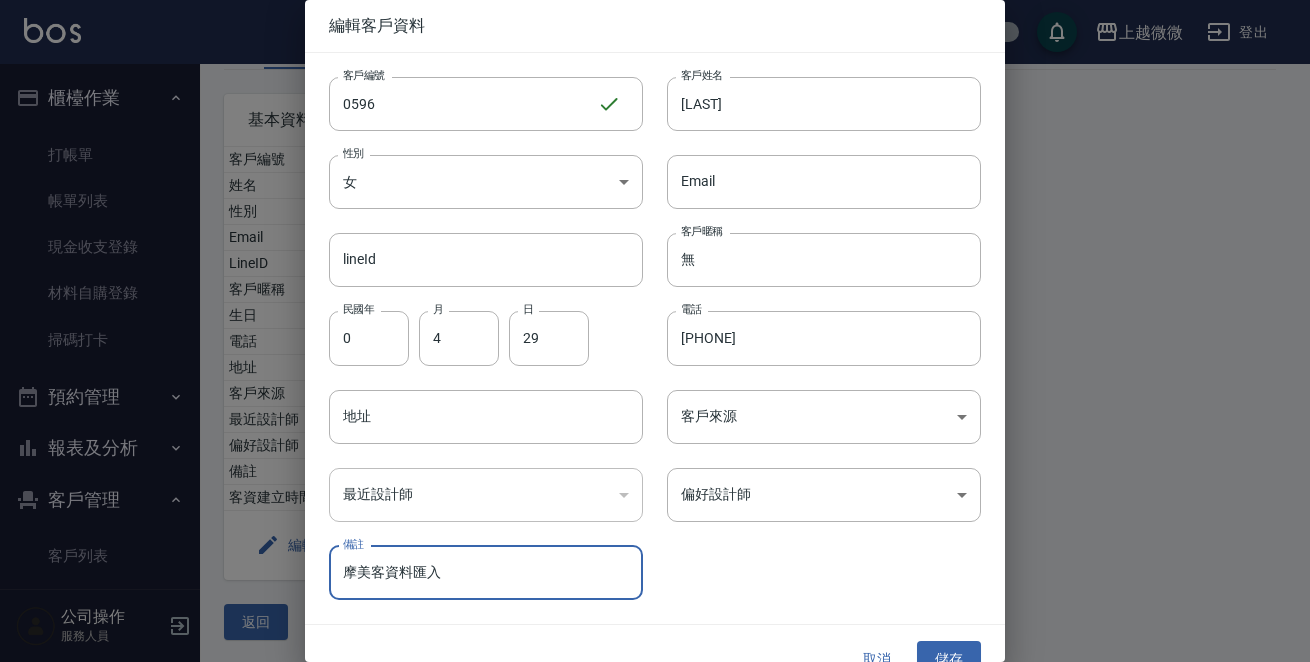 drag, startPoint x: 450, startPoint y: 559, endPoint x: 100, endPoint y: 554, distance: 350.0357 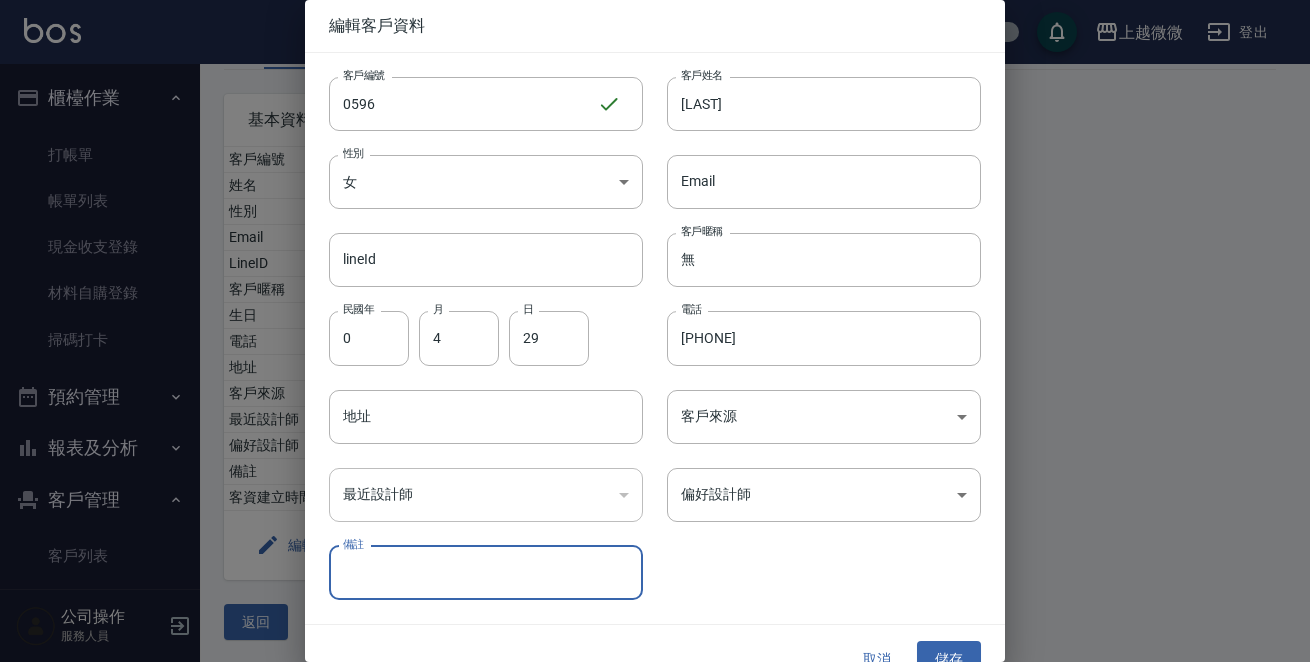 type 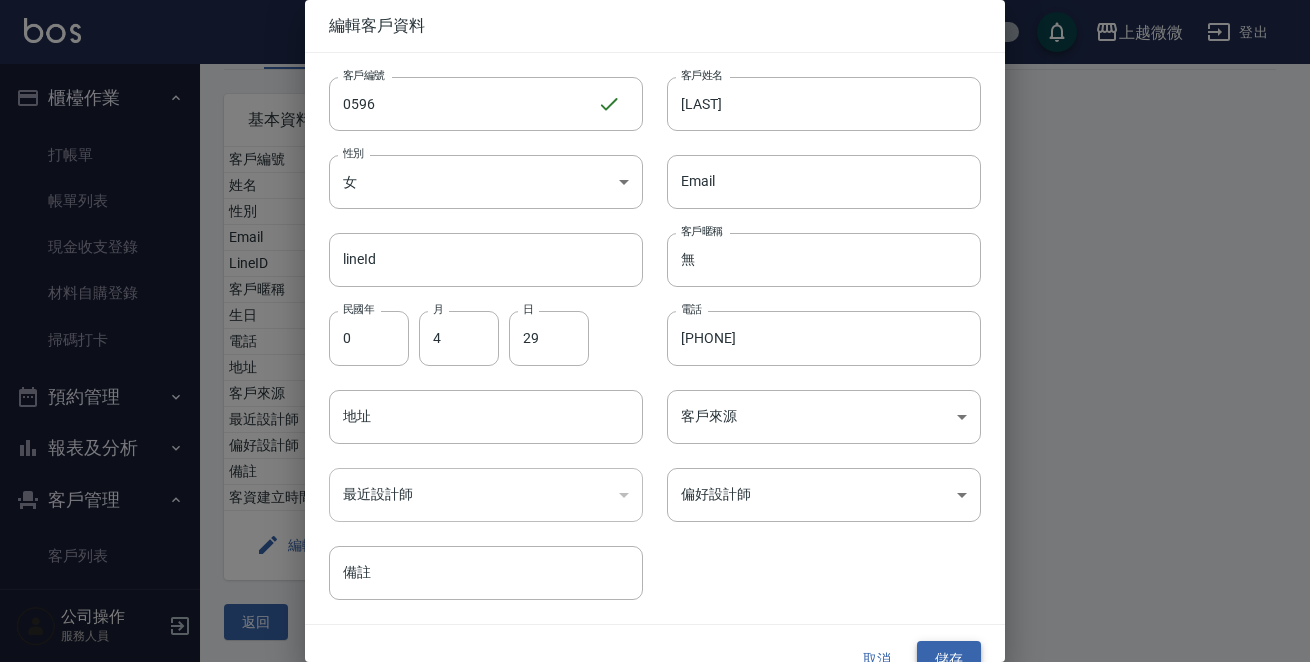 click on "儲存" at bounding box center [949, 659] 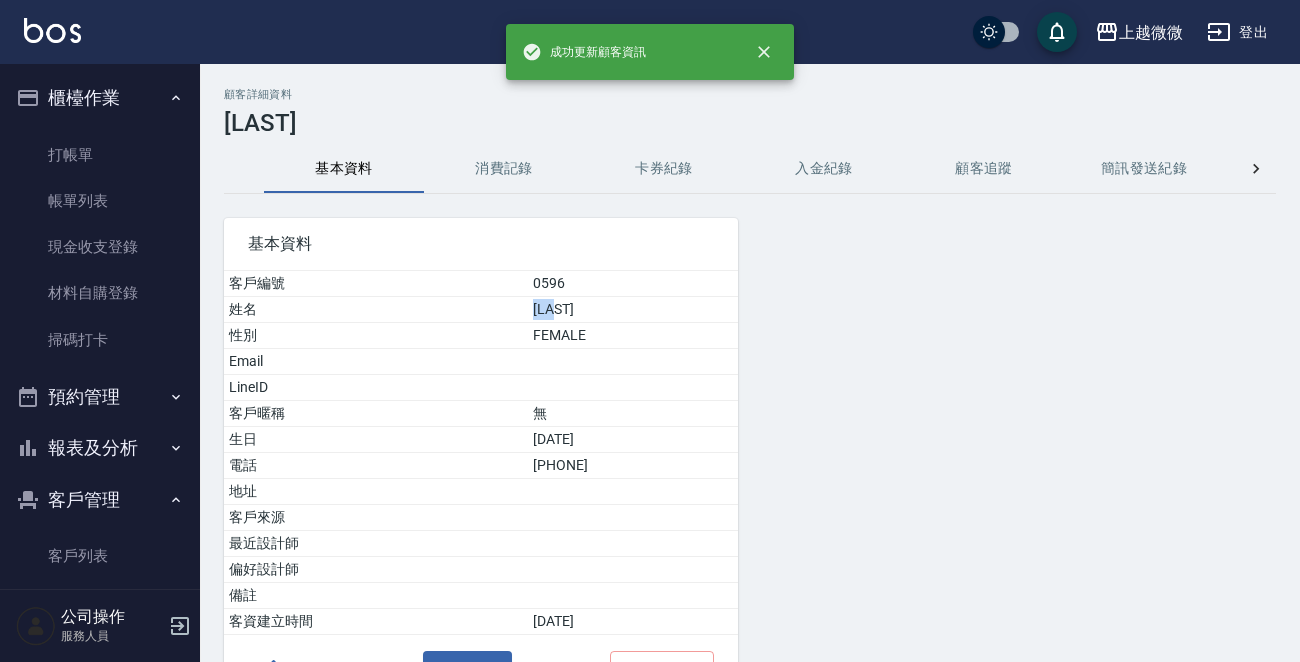 drag, startPoint x: 500, startPoint y: 308, endPoint x: 579, endPoint y: 308, distance: 79 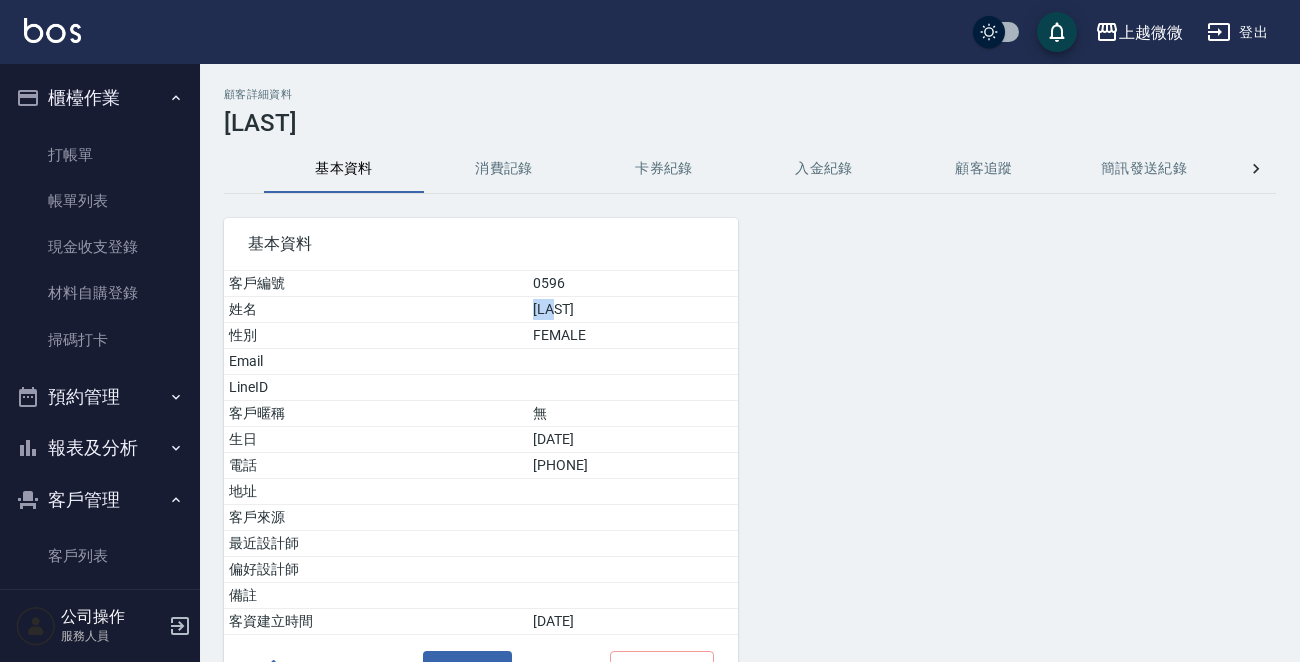 click on "[LAST]" at bounding box center (633, 310) 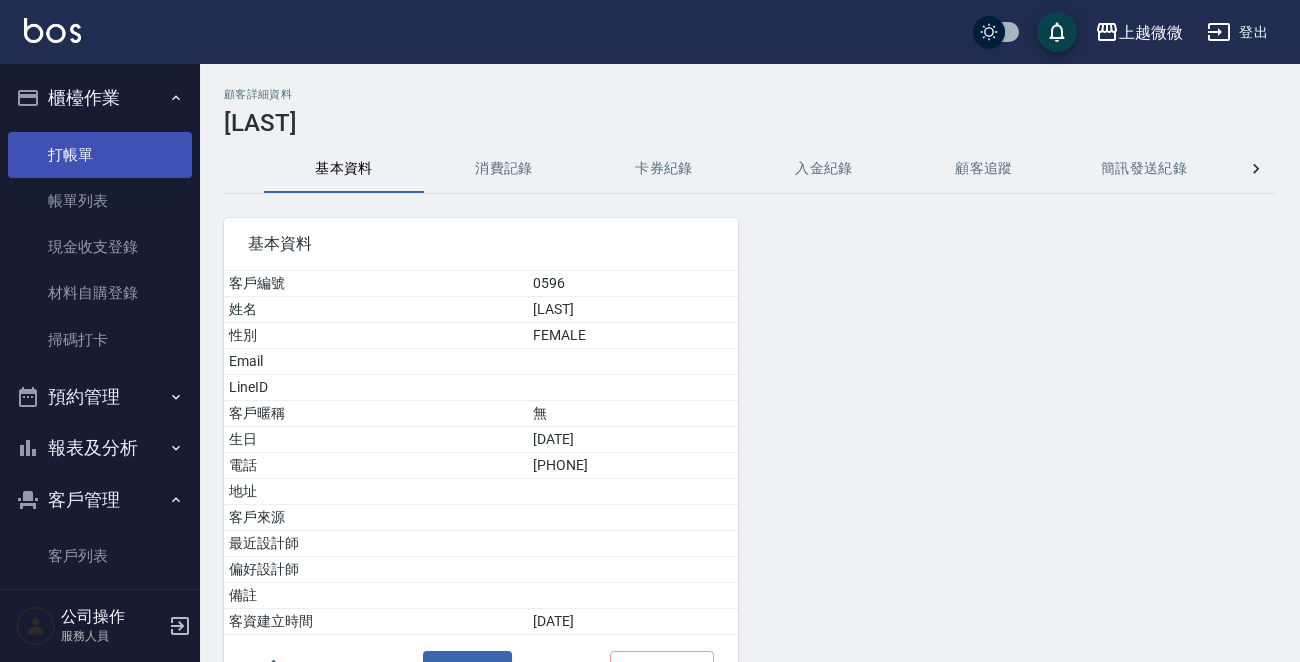 click on "打帳單" at bounding box center (100, 155) 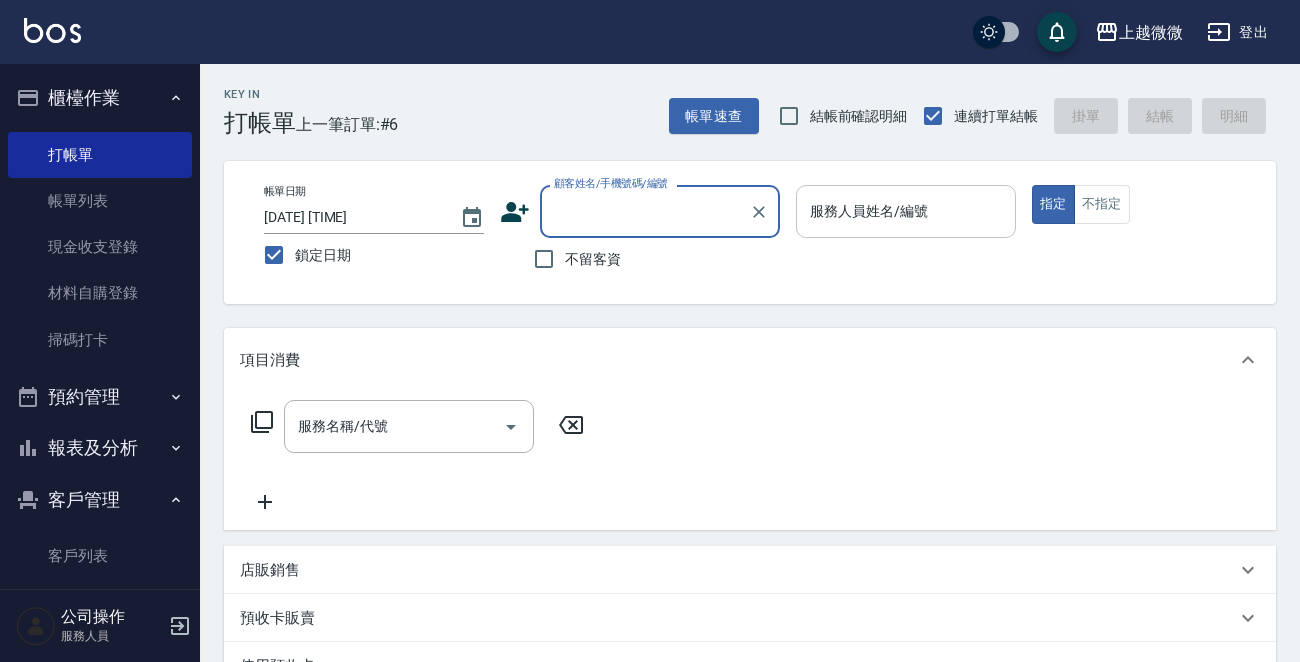 click on "服務人員姓名/編號 服務人員姓名/編號" at bounding box center [906, 211] 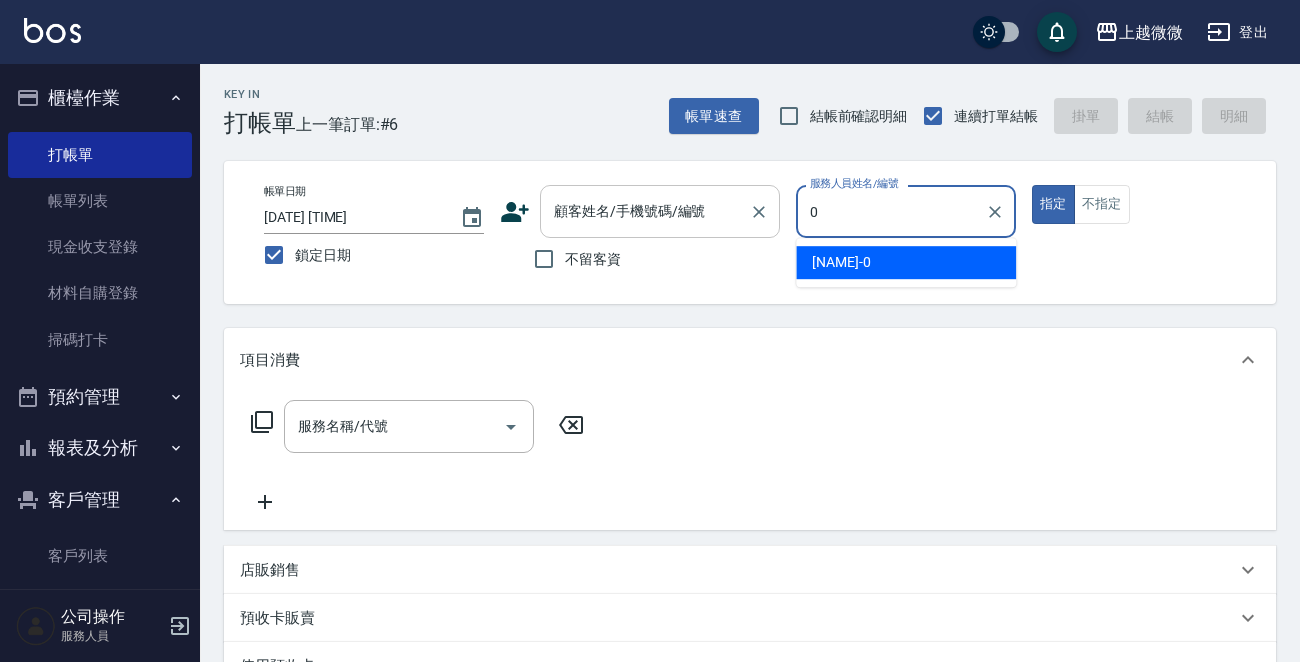 type on "0" 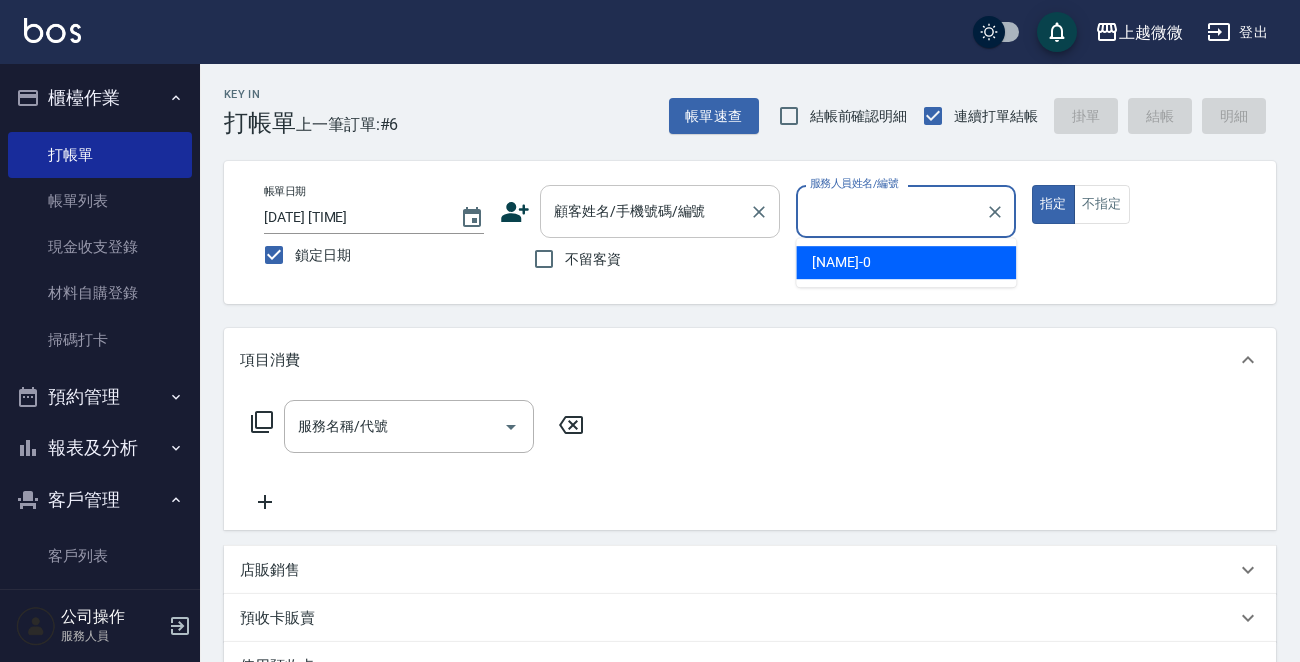 click on "顧客姓名/手機號碼/編號" at bounding box center [645, 211] 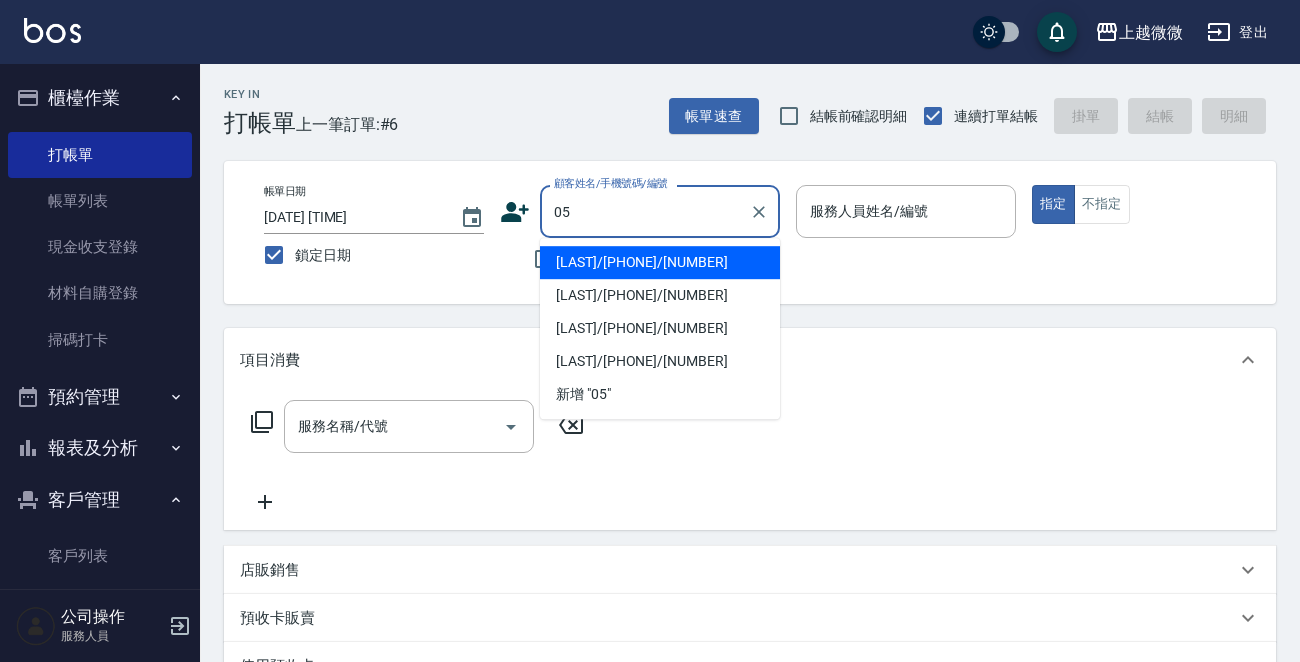 click on "[LAST]/[PHONE]/[NUMBER] [LAST]/[PHONE]/[NUMBER] [LAST]/[PHONE]/[NUMBER] [LAST]/[PHONE]/[NUMBER] 新增 "[NUMBER]"" at bounding box center (660, 328) 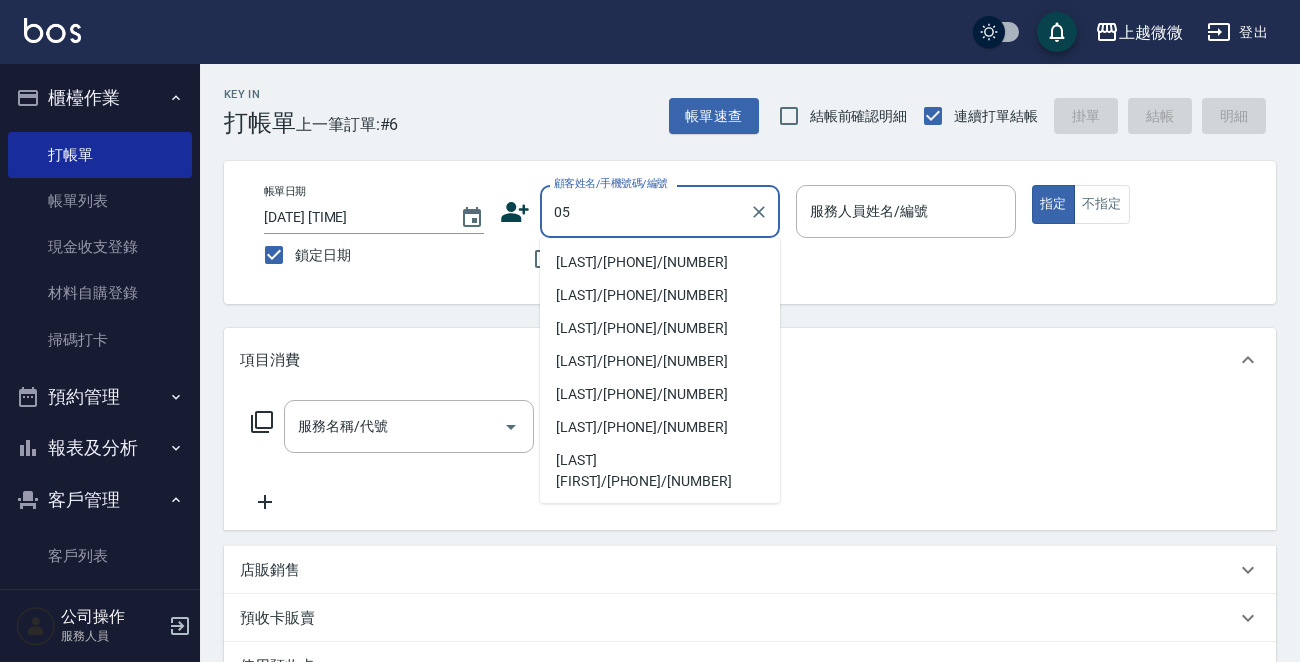 click on "[LAST]/[PHONE]/[NUMBER]" at bounding box center (660, 262) 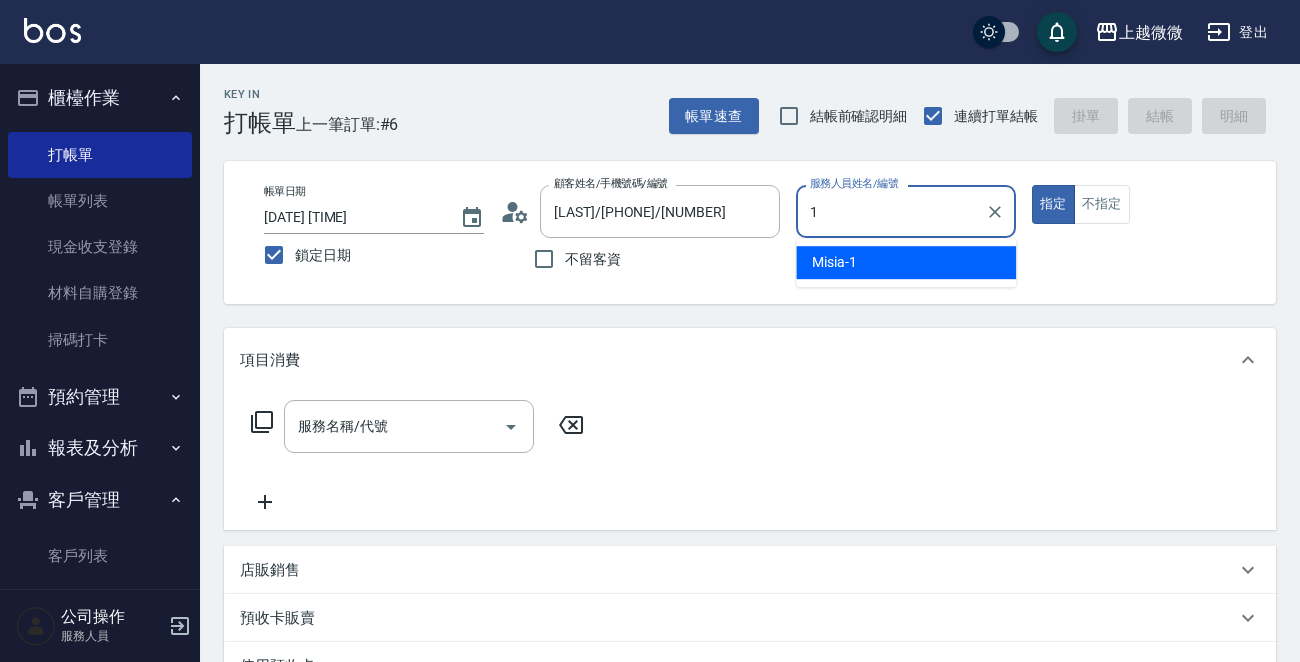click on "Misia -1" at bounding box center (906, 262) 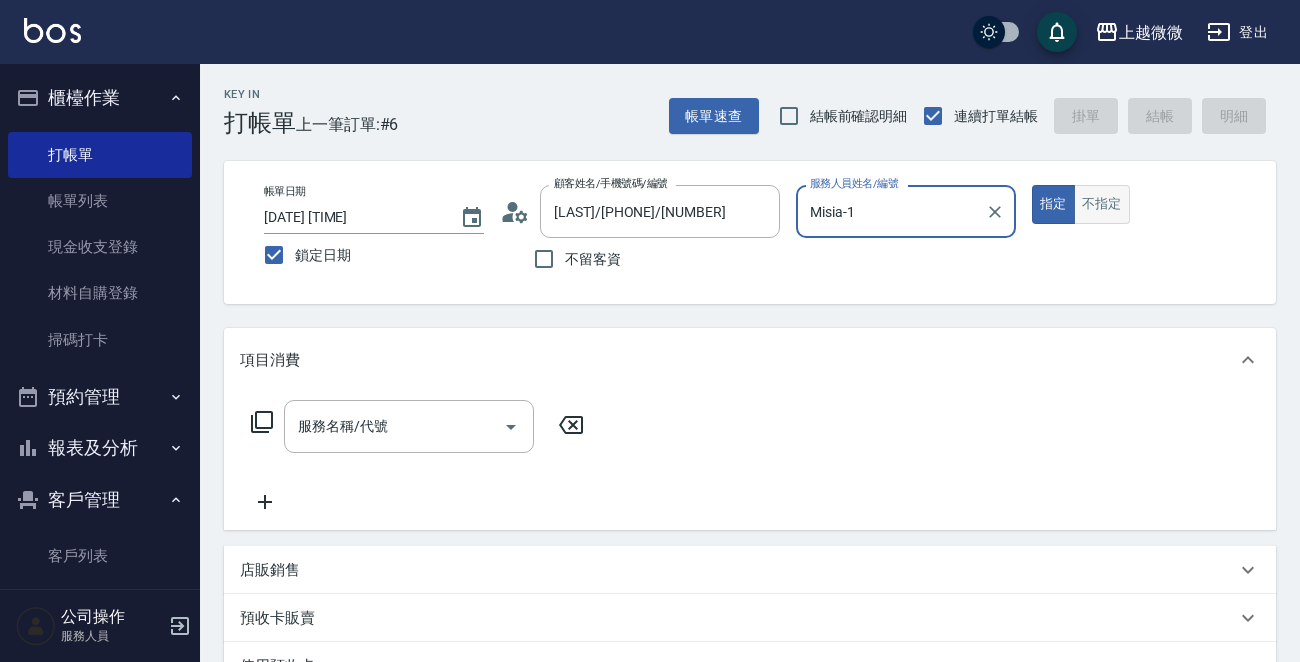 type on "Misia-1" 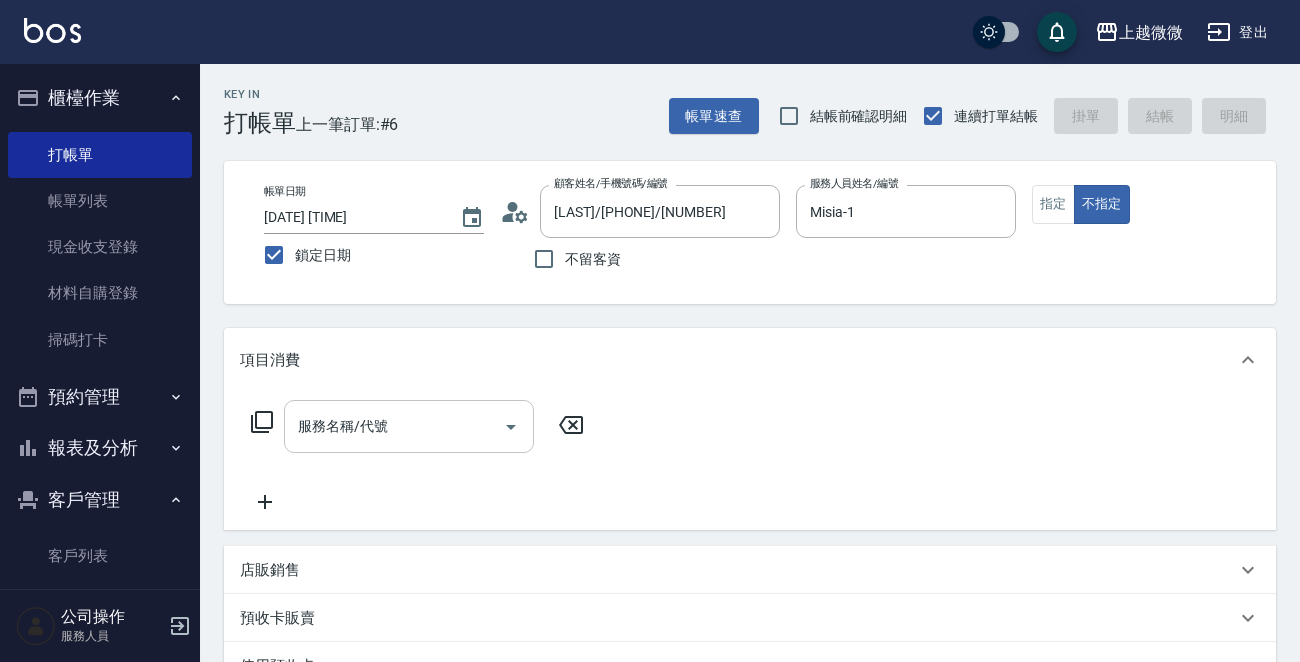 click on "服務名稱/代號 服務名稱/代號" at bounding box center [409, 426] 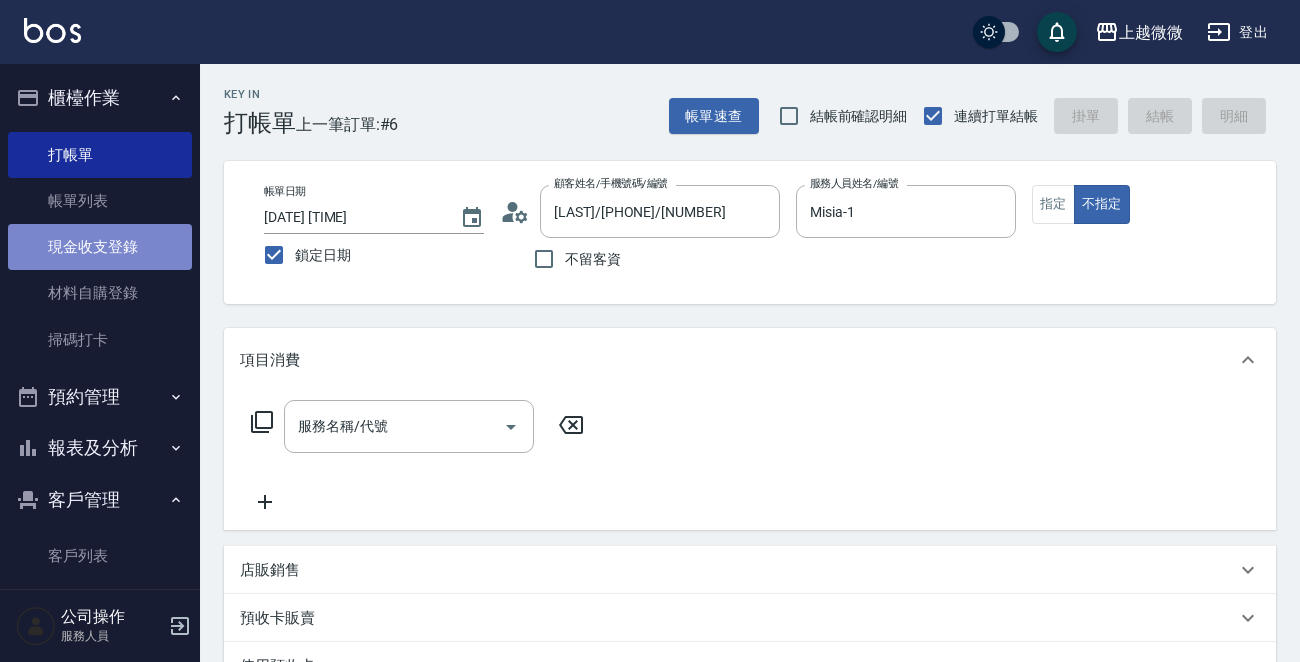 click on "現金收支登錄" at bounding box center [100, 247] 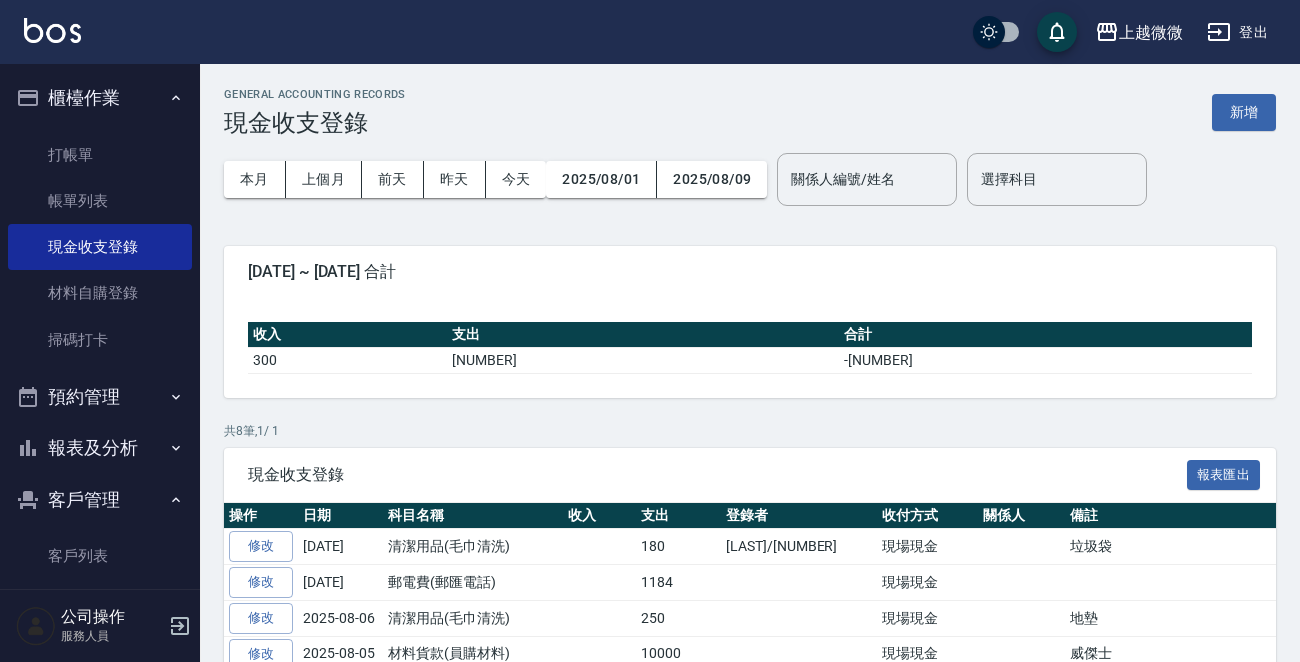 click on "新增" at bounding box center (1244, 112) 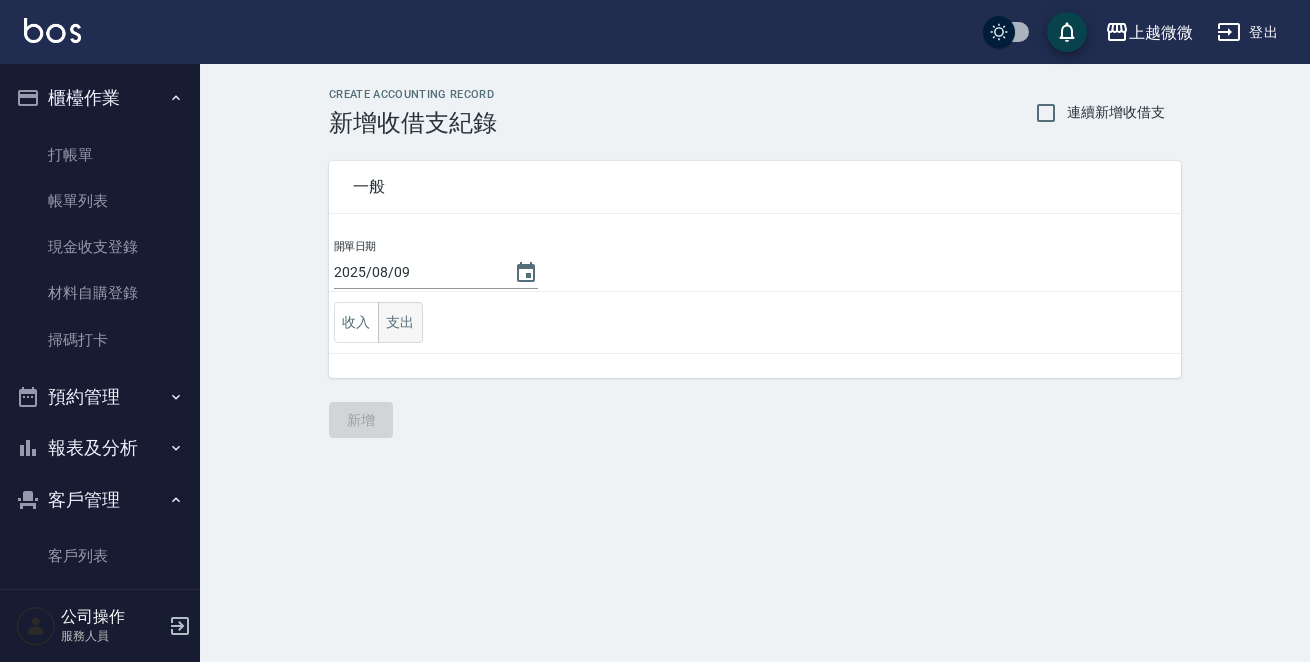 click on "支出" at bounding box center (400, 322) 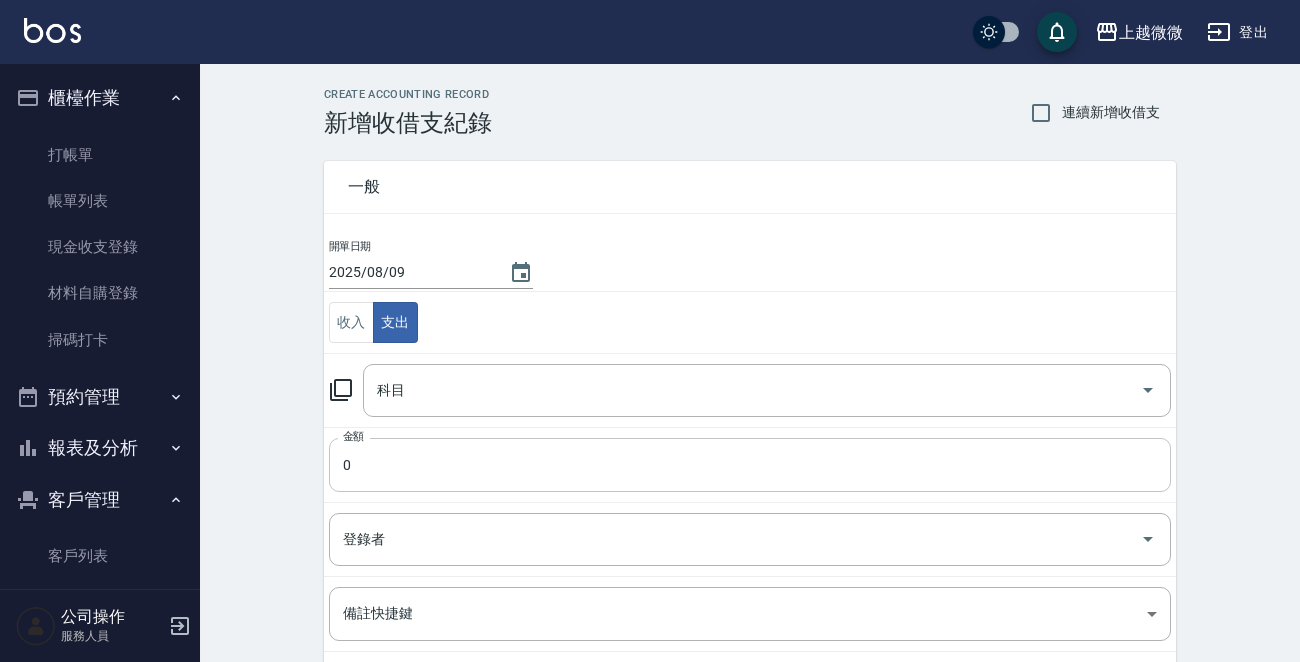 click on "0" at bounding box center (750, 465) 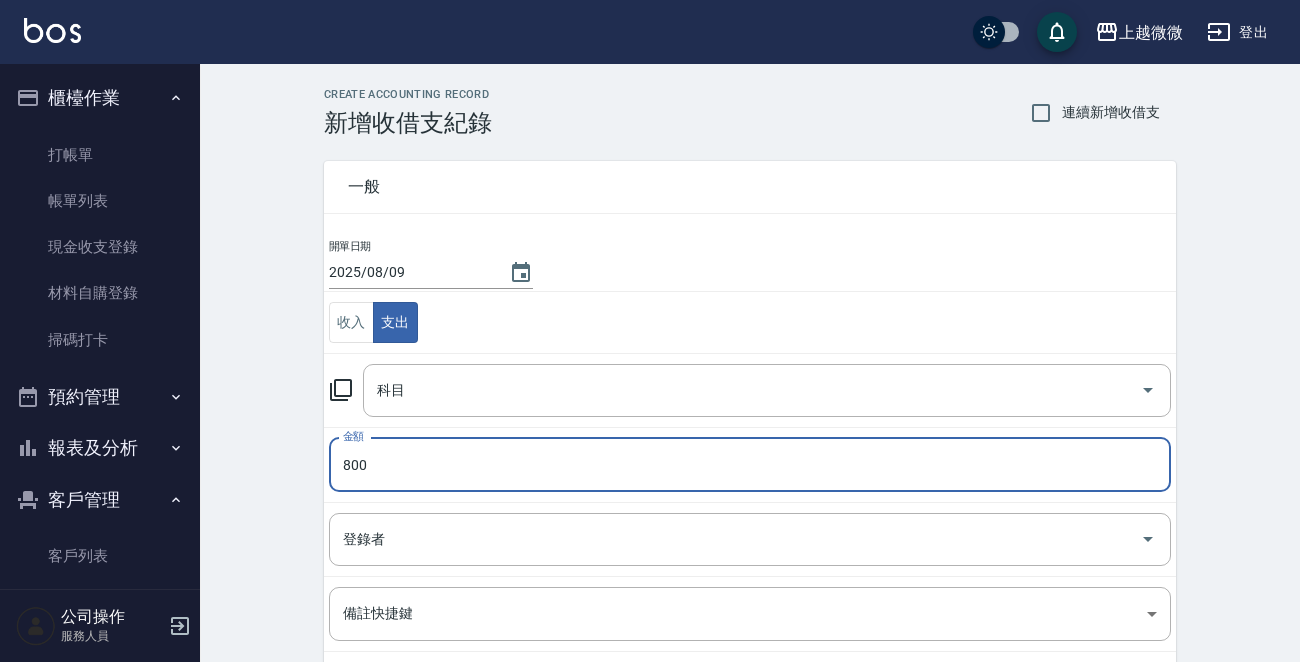type on "800" 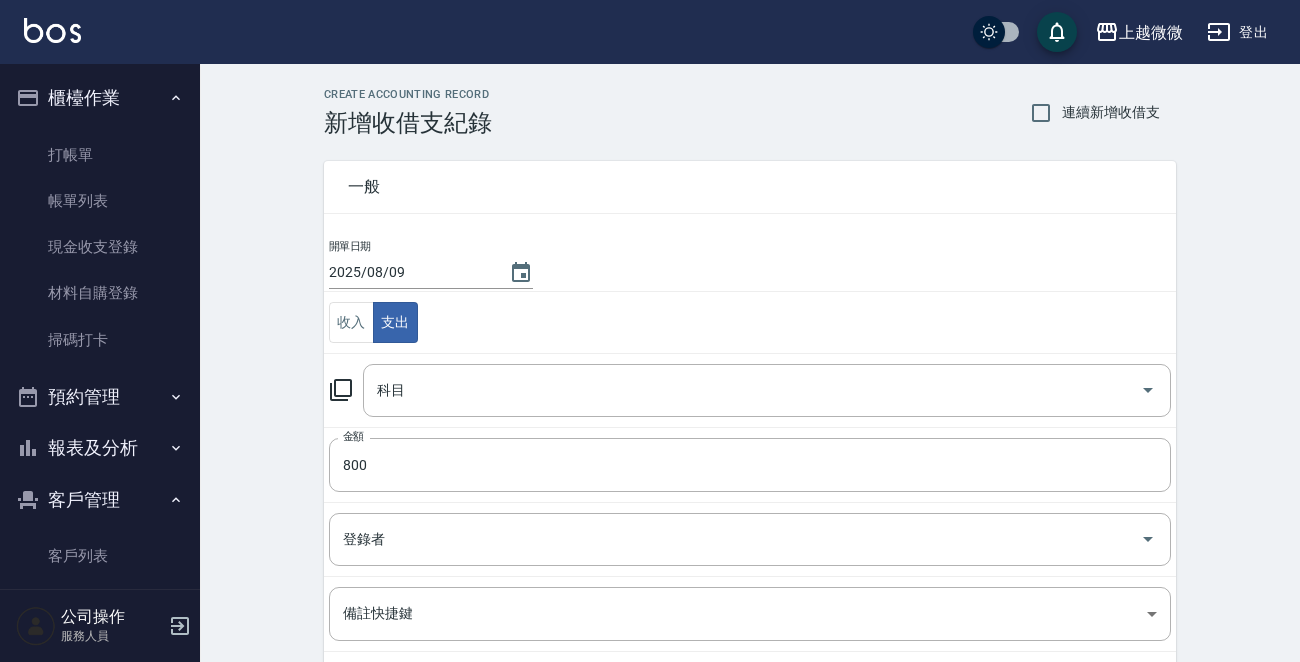 click 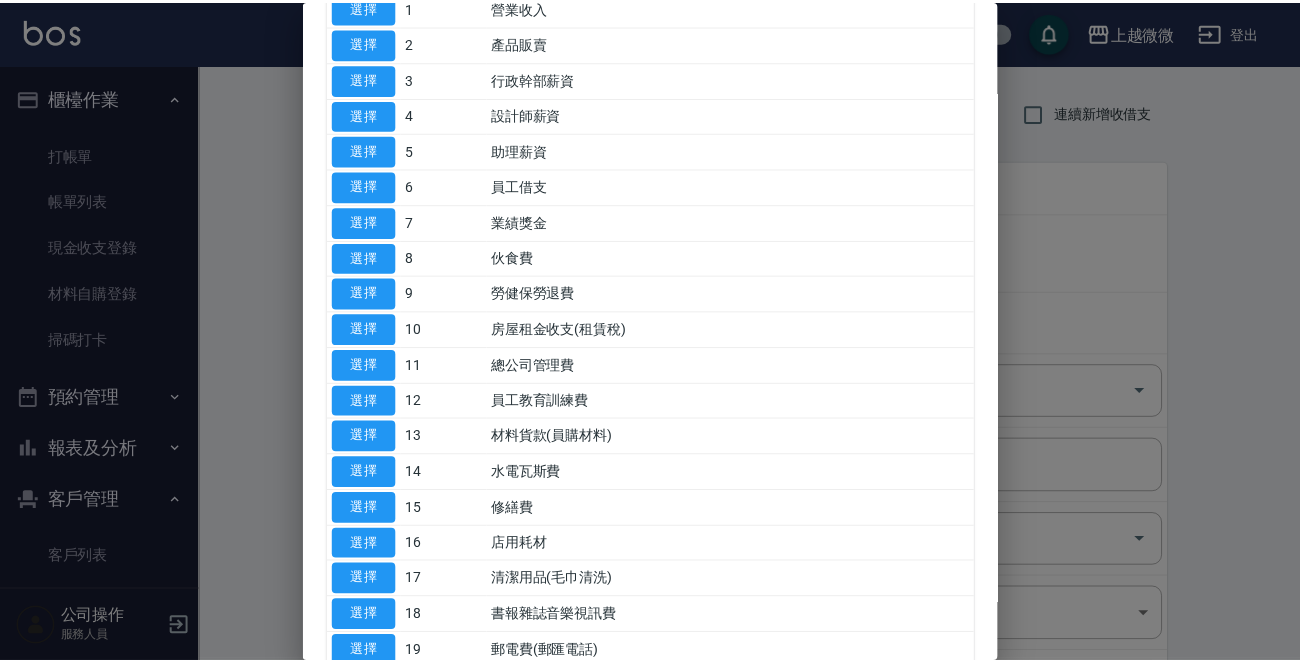 scroll, scrollTop: 200, scrollLeft: 0, axis: vertical 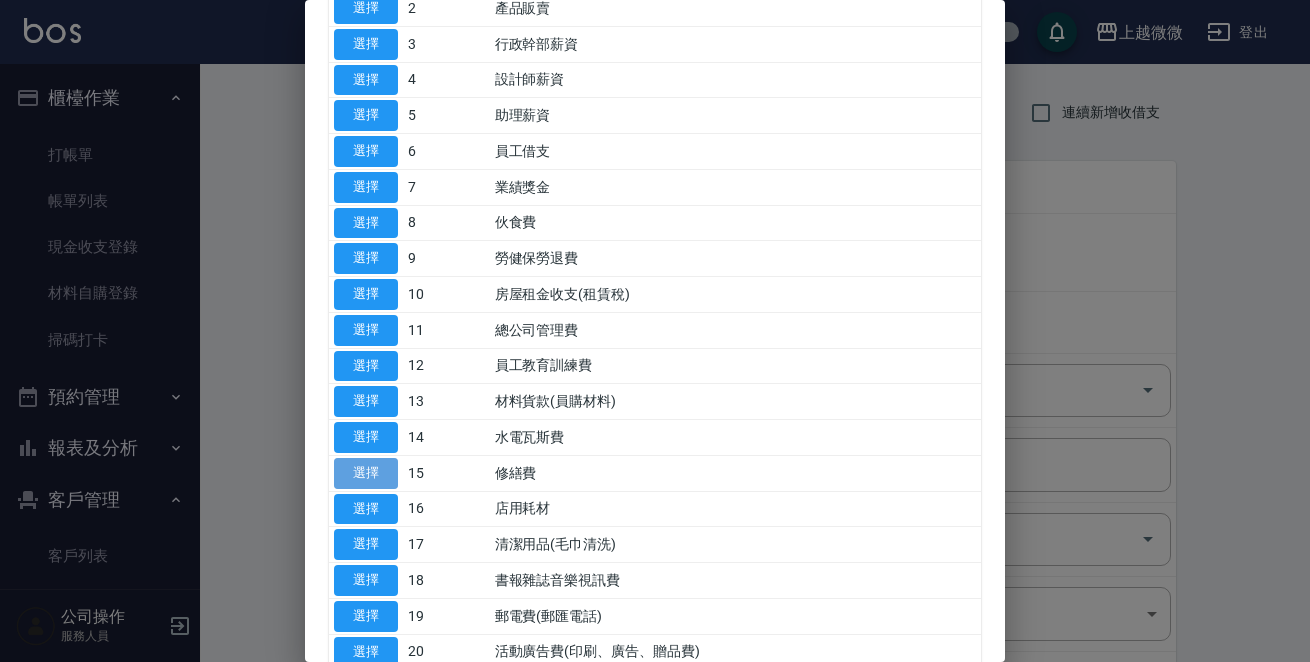 click on "選擇" at bounding box center [366, 473] 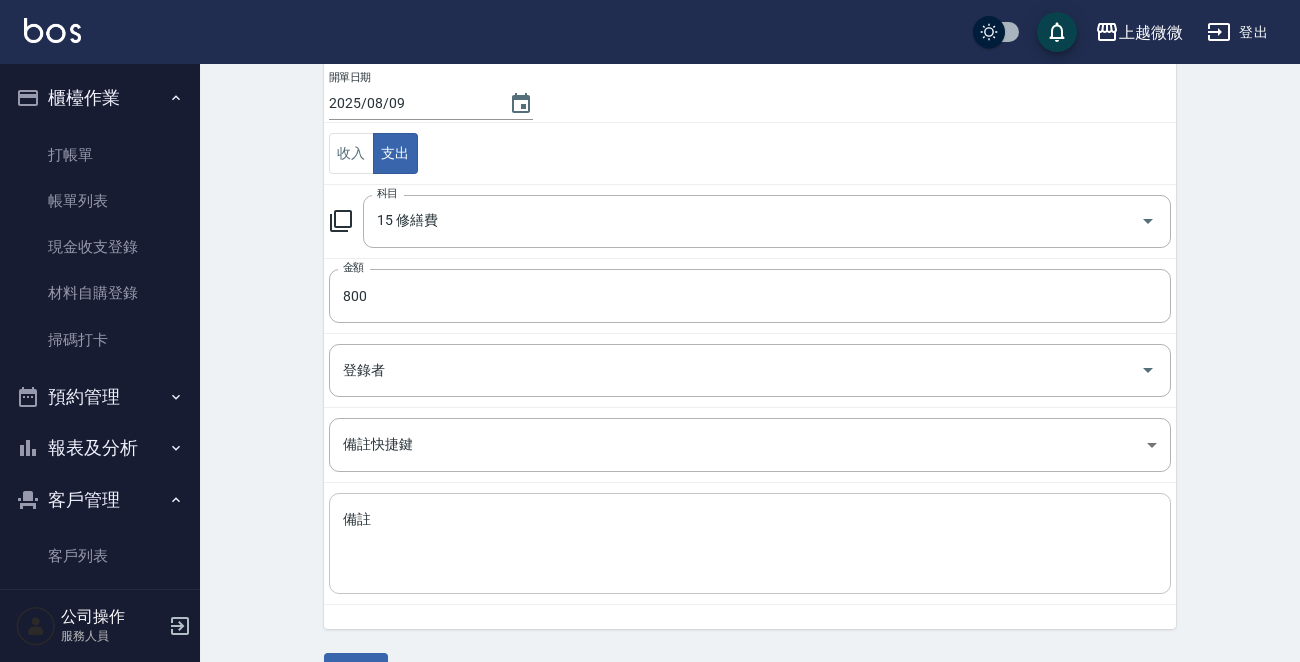 scroll, scrollTop: 220, scrollLeft: 0, axis: vertical 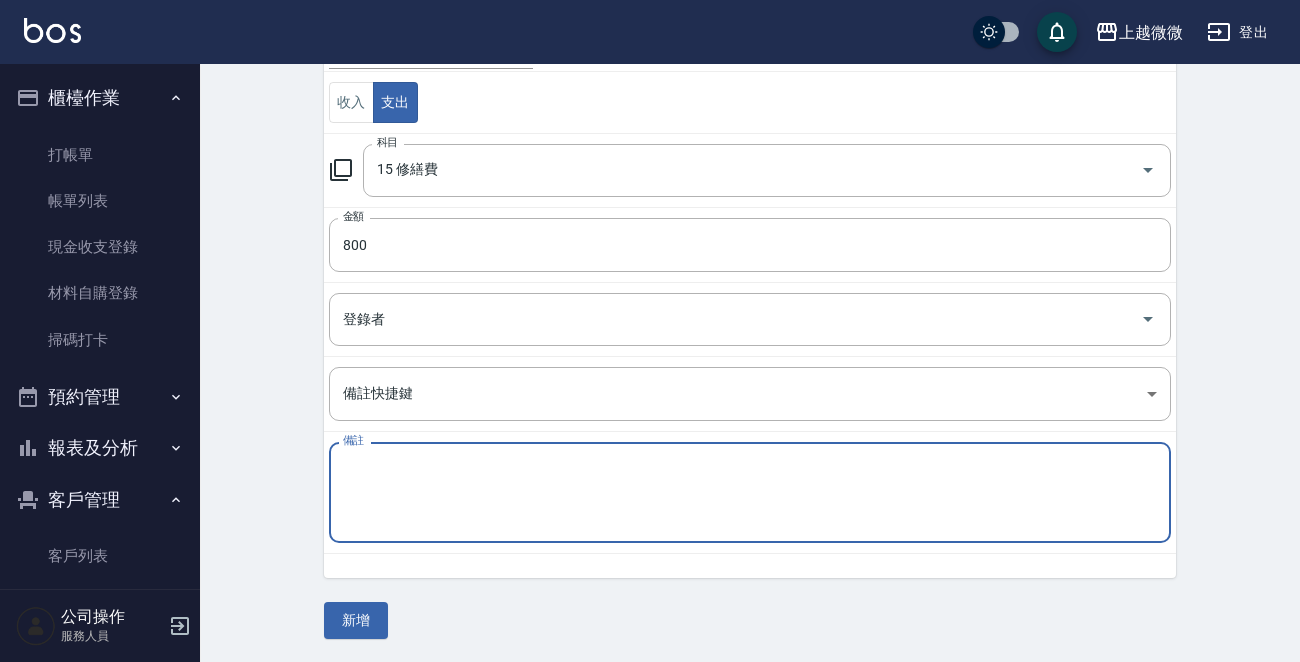 click on "備註" at bounding box center (750, 493) 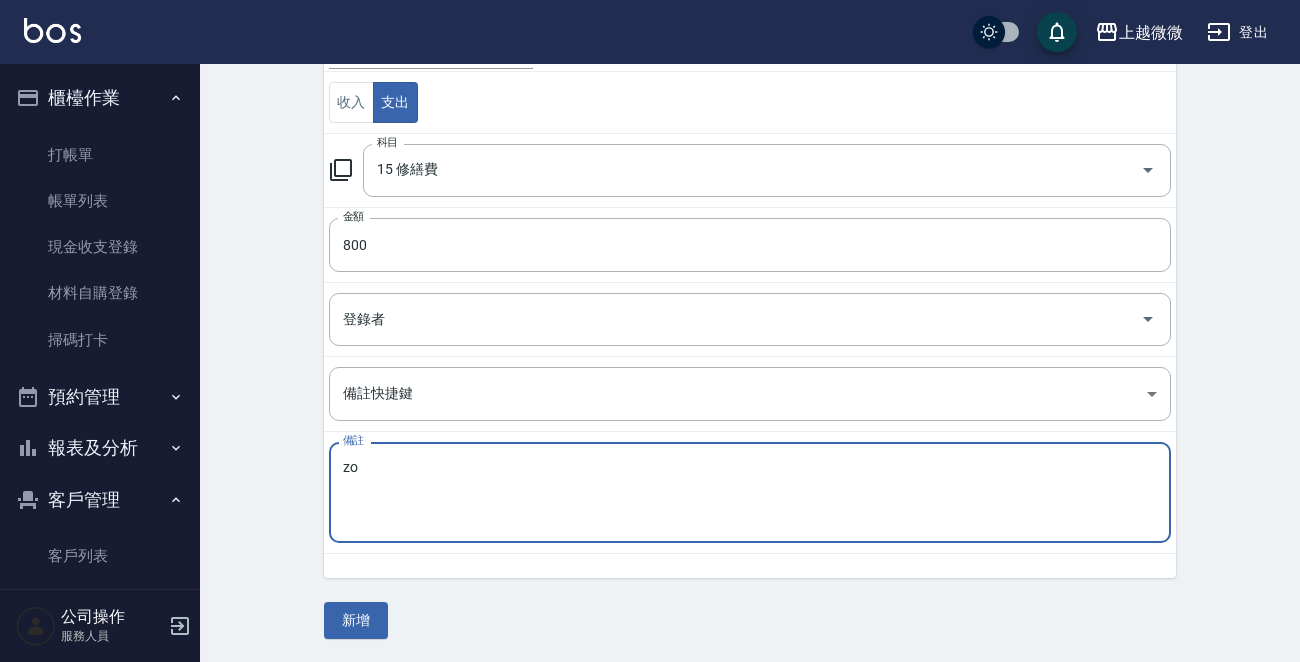 type on "z" 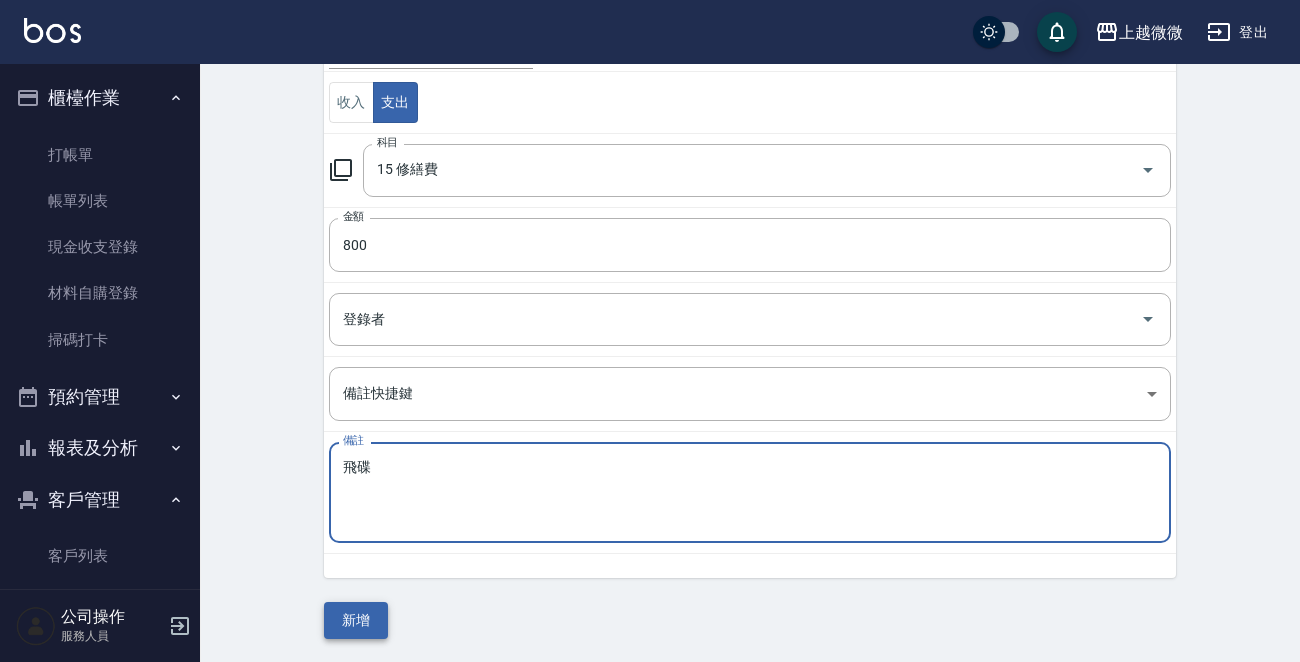type on "飛碟" 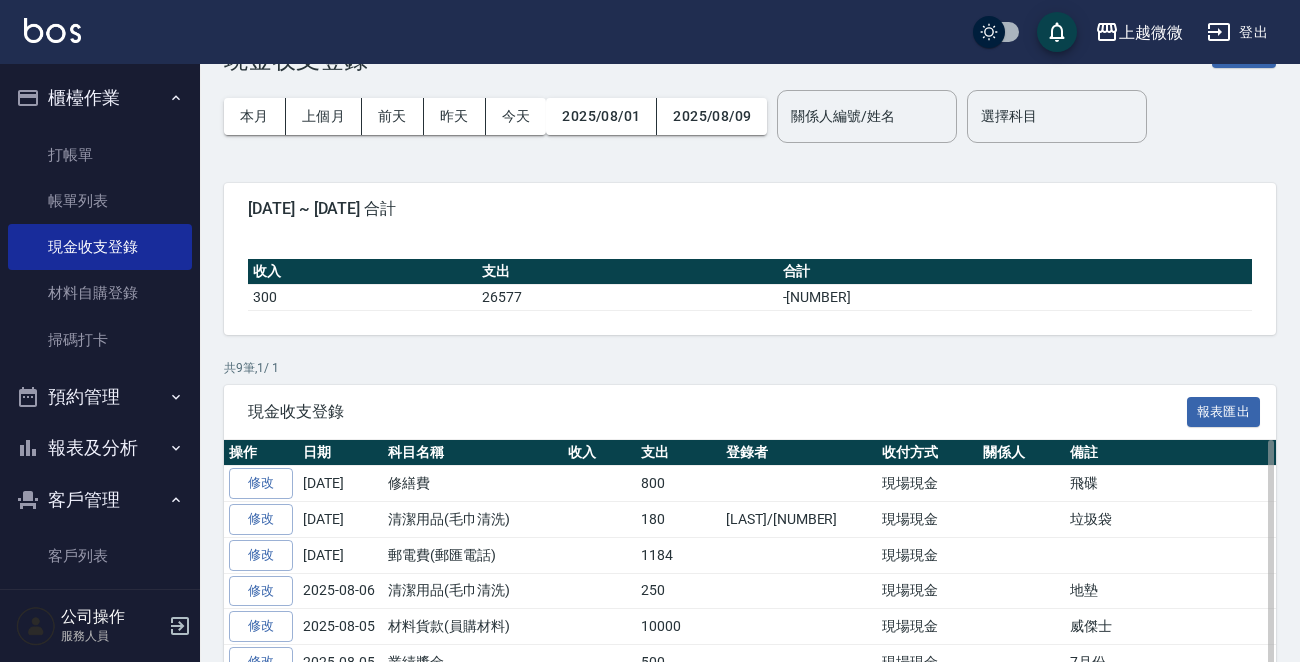 scroll, scrollTop: 0, scrollLeft: 0, axis: both 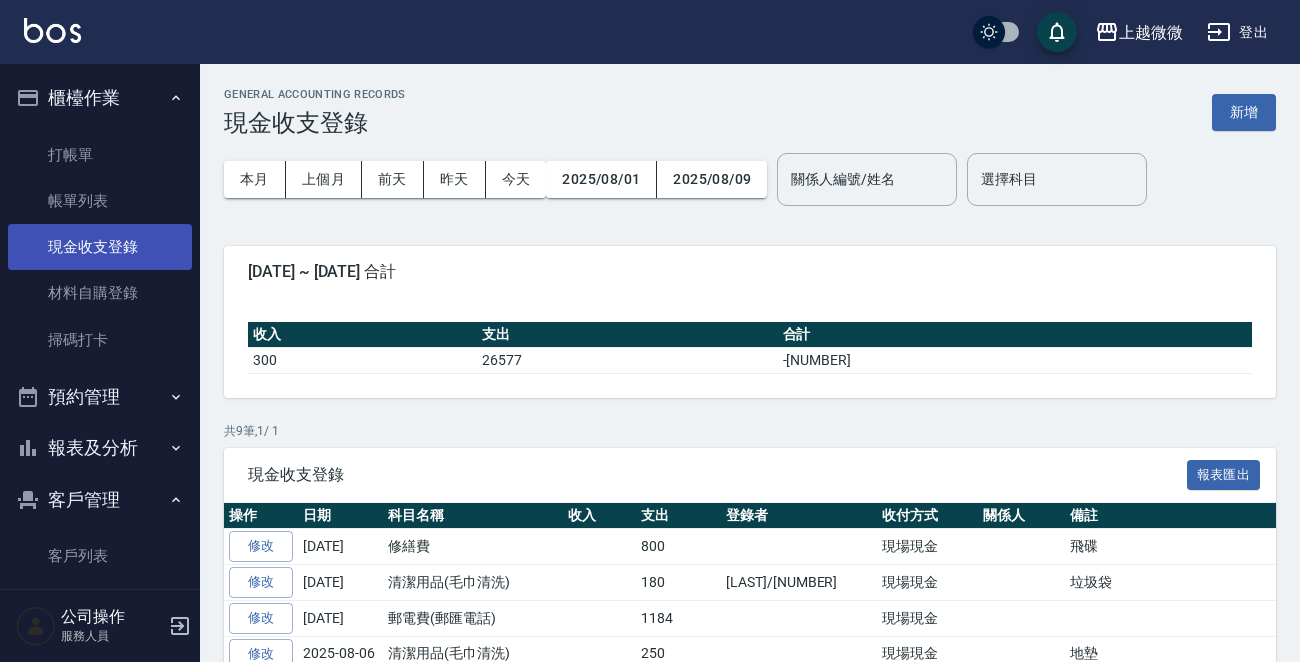 click on "現金收支登錄" at bounding box center [100, 247] 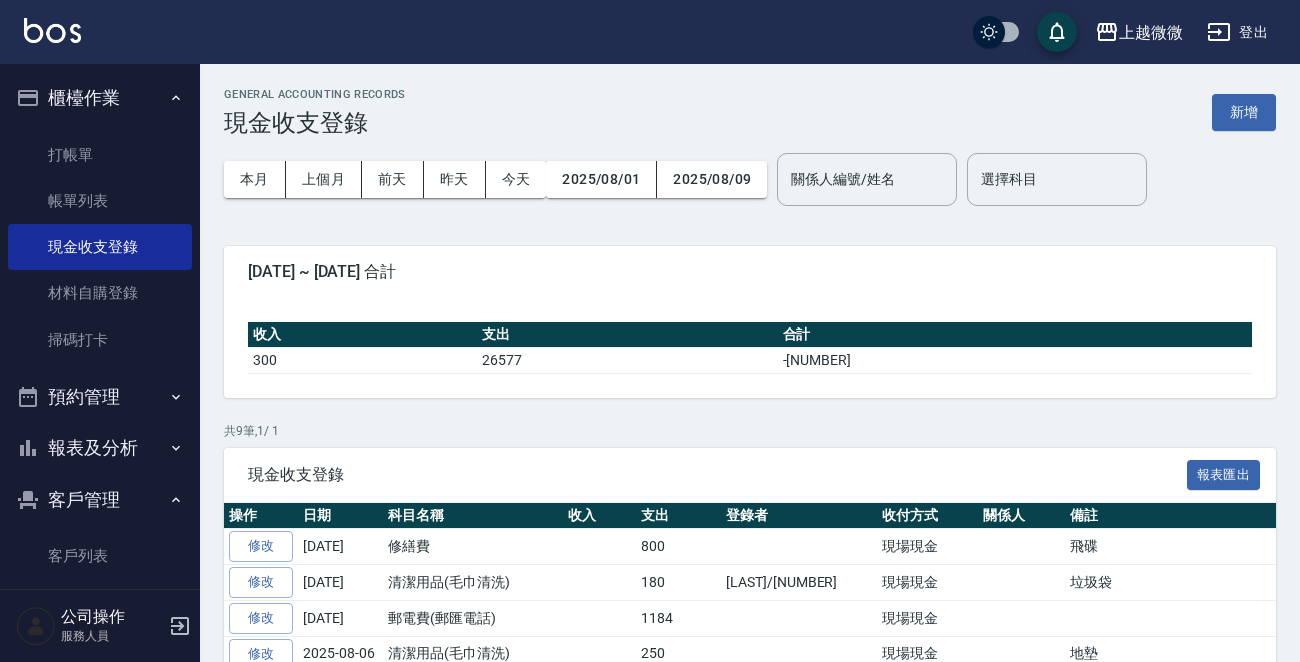 click on "打帳單 帳單列表 現金收支登錄 材料自購登錄 掃碼打卡" at bounding box center (100, 247) 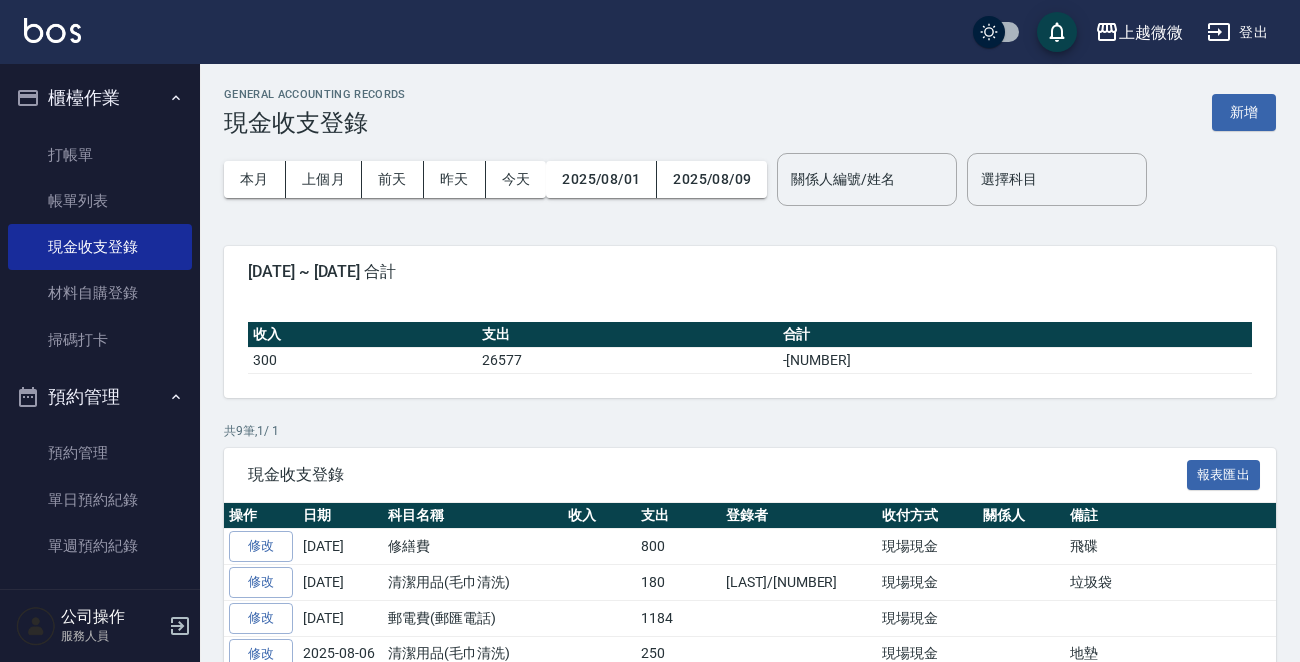 drag, startPoint x: 110, startPoint y: 363, endPoint x: 109, endPoint y: 388, distance: 25.019993 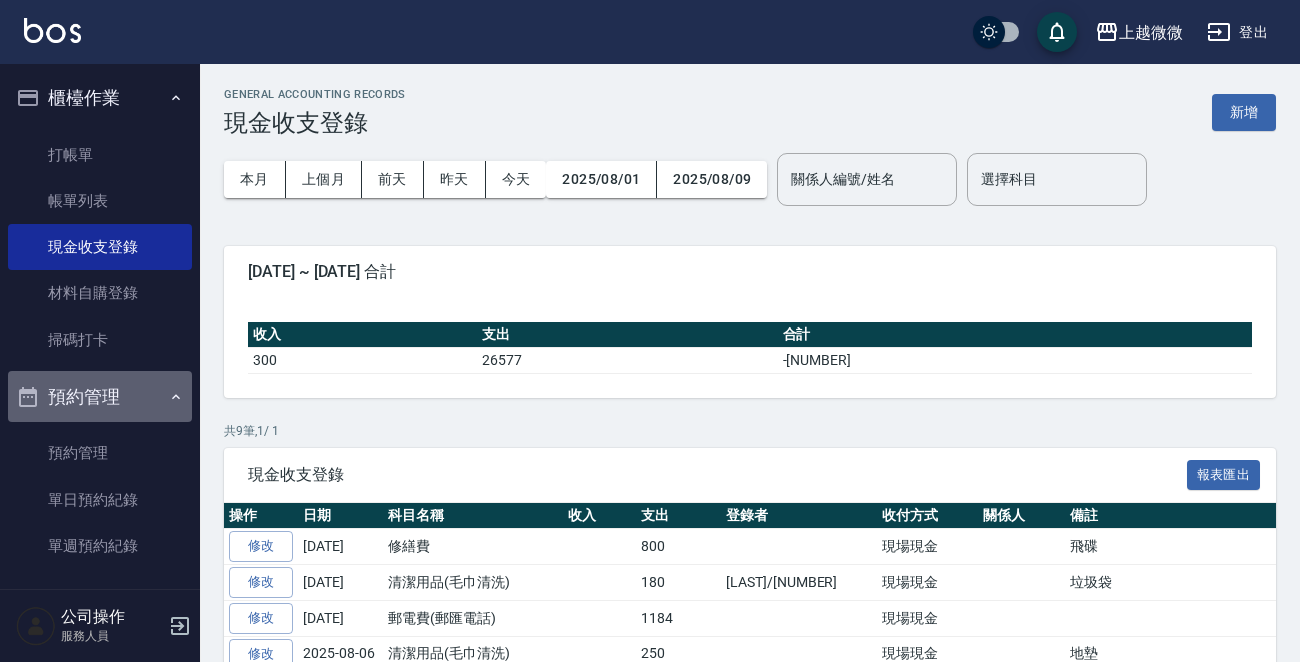 drag, startPoint x: 108, startPoint y: 394, endPoint x: 108, endPoint y: 405, distance: 11 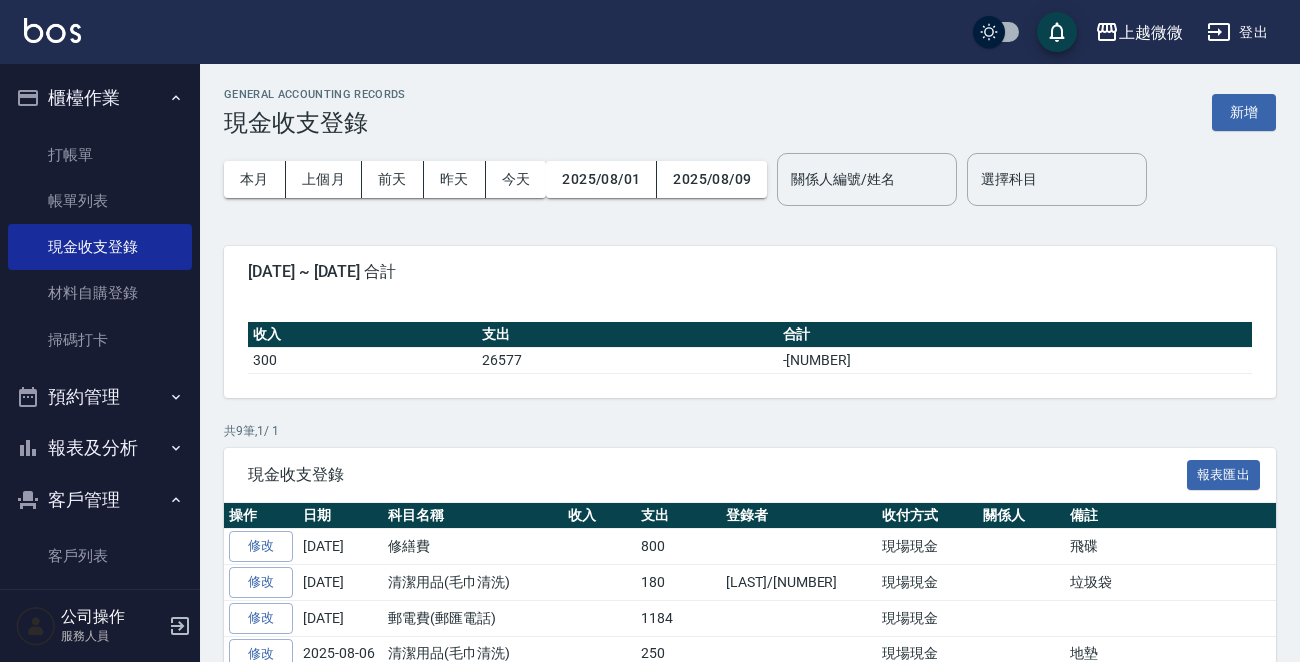 click on "報表及分析" at bounding box center (100, 448) 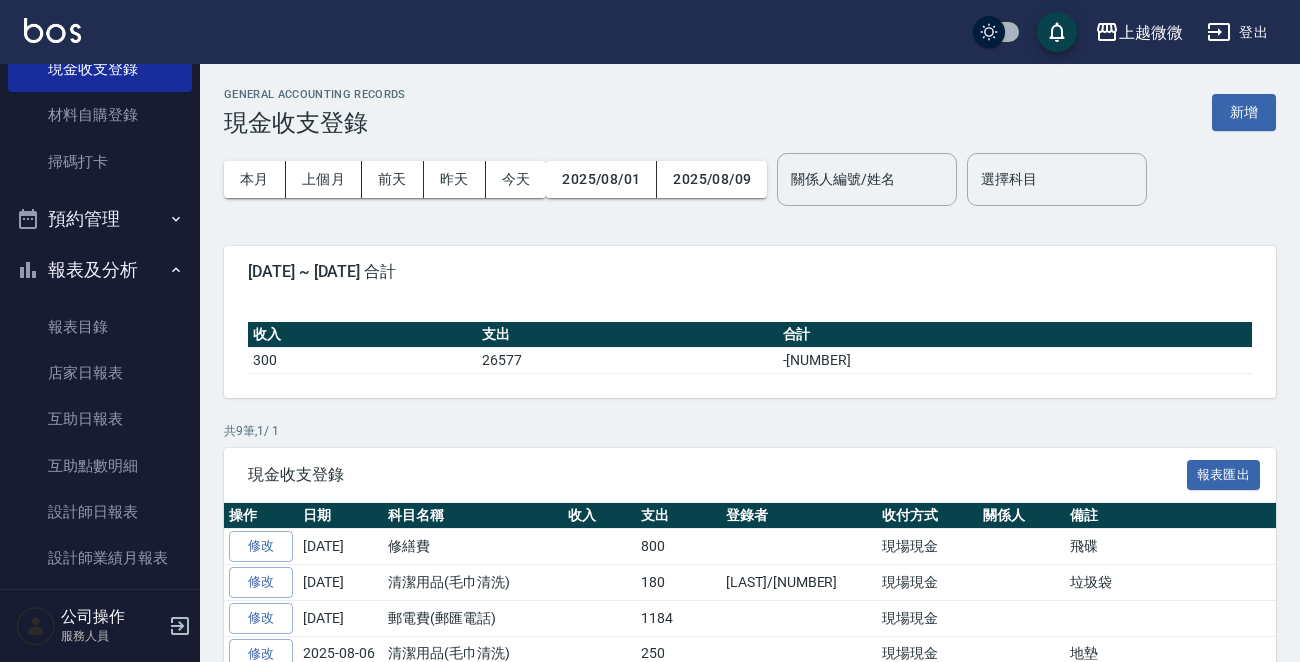 scroll, scrollTop: 300, scrollLeft: 0, axis: vertical 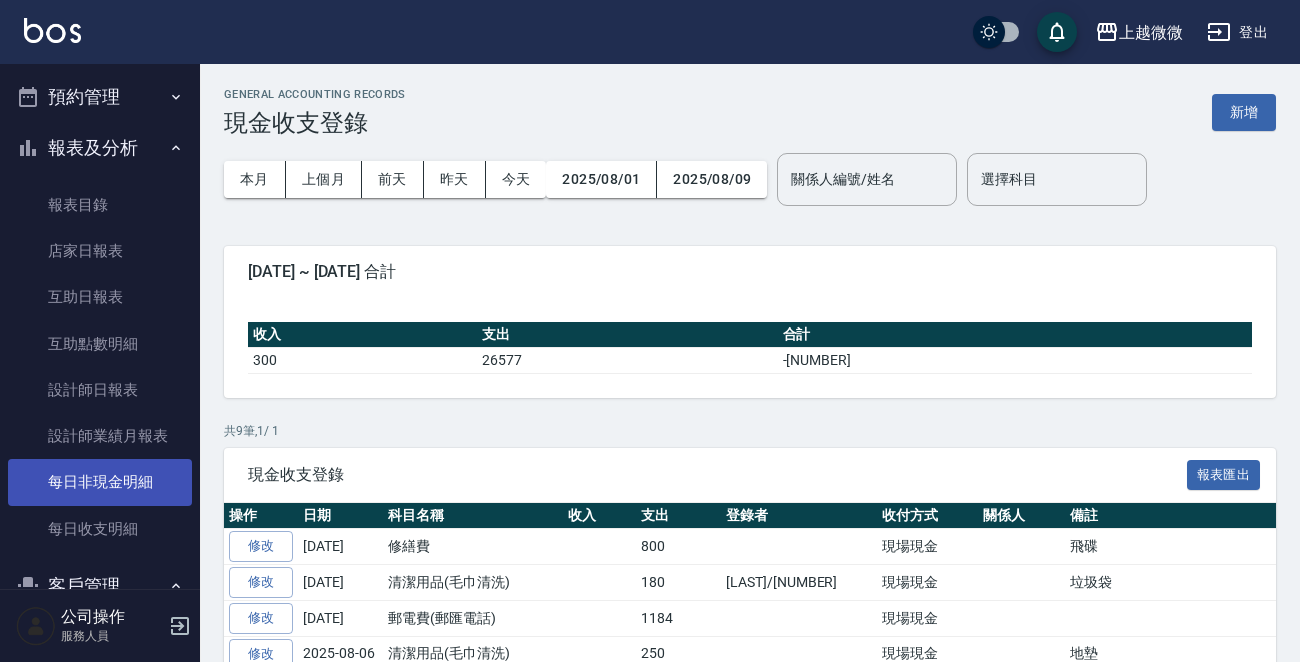 click on "每日非現金明細" at bounding box center [100, 482] 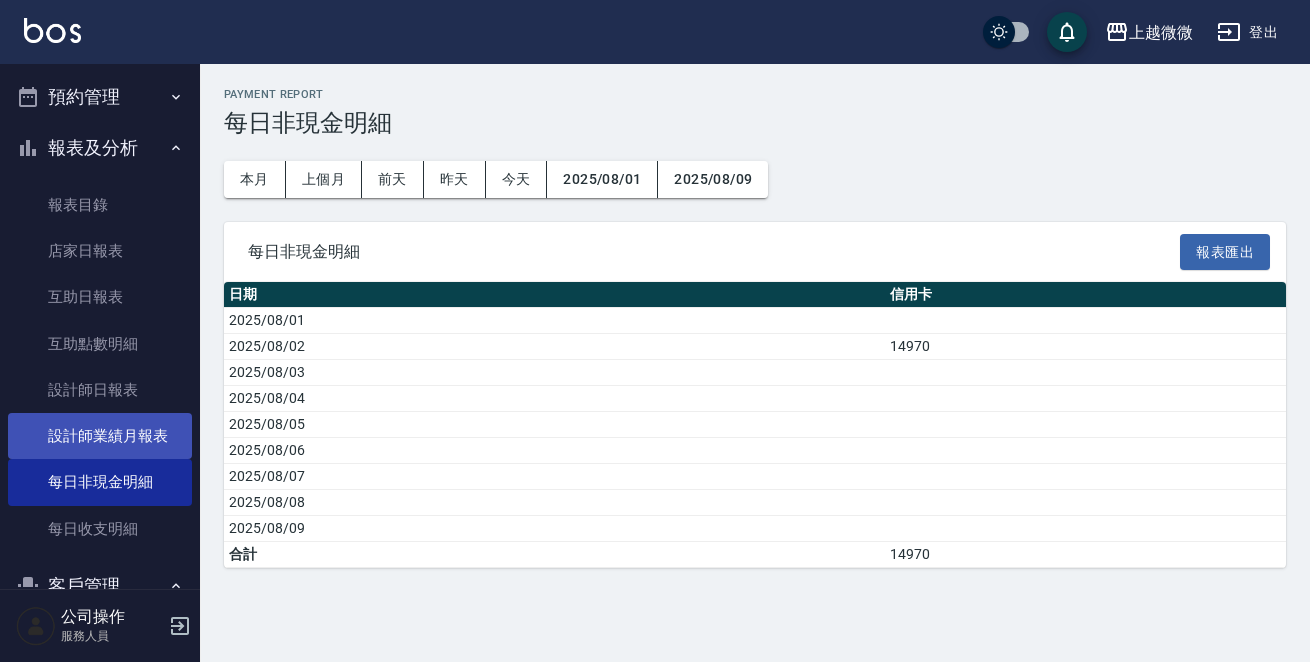 click on "設計師業績月報表" at bounding box center (100, 436) 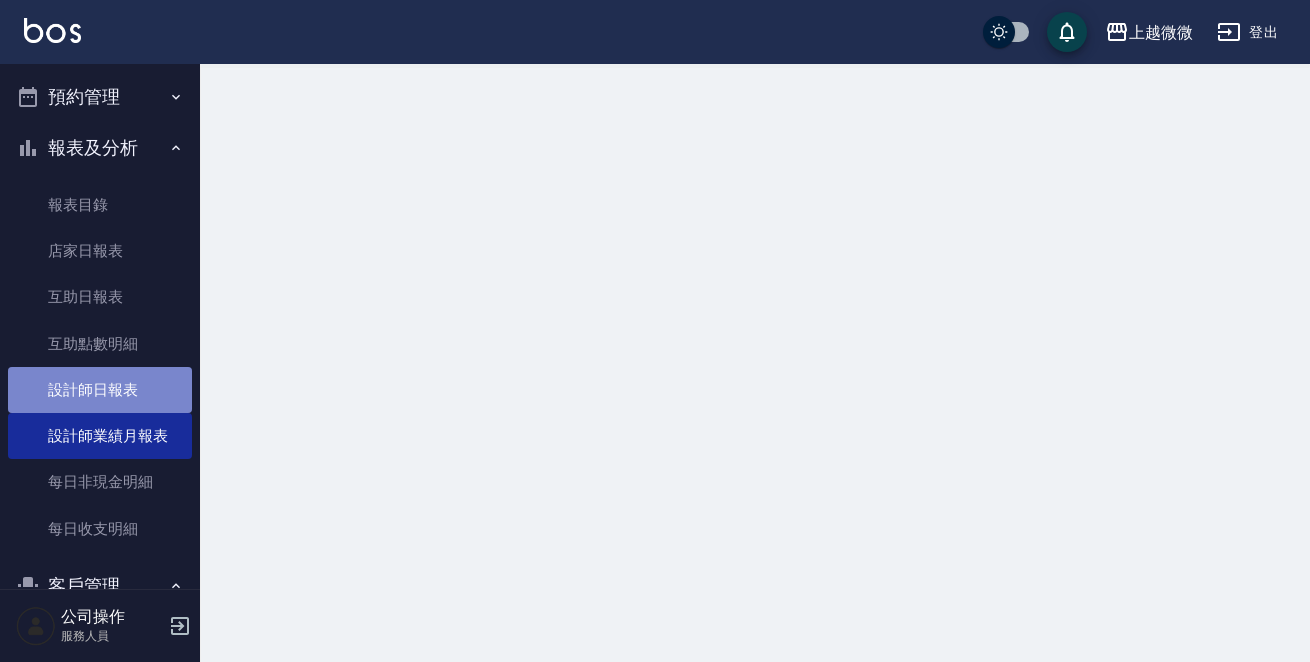 click on "設計師日報表" at bounding box center [100, 390] 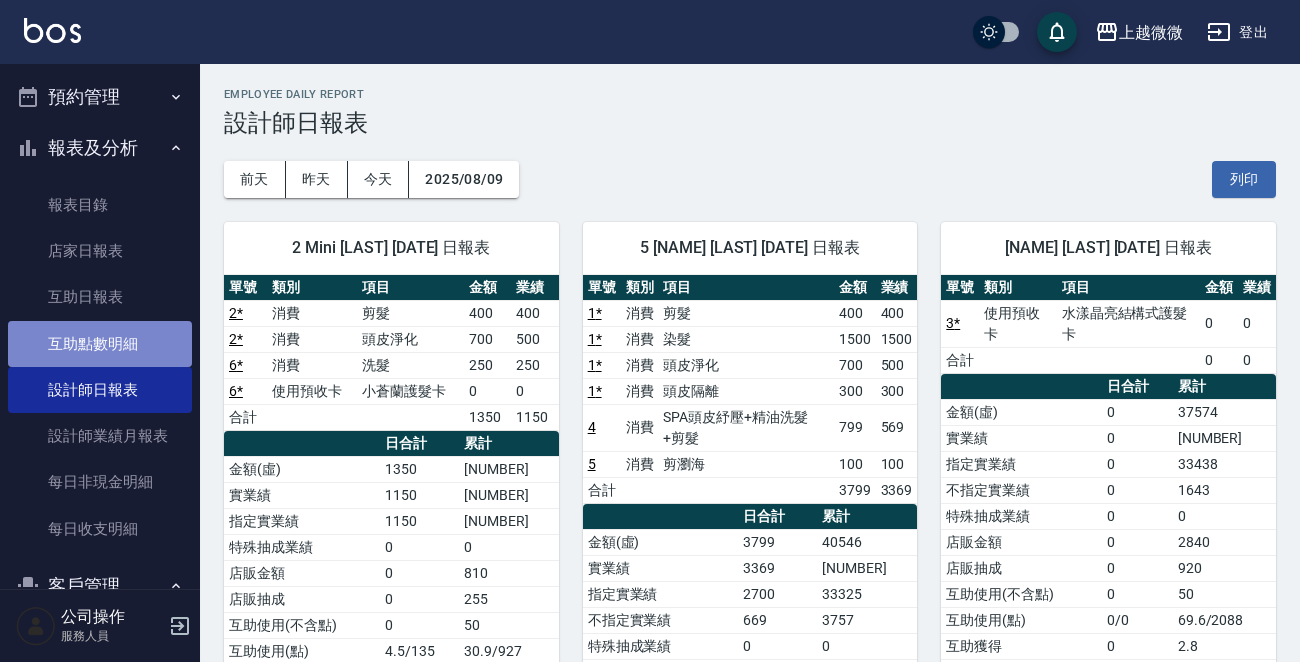 click on "互助點數明細" at bounding box center (100, 344) 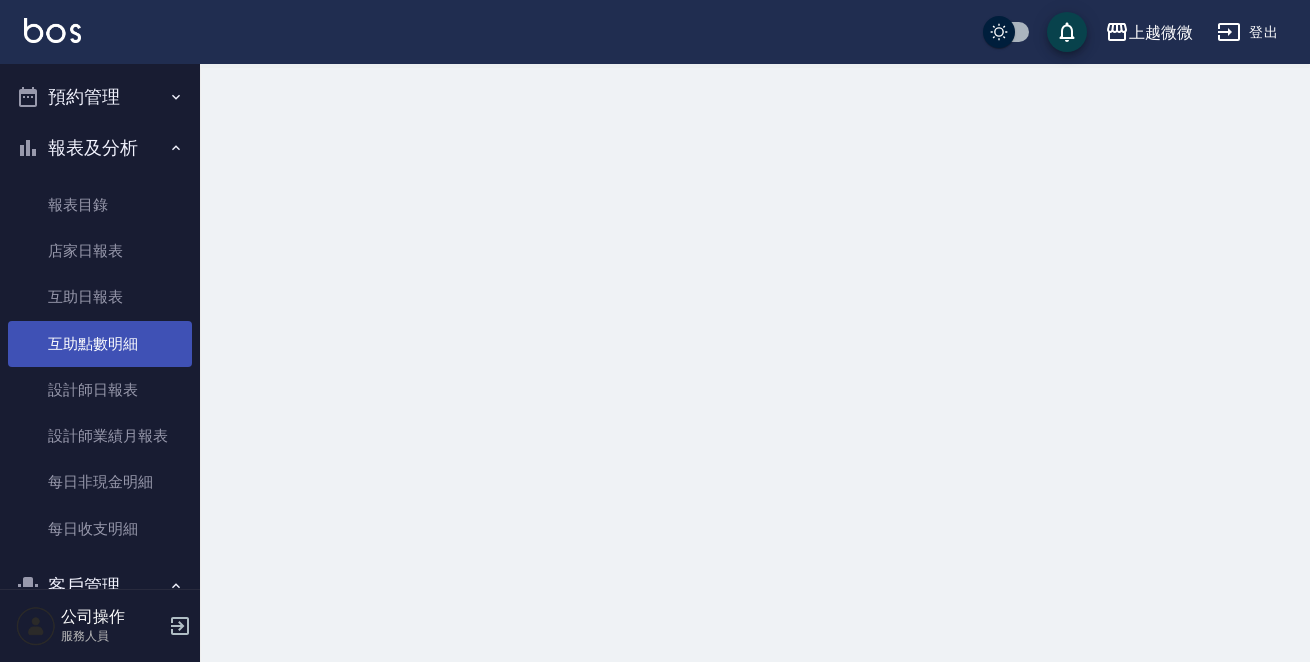 click on "互助點數明細" at bounding box center (100, 344) 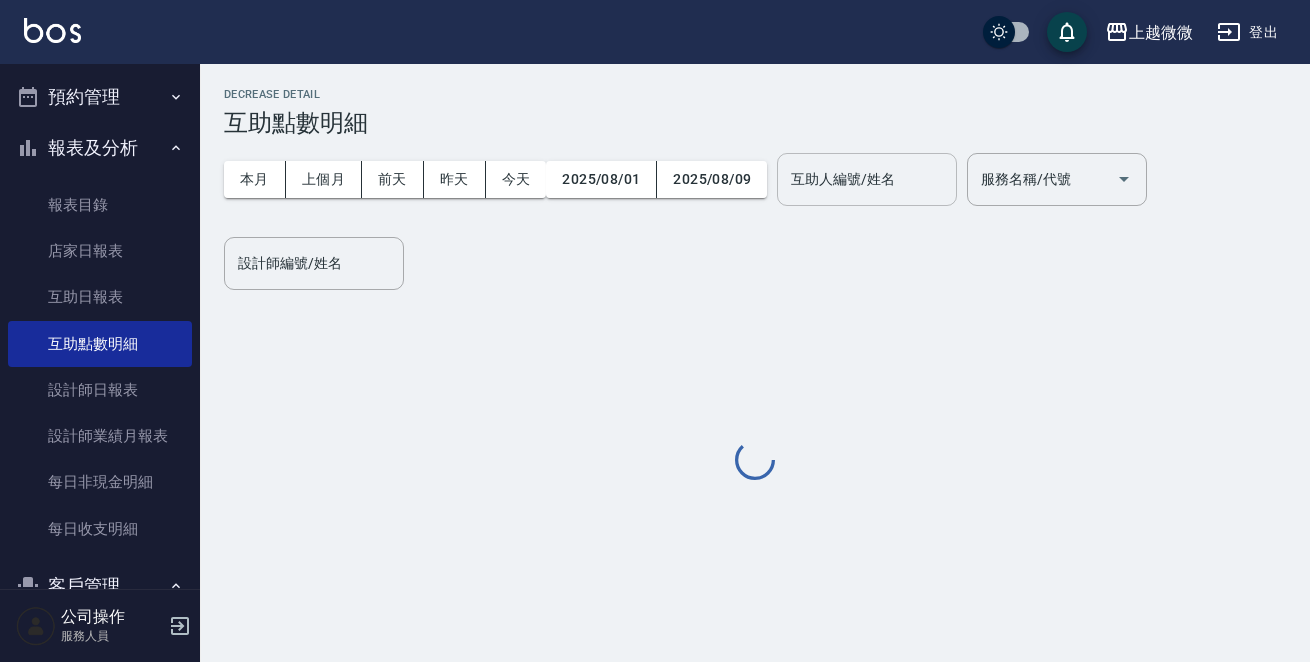 click on "互助人編號/姓名" at bounding box center (867, 179) 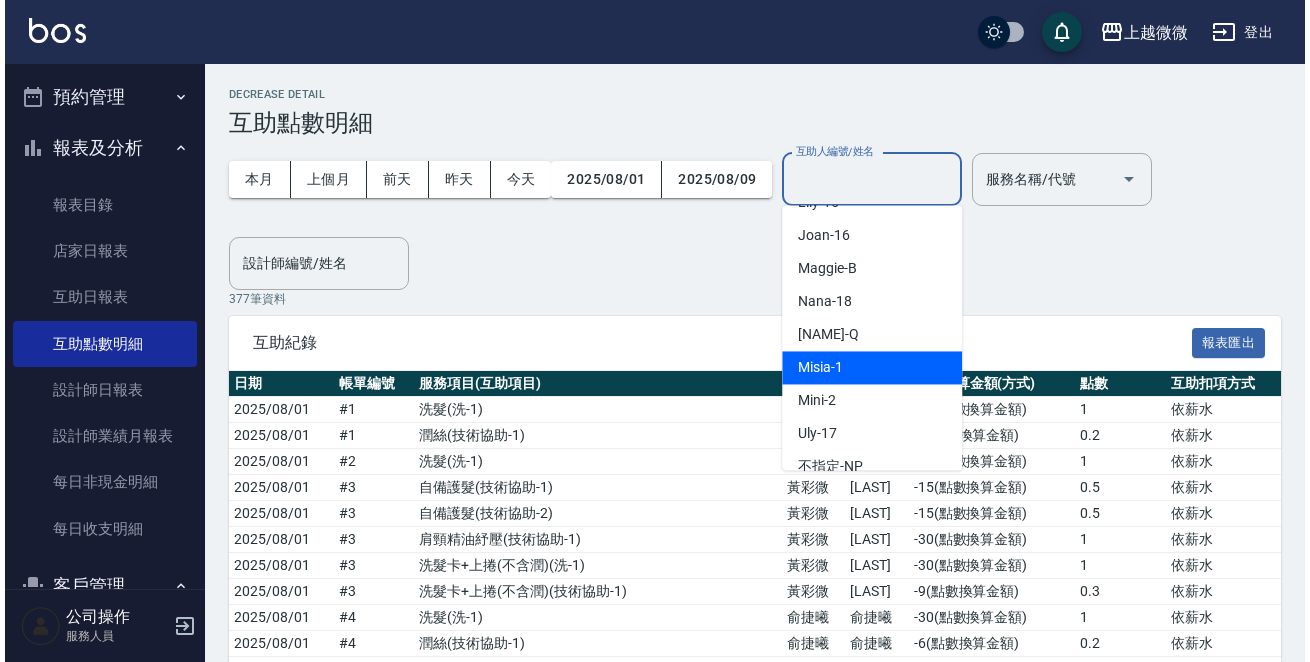 scroll, scrollTop: 213, scrollLeft: 0, axis: vertical 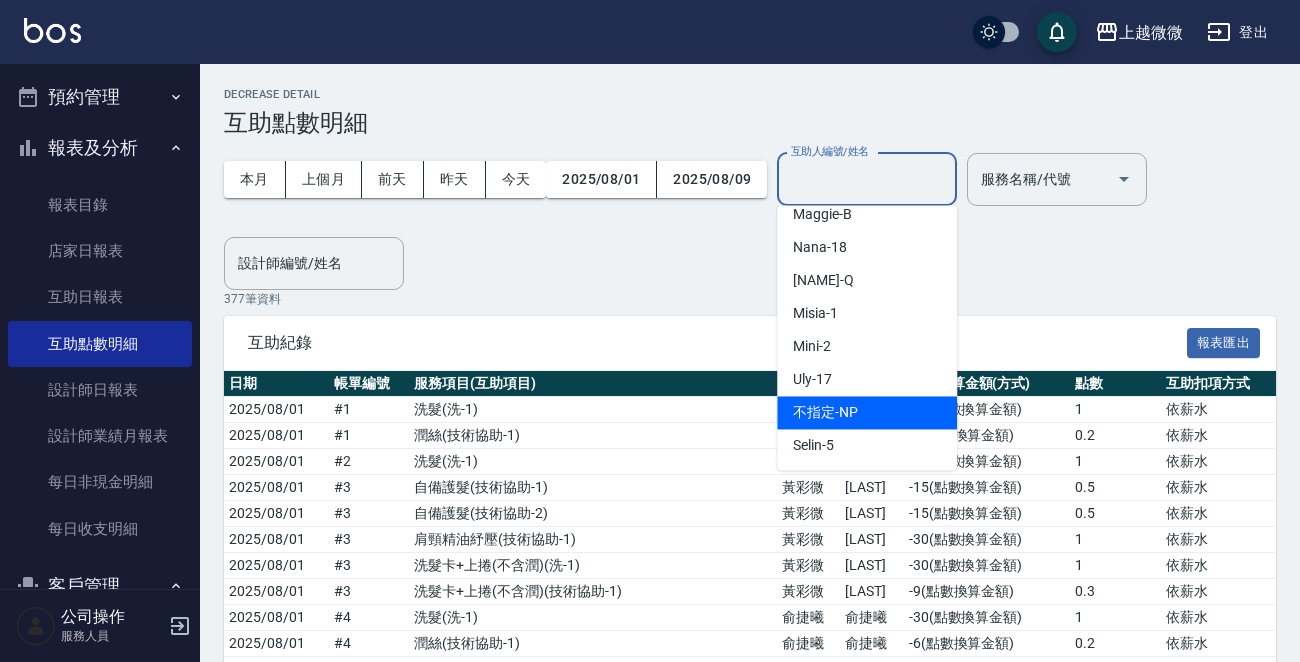 click on "不指定 -NP" at bounding box center (867, 412) 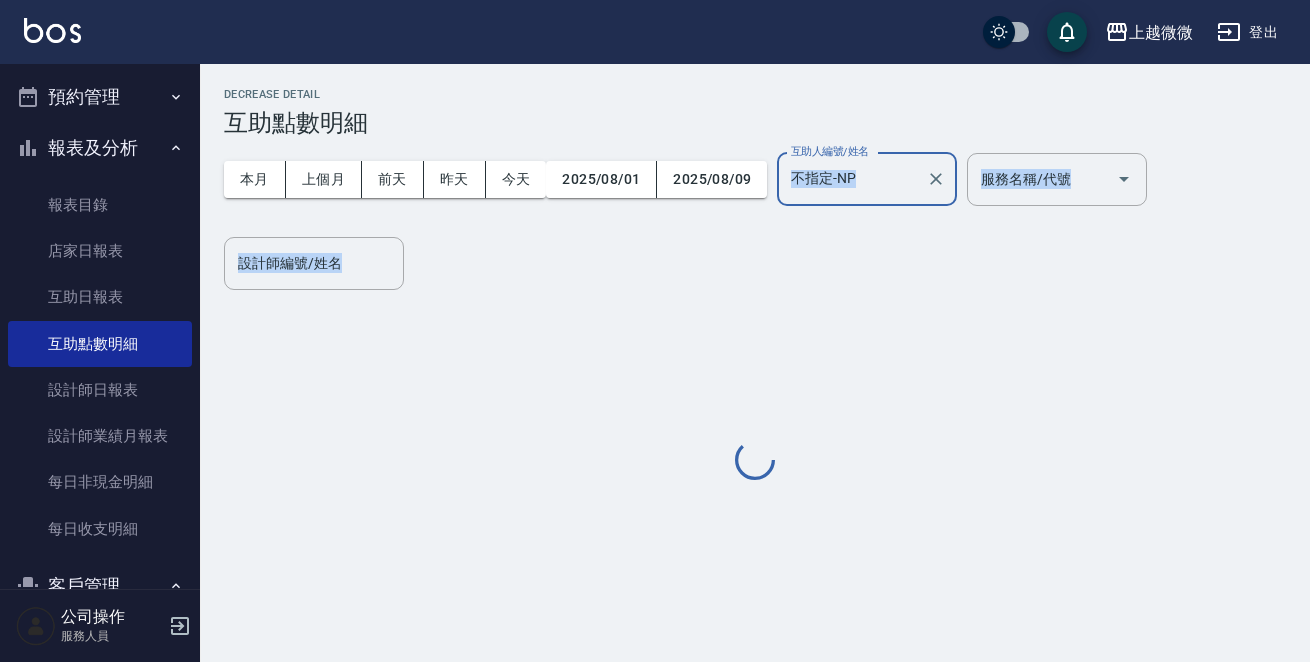 click on "Decrease Detail 互助點數明細 本月 上個月 前天 昨天 今天 2025/08/01 2025/08/09 互助人編號/姓名 不指定-NP 互助人編號/姓名 服務名稱/代號 服務名稱/代號 設計師編號/姓名 設計師編號/姓名" at bounding box center (655, 331) 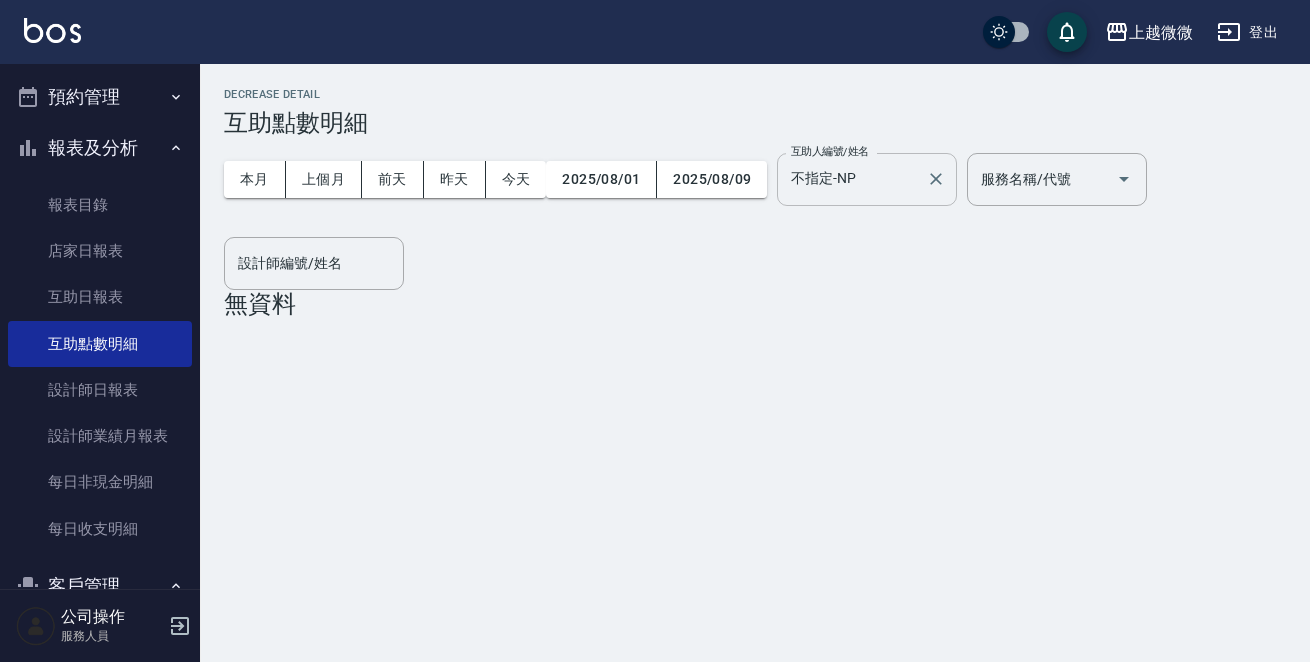 click on "不指定-NP" at bounding box center (852, 179) 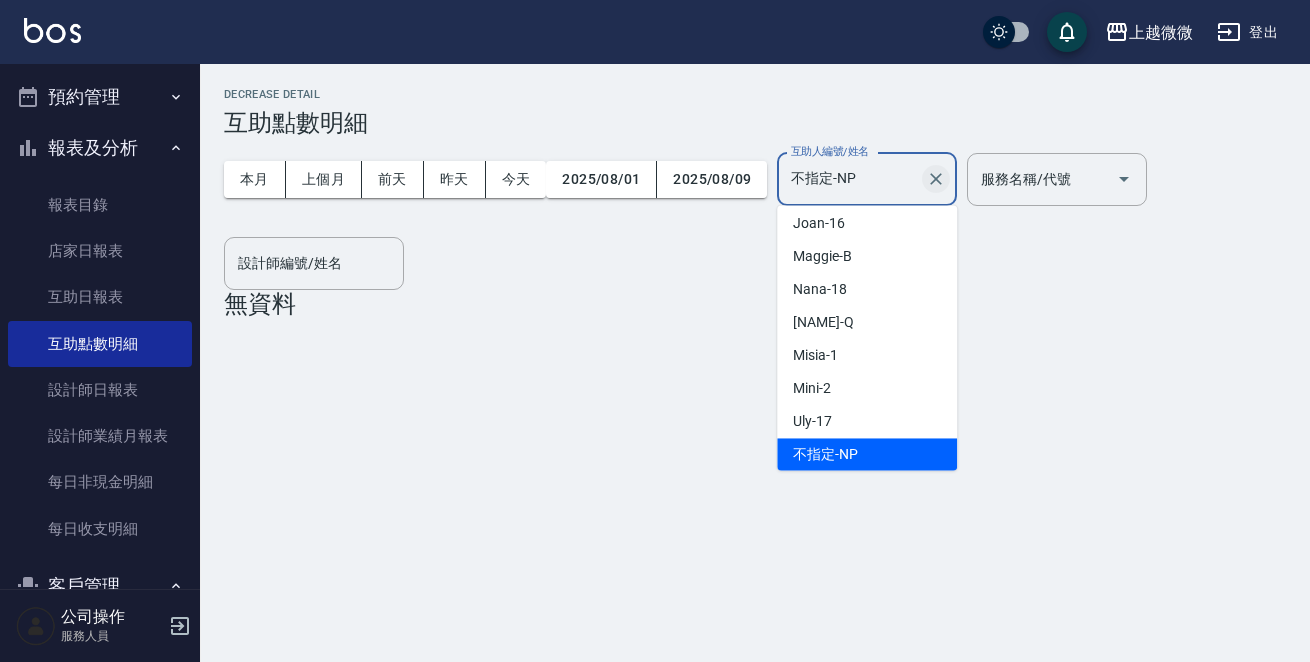 click 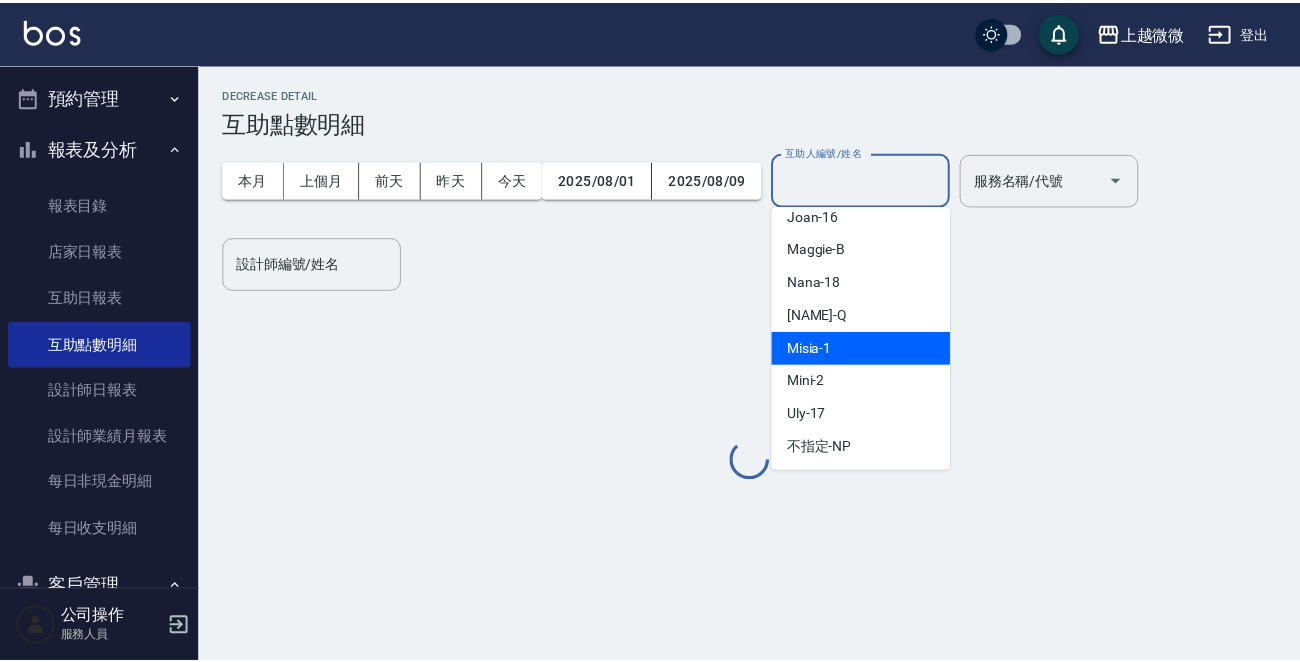 scroll, scrollTop: 208, scrollLeft: 0, axis: vertical 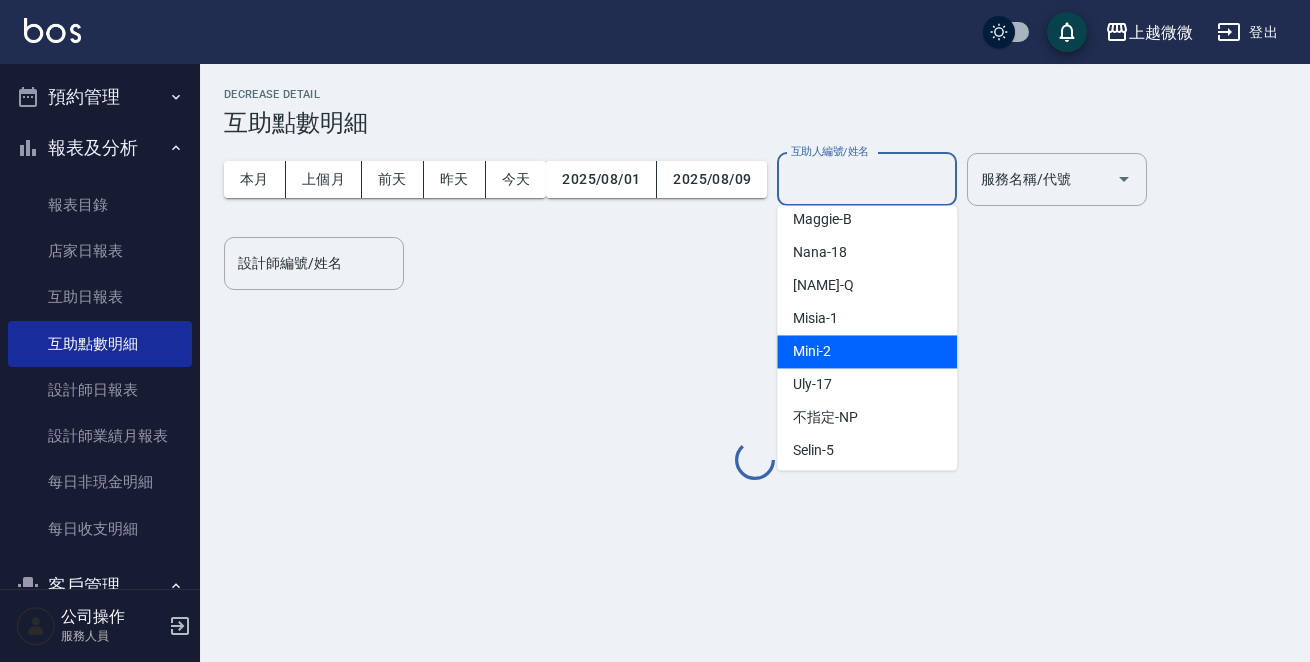 click on "Uly -17" at bounding box center [867, 384] 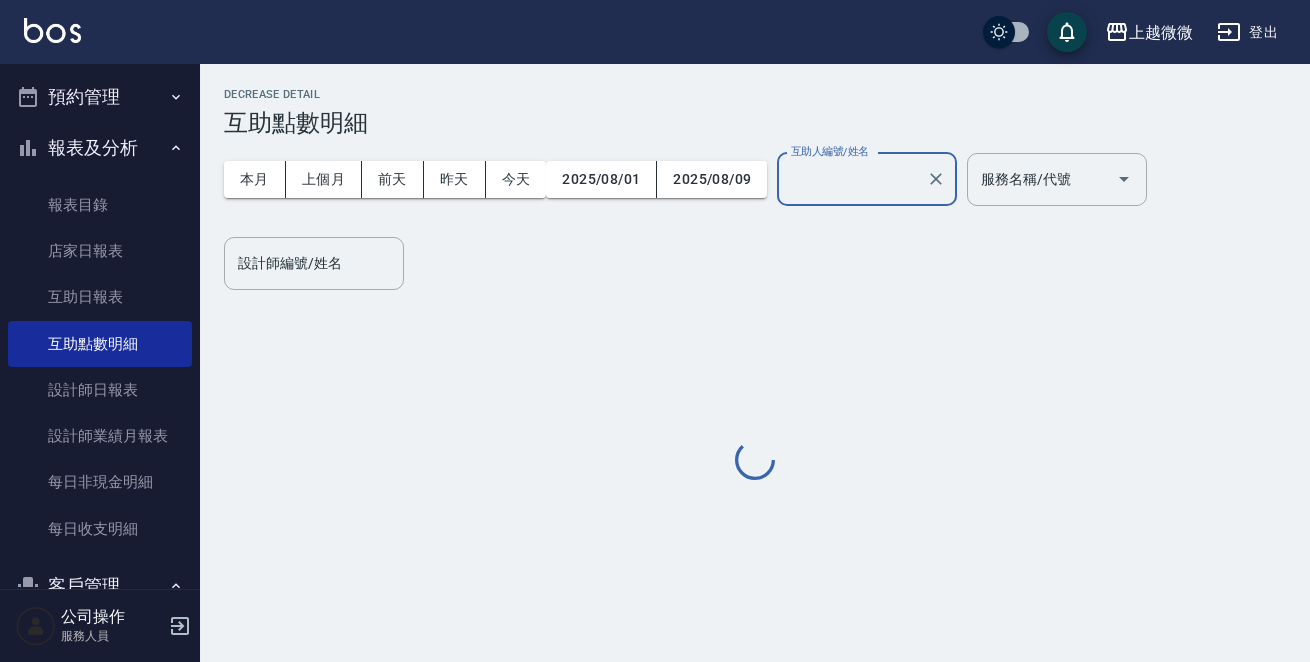 type on "Uly-17" 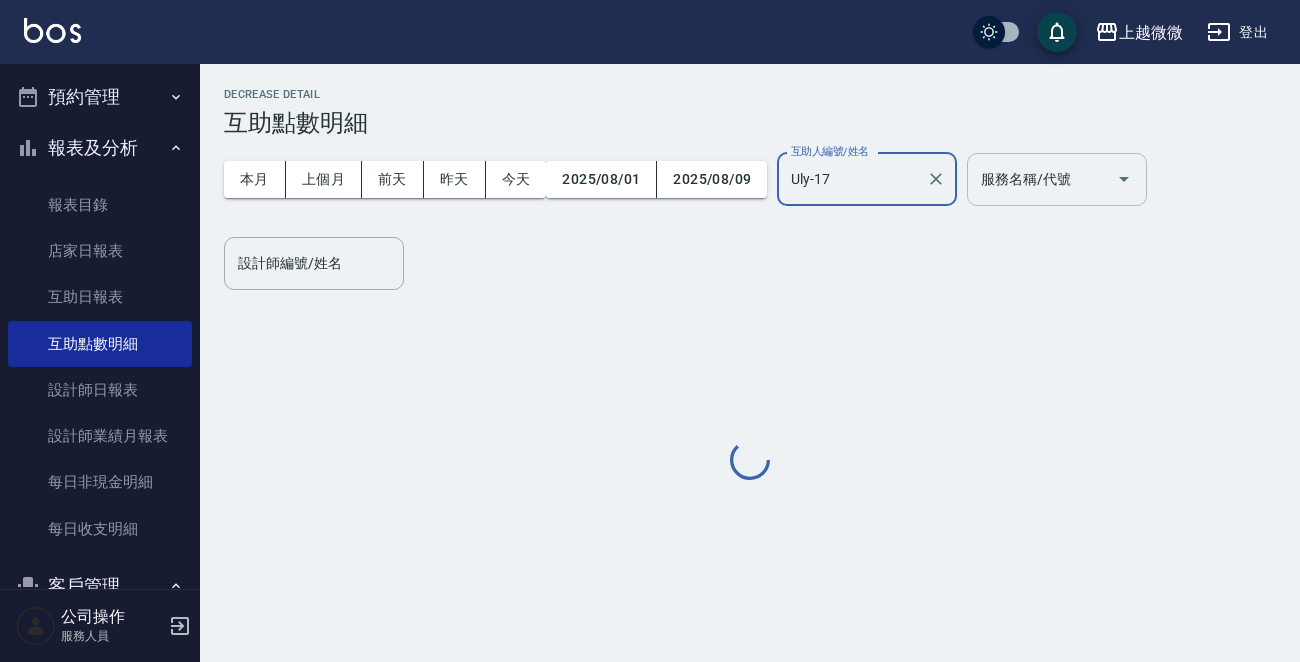 click on "服務名稱/代號" at bounding box center [1042, 179] 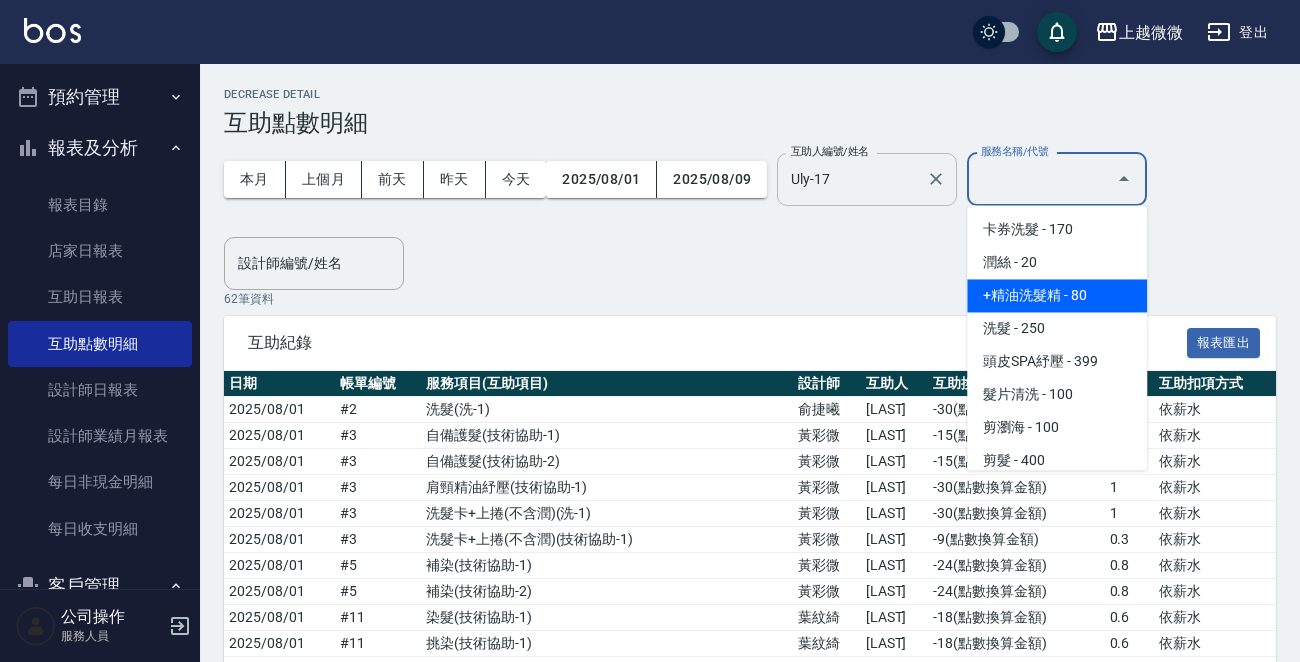 click on "+精油洗髮精 - 80" at bounding box center (1057, 295) 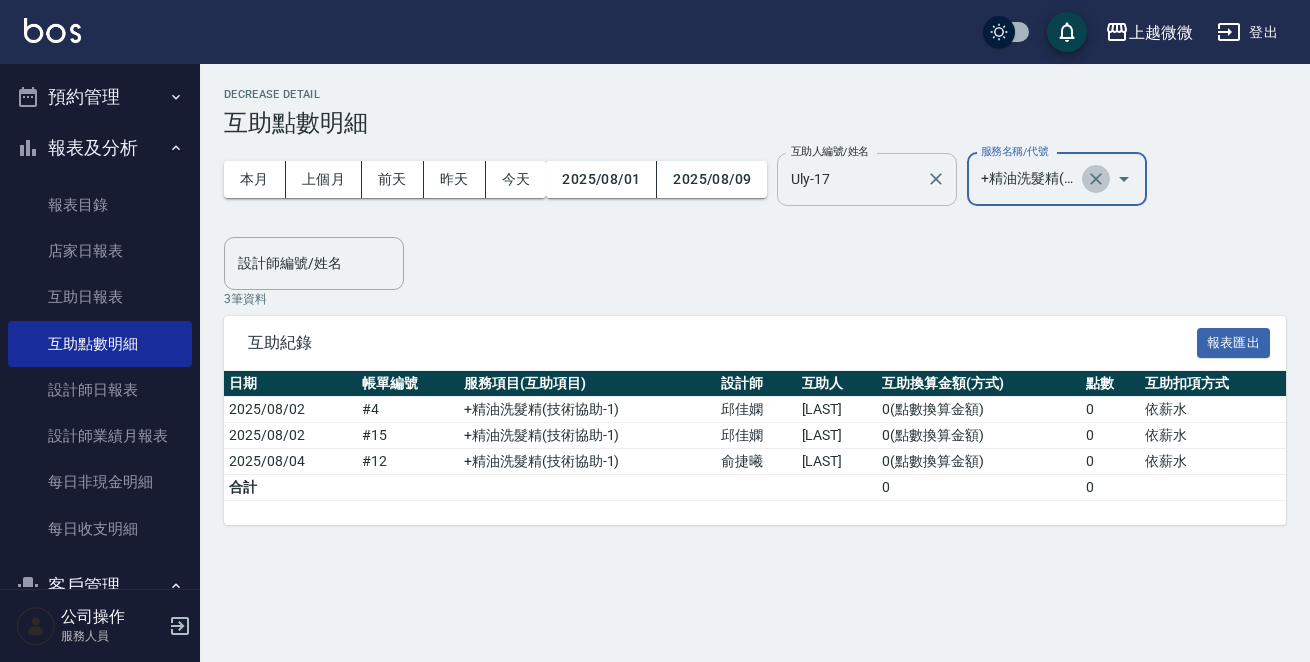 click 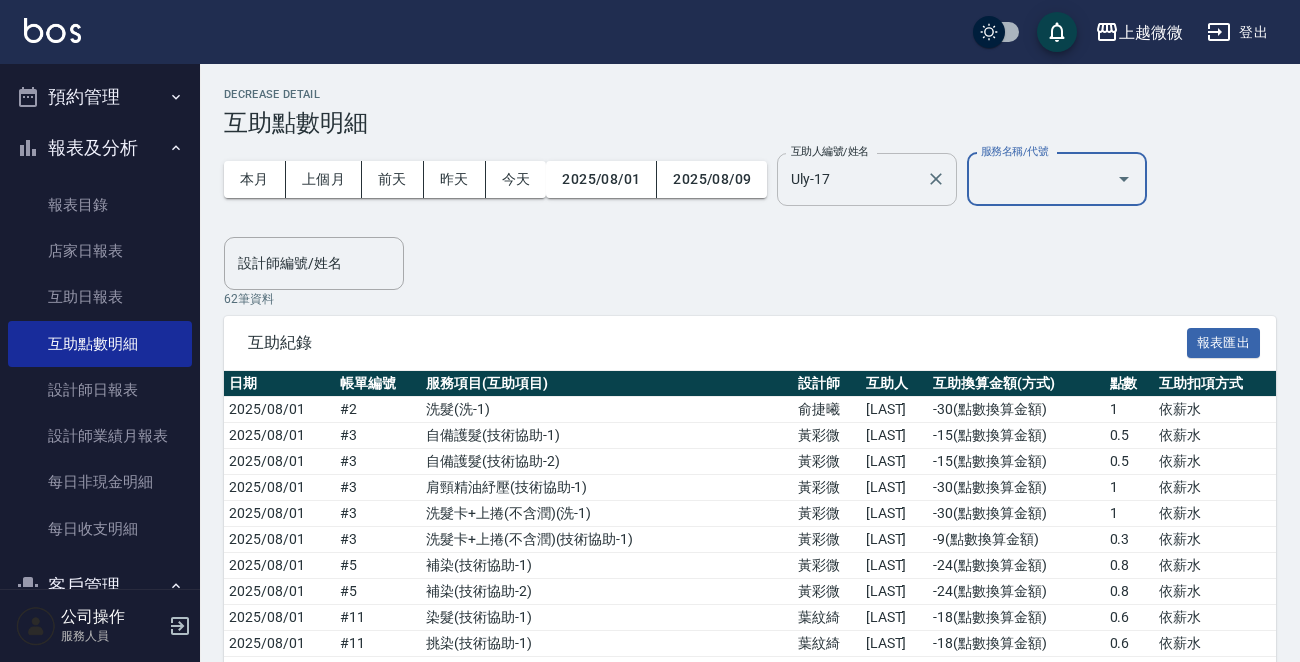 click on "服務名稱/代號" at bounding box center (1042, 179) 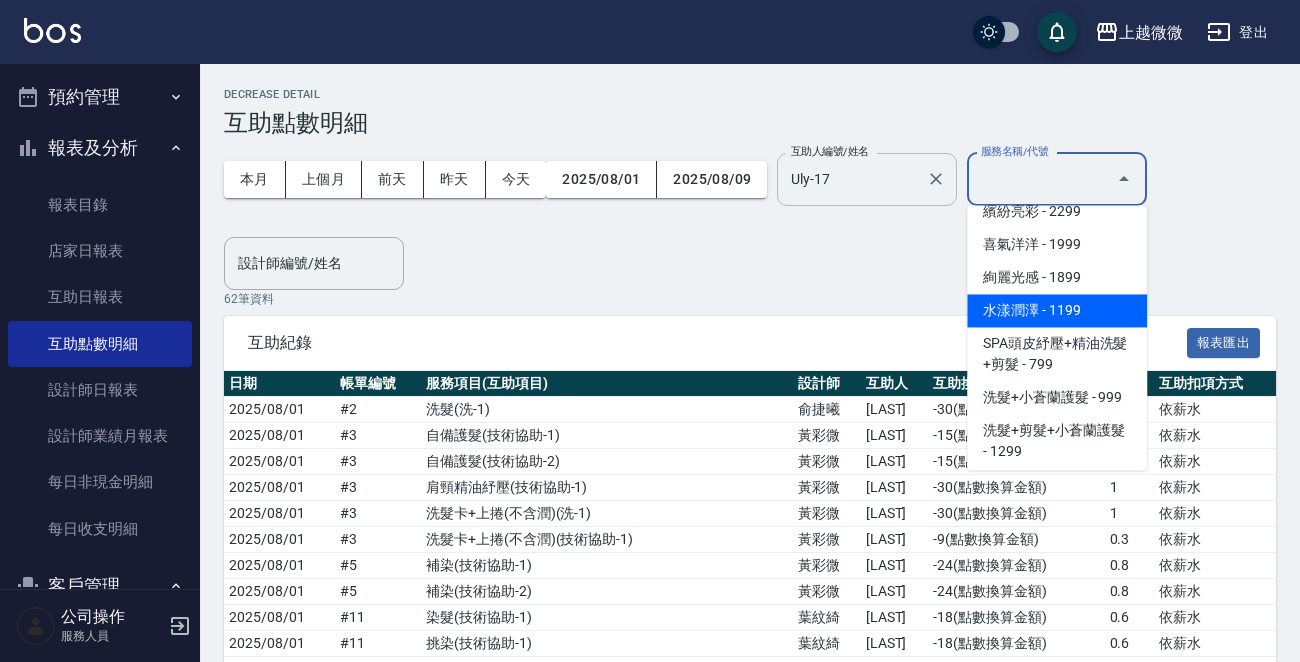 scroll, scrollTop: 3600, scrollLeft: 0, axis: vertical 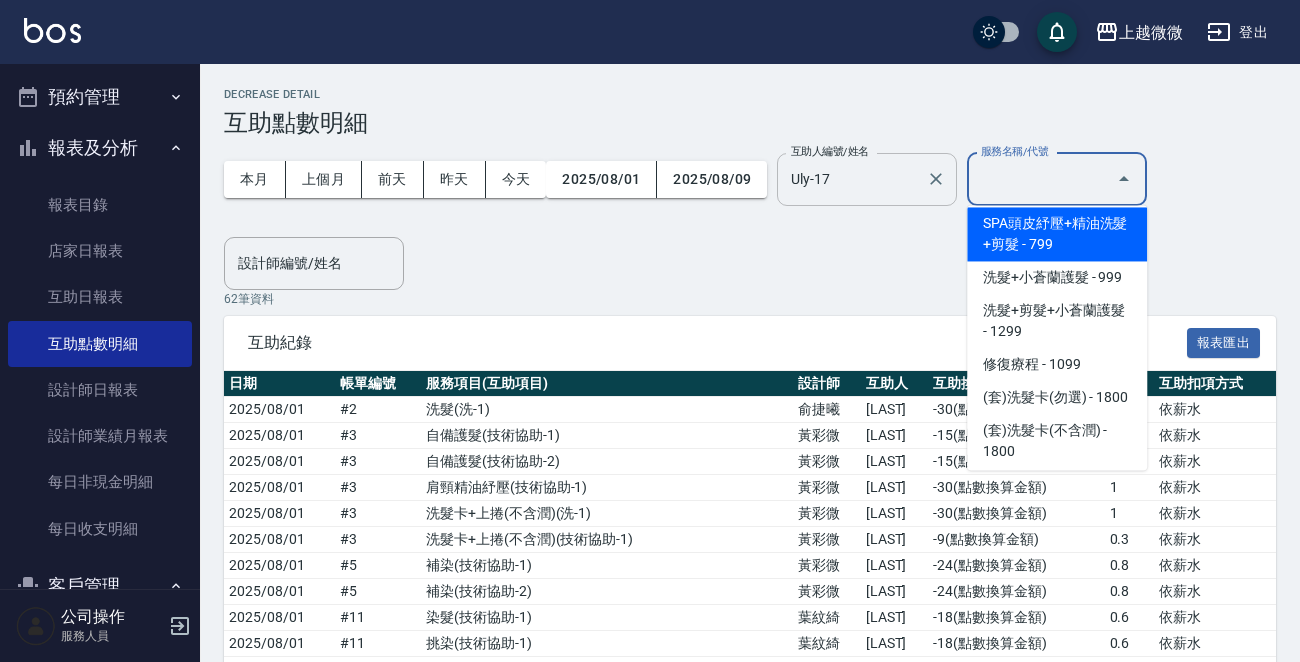 click on "SPA頭皮紓壓+精油洗髮+剪髮 - 799" at bounding box center [1057, 234] 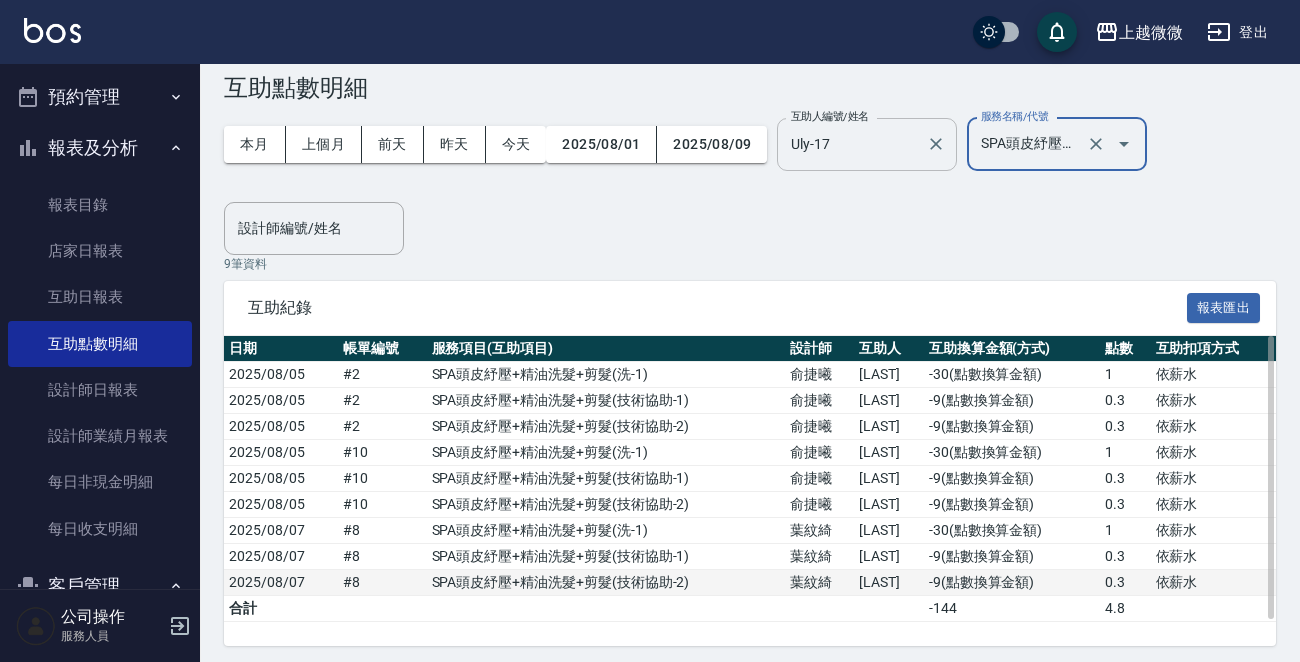 scroll, scrollTop: 41, scrollLeft: 0, axis: vertical 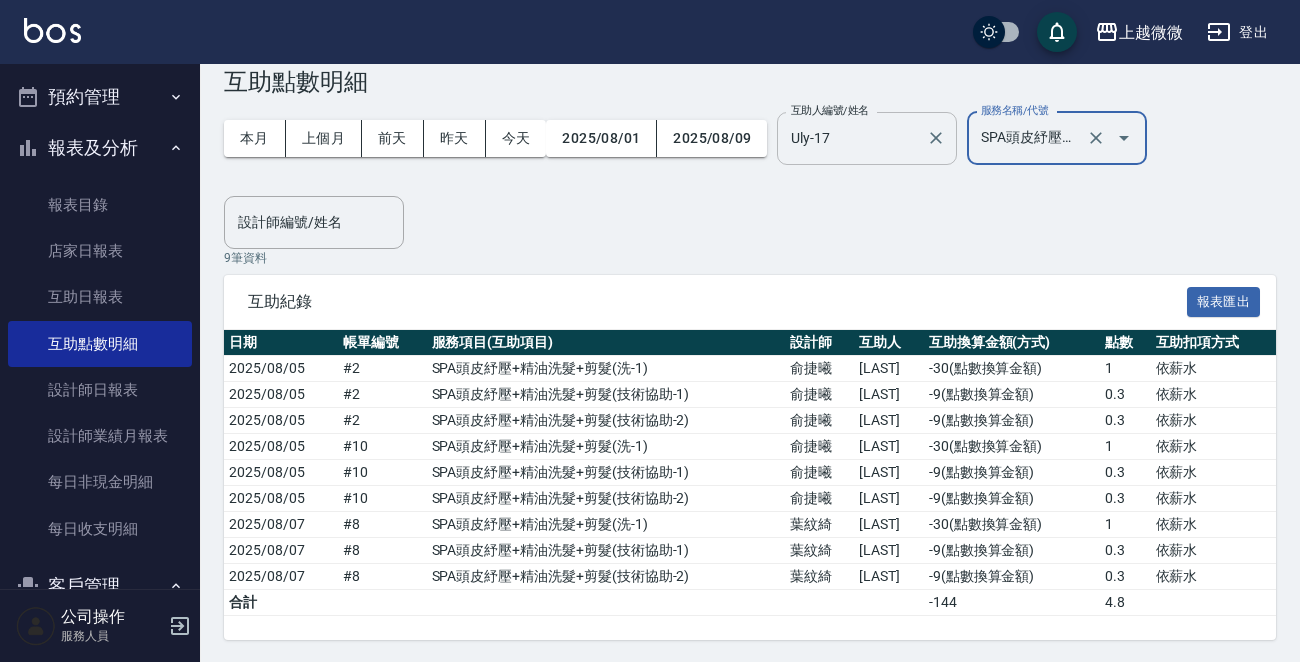 click at bounding box center [1110, 138] 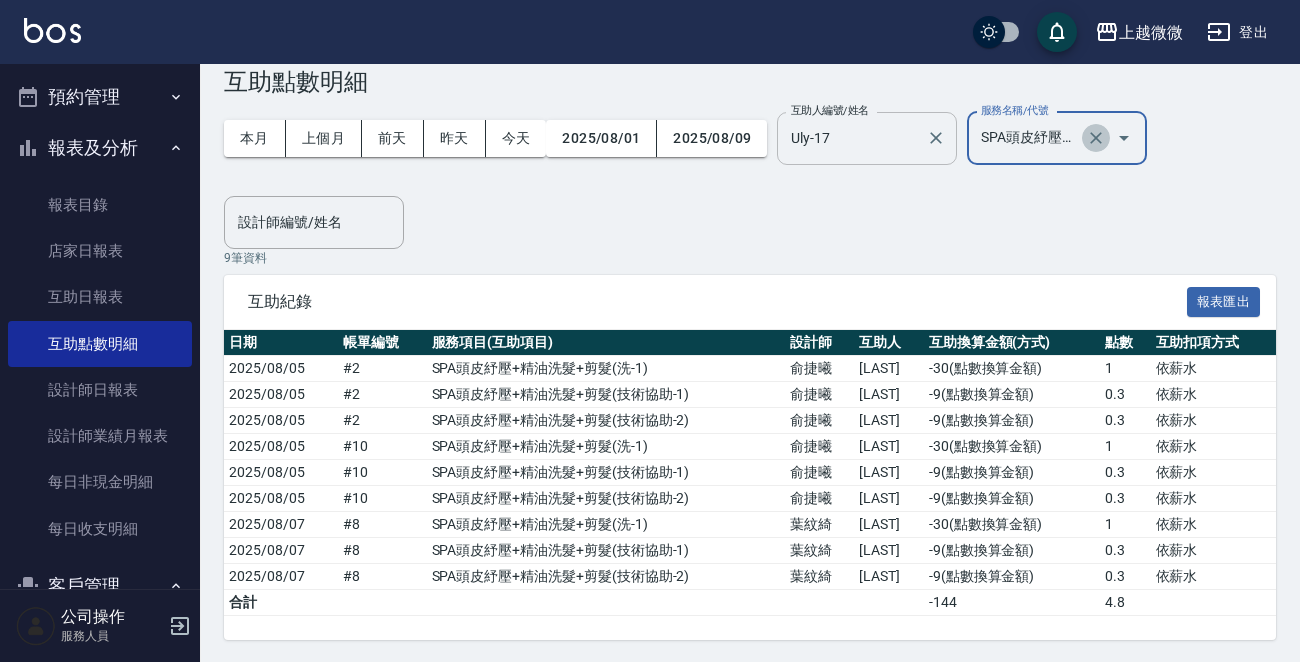 click 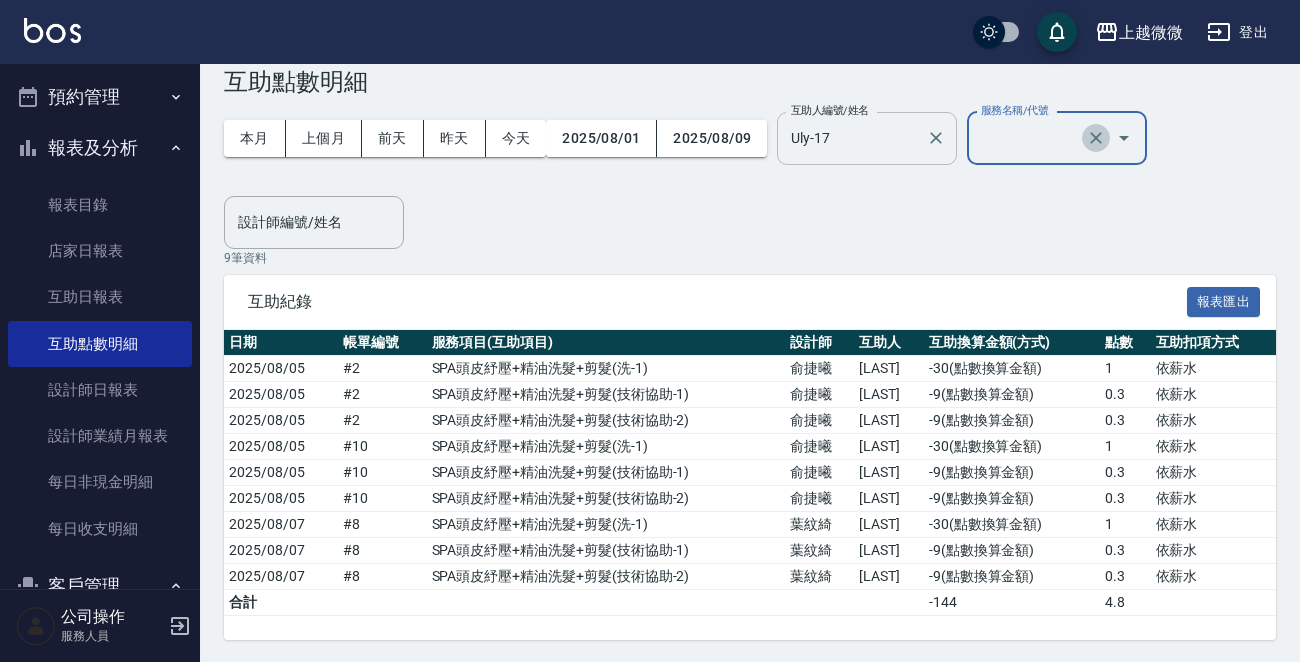 scroll, scrollTop: 0, scrollLeft: 0, axis: both 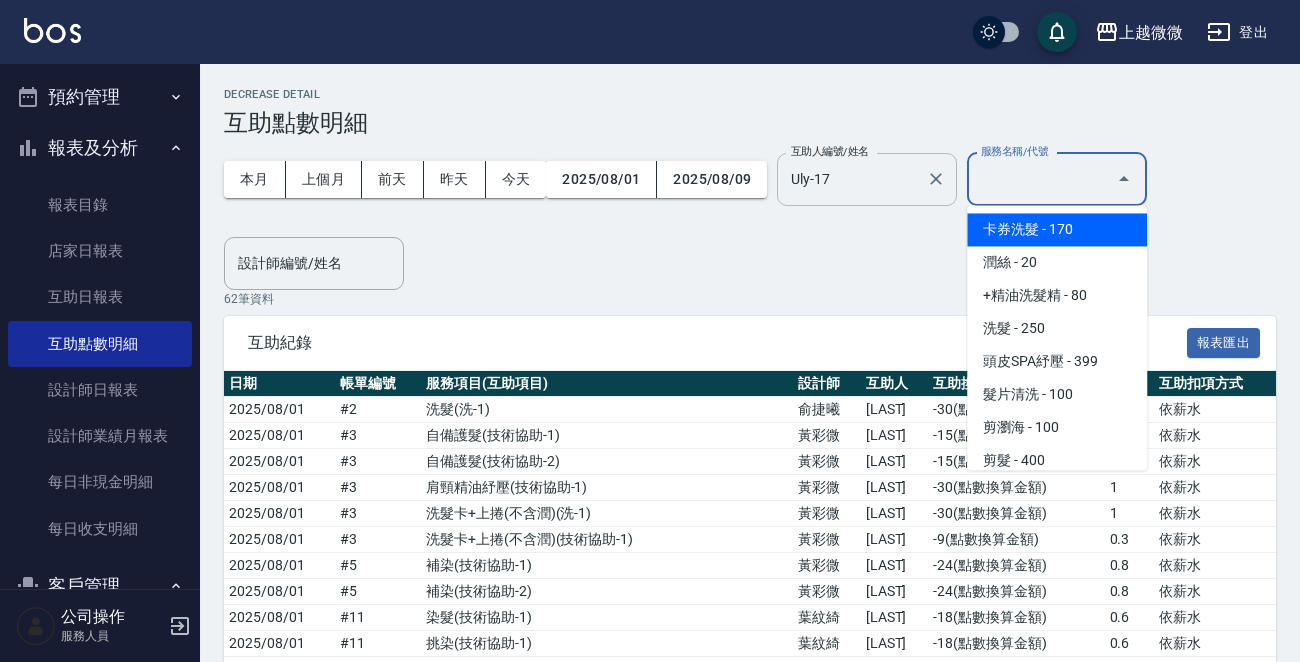 drag, startPoint x: 1092, startPoint y: 180, endPoint x: 1111, endPoint y: 178, distance: 19.104973 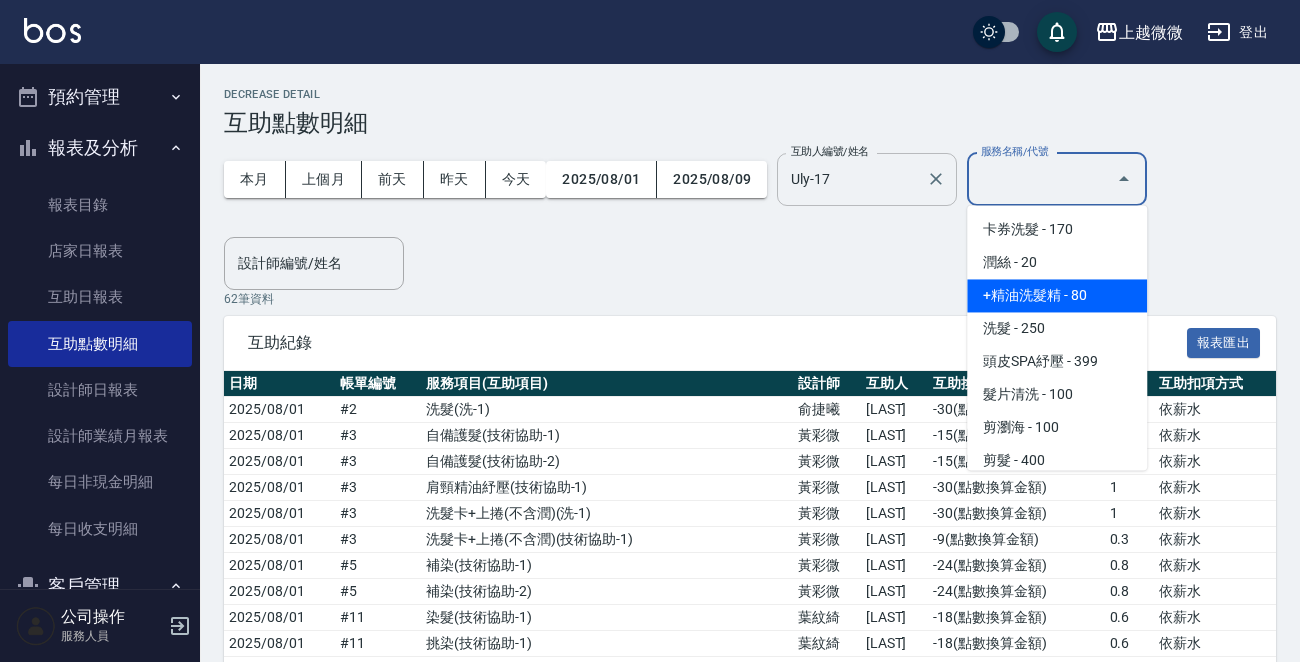 click on "+精油洗髮精 - 80" at bounding box center [1057, 295] 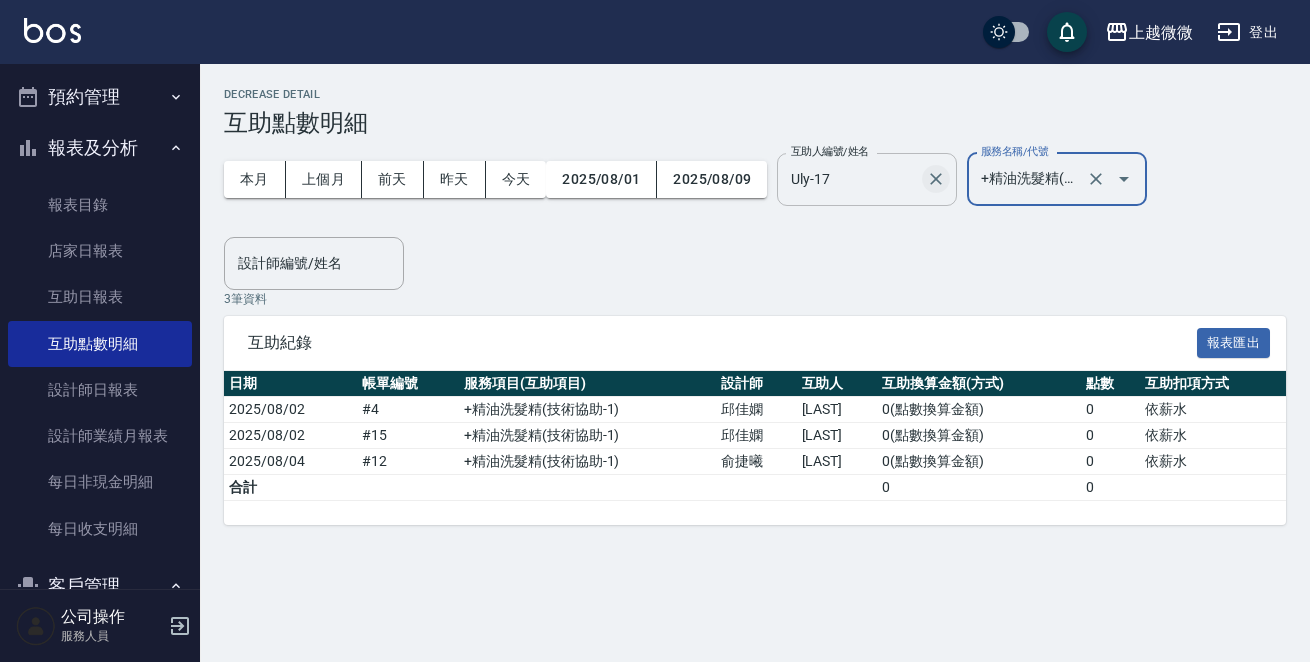 click 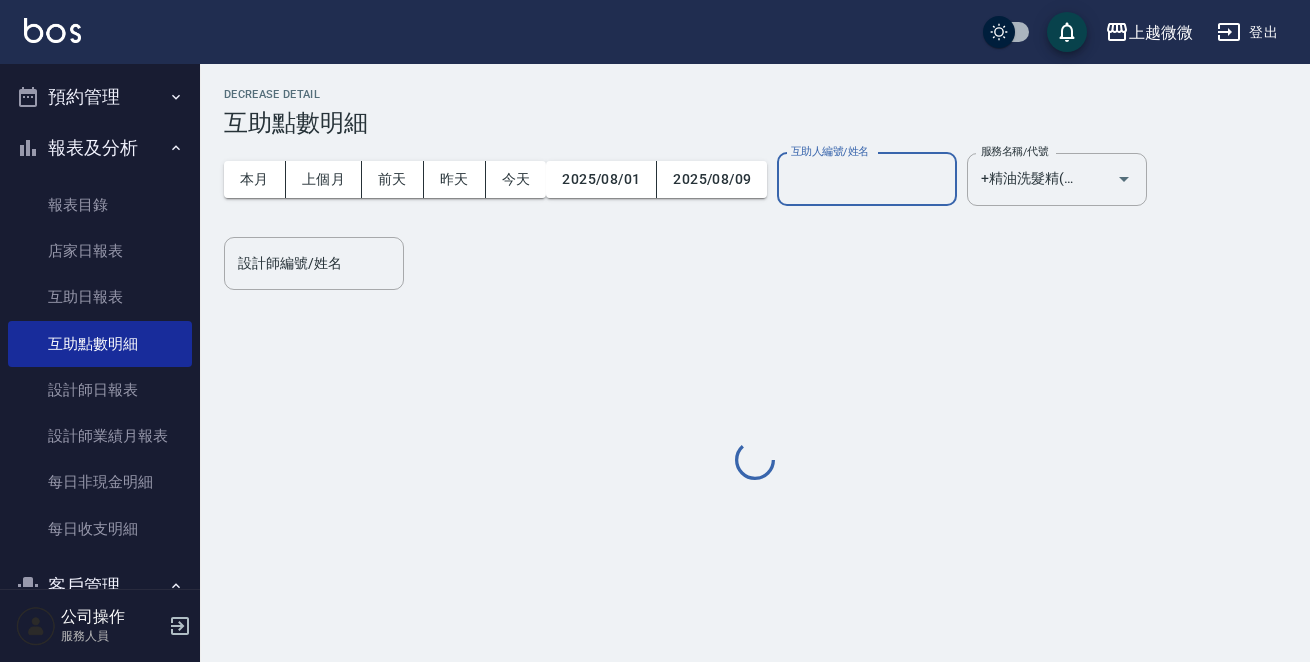 click on "互助人編號/姓名" at bounding box center [867, 179] 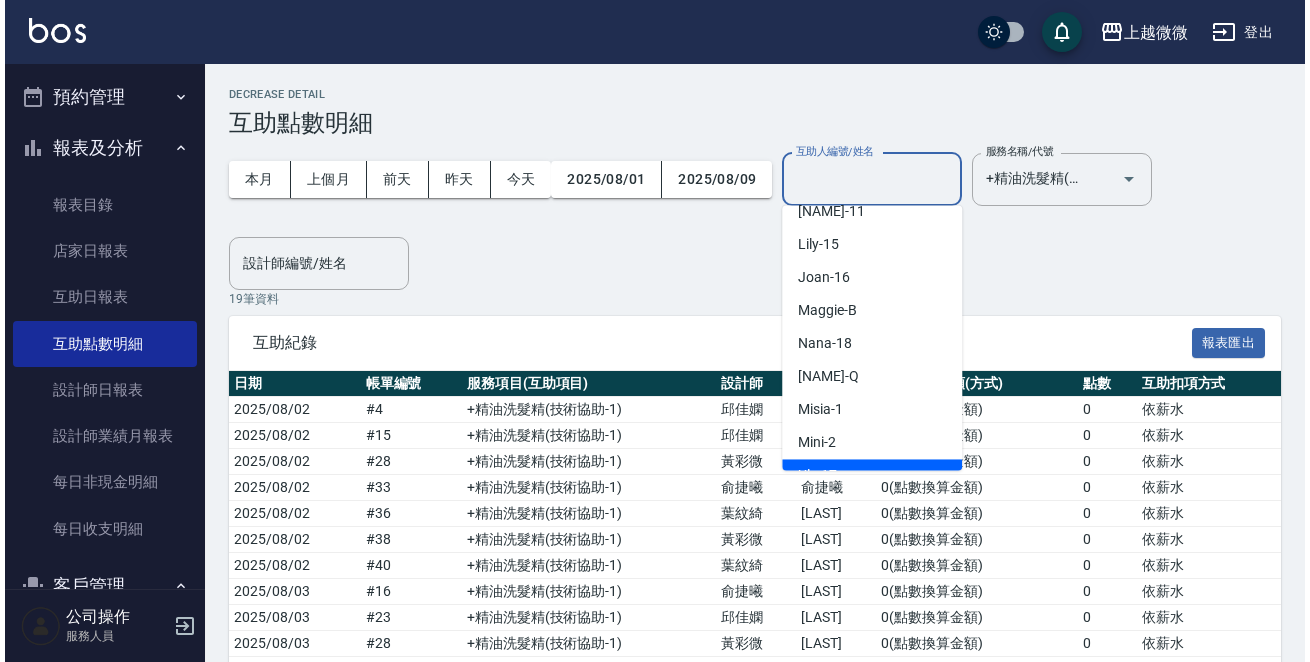 scroll, scrollTop: 13, scrollLeft: 0, axis: vertical 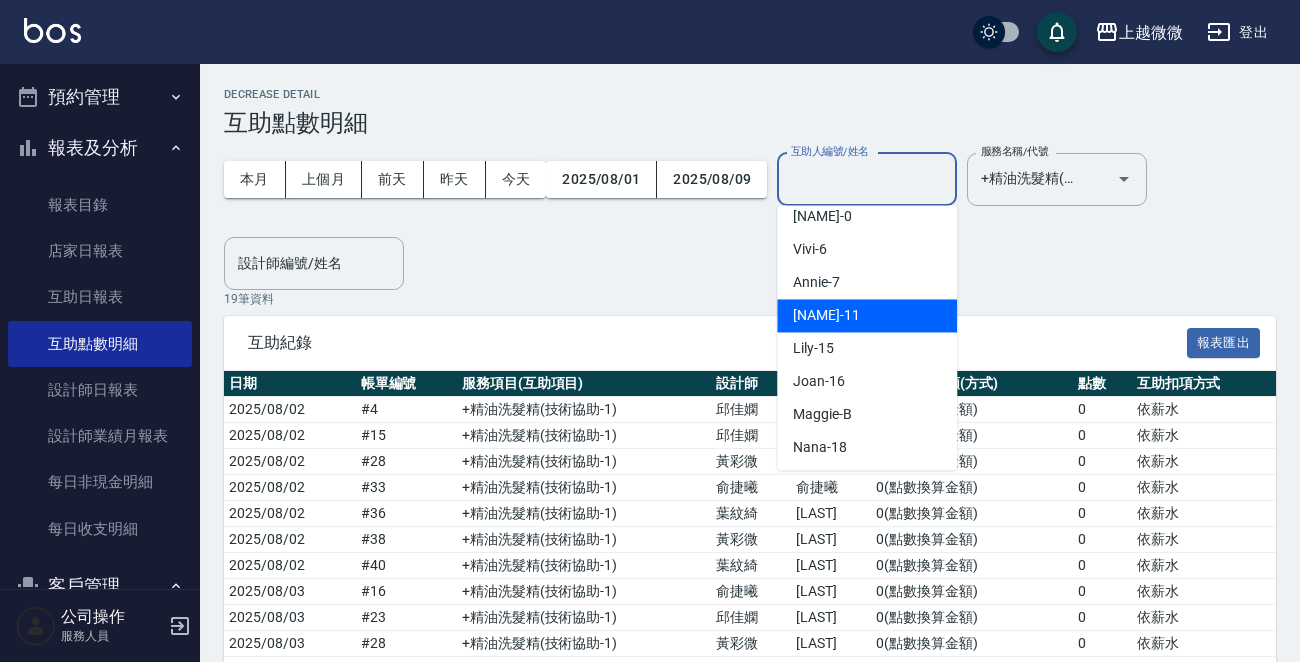 click on "Kristin -11" at bounding box center [867, 315] 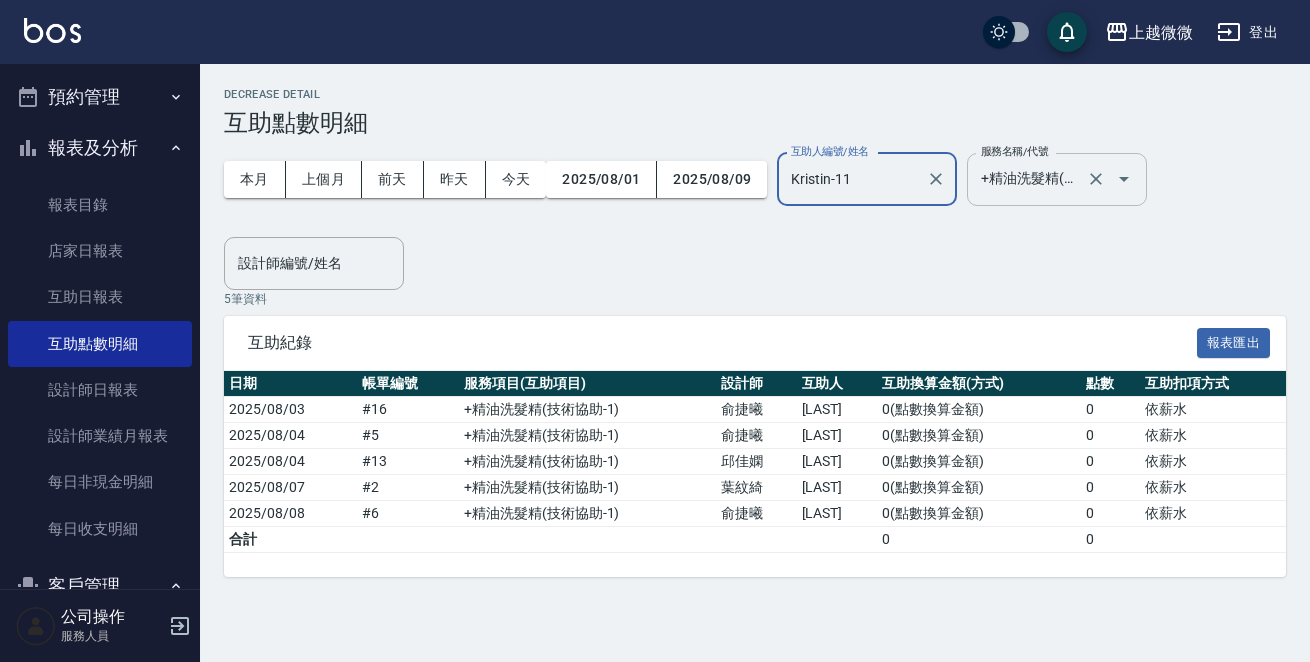 click 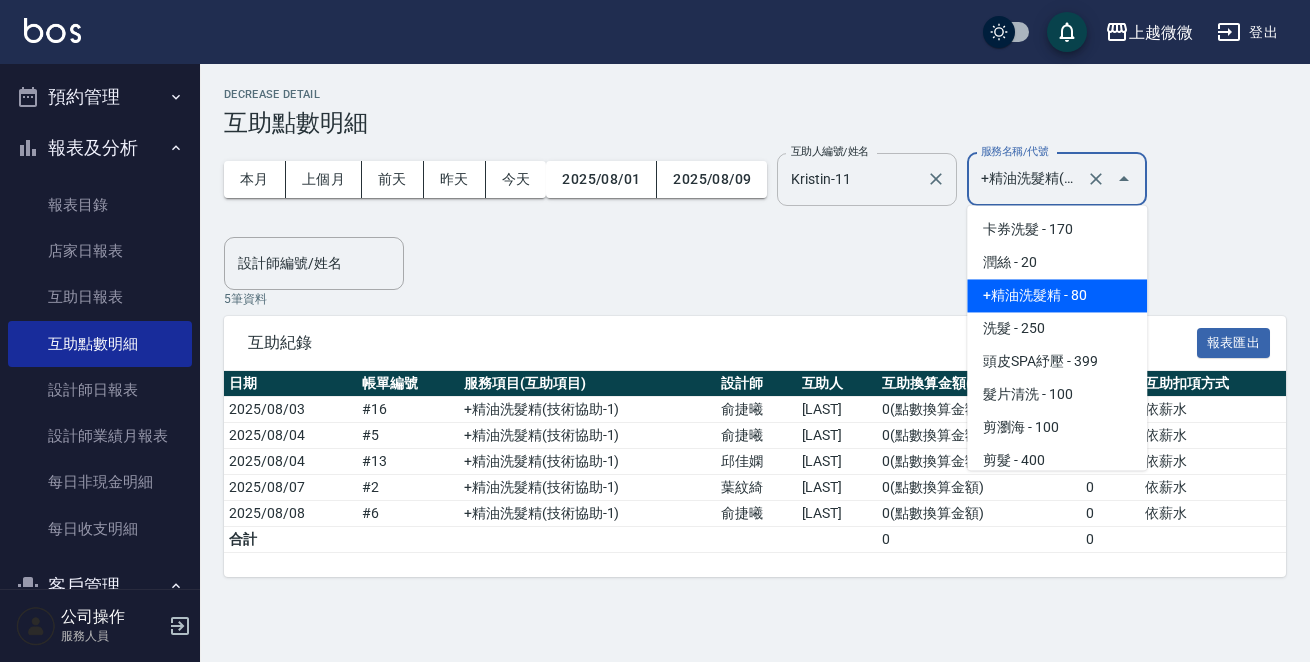 scroll, scrollTop: 0, scrollLeft: 10, axis: horizontal 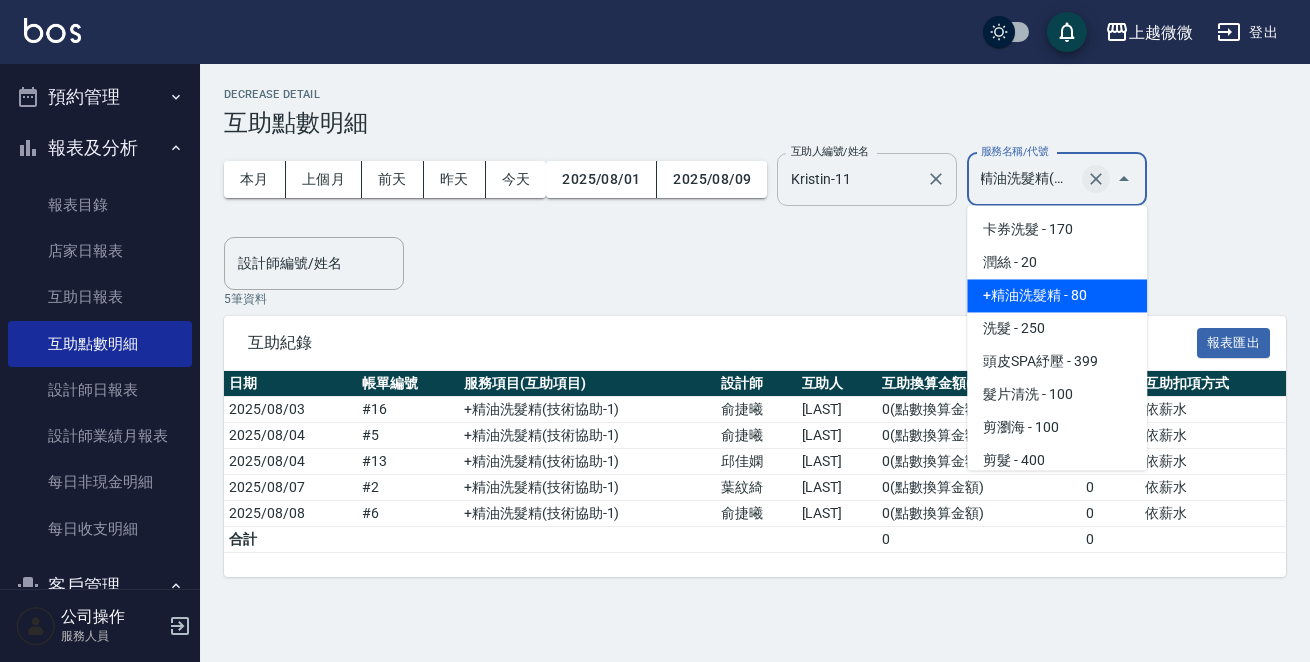 click 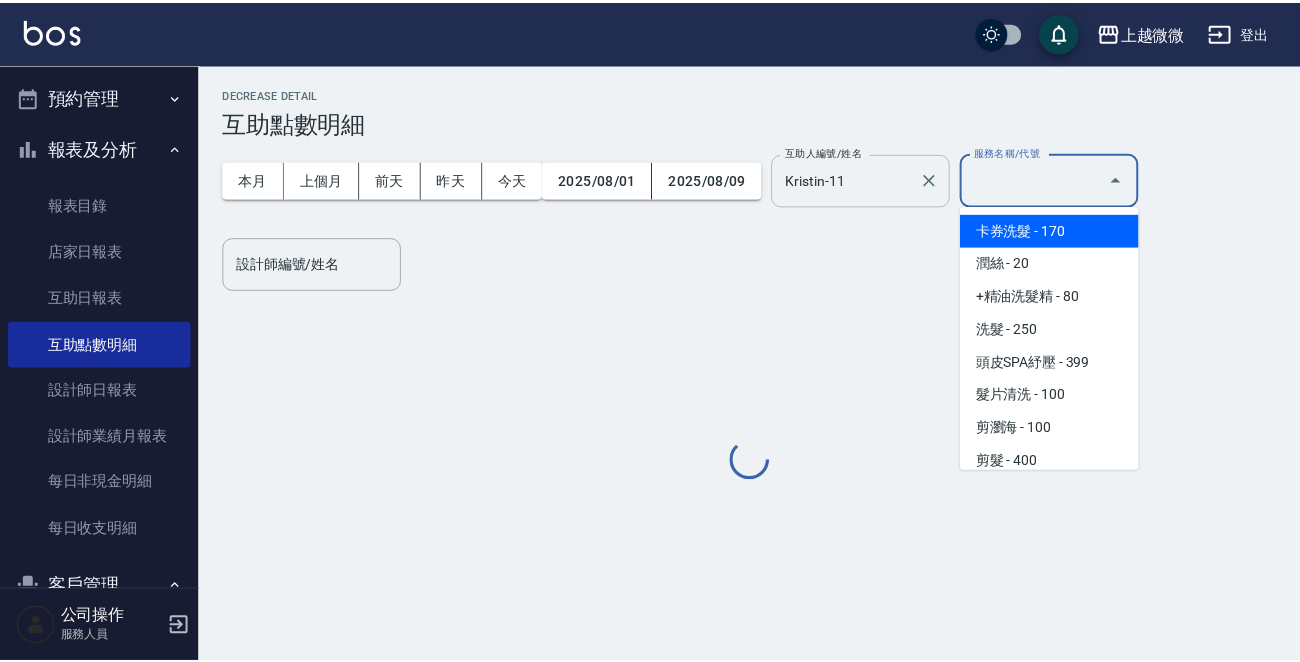 scroll, scrollTop: 0, scrollLeft: 0, axis: both 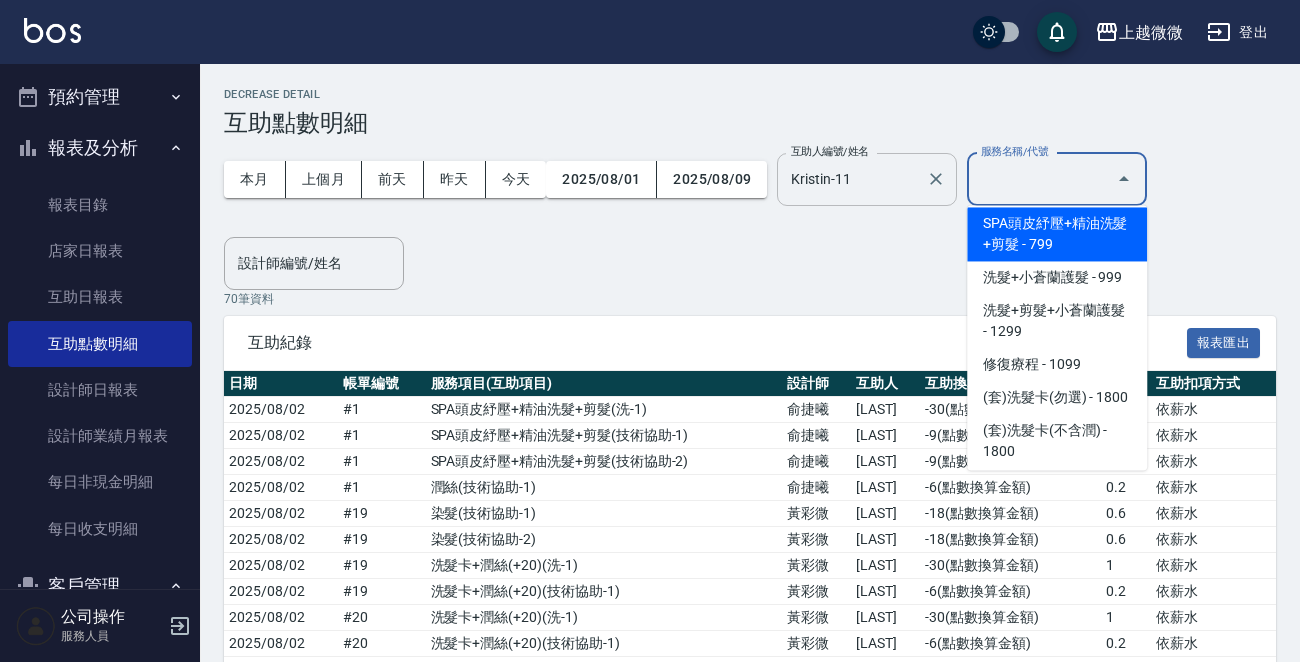 click on "SPA頭皮紓壓+精油洗髮+剪髮 - 799" at bounding box center (1057, 234) 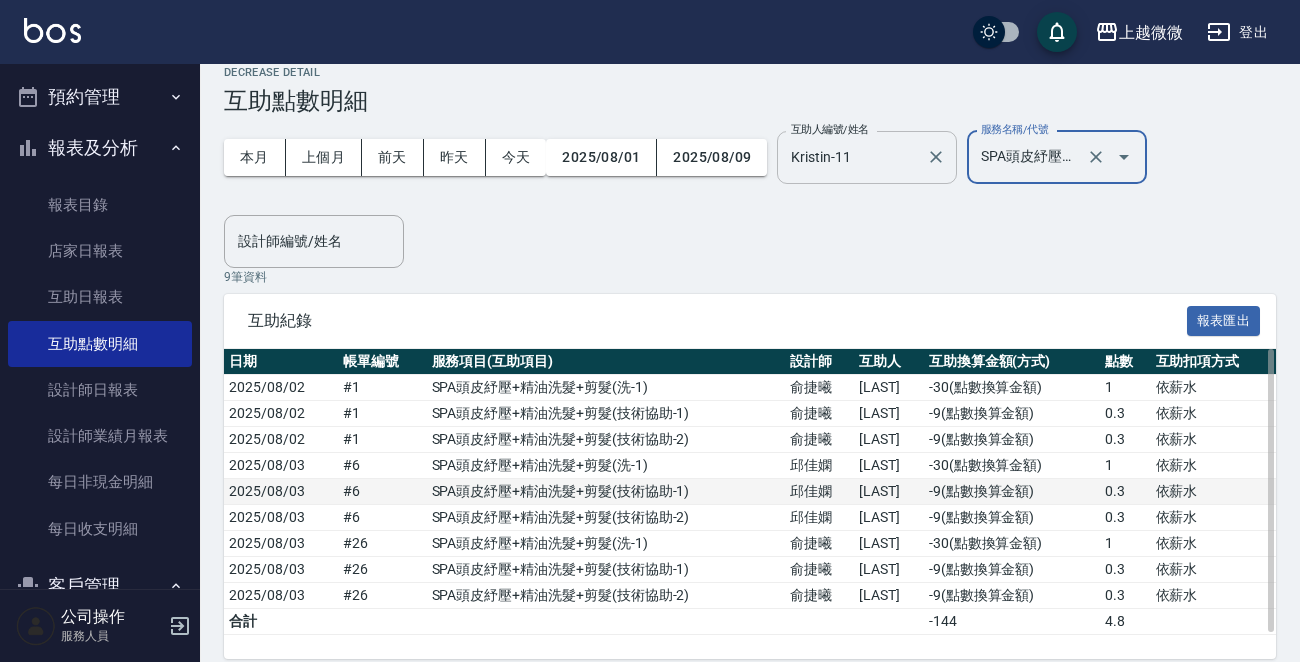 scroll, scrollTop: 41, scrollLeft: 0, axis: vertical 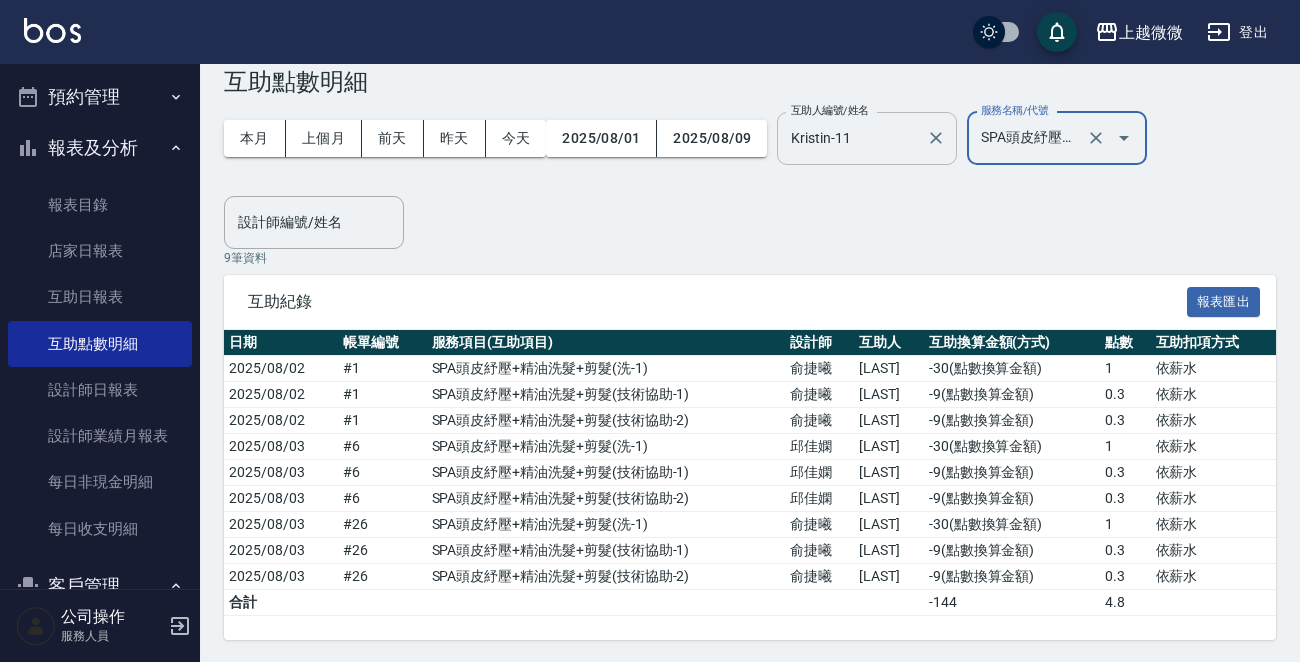 click on "本月 上個月 前天 昨天 今天 2025/08/01 2025/08/09 互助人編號/姓名 [NAME] 互助人編號/姓名 服務名稱/代號 SPA頭皮紓壓+精油洗髮+剪髮(I13) 服務名稱/代號" at bounding box center (685, 138) 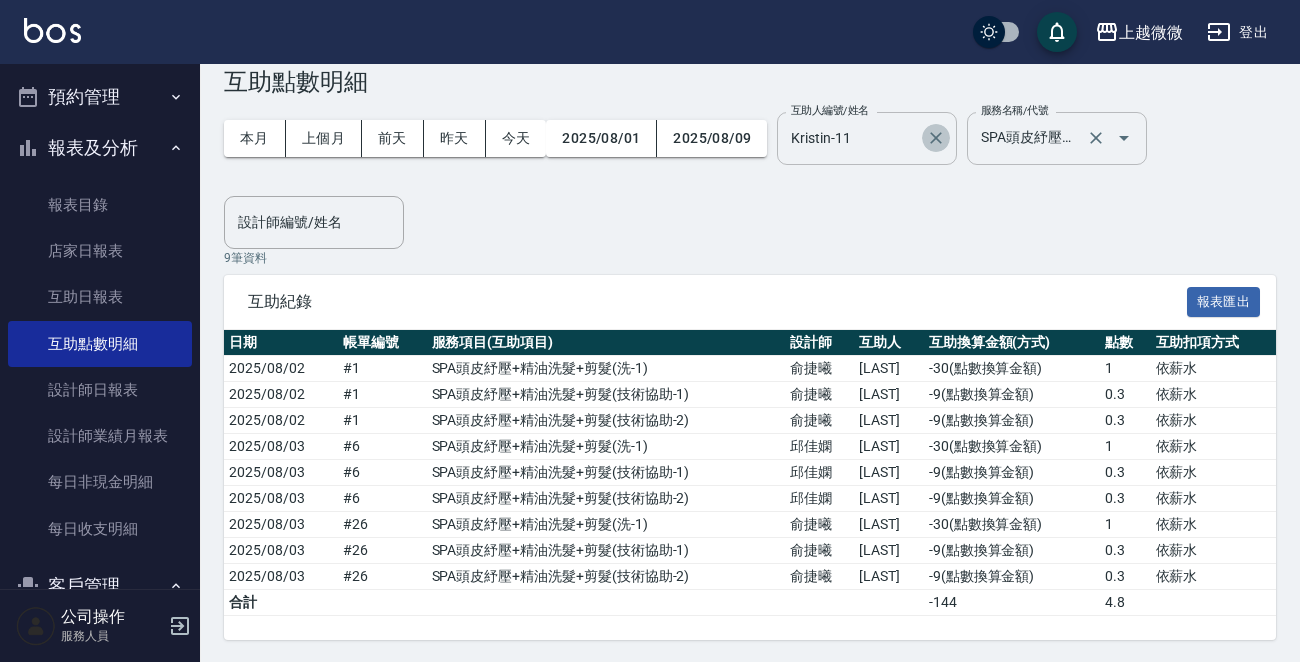 click 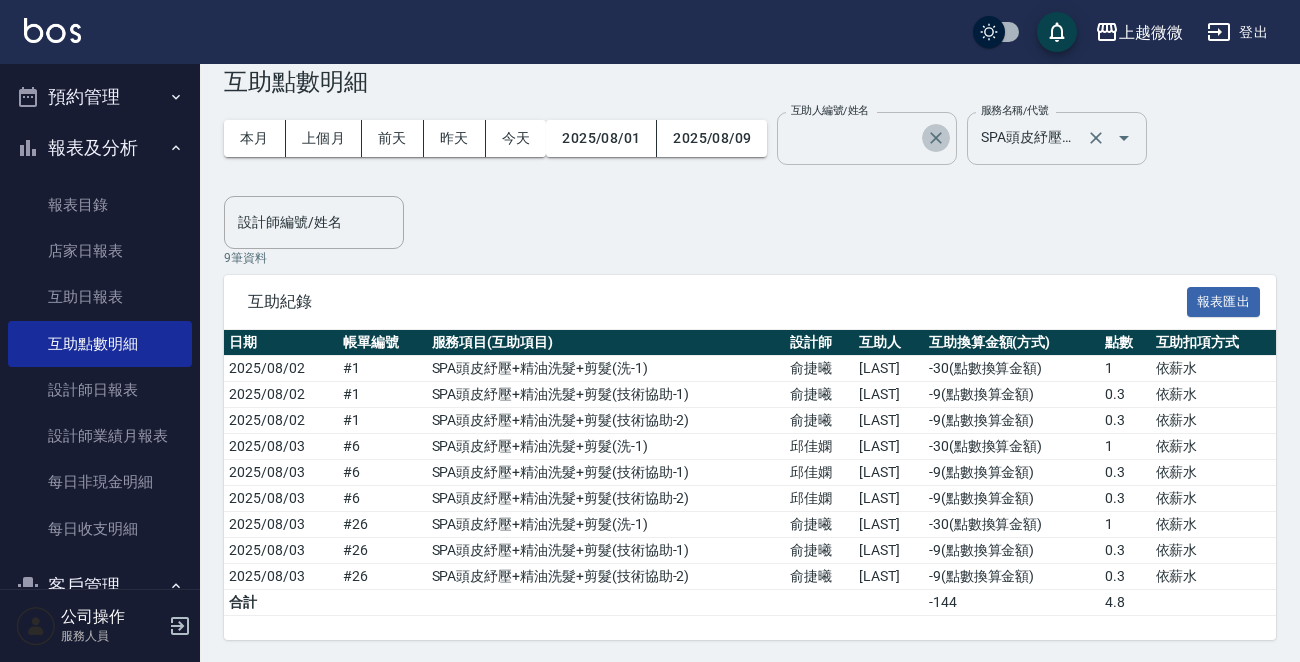 scroll, scrollTop: 0, scrollLeft: 0, axis: both 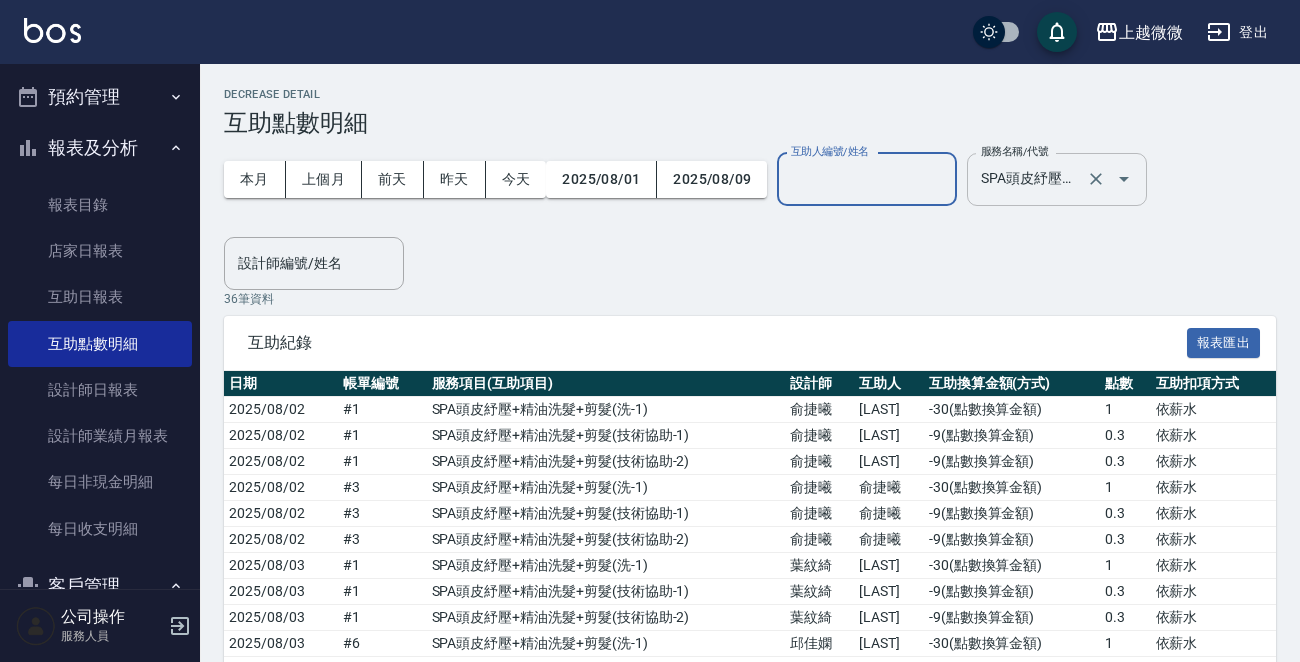 click on "本月 上個月 前天 昨天 今天 [DATE] [DATE] 互助人編號/姓名 互助人編號/姓名 服務名稱/代號 SPA頭皮紓壓+精油洗髮+剪髮(I13) 服務名稱/代號" at bounding box center (685, 179) 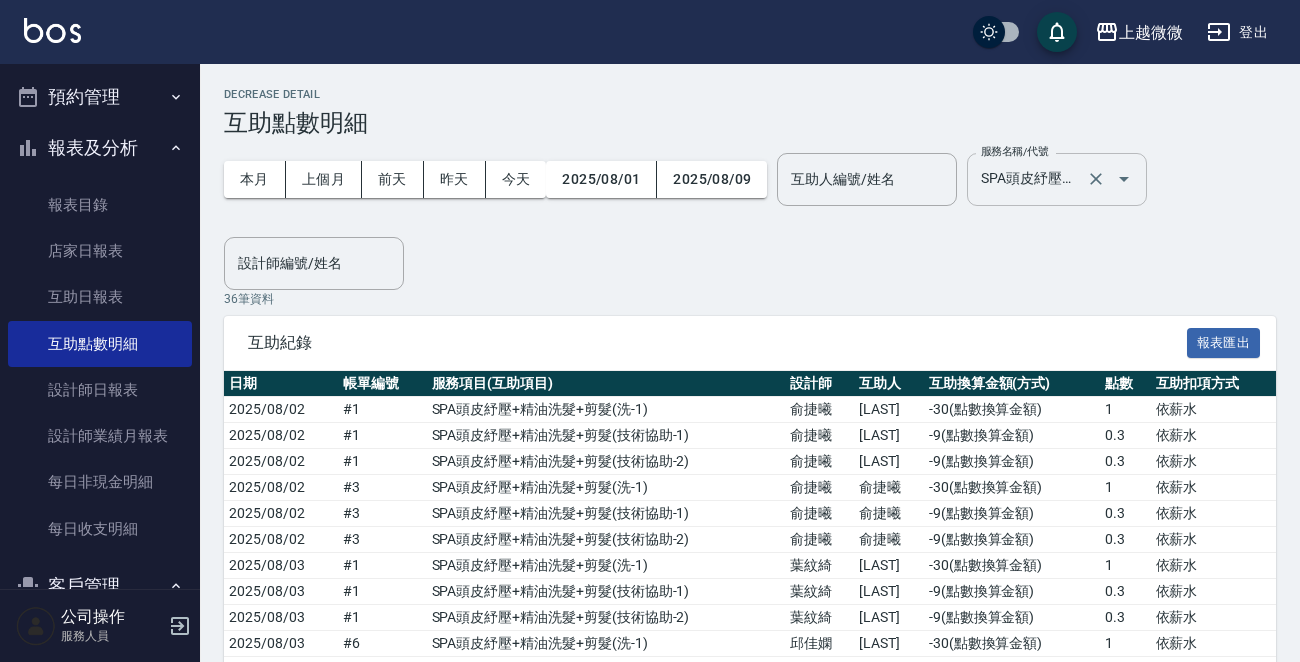 click on "本月 上個月 前天 昨天 今天 2025/08/01 2025/08/09 互助人編號/姓名 互助人編號/姓名 服務名稱/代號 SPA頭皮紓壓+精油洗髮+剪髮(I13) 服務名稱/代號 設計師編號/姓名 設計師編號/姓名" at bounding box center (750, 213) 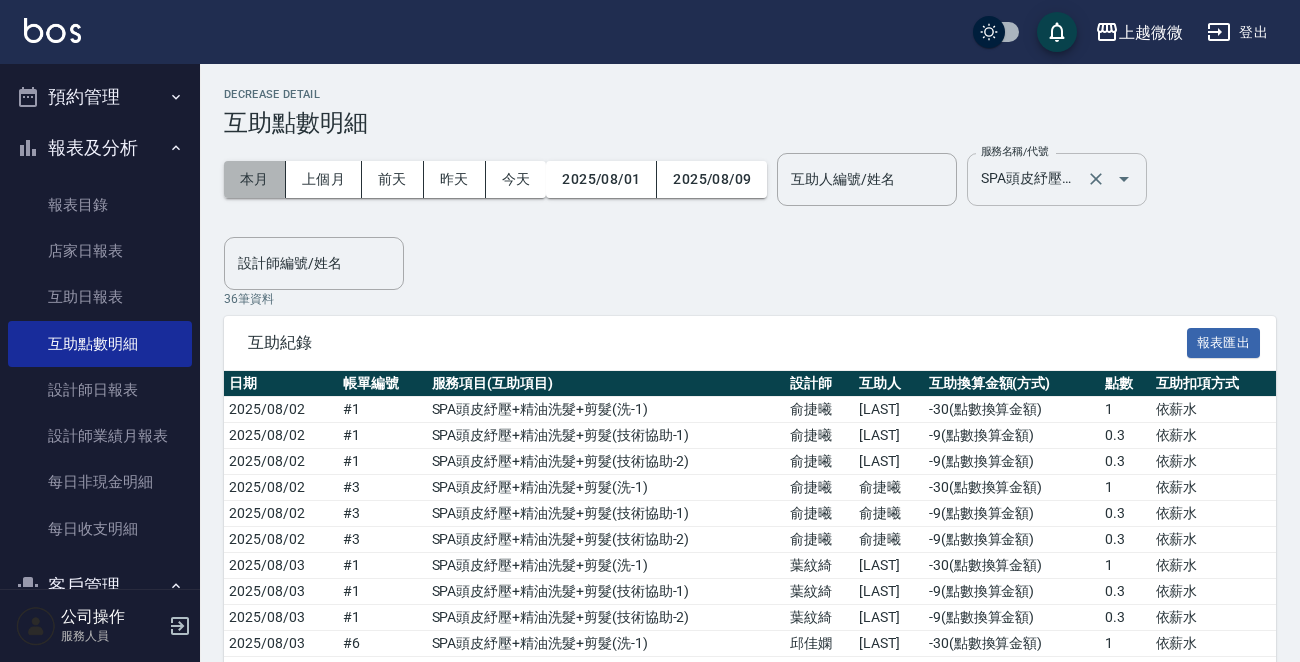 click on "本月" at bounding box center [255, 179] 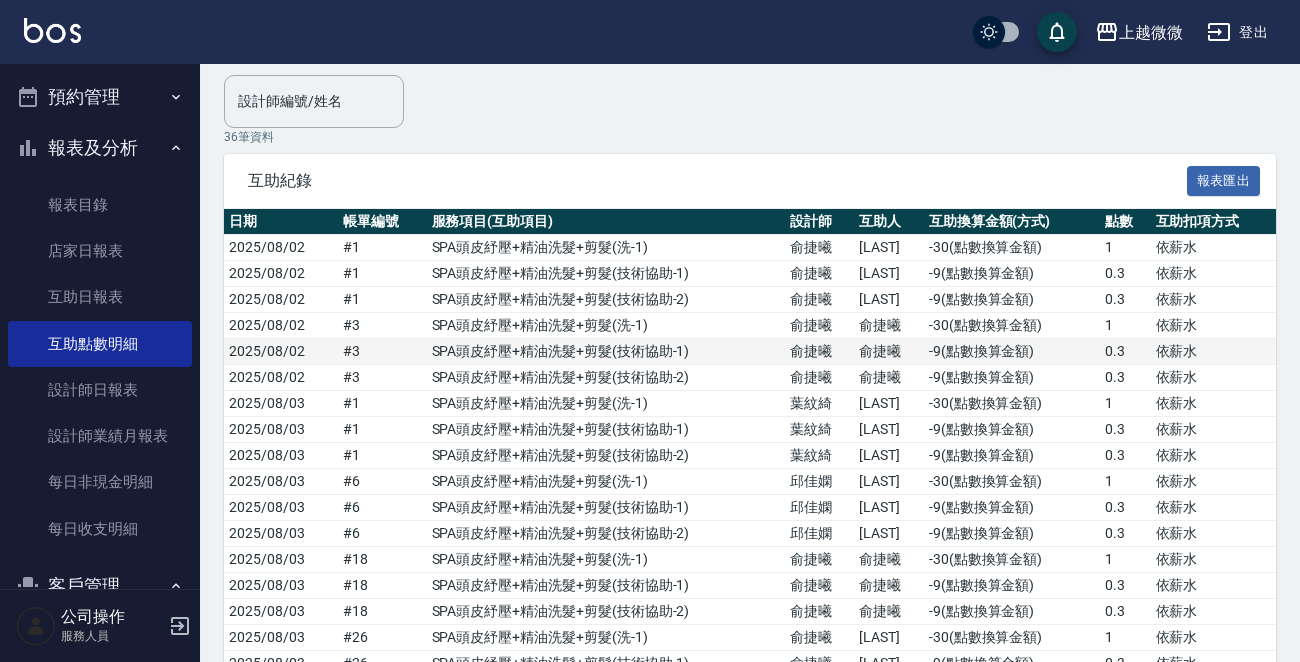 scroll, scrollTop: 0, scrollLeft: 0, axis: both 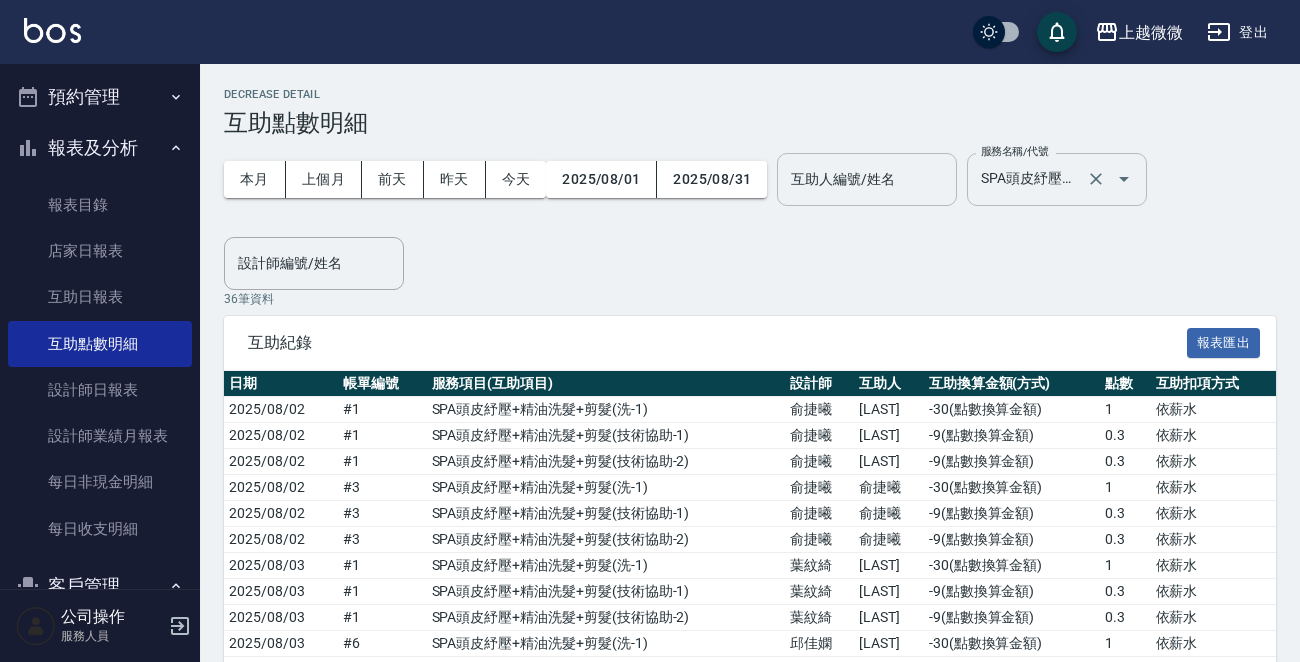 click on "互助人編號/姓名" at bounding box center [867, 179] 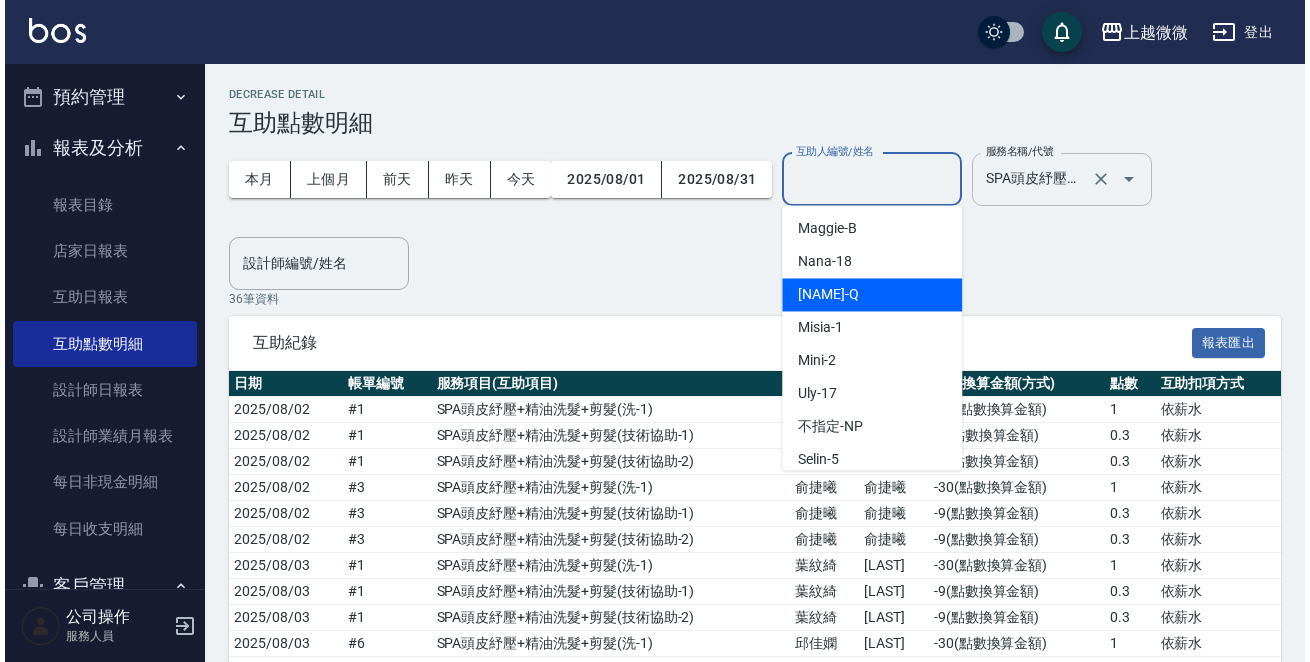 scroll, scrollTop: 200, scrollLeft: 0, axis: vertical 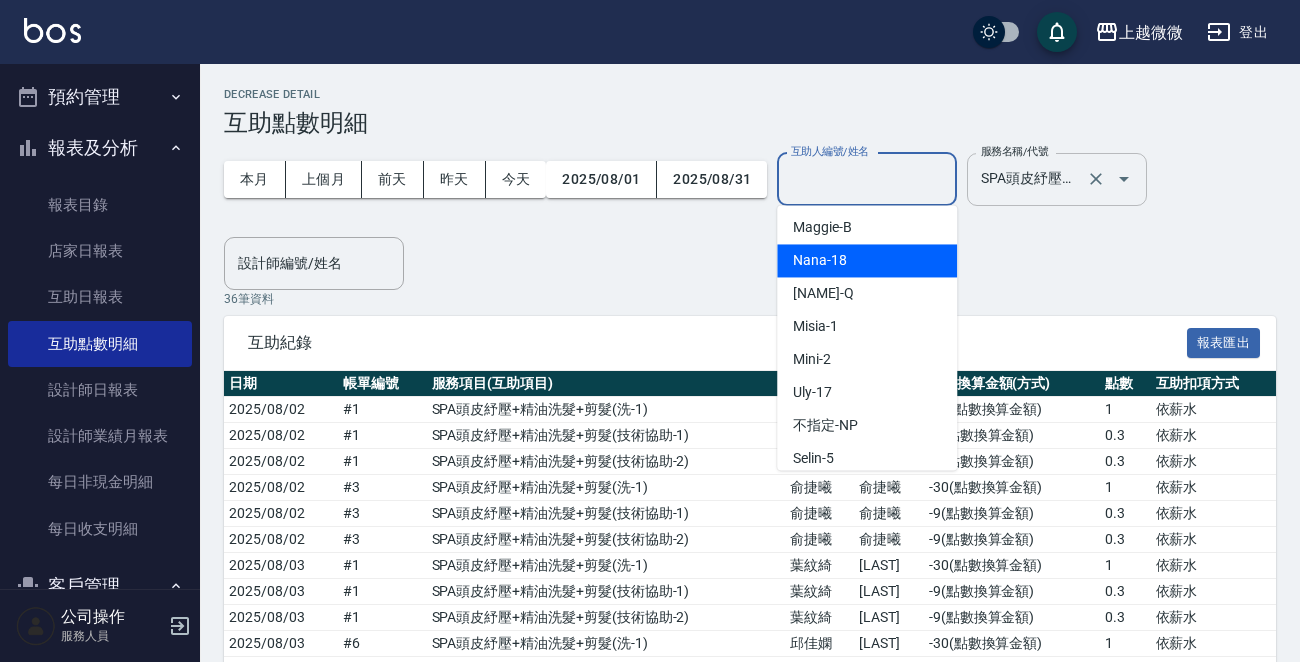 click on "[NAME]" at bounding box center (867, 260) 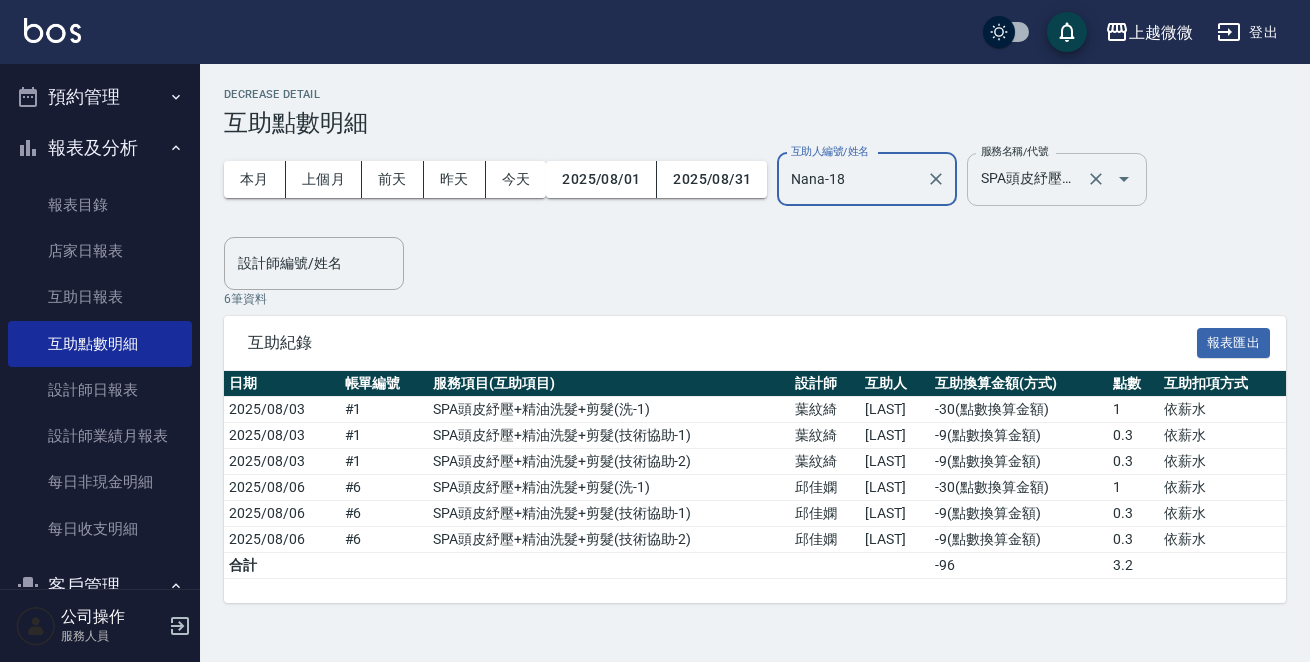 click 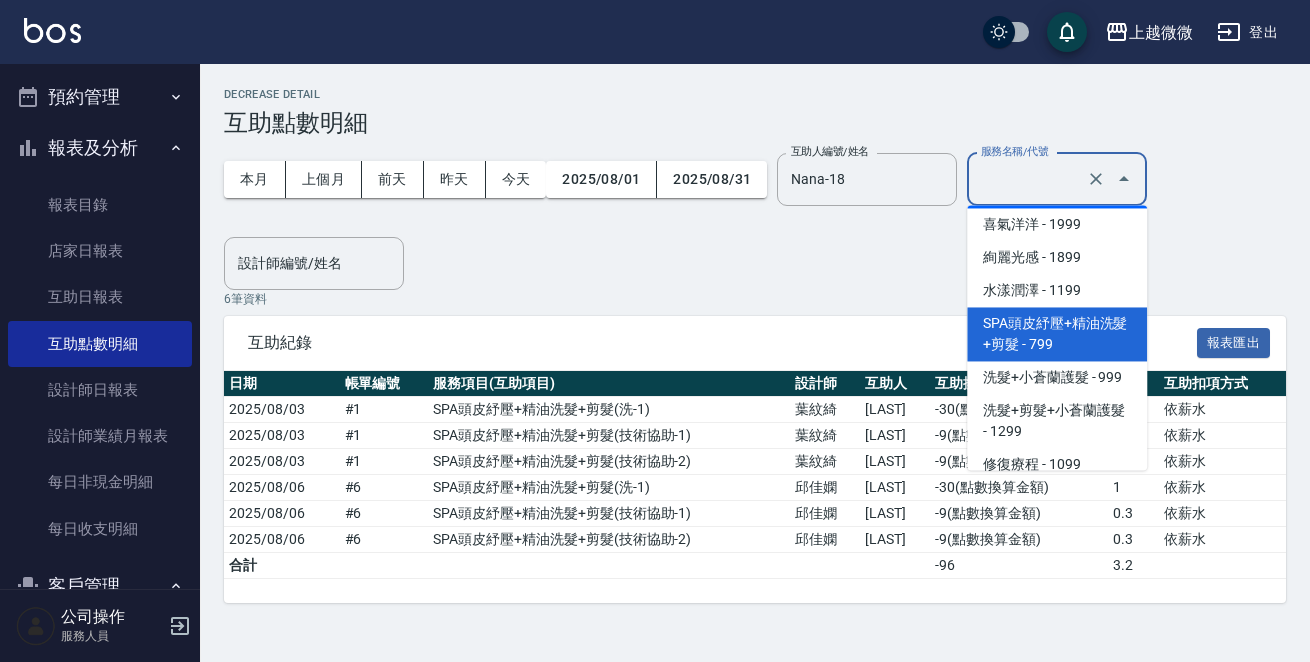 scroll, scrollTop: 3710, scrollLeft: 0, axis: vertical 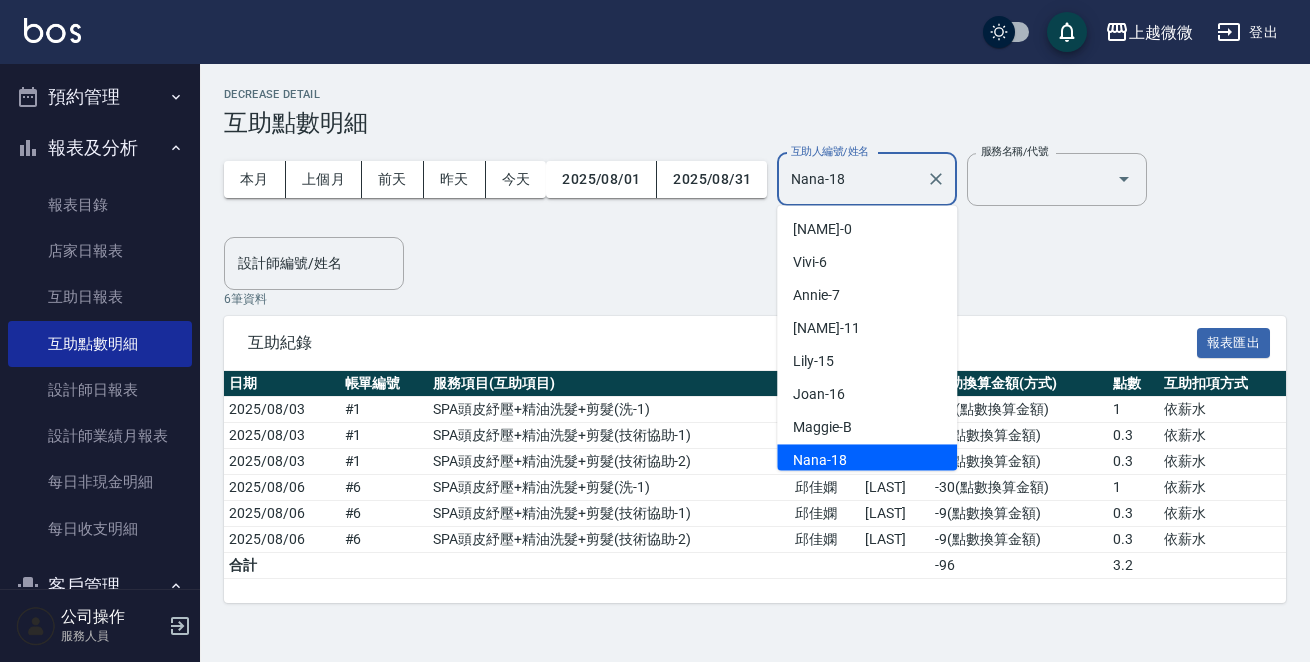 click on "Nana-18" at bounding box center [852, 179] 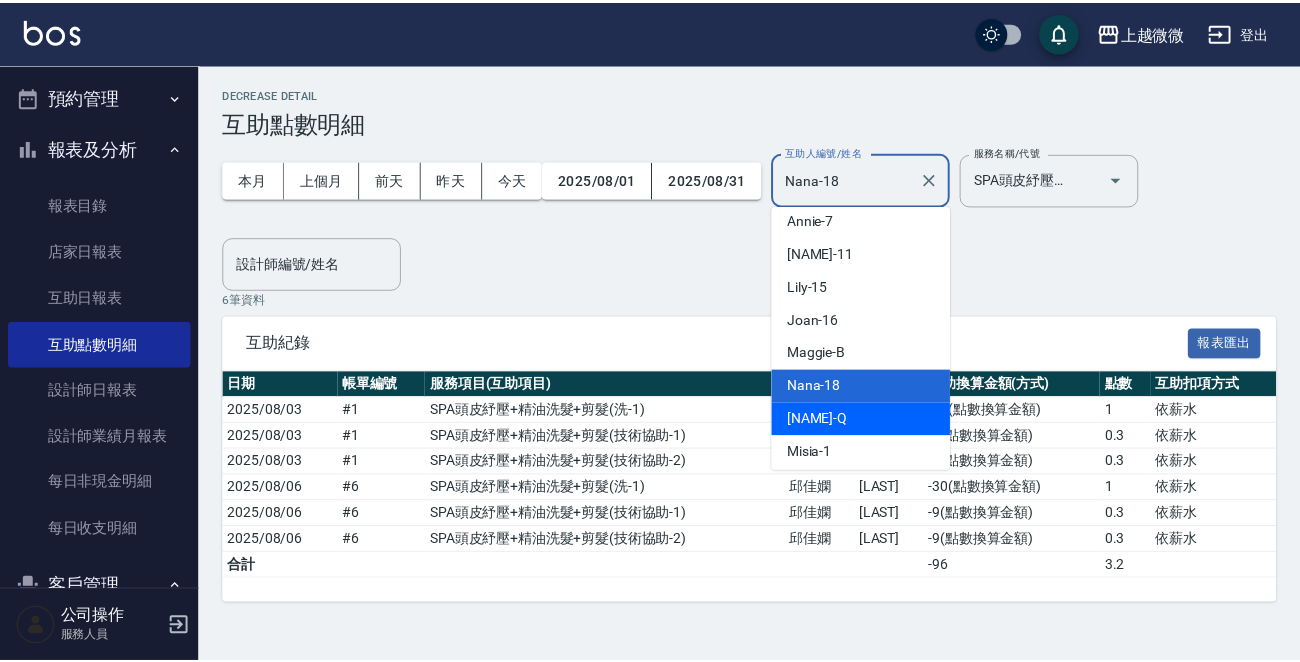 scroll, scrollTop: 107, scrollLeft: 0, axis: vertical 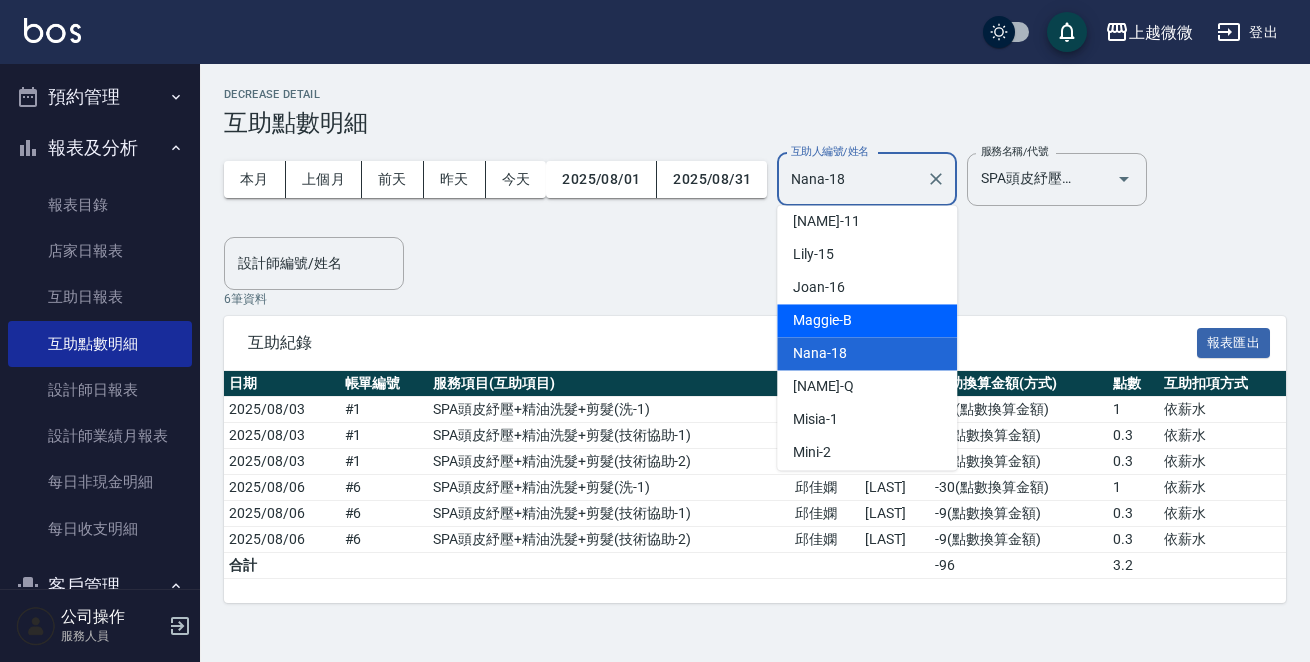 click on "[NAME]" at bounding box center (867, 320) 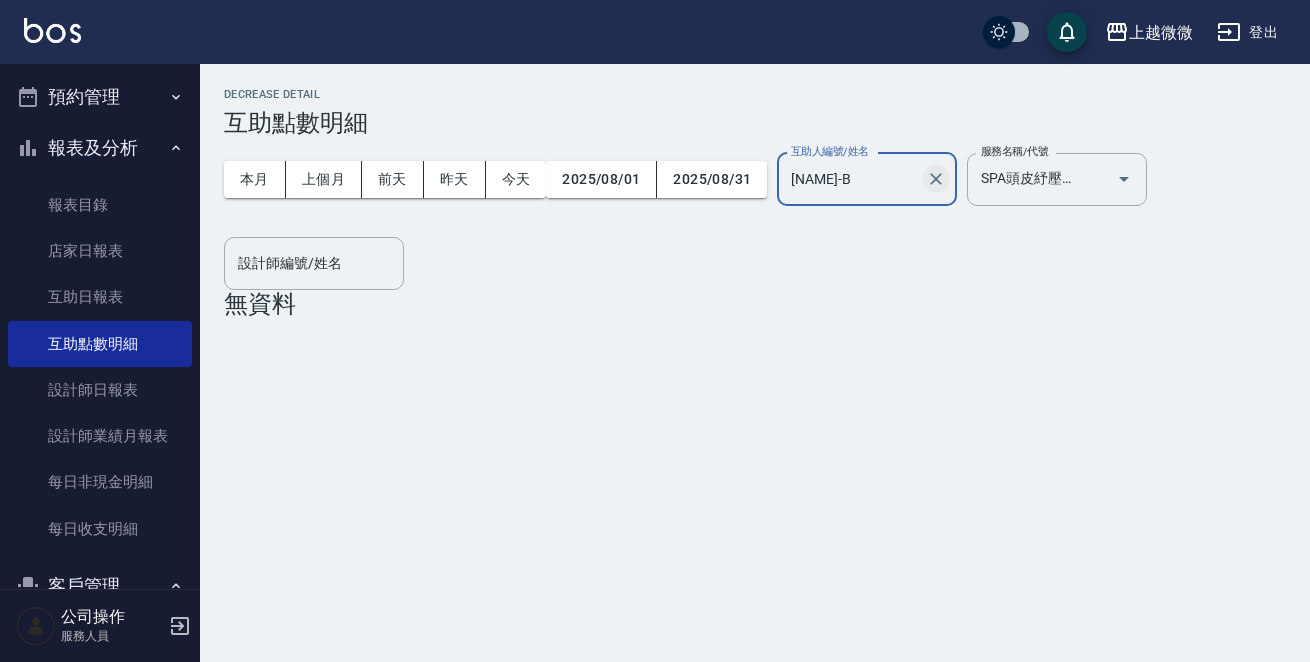 click 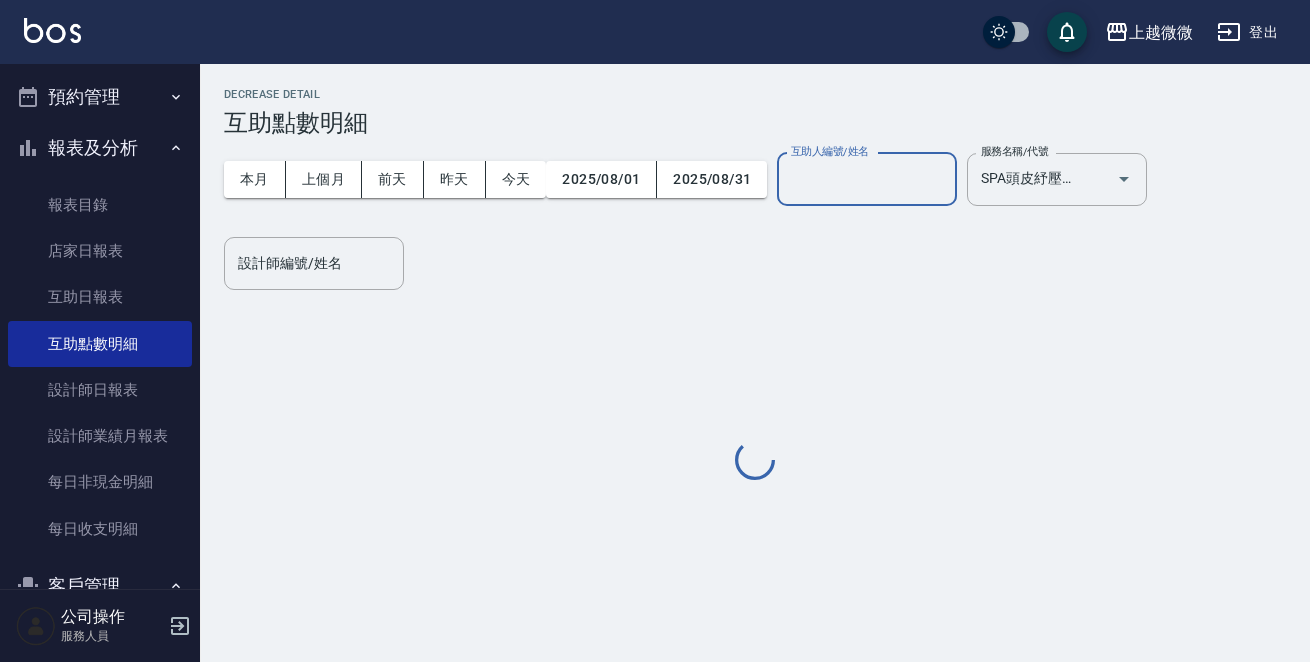 click on "互助人編號/姓名" at bounding box center [867, 179] 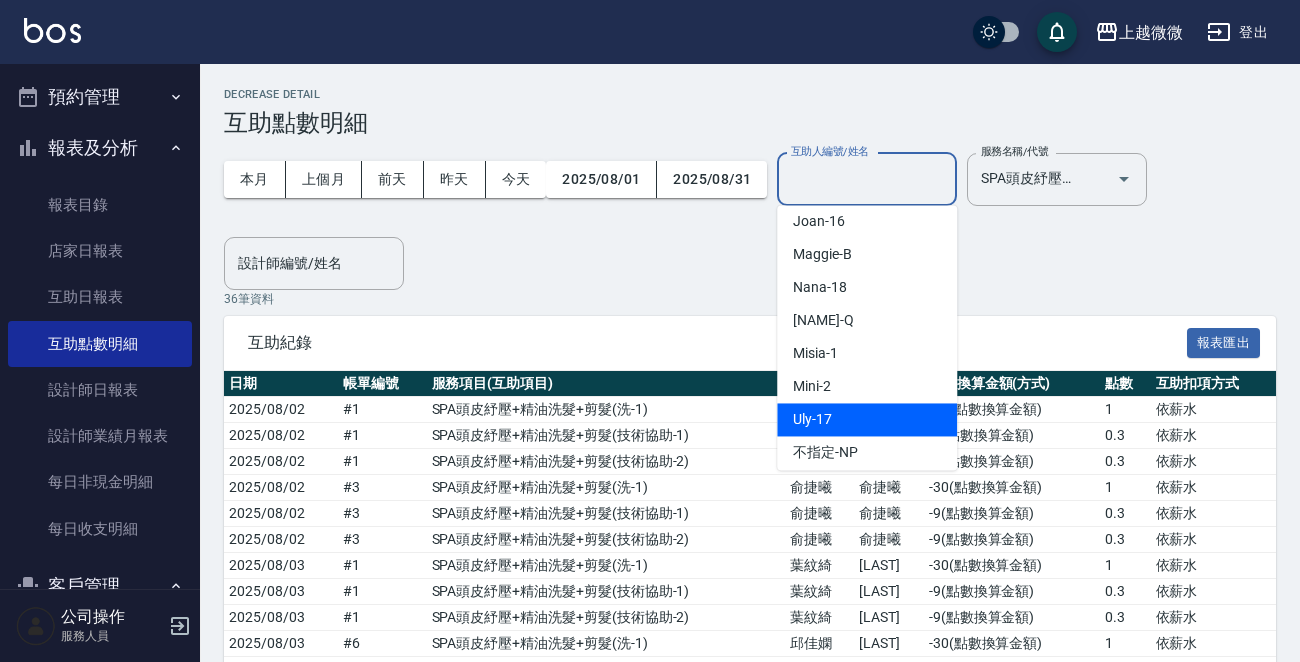 scroll, scrollTop: 213, scrollLeft: 0, axis: vertical 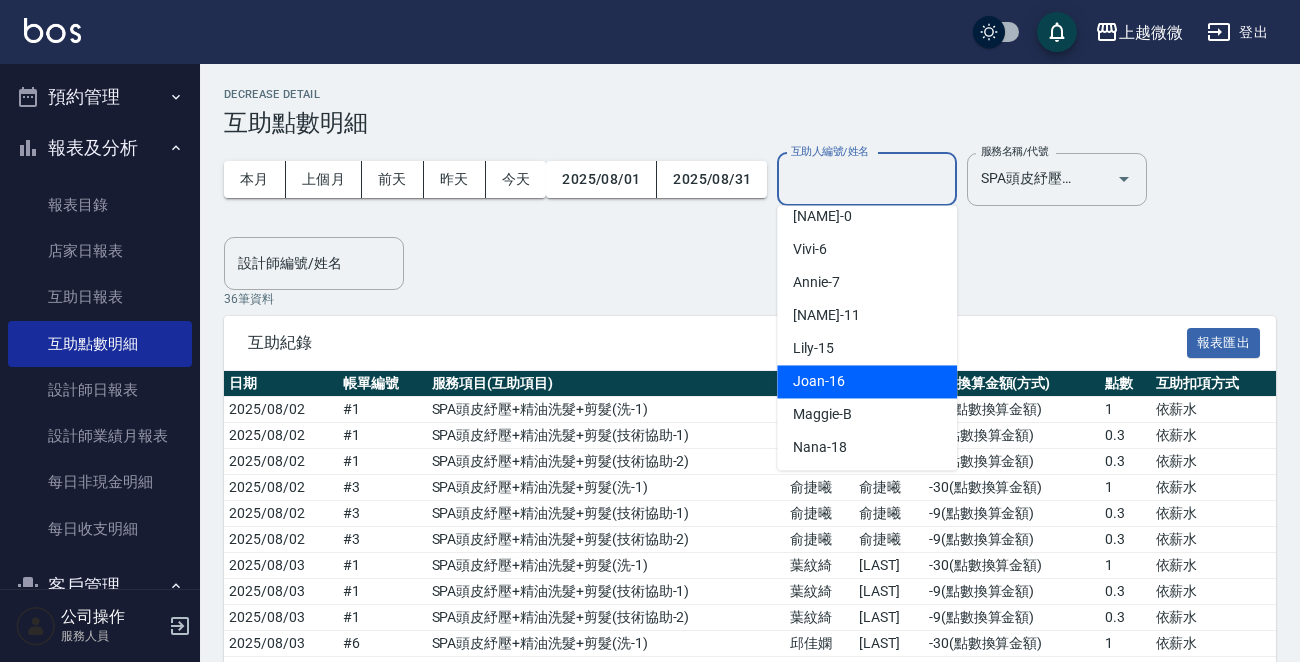 click on "[FIRST]-16" at bounding box center (867, 381) 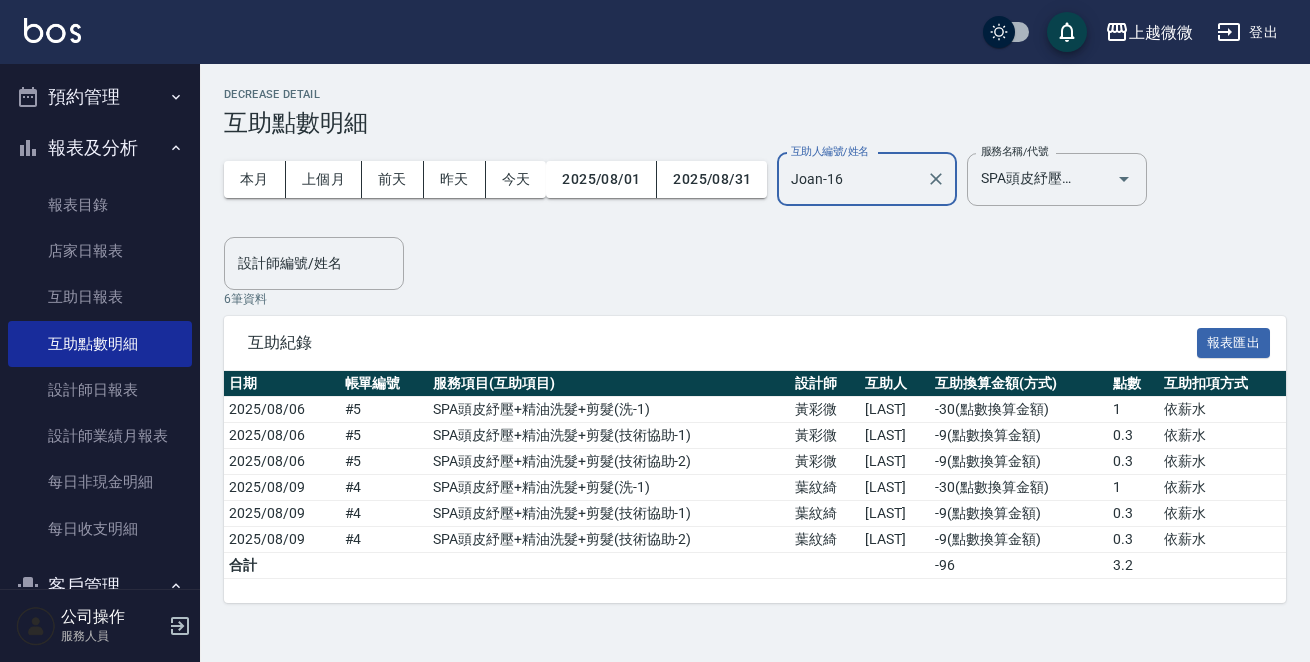 click on "[NAME] 互助人編號/姓名" at bounding box center [867, 179] 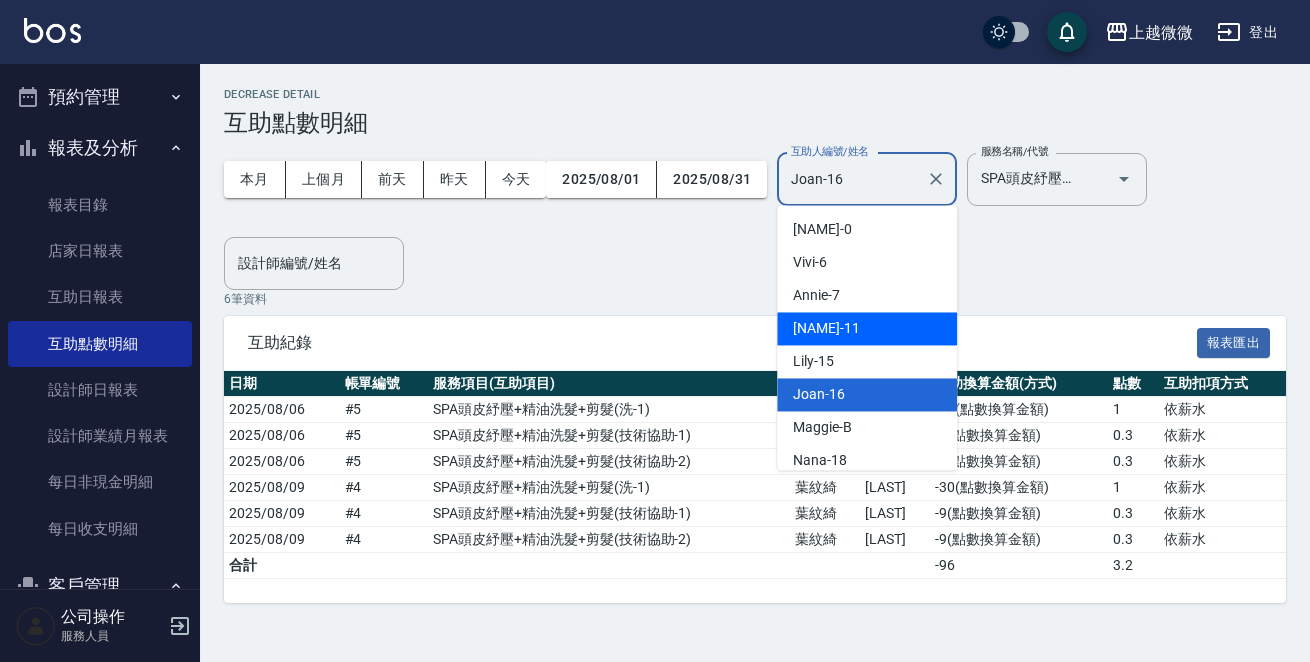 click on "Kristin -11" at bounding box center (867, 328) 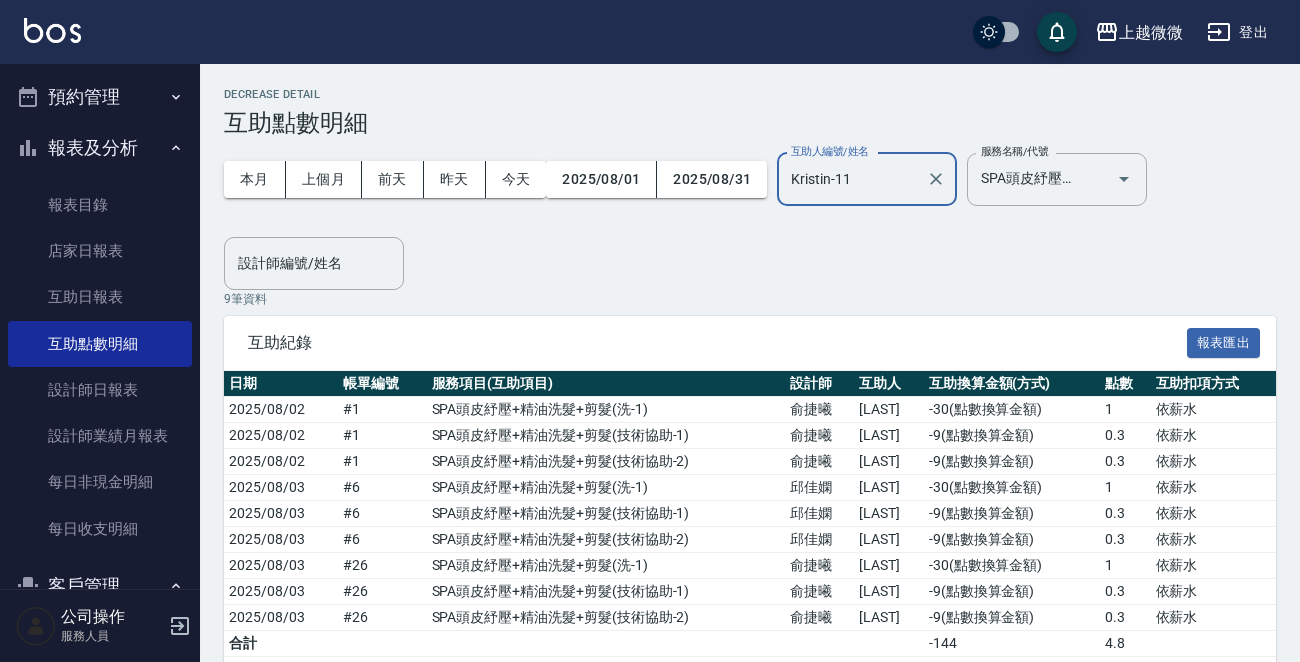 click on "[FIRST]-11 互助人編號/姓名" at bounding box center [867, 179] 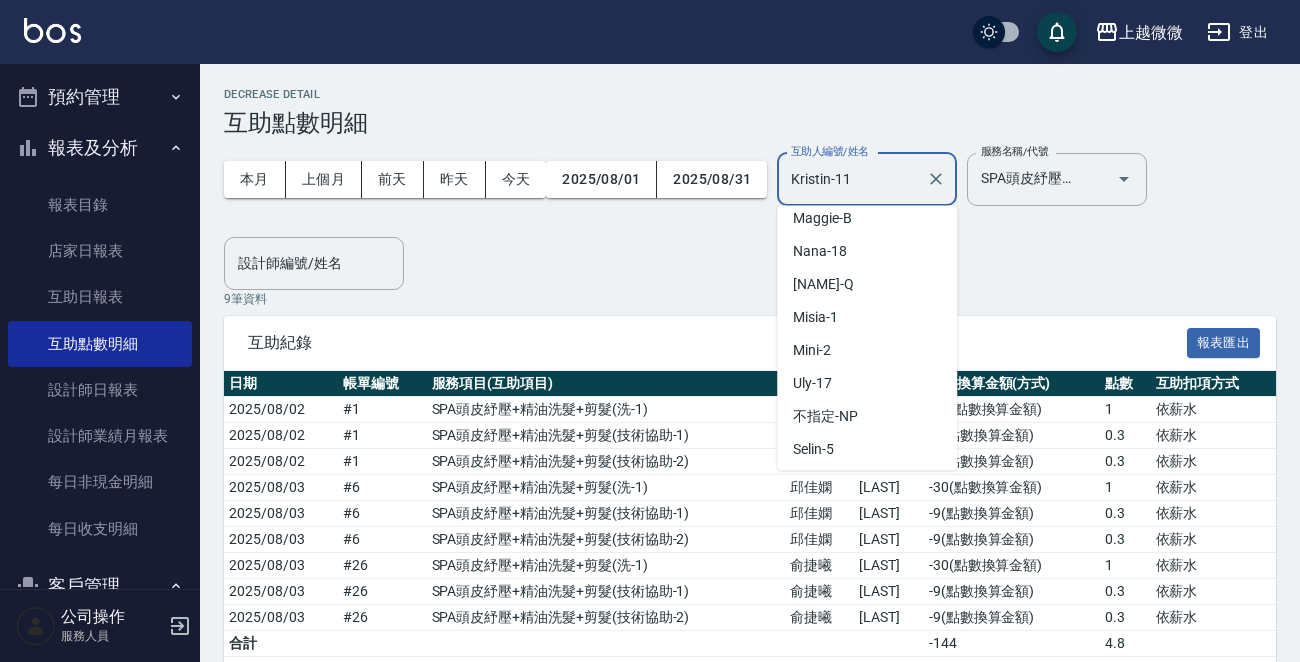 scroll, scrollTop: 213, scrollLeft: 0, axis: vertical 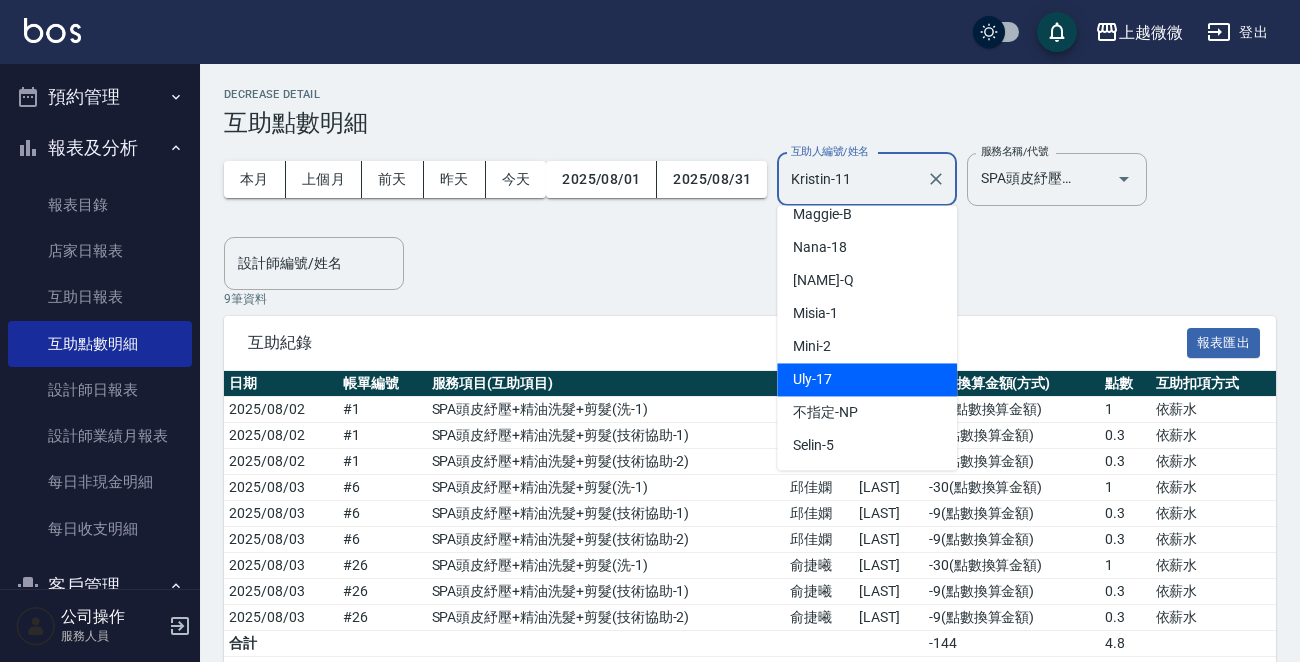 click on "Uly -17" at bounding box center (867, 379) 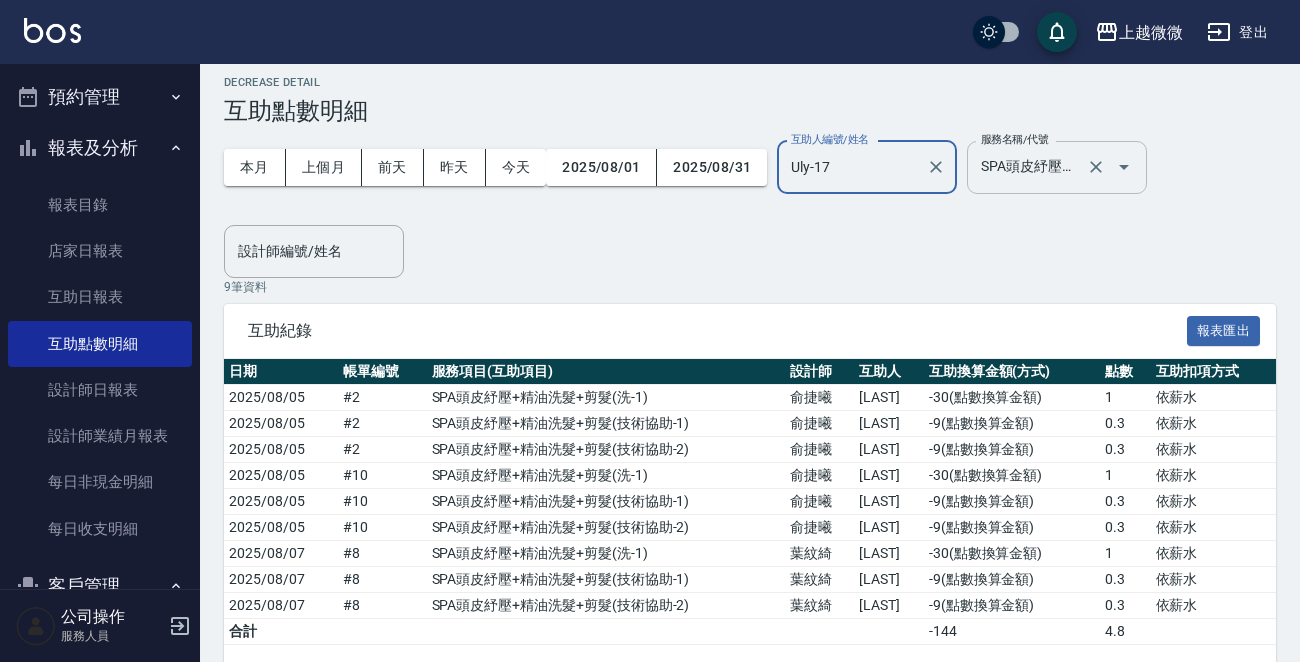 scroll, scrollTop: 0, scrollLeft: 0, axis: both 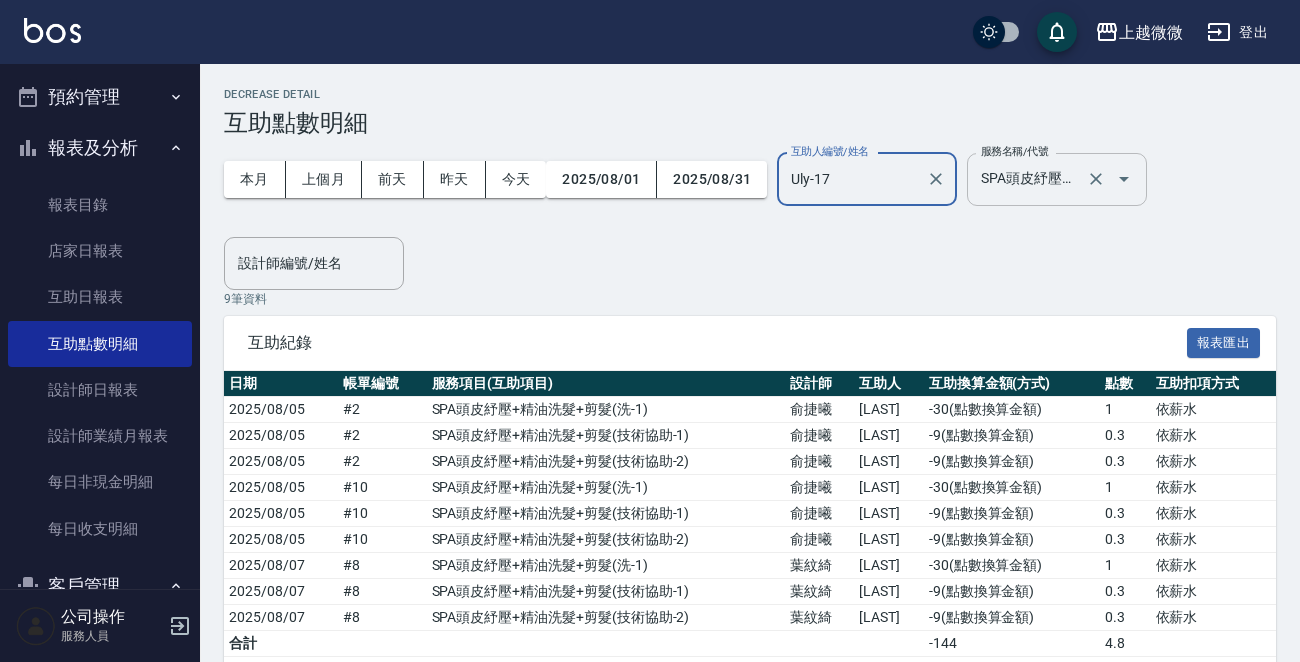 click 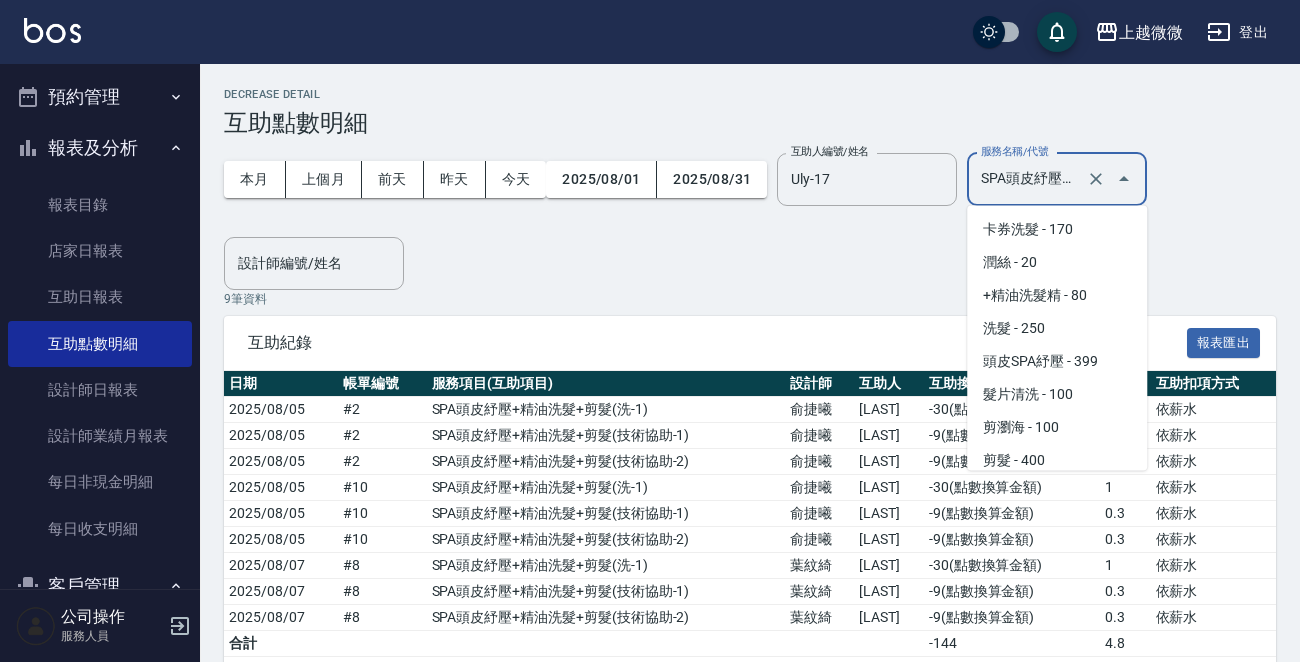 scroll, scrollTop: 3410, scrollLeft: 0, axis: vertical 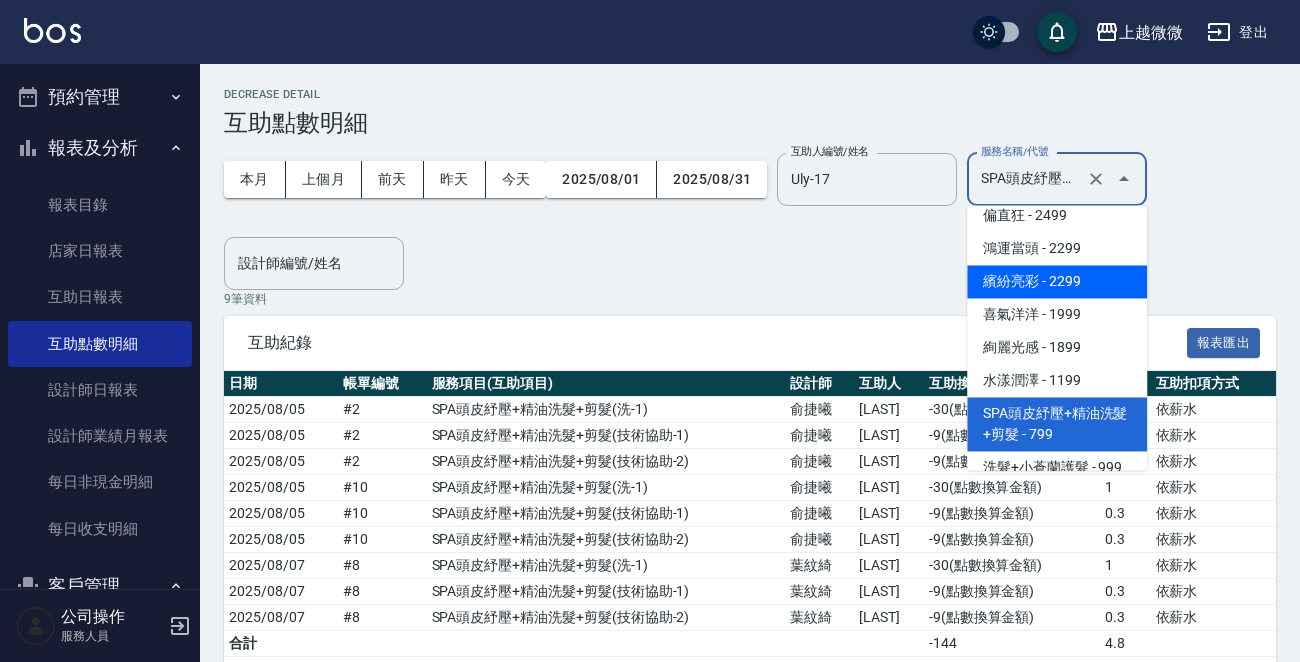 drag, startPoint x: 1136, startPoint y: 309, endPoint x: 1140, endPoint y: 106, distance: 203.0394 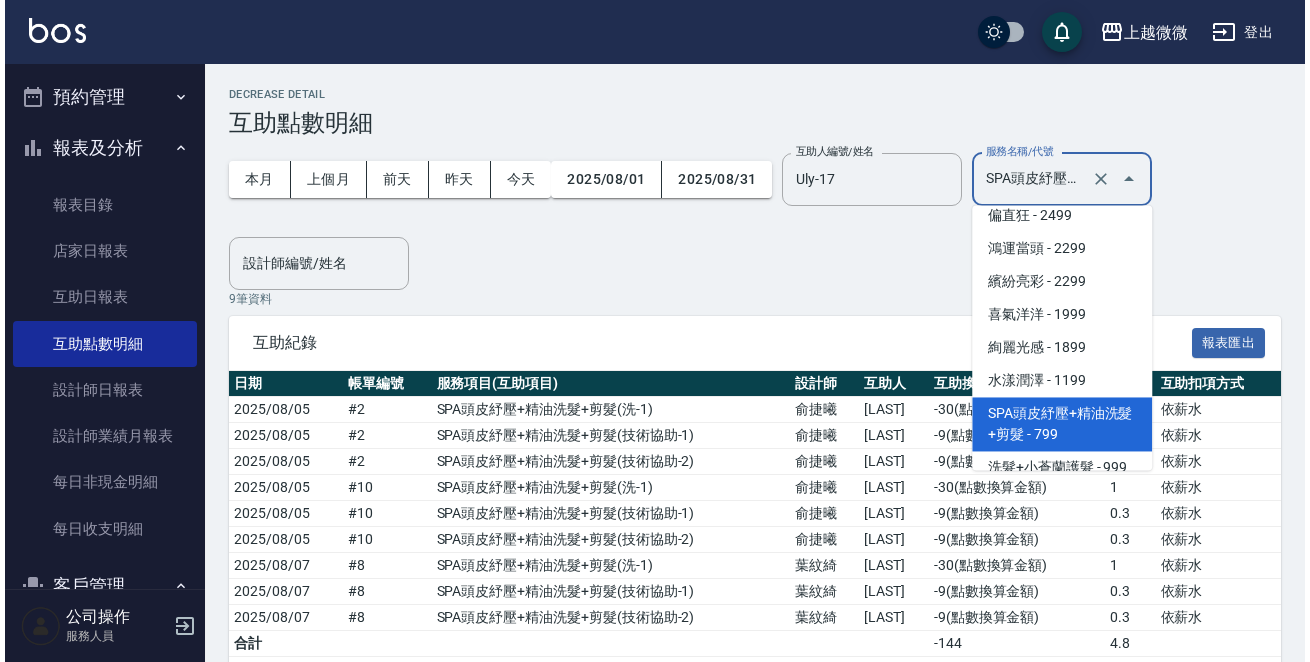 scroll, scrollTop: 0, scrollLeft: 0, axis: both 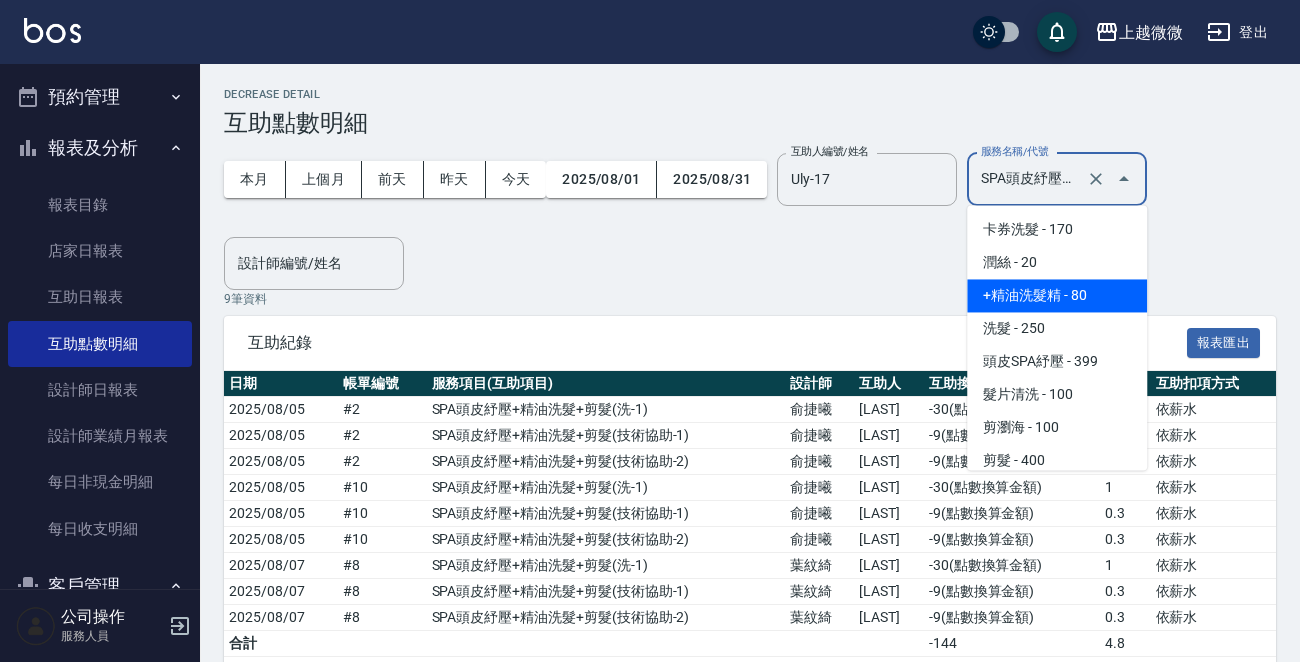 click on "+精油洗髮精 - 80" at bounding box center [1057, 295] 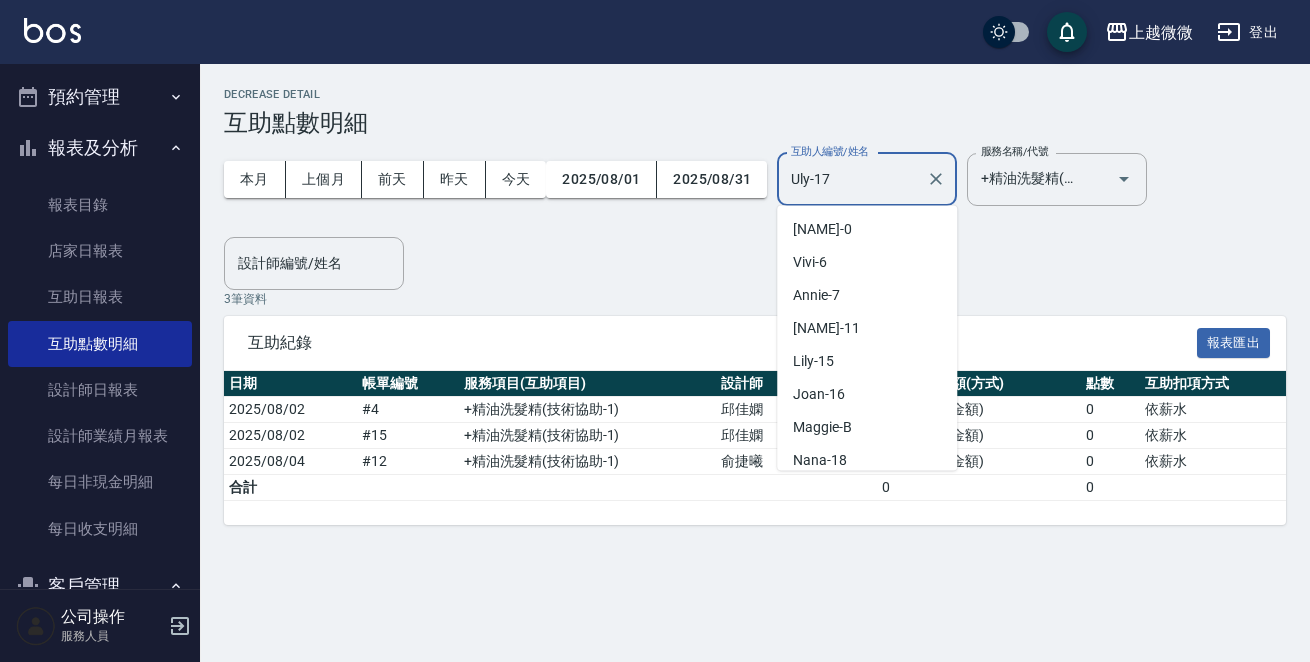 click on "Uly-17" at bounding box center (852, 179) 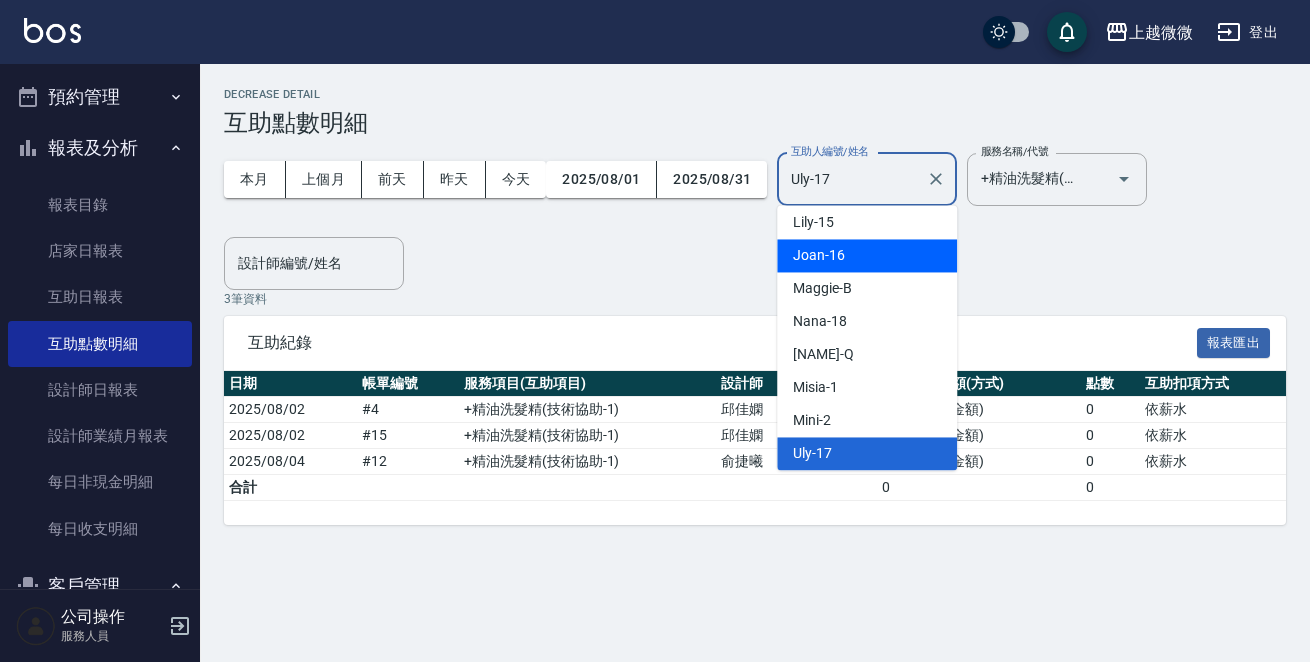 click on "[FIRST]-16" at bounding box center (867, 255) 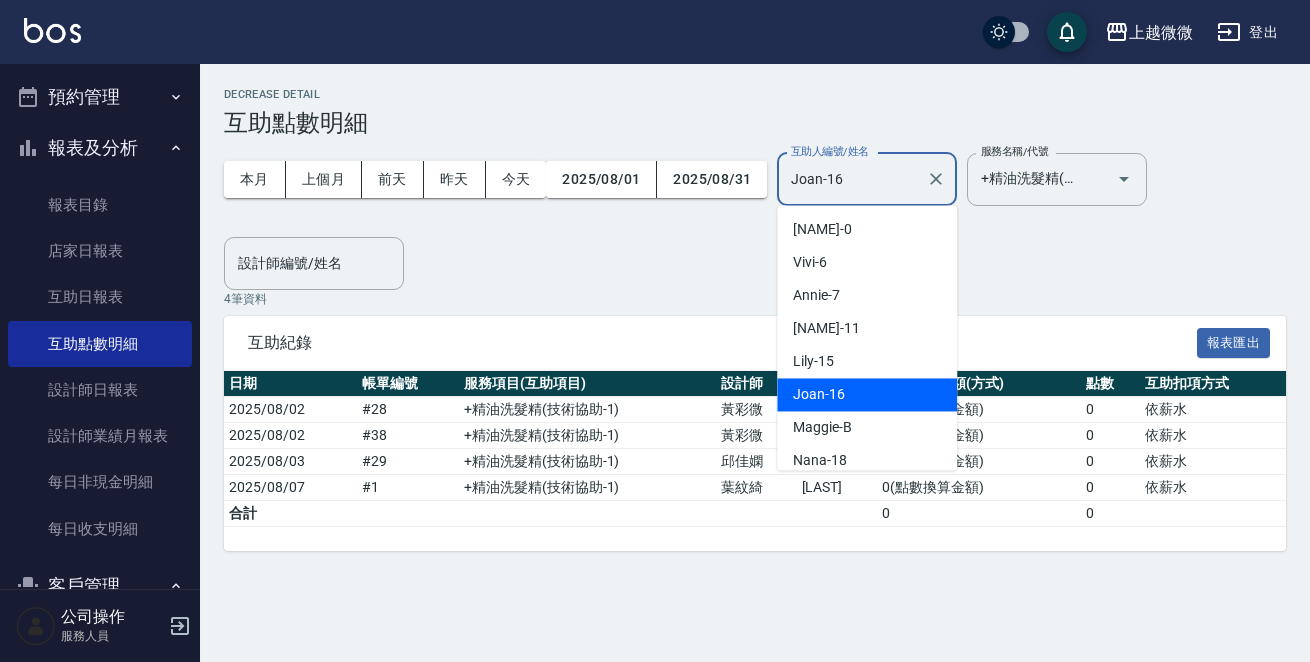 click on "Joan-16" at bounding box center (852, 179) 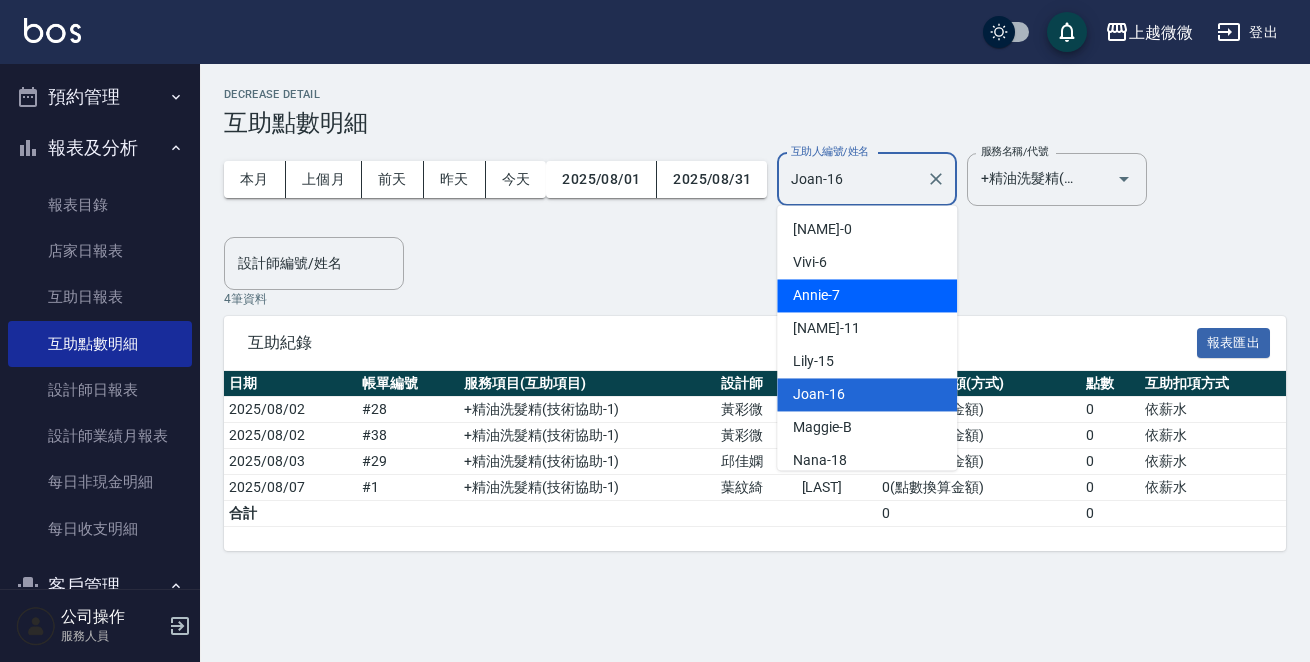 click on "Annie -7" at bounding box center (867, 295) 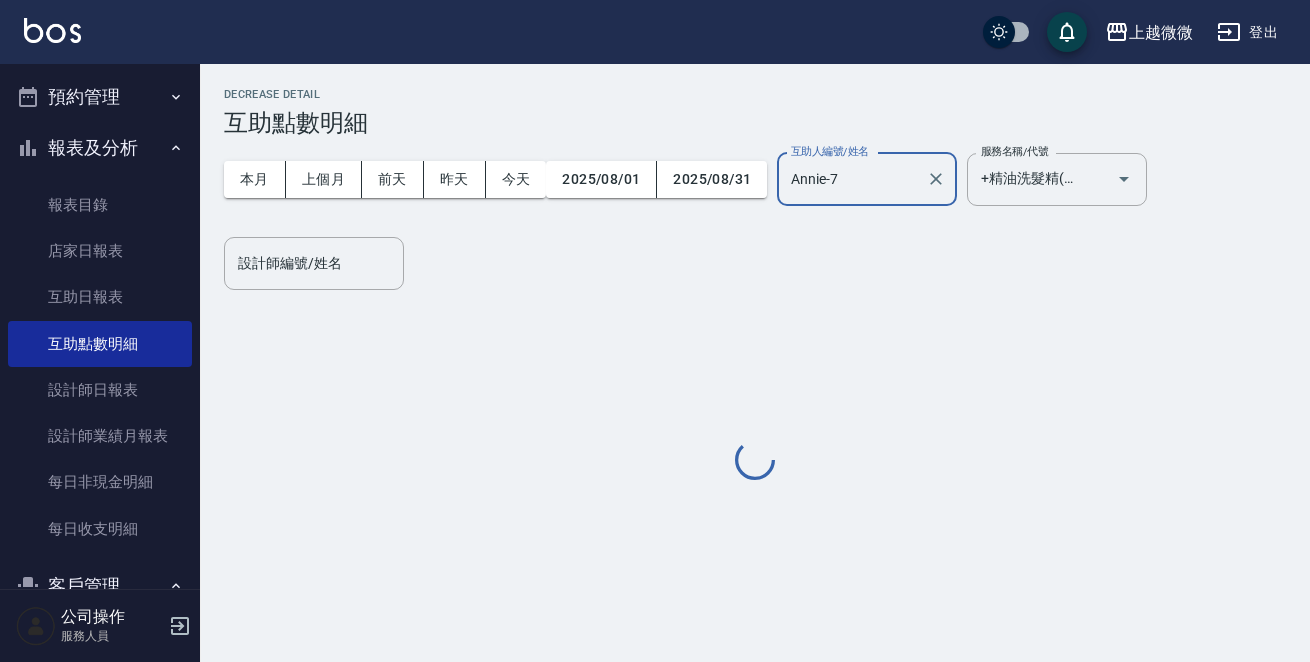 click on "Annie-7" at bounding box center (852, 179) 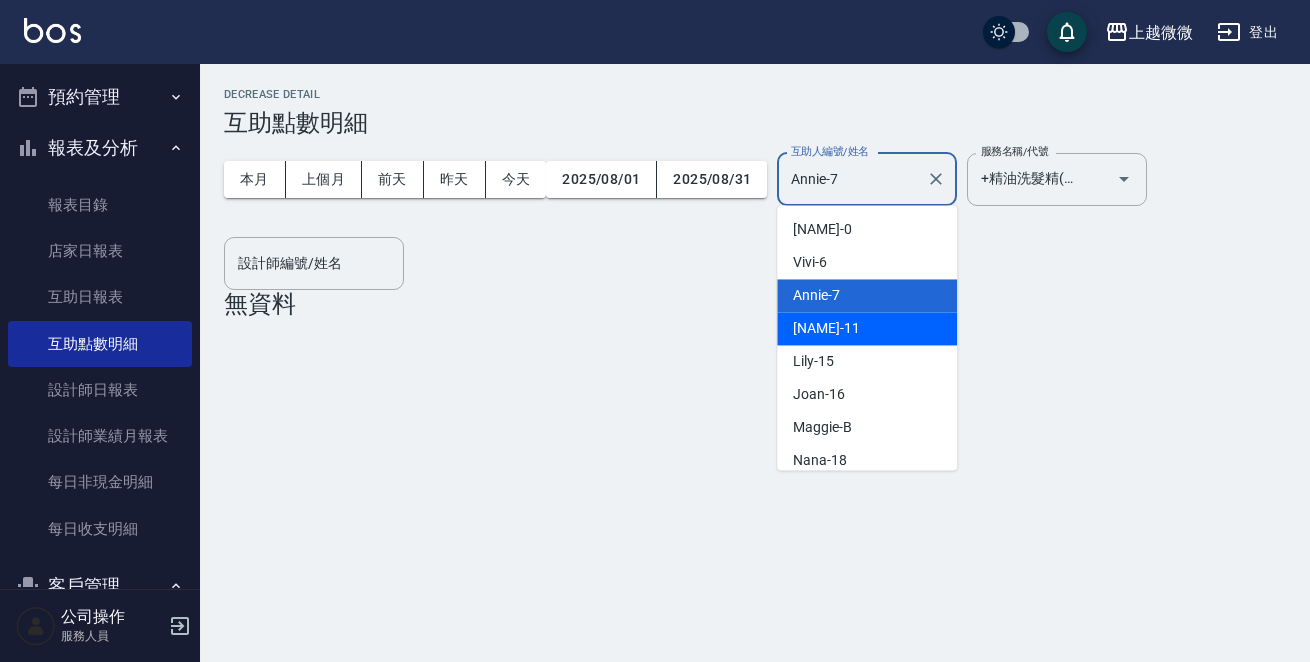 click on "Kristin -11" at bounding box center [826, 328] 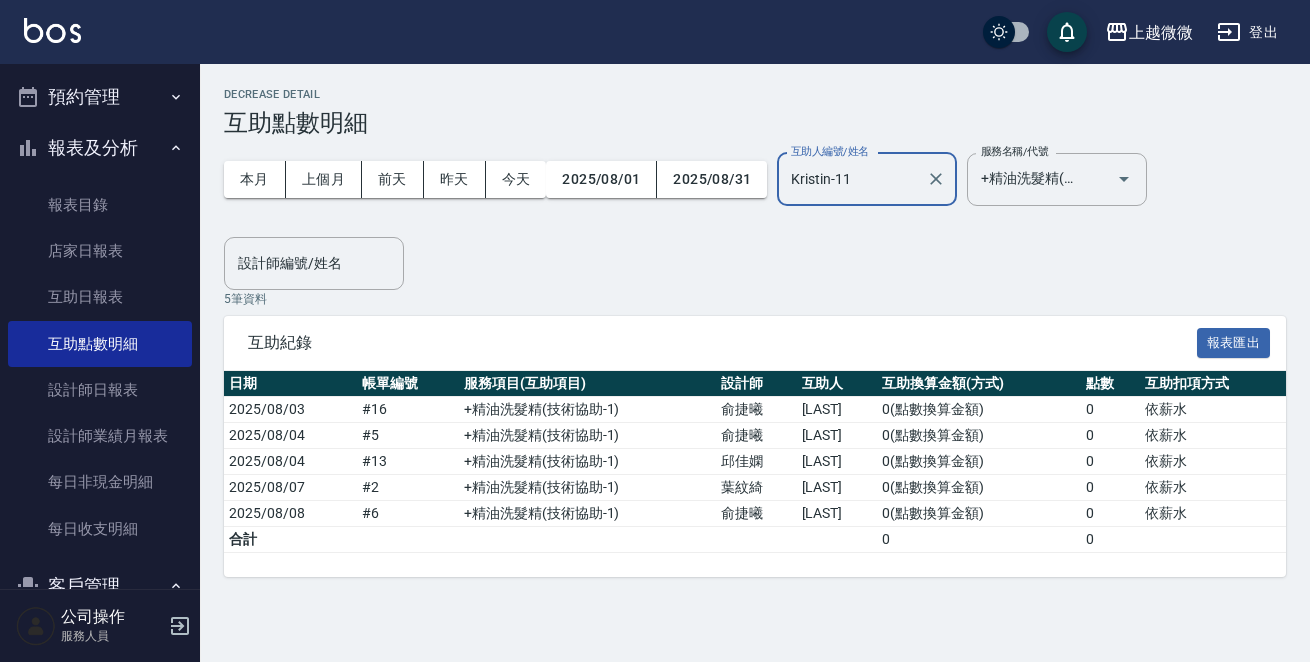 click on "Kristin-11" at bounding box center [852, 179] 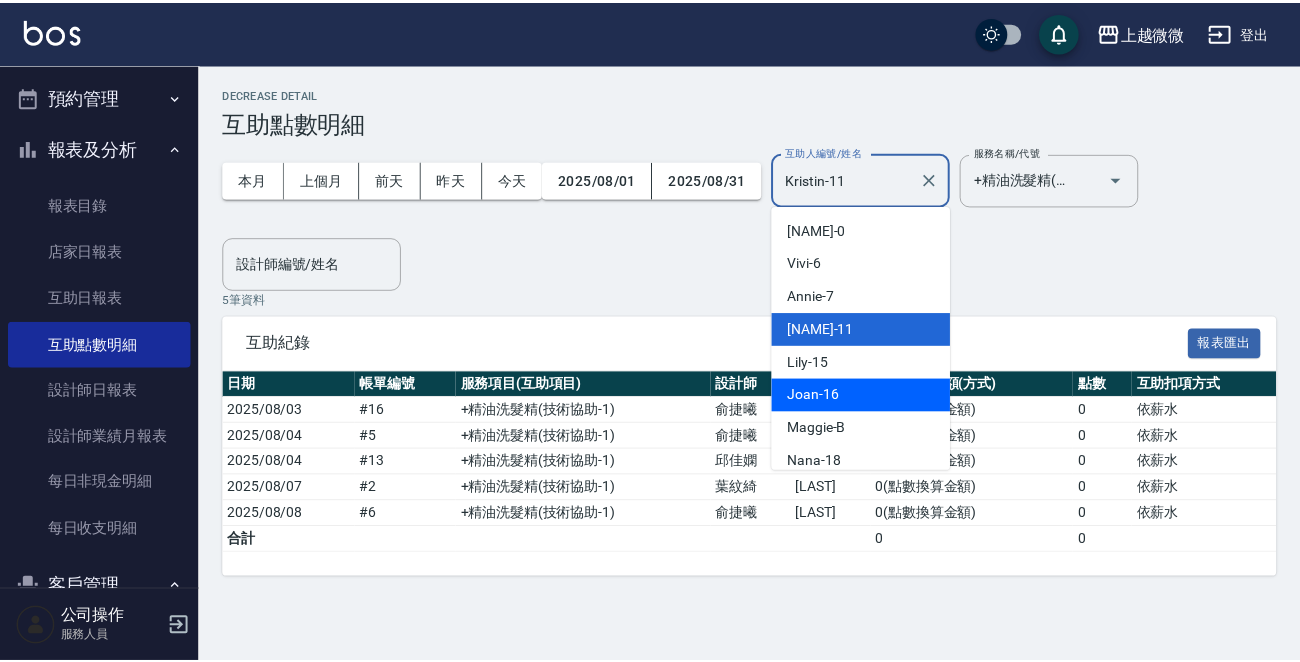 scroll, scrollTop: 100, scrollLeft: 0, axis: vertical 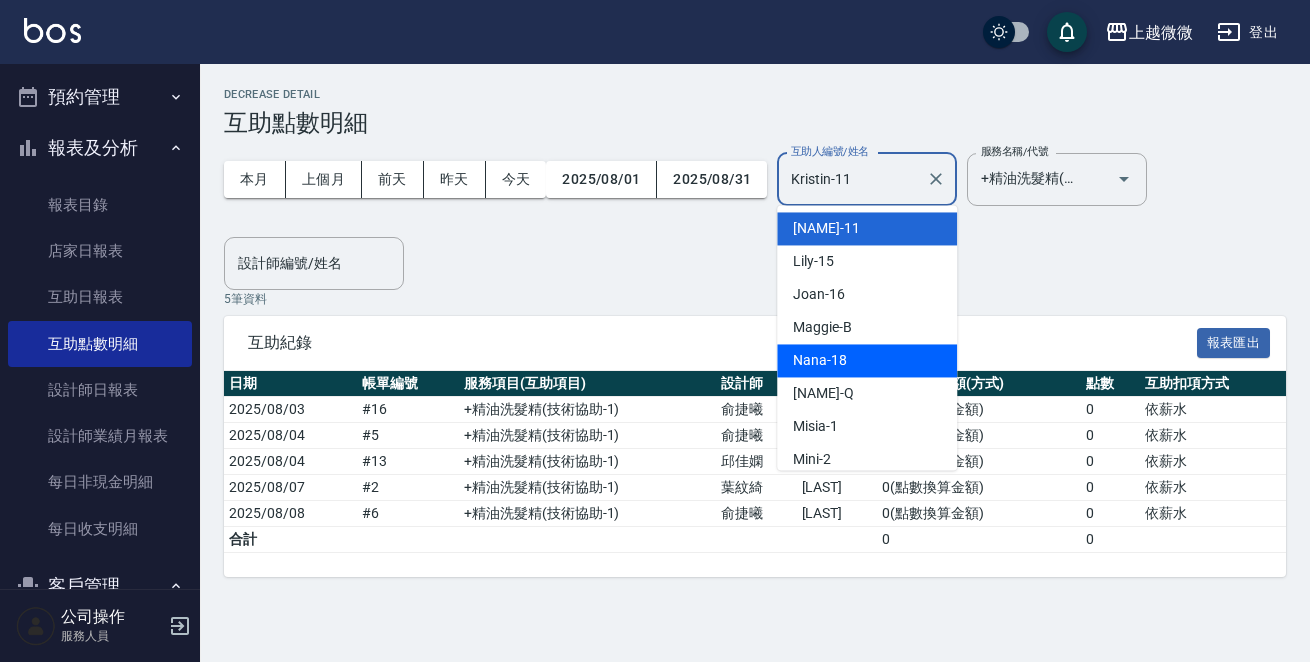 click on "[NAME]" at bounding box center (867, 360) 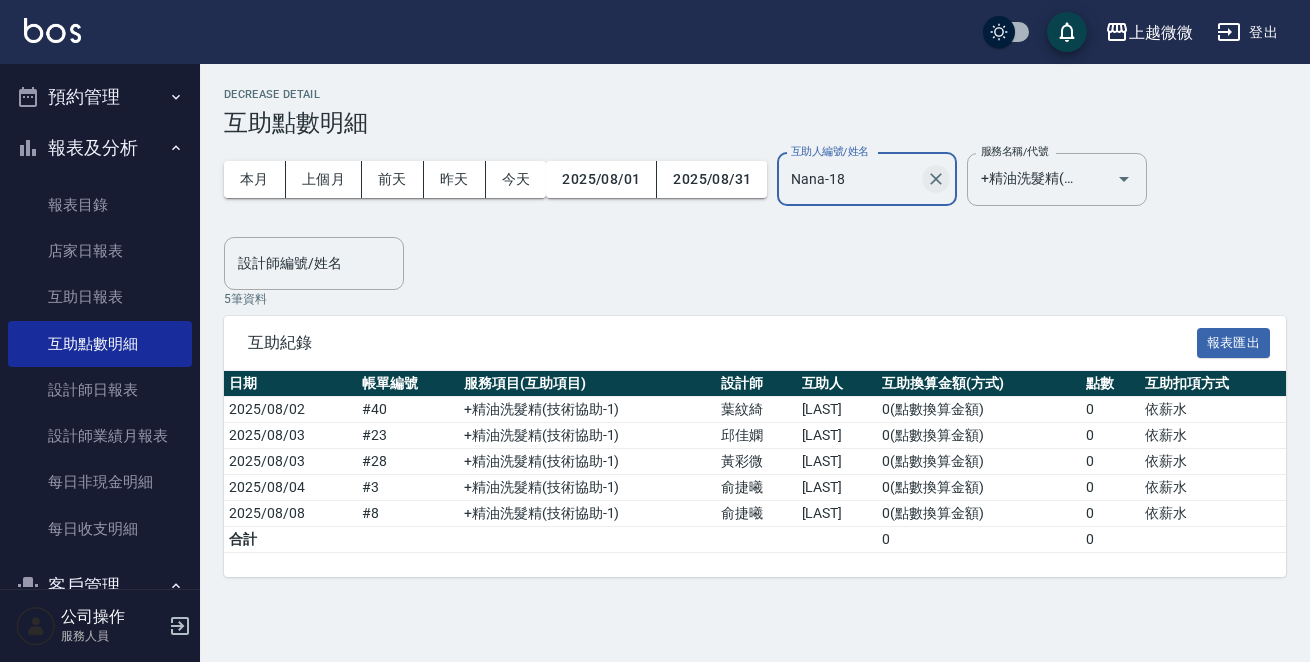click 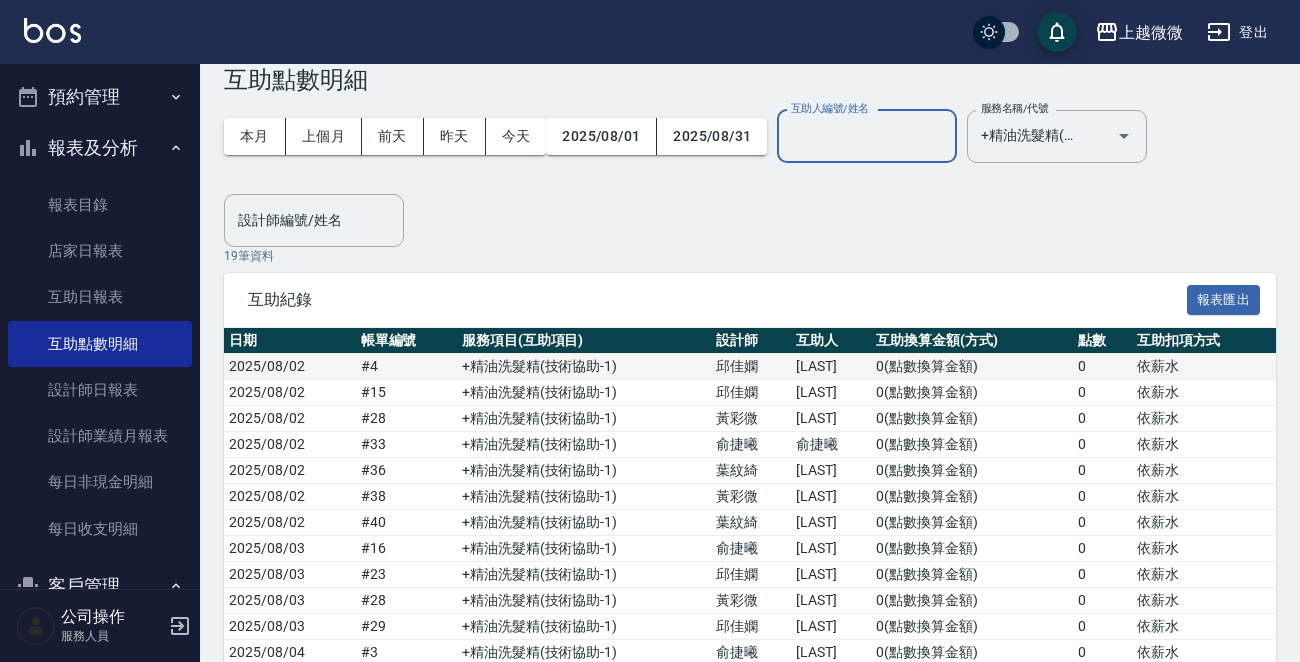 scroll, scrollTop: 0, scrollLeft: 0, axis: both 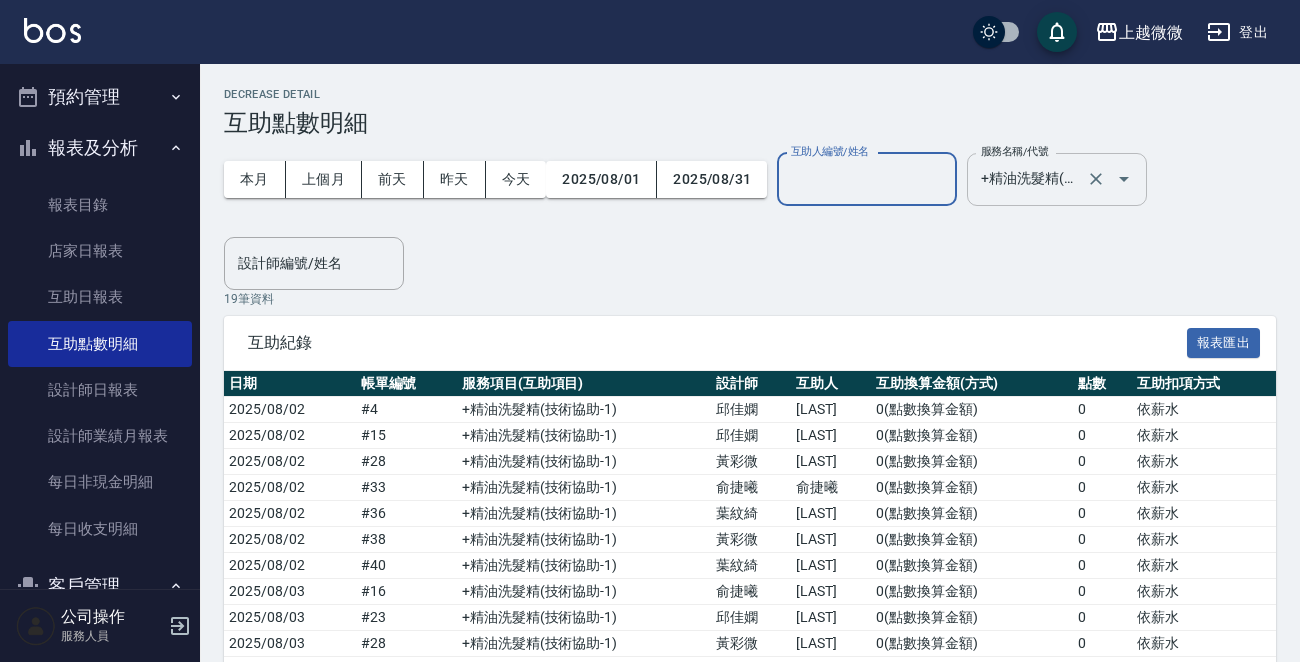 click 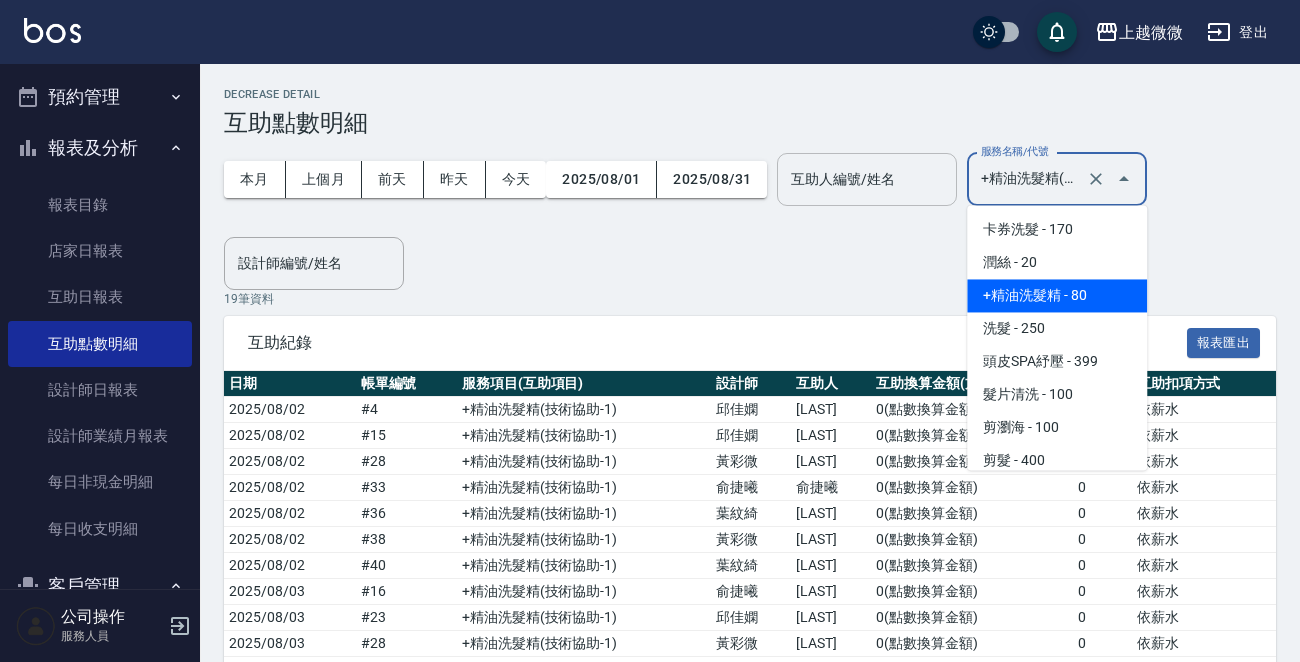 scroll, scrollTop: 0, scrollLeft: 10, axis: horizontal 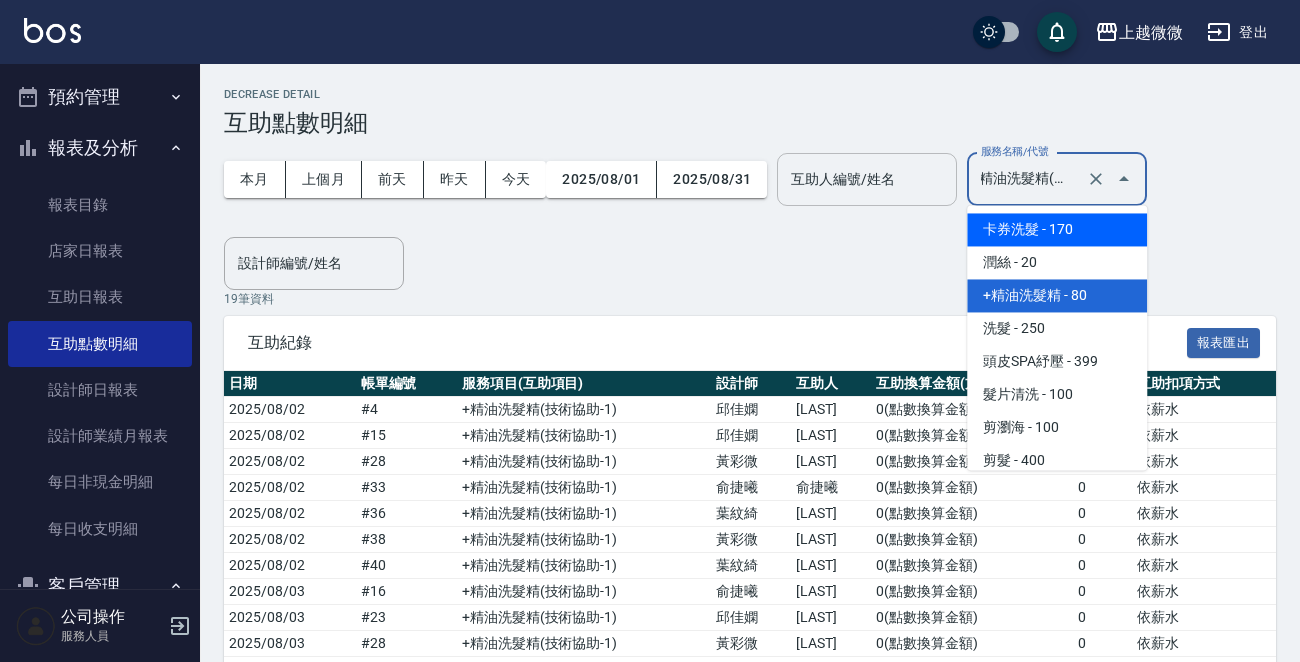click on "互助人編號/姓名" at bounding box center [867, 179] 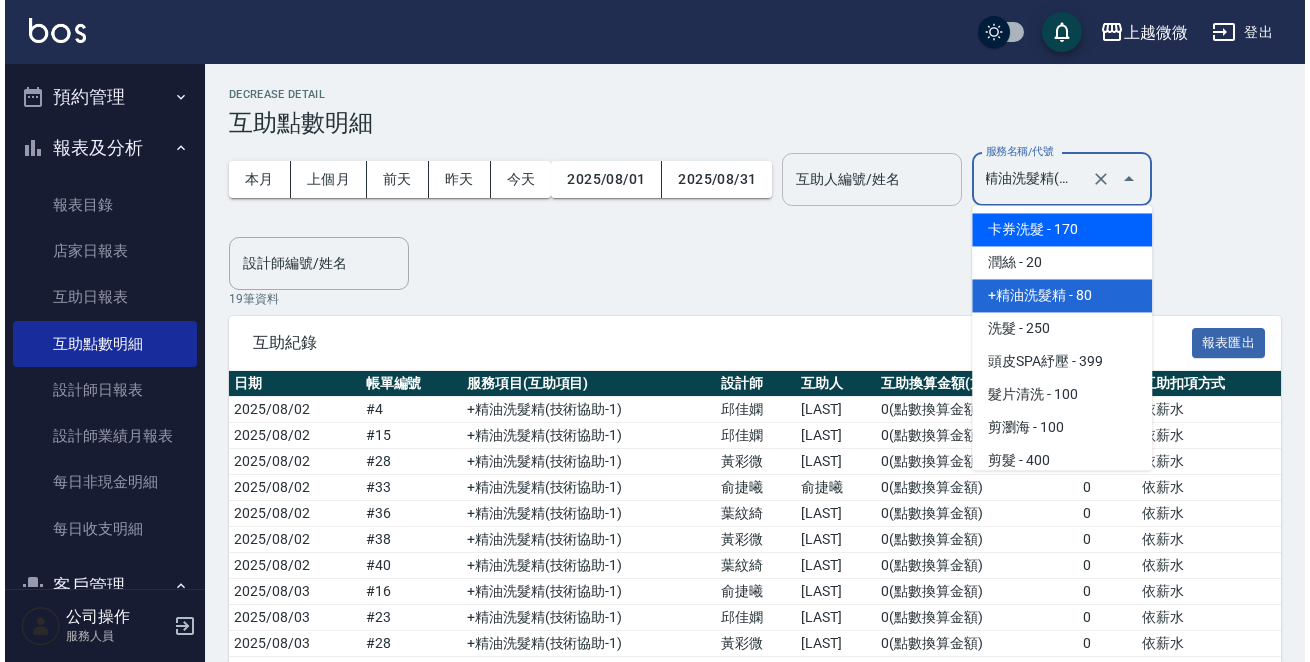scroll, scrollTop: 0, scrollLeft: 0, axis: both 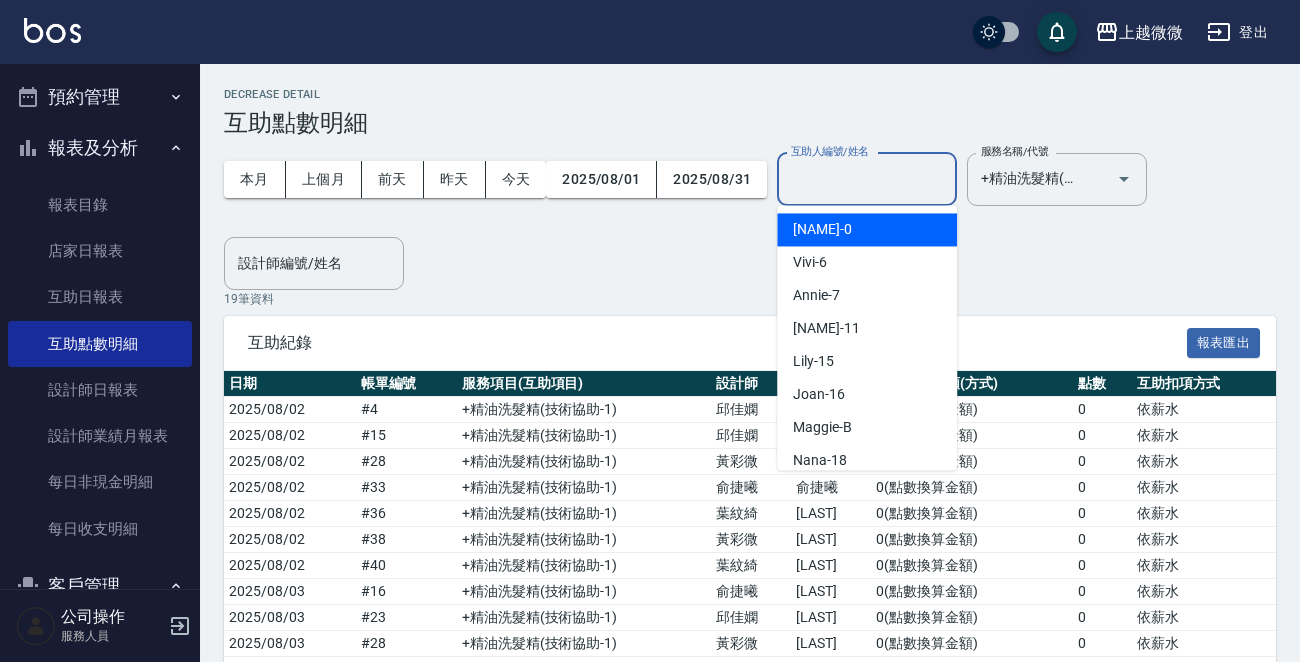 click on "本月 上個月 前天 昨天 今天 [DATE] [DATE] 互助人編號/姓名 互助人編號/姓名 服務名稱/代號 +精油洗髮精(A02) 服務名稱/代號 設計師編號/姓名 設計師編號/姓名" at bounding box center [750, 213] 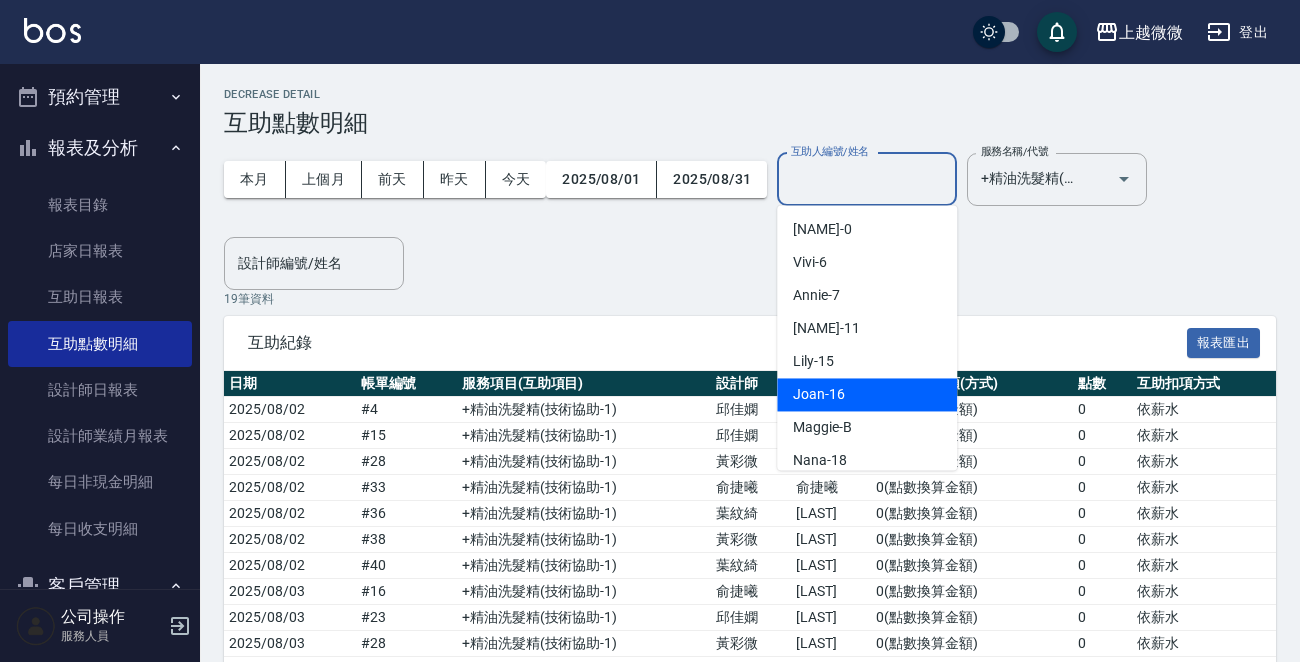 click on "[FIRST]-16" at bounding box center [867, 394] 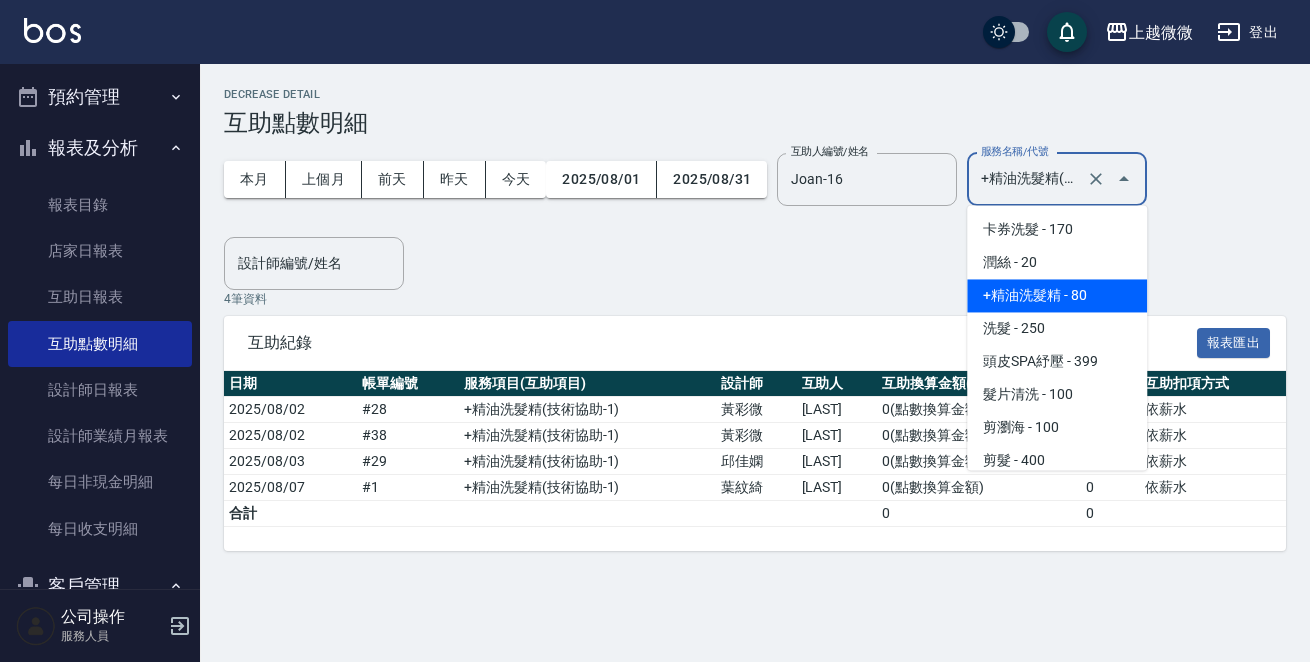 click on "+精油洗髮精(A02)" at bounding box center [1029, 179] 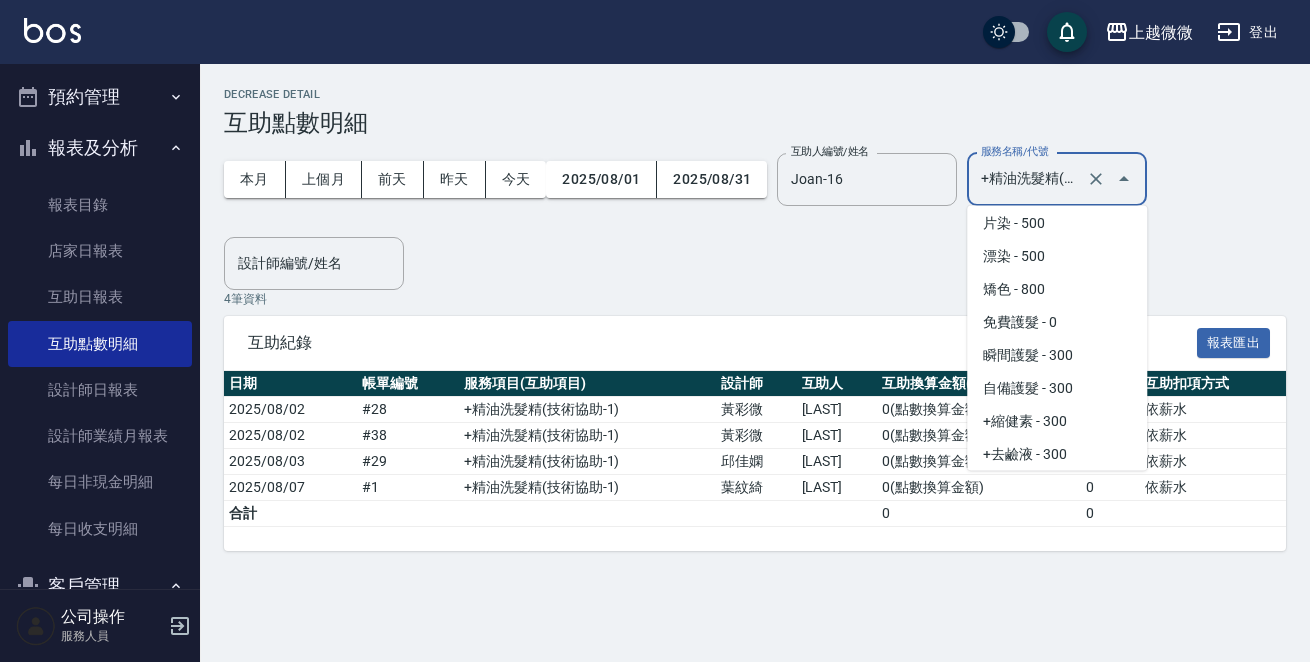 scroll, scrollTop: 0, scrollLeft: 0, axis: both 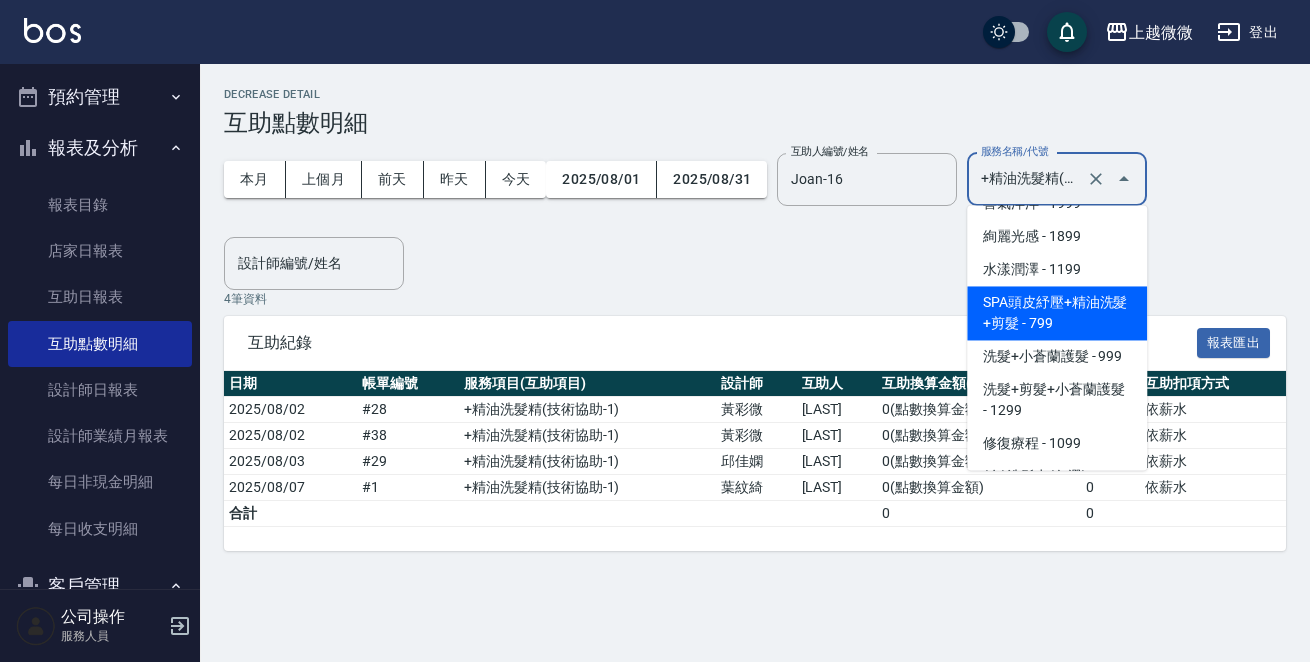 click on "SPA頭皮紓壓+精油洗髮+剪髮 - 799" at bounding box center [1057, 313] 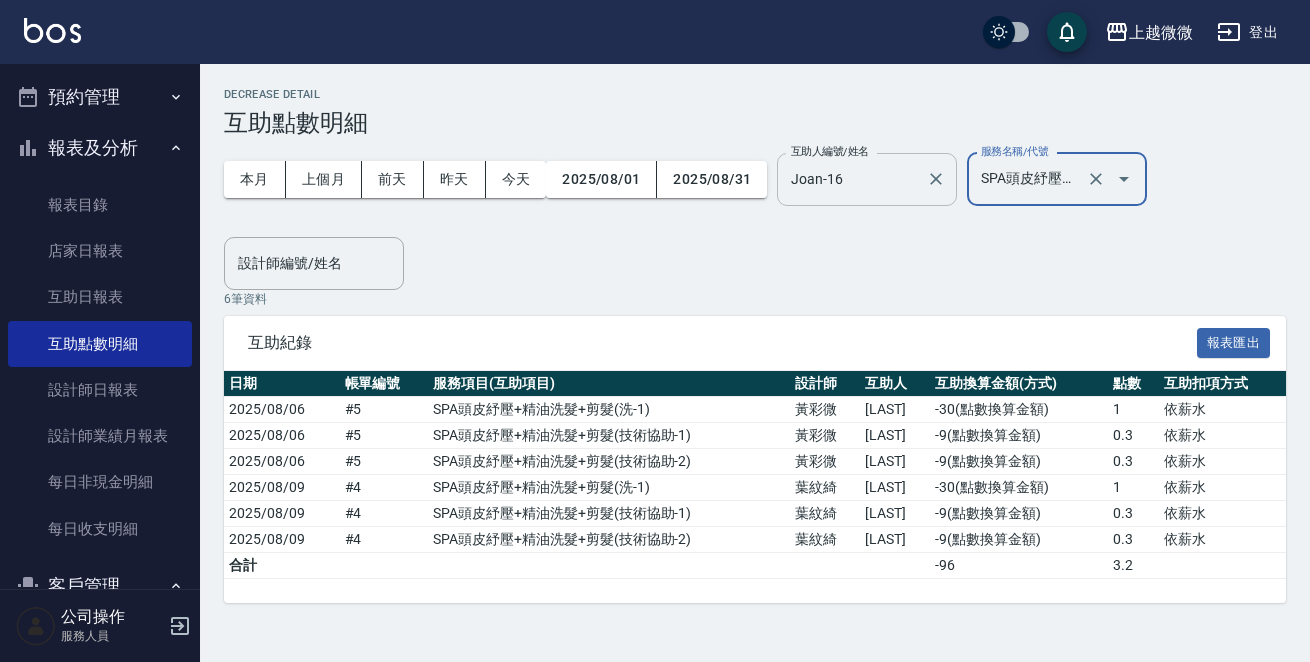 click on "Joan-16" at bounding box center [852, 179] 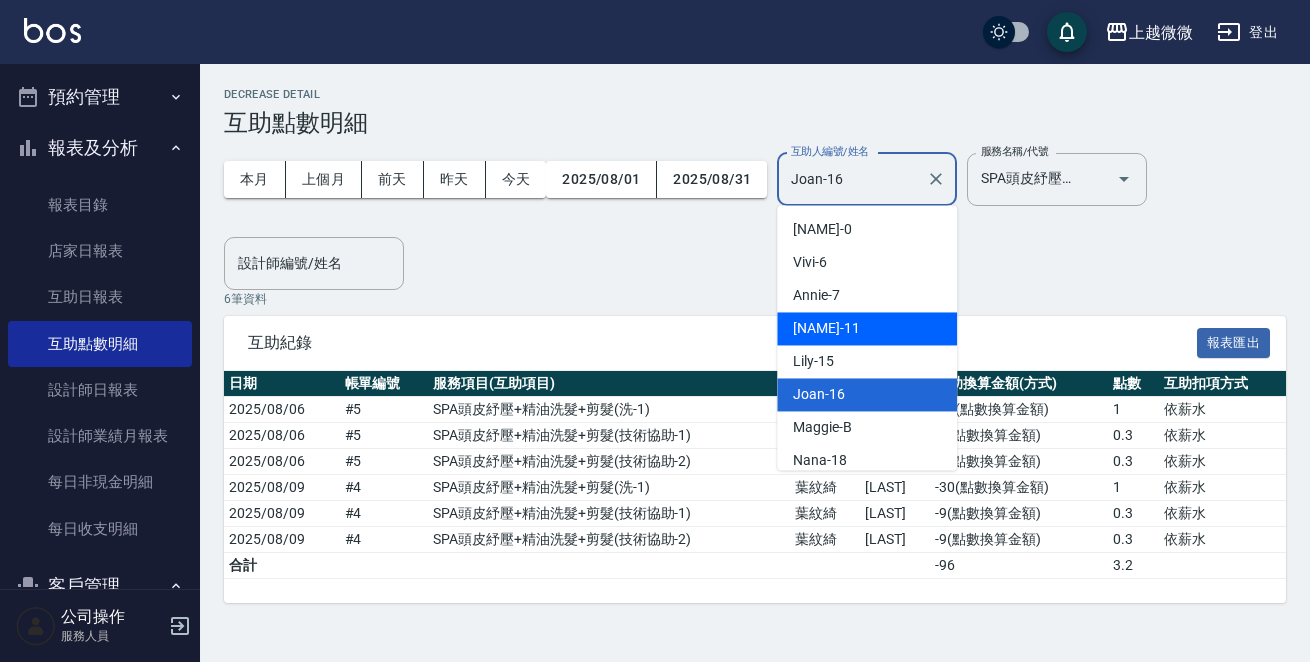click on "Kristin -11" at bounding box center [867, 328] 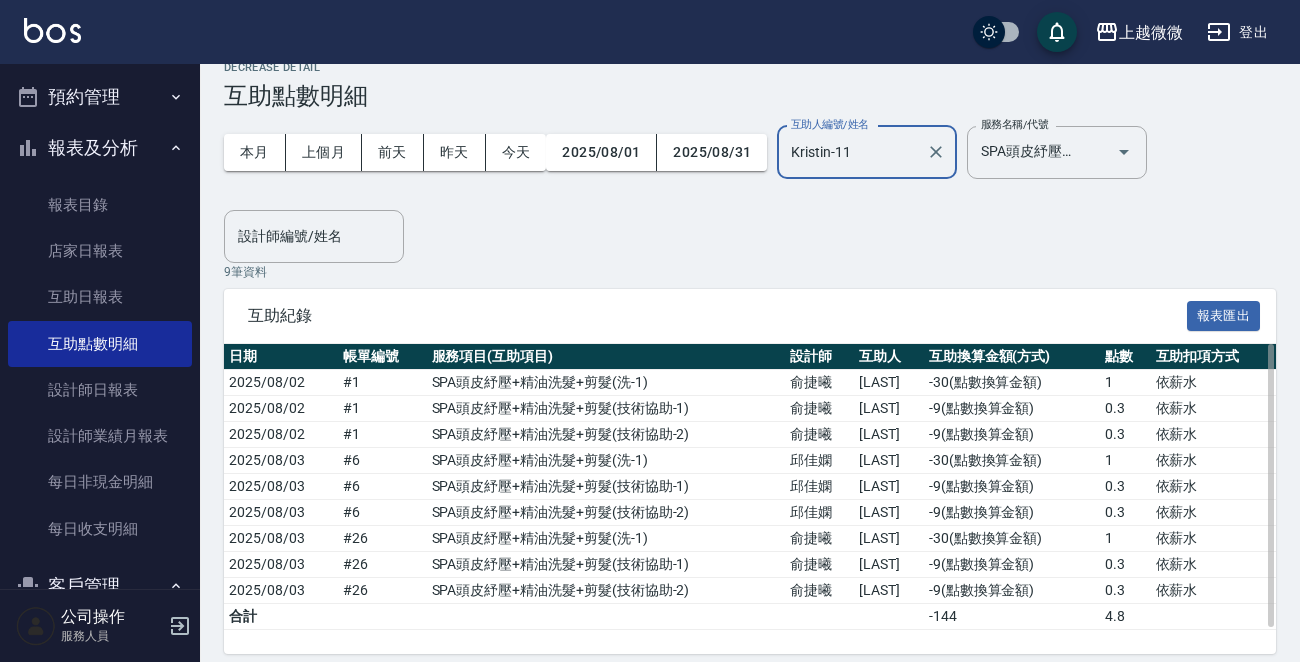 scroll, scrollTop: 41, scrollLeft: 0, axis: vertical 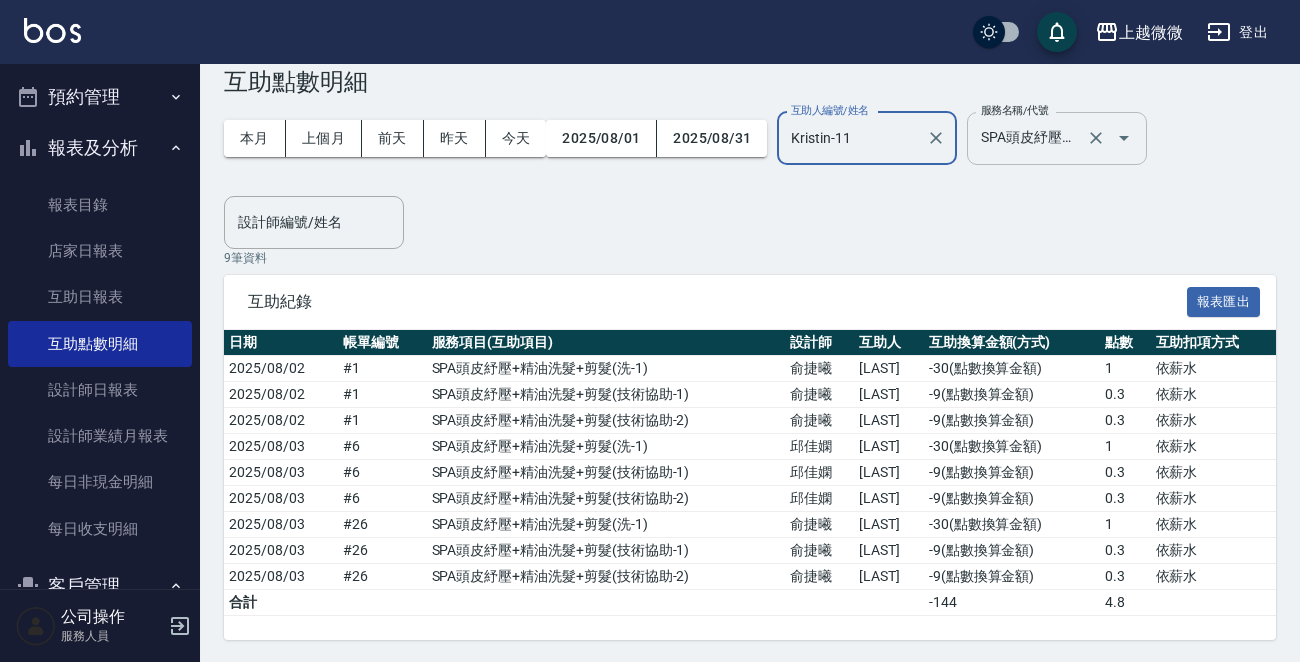 click 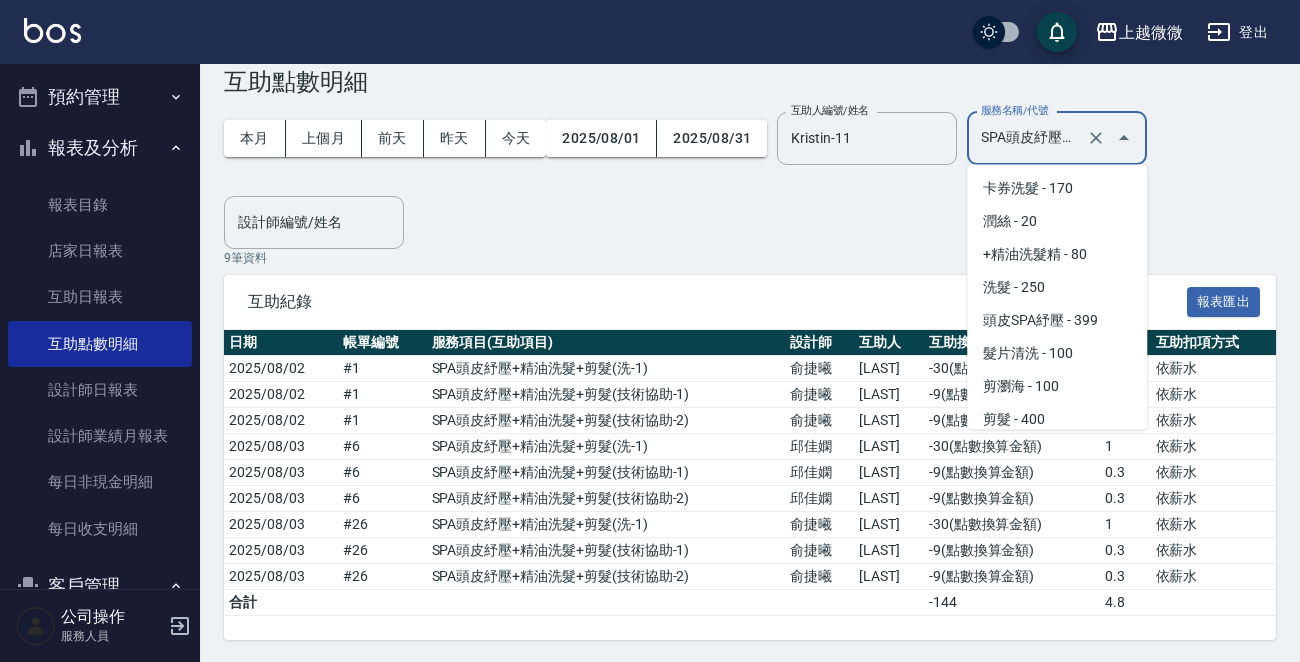 scroll, scrollTop: 0, scrollLeft: 106, axis: horizontal 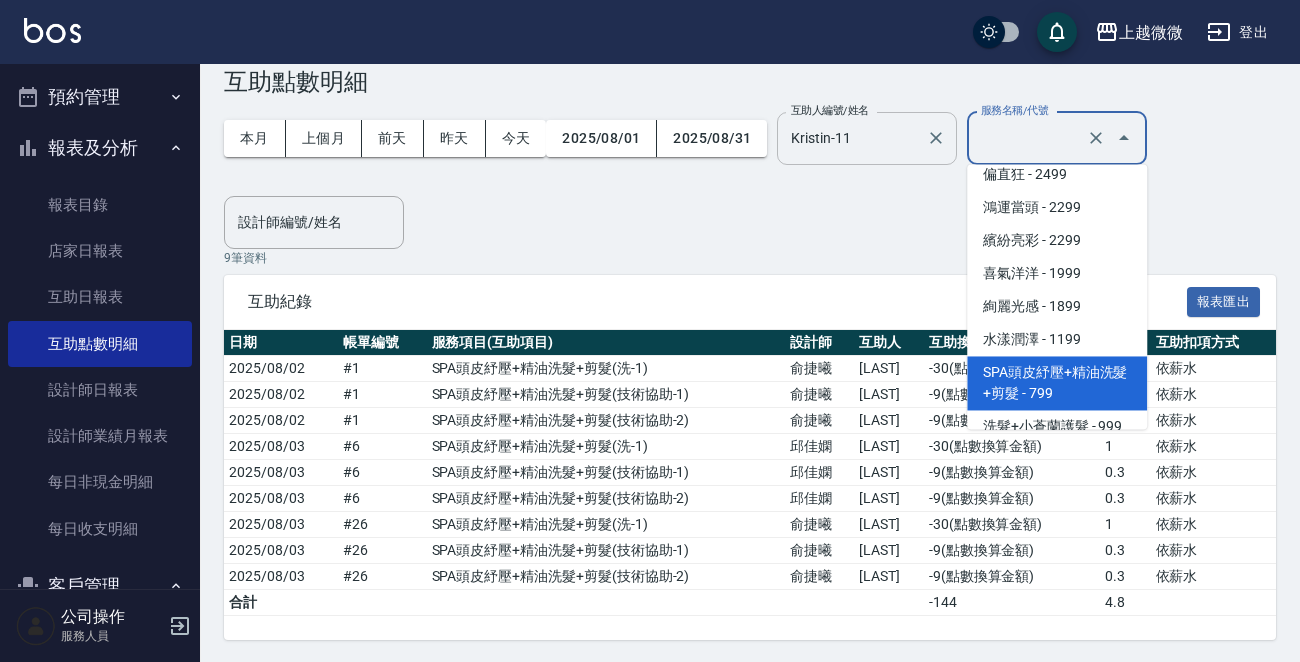 click on "Kristin-11" at bounding box center (852, 138) 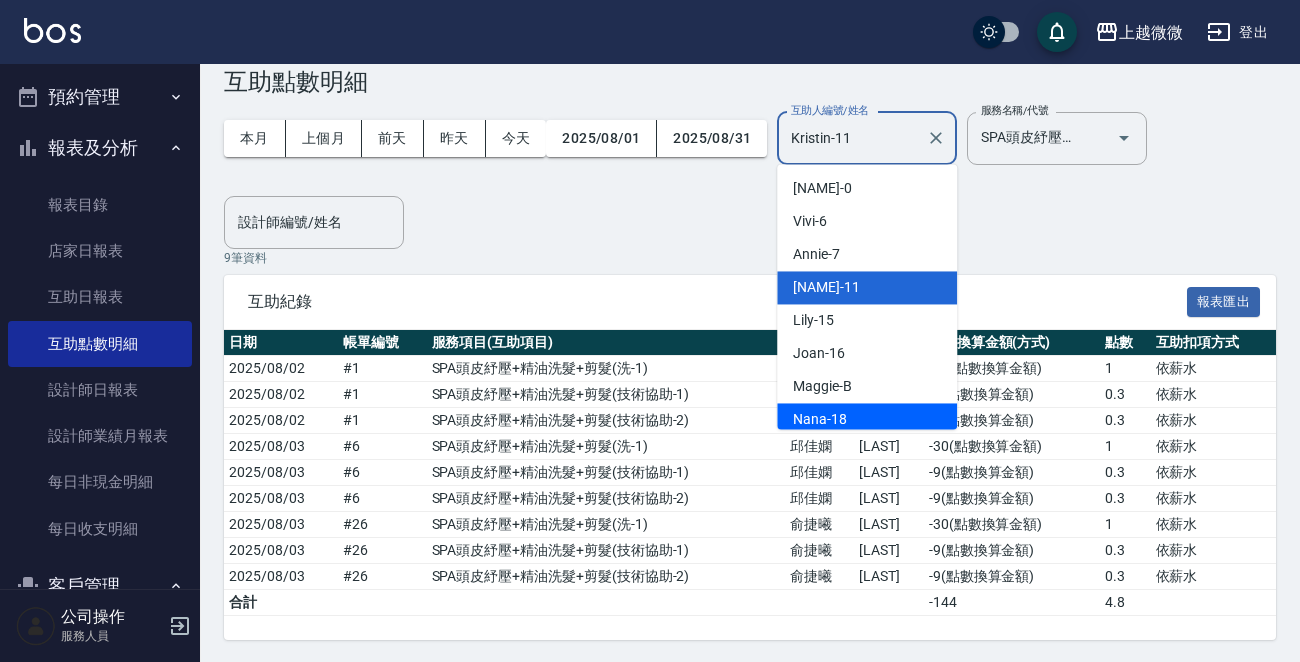 click on "[NAME]" at bounding box center [867, 419] 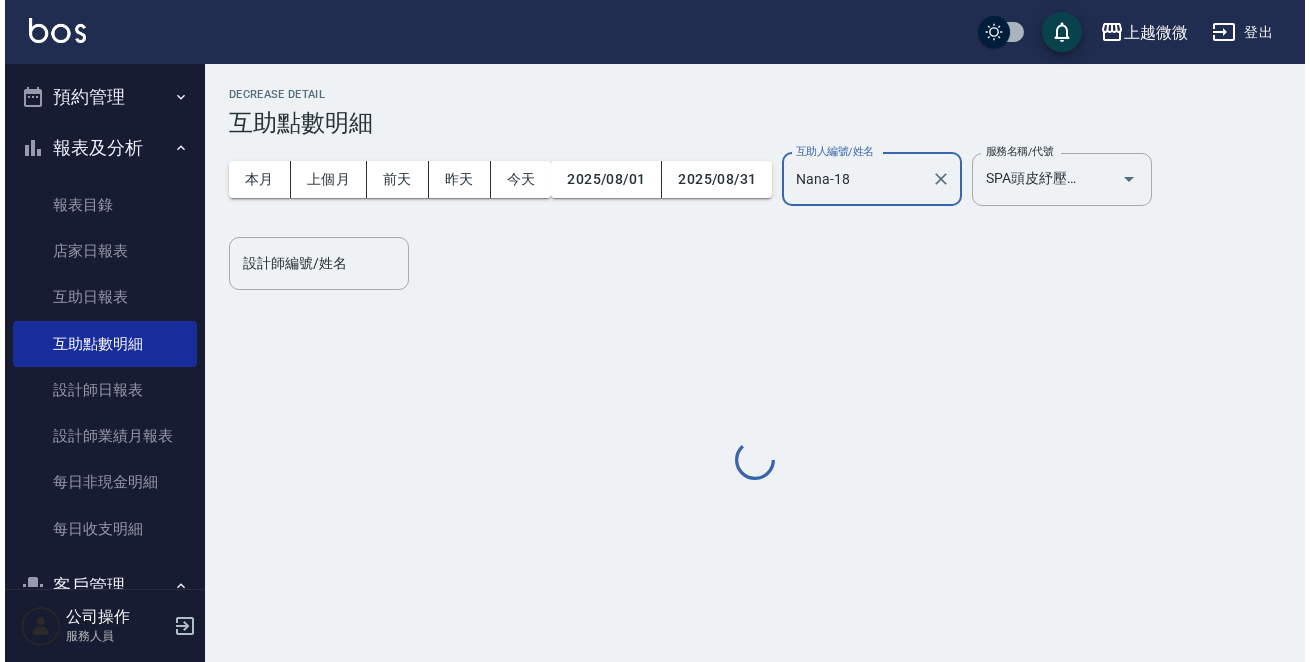 scroll, scrollTop: 0, scrollLeft: 0, axis: both 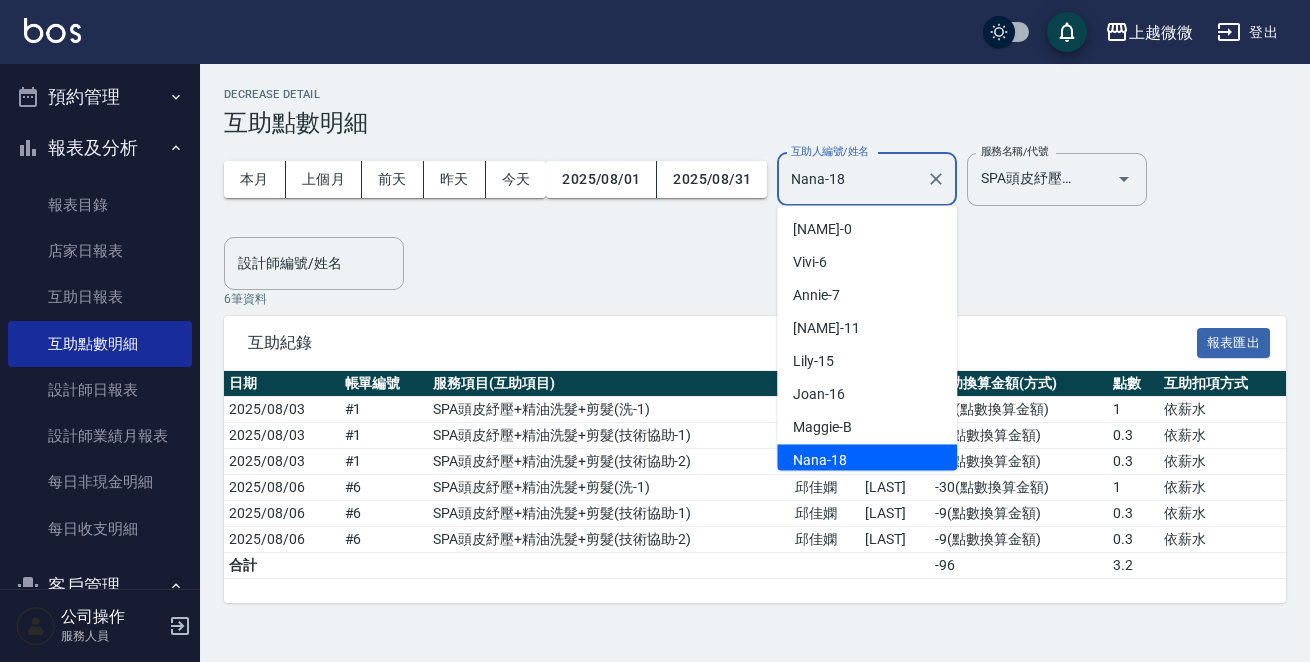 click on "Nana-18" at bounding box center [852, 179] 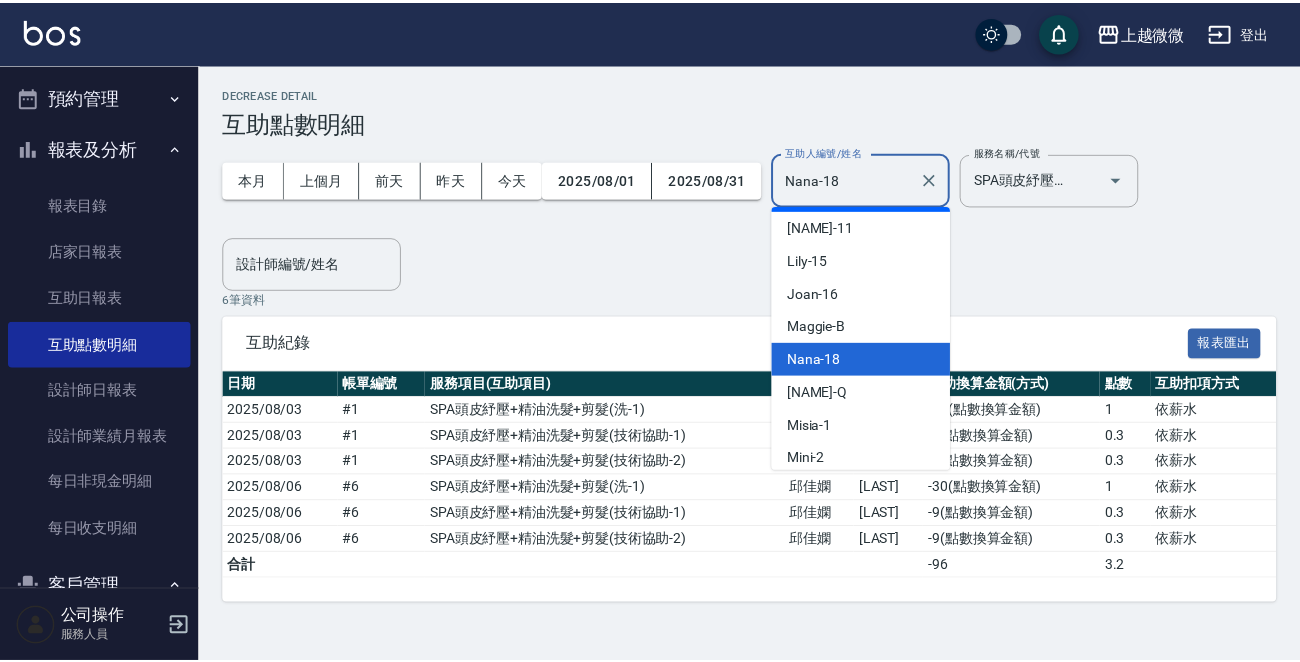 scroll, scrollTop: 213, scrollLeft: 0, axis: vertical 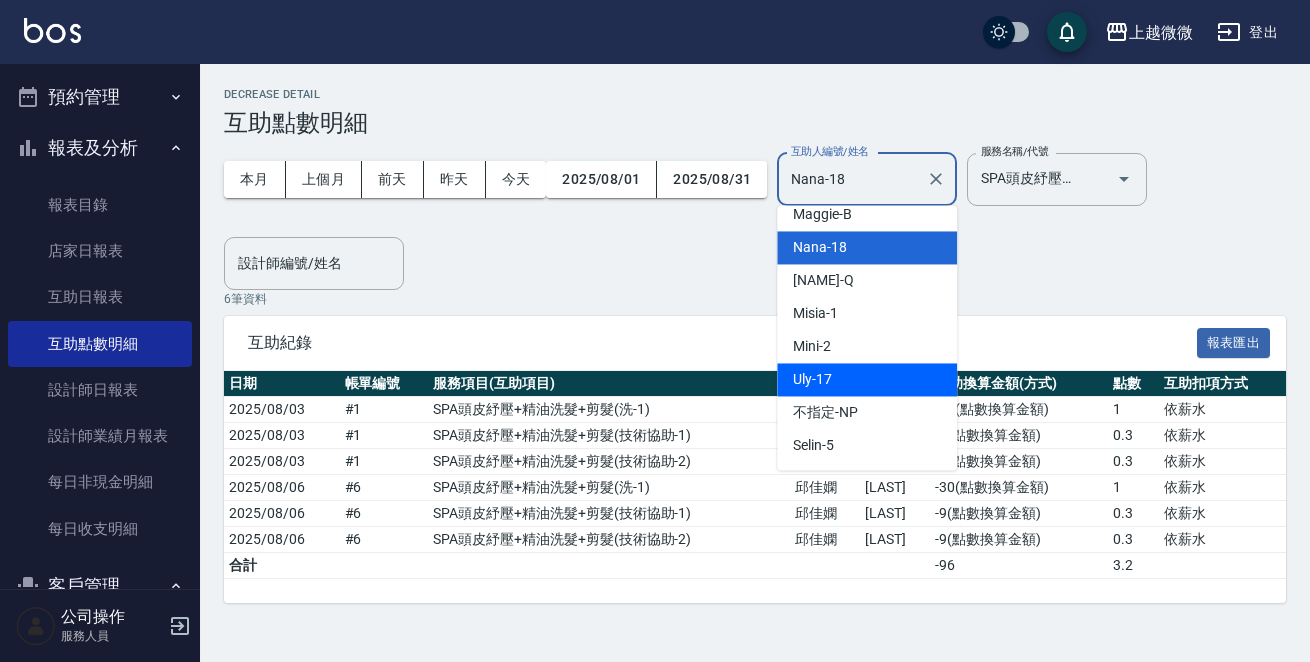 click on "Uly -17" at bounding box center (867, 379) 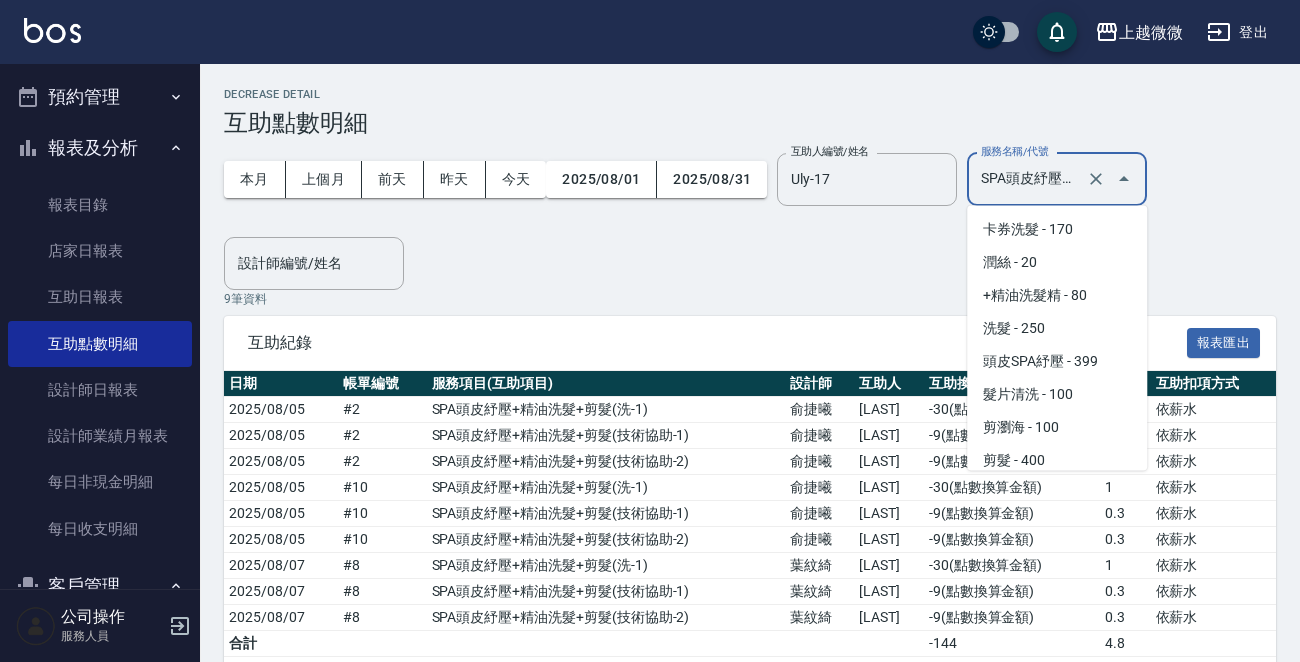 click on "SPA頭皮紓壓+精油洗髮+剪髮(I13)" at bounding box center (1029, 179) 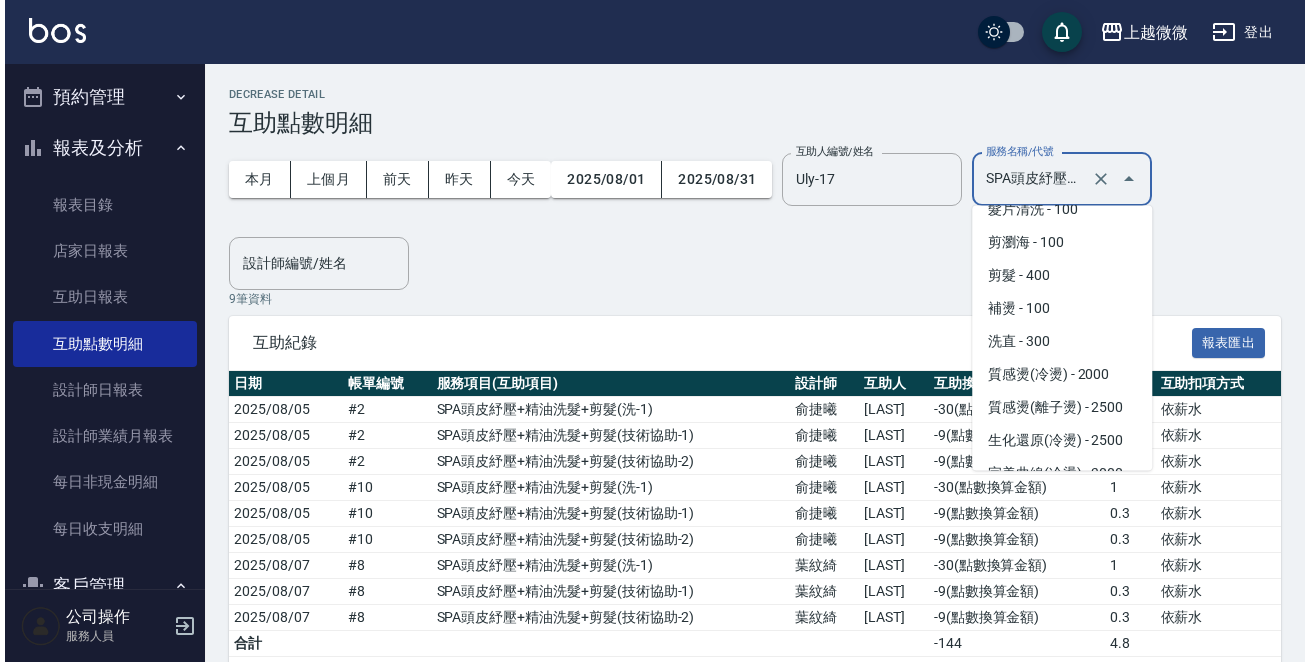 scroll, scrollTop: 0, scrollLeft: 0, axis: both 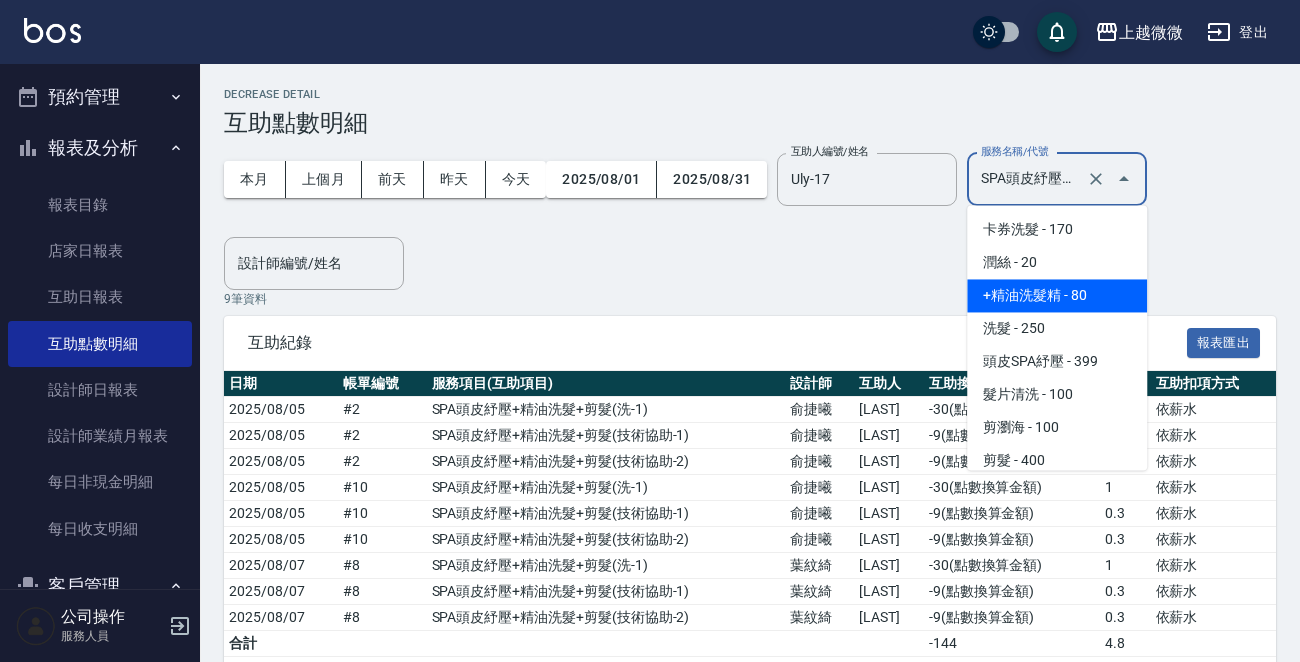 click on "+精油洗髮精 - 80" at bounding box center (1057, 295) 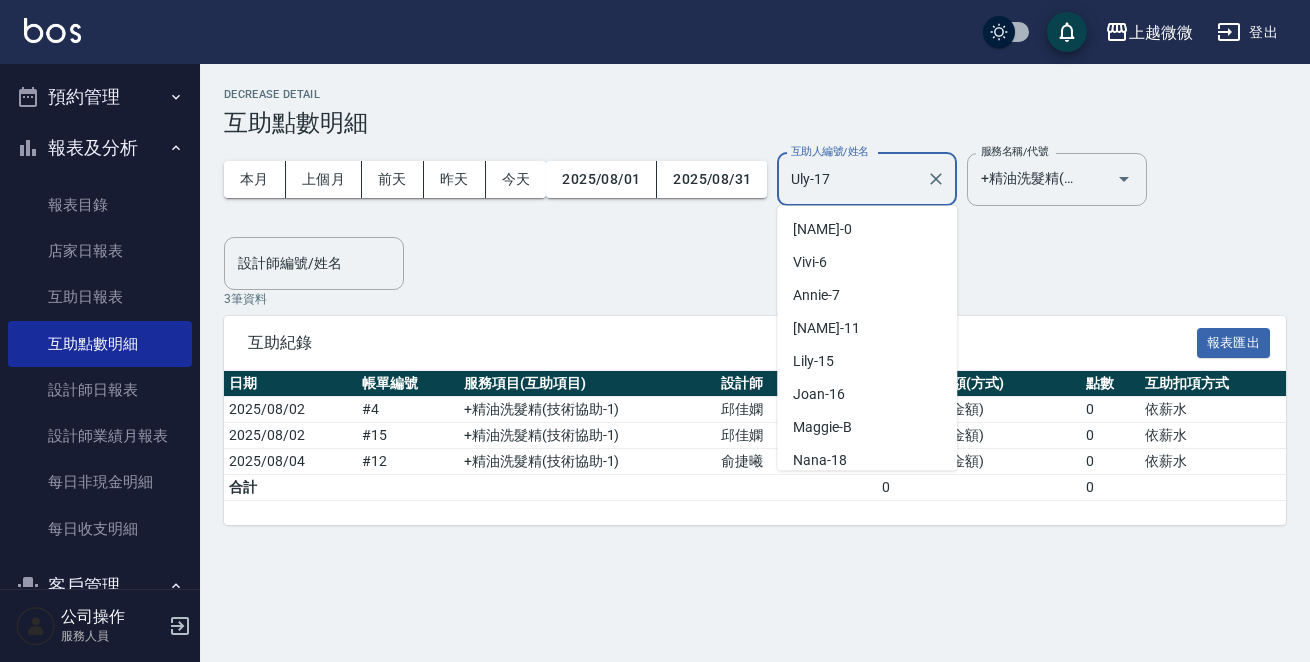 click on "Uly-17" at bounding box center (852, 179) 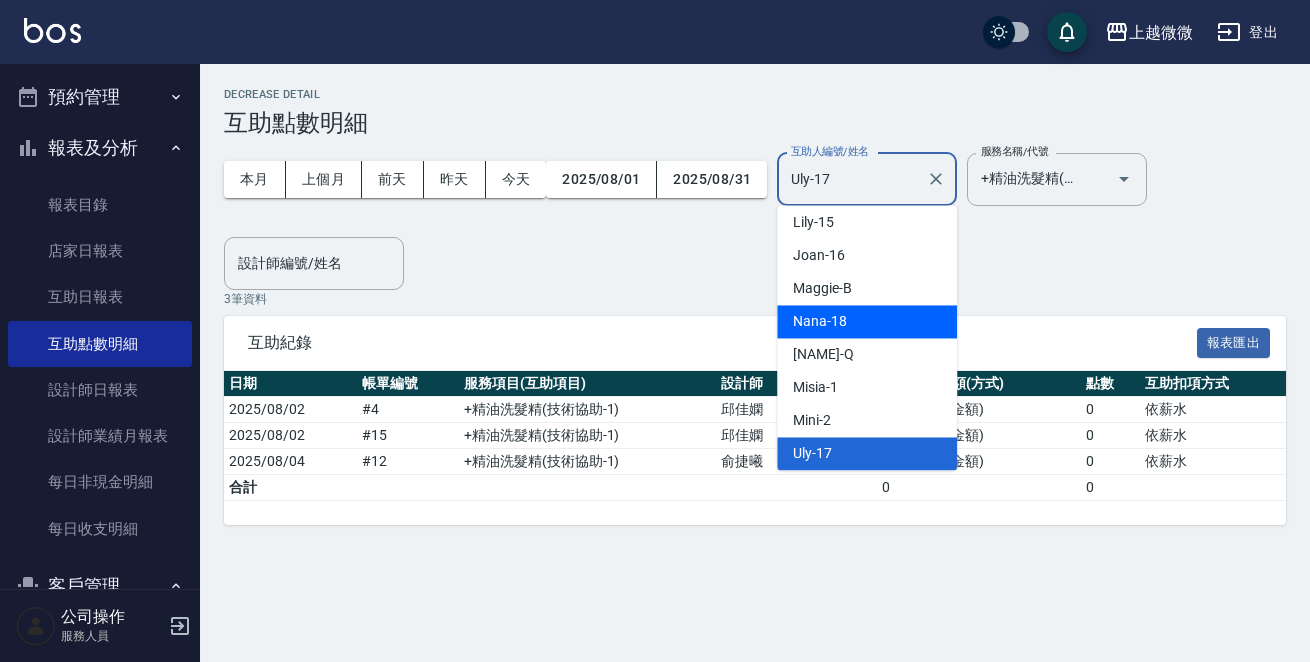 click on "[NAME]" at bounding box center (867, 321) 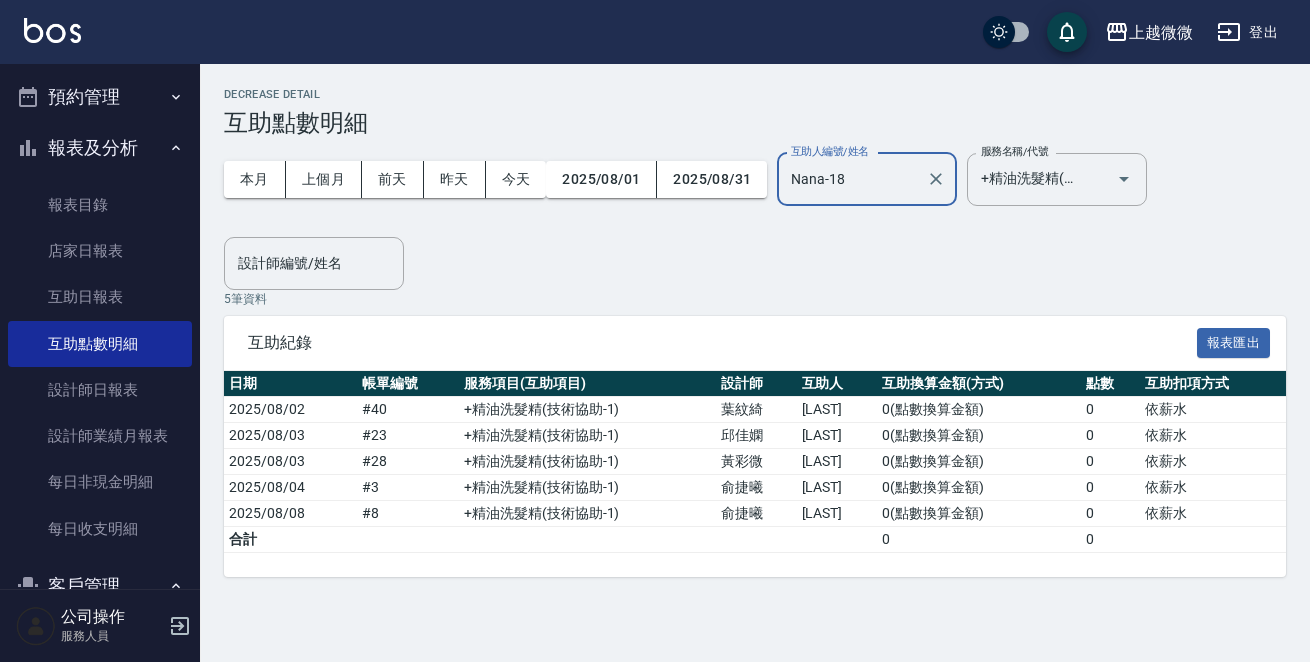 click on "[NAME]-[NUMBER] 互助人編號/姓名" at bounding box center [867, 179] 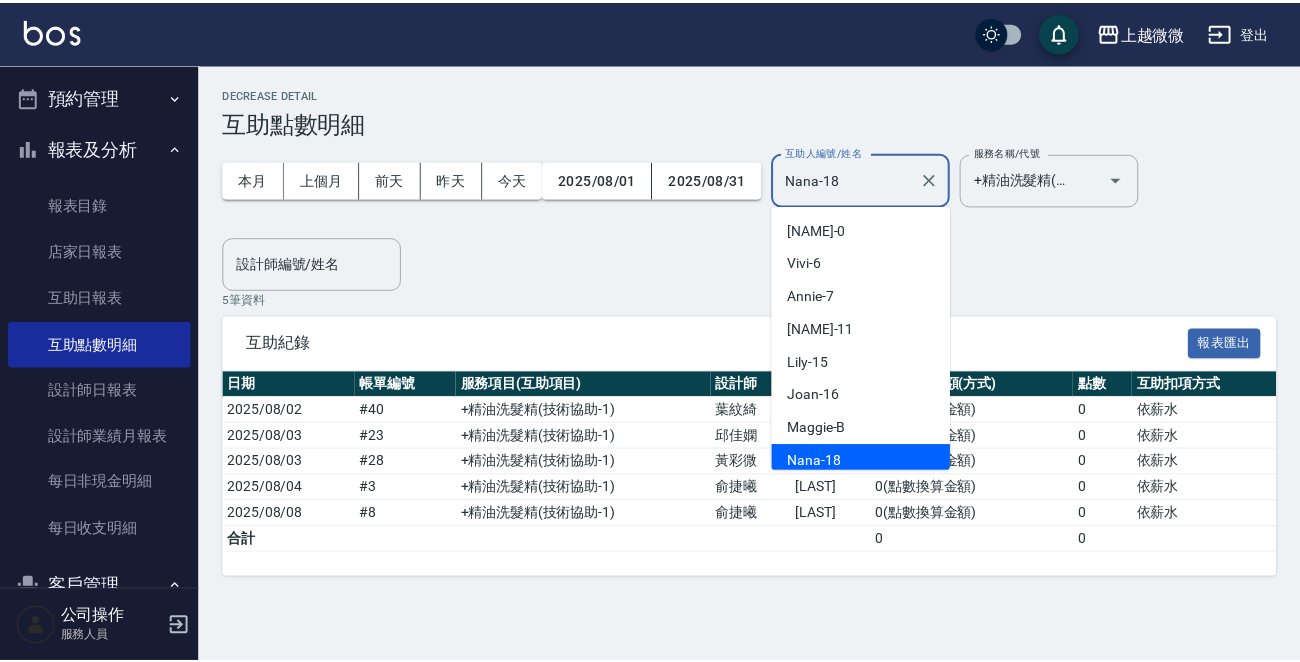 scroll, scrollTop: 7, scrollLeft: 0, axis: vertical 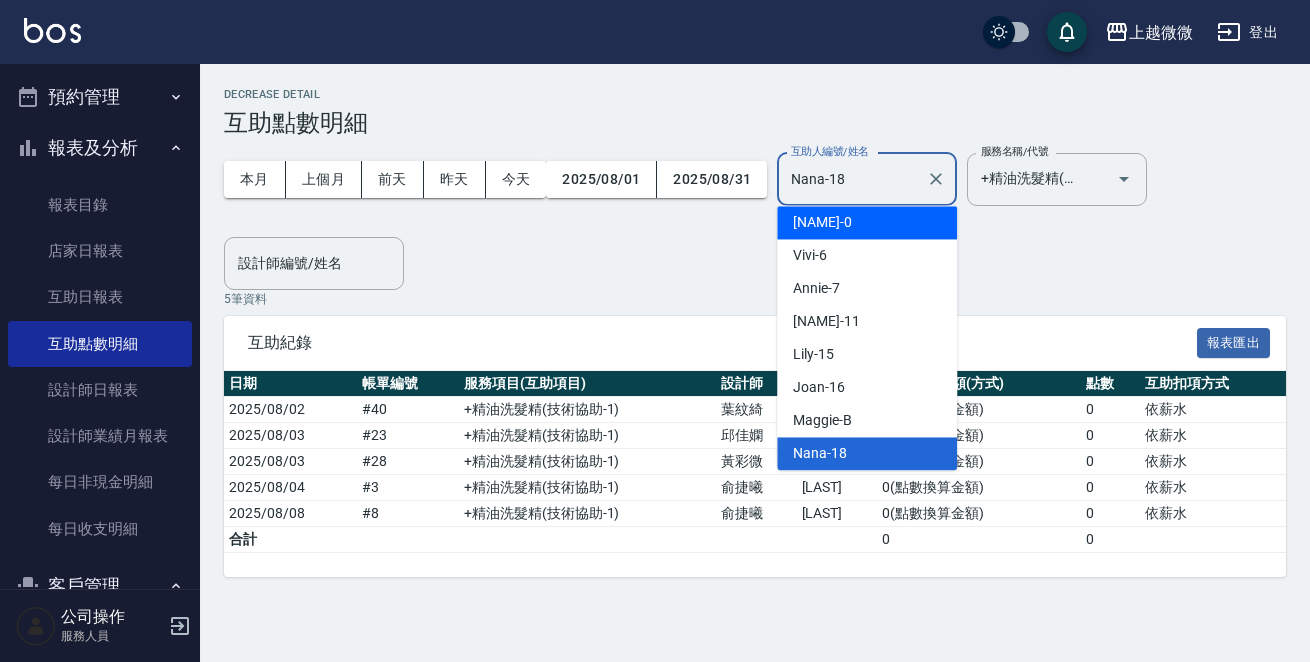 click on "[NAME]-[NUMBER] 互助人編號/姓名" at bounding box center [867, 179] 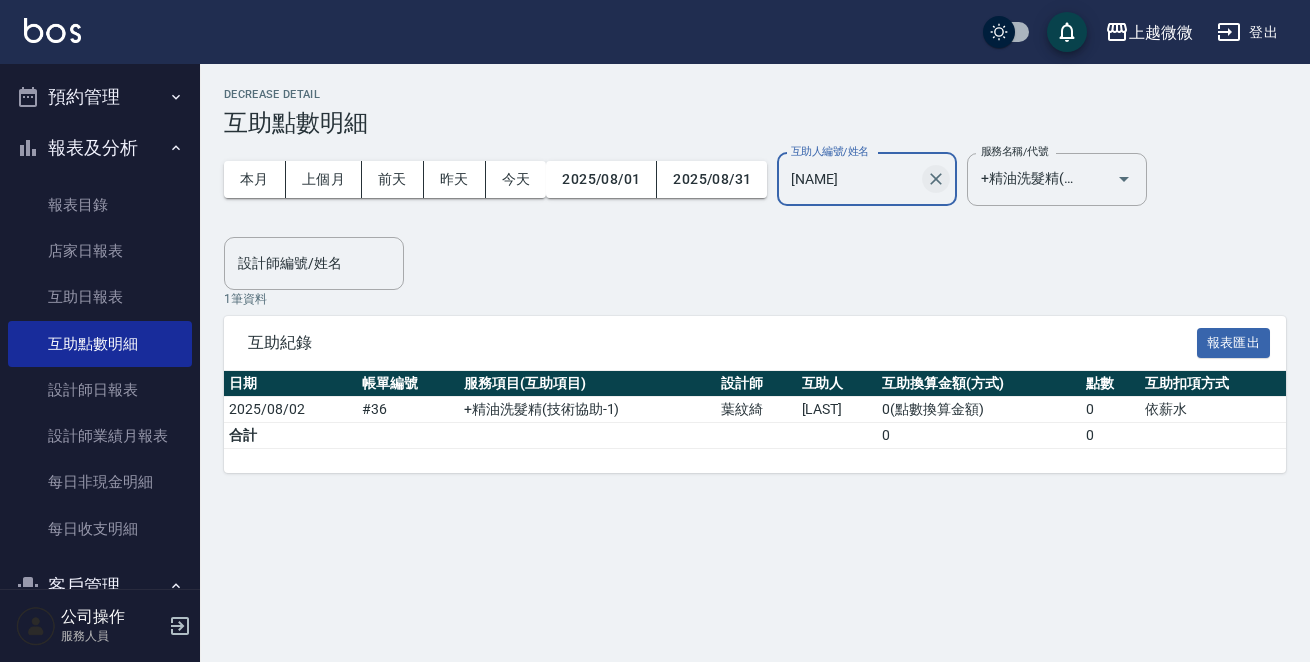 click 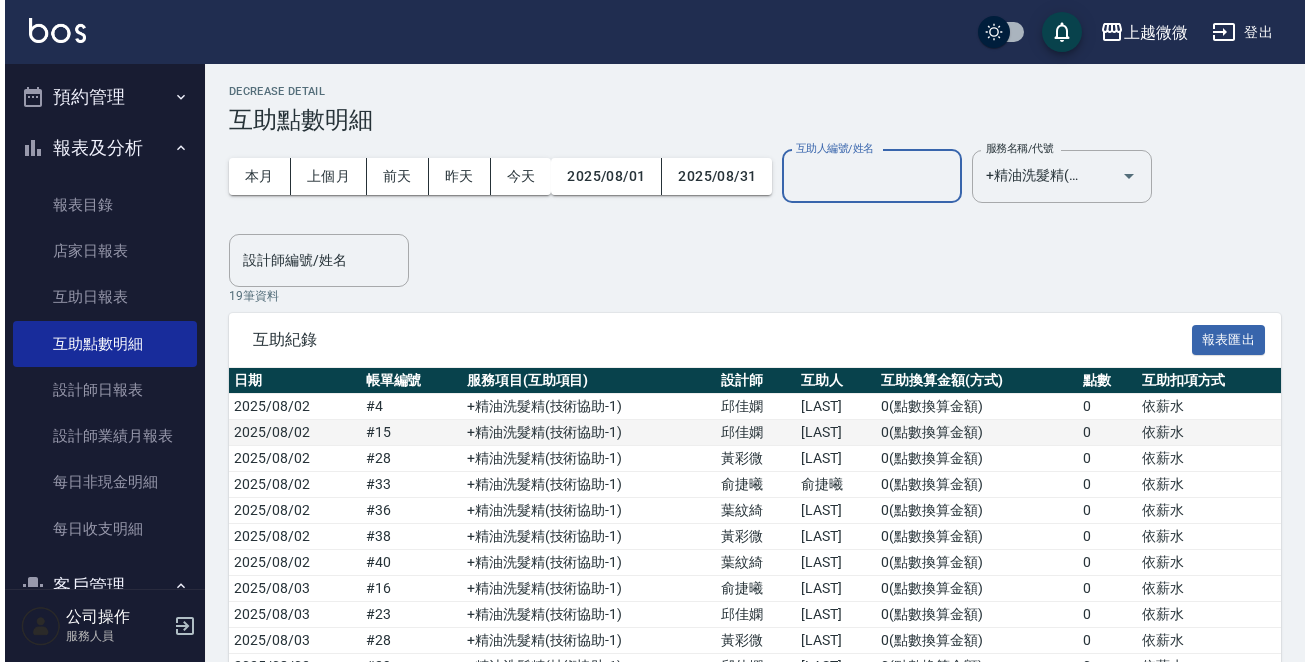 scroll, scrollTop: 0, scrollLeft: 0, axis: both 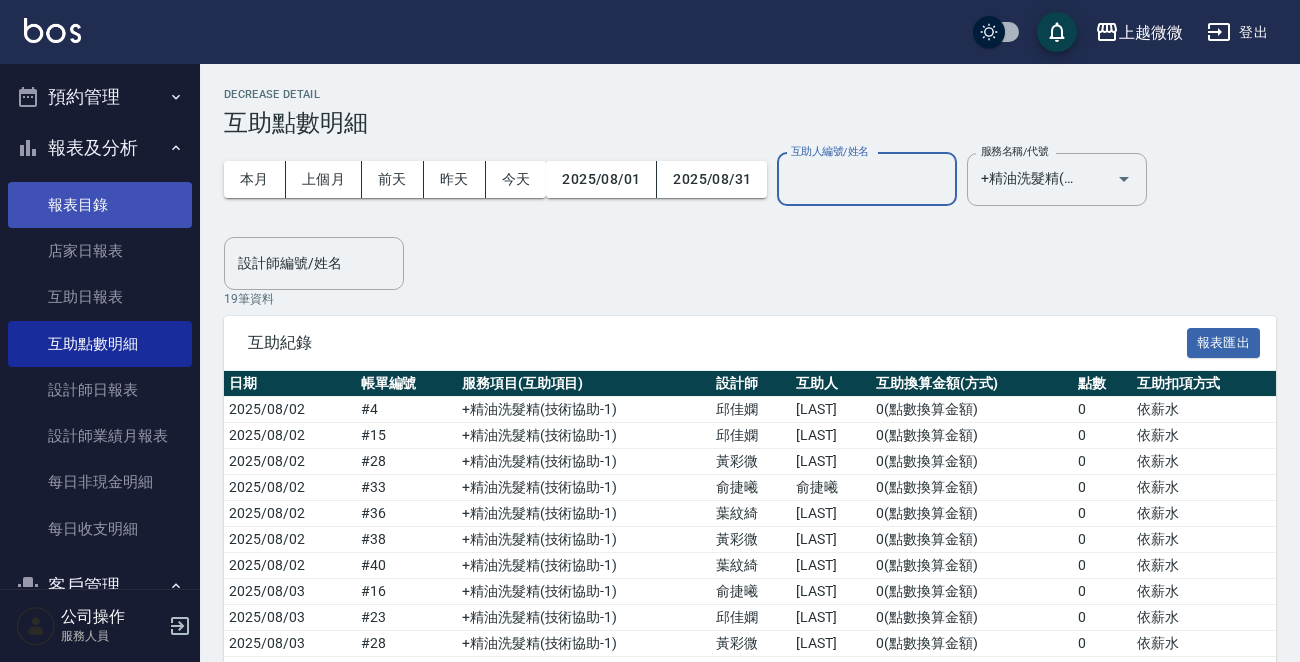click on "報表目錄" at bounding box center (100, 205) 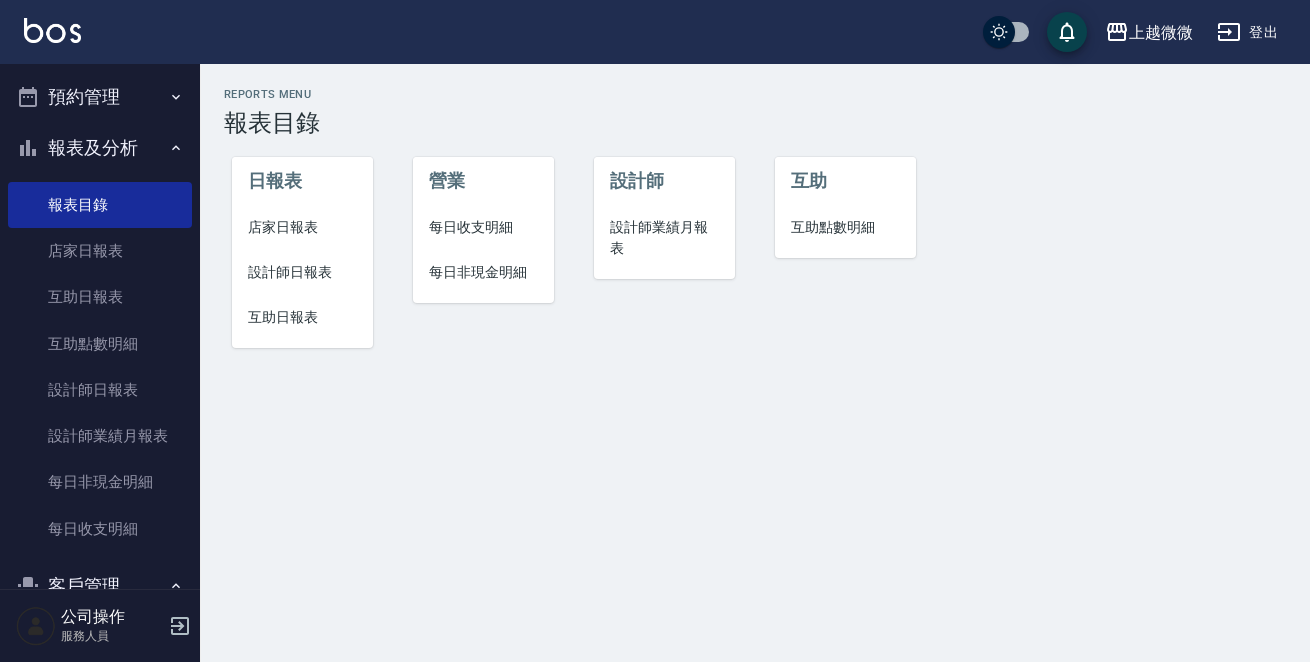 click on "預約管理" at bounding box center (100, 97) 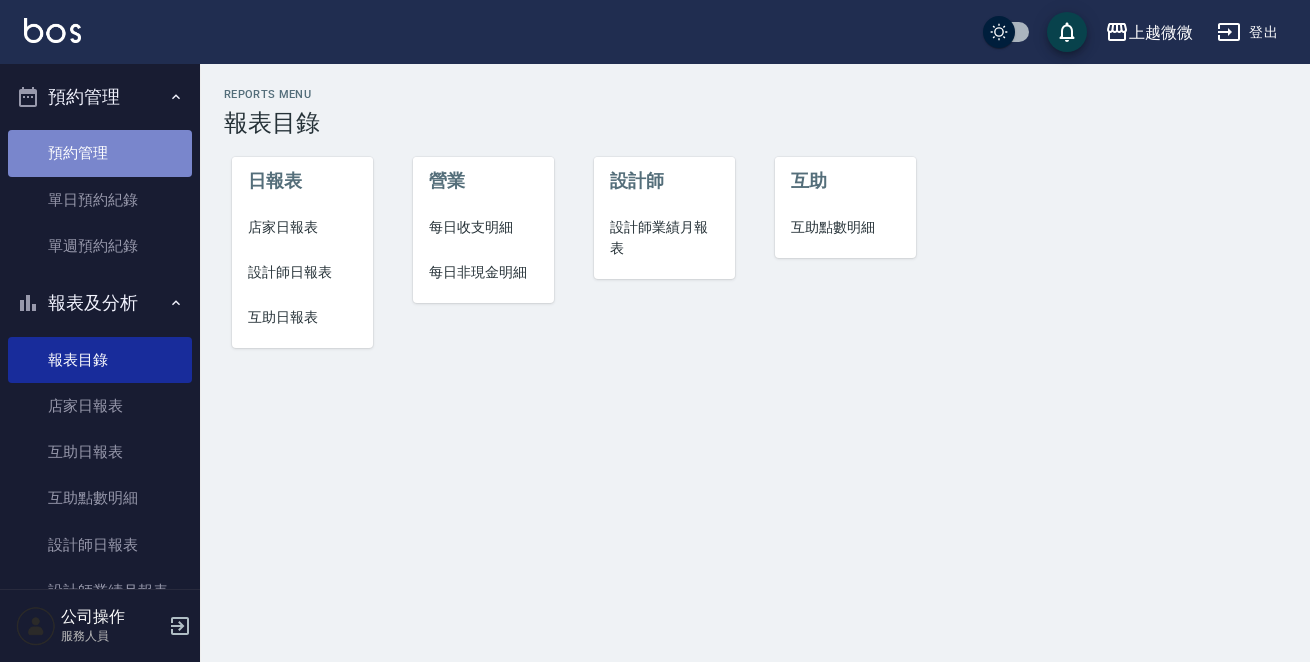 click on "預約管理" at bounding box center (100, 153) 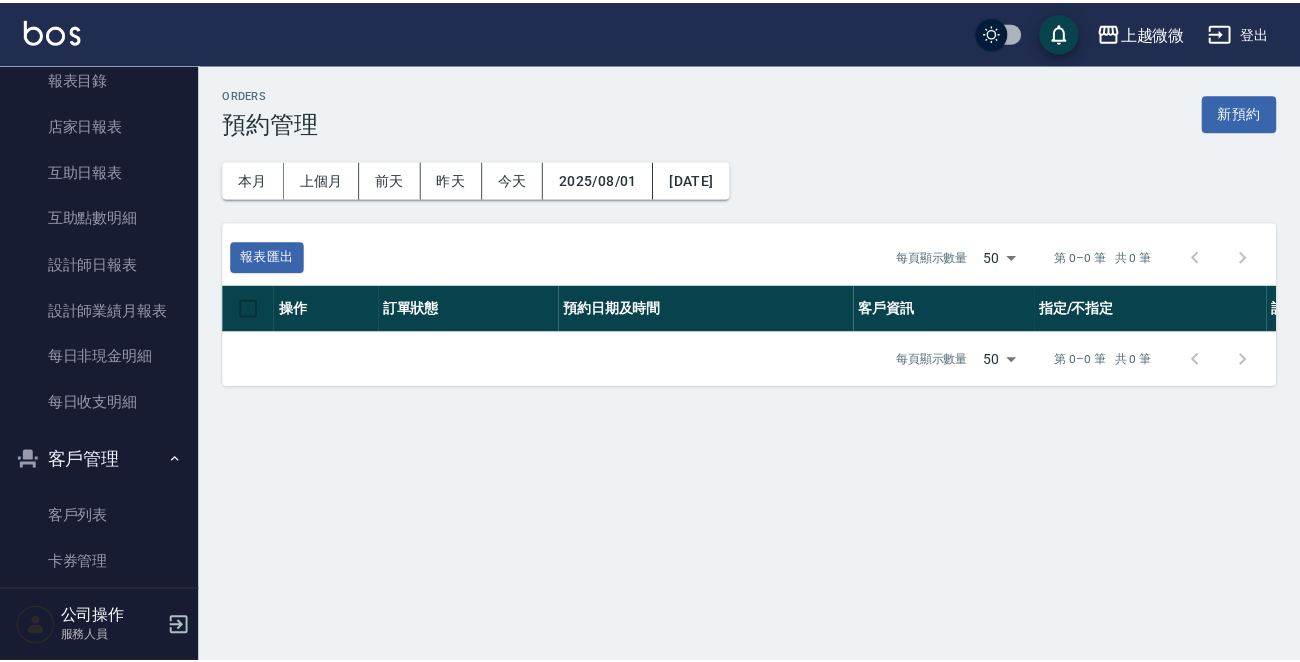 scroll, scrollTop: 600, scrollLeft: 0, axis: vertical 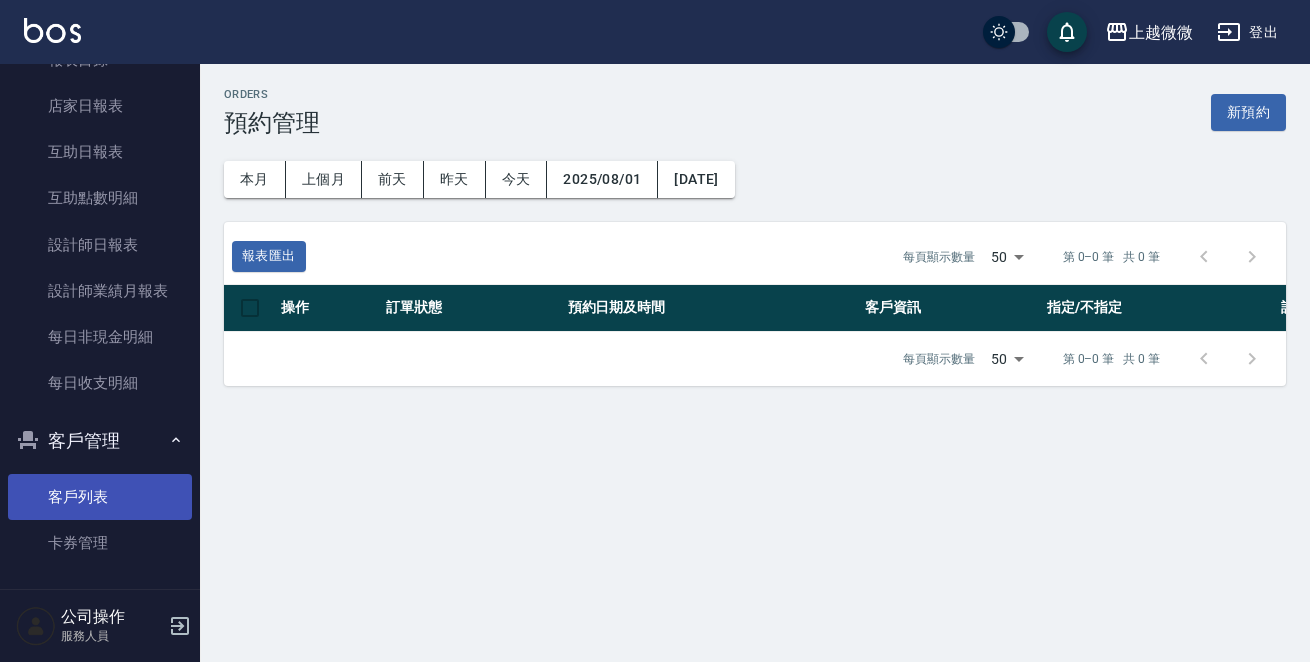 click on "客戶列表" at bounding box center (100, 497) 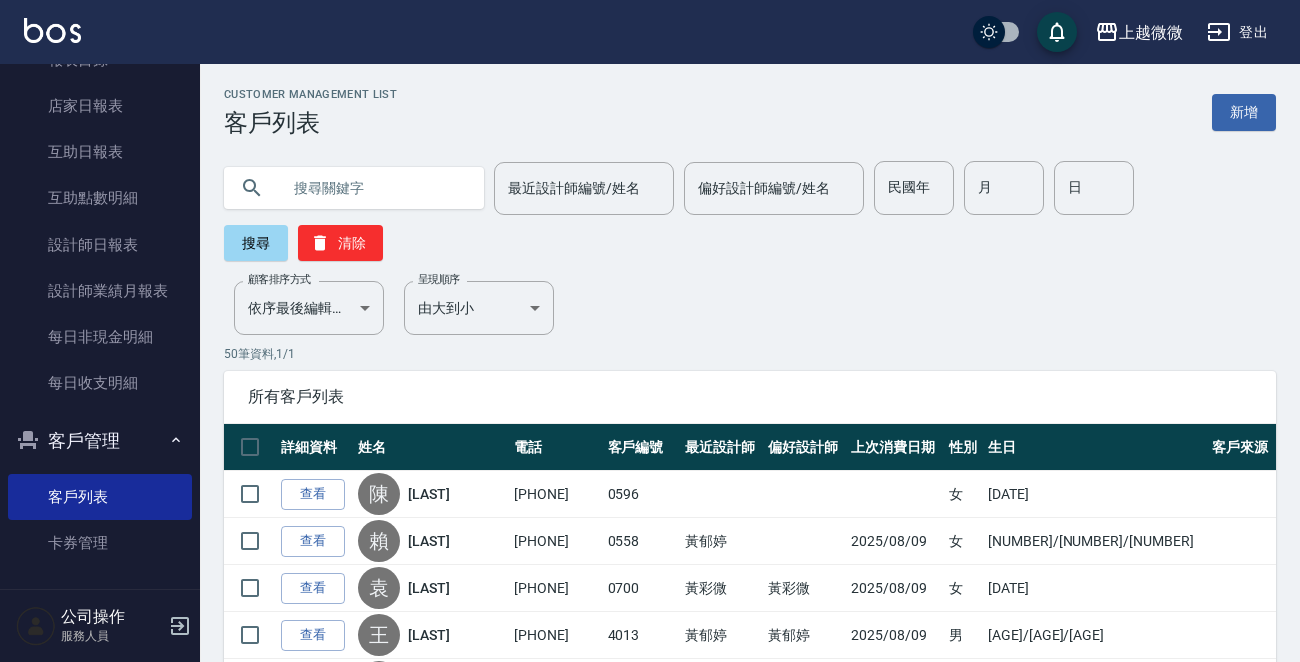click at bounding box center [374, 188] 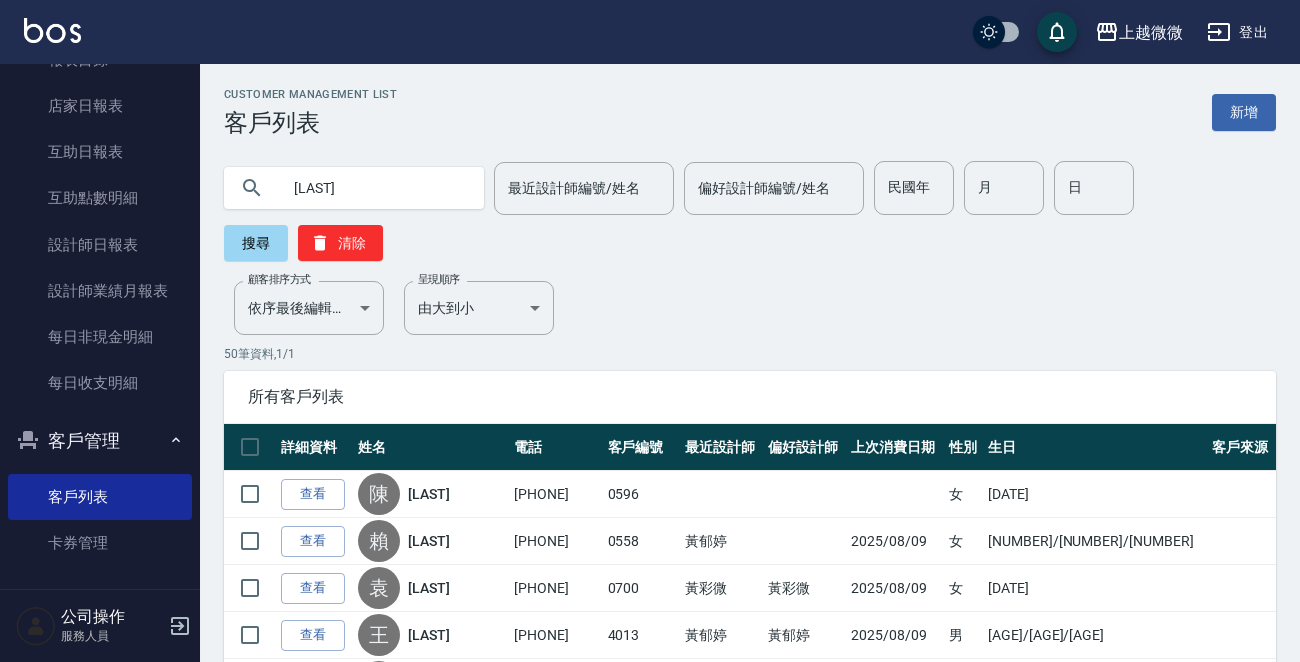 type on "[LAST]" 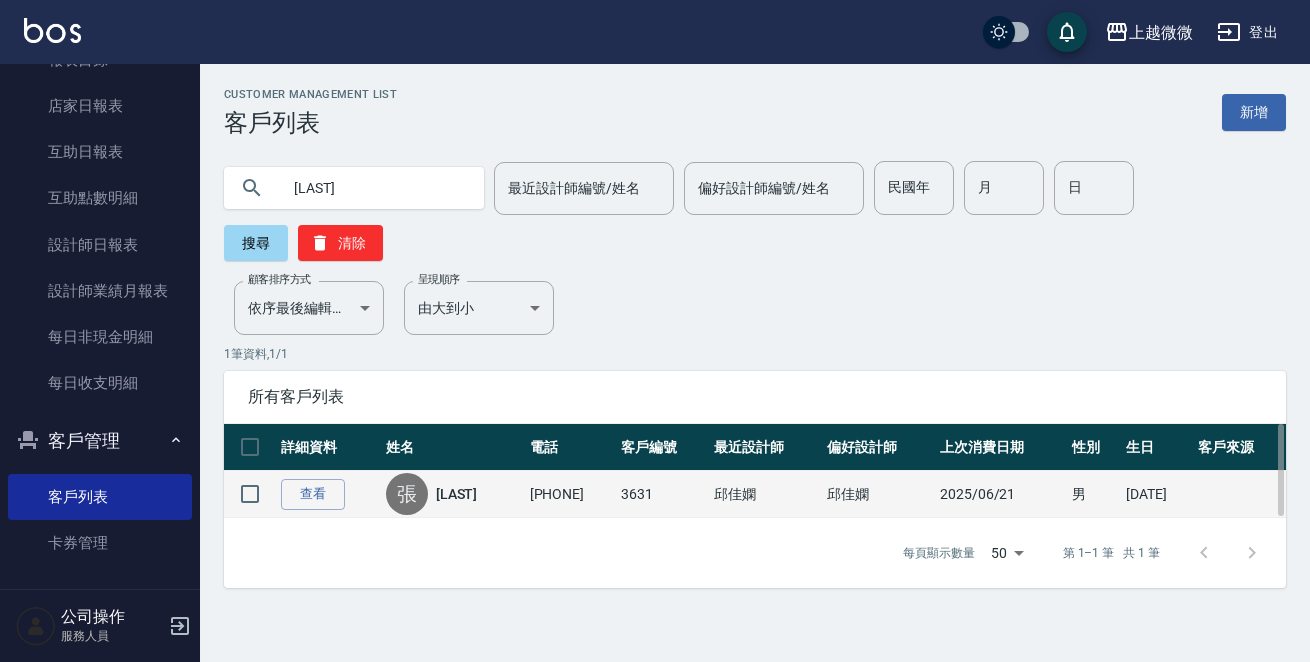 click on "[LAST]" at bounding box center (457, 494) 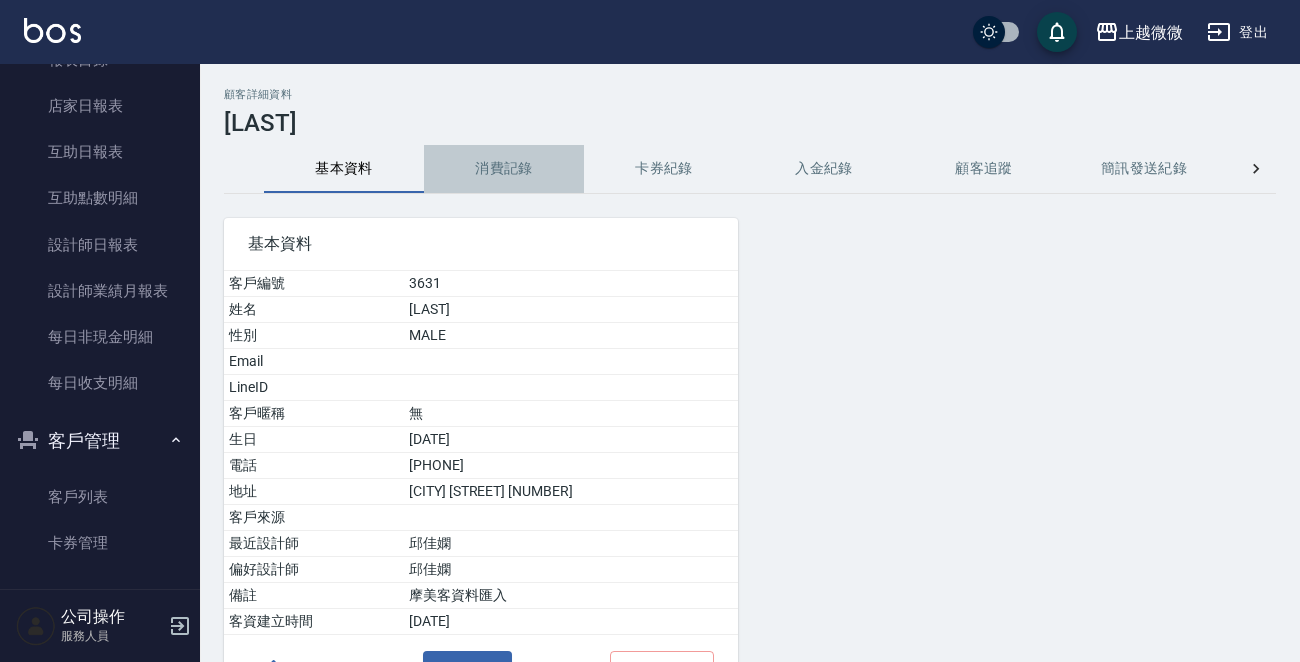 click on "消費記錄" at bounding box center (504, 169) 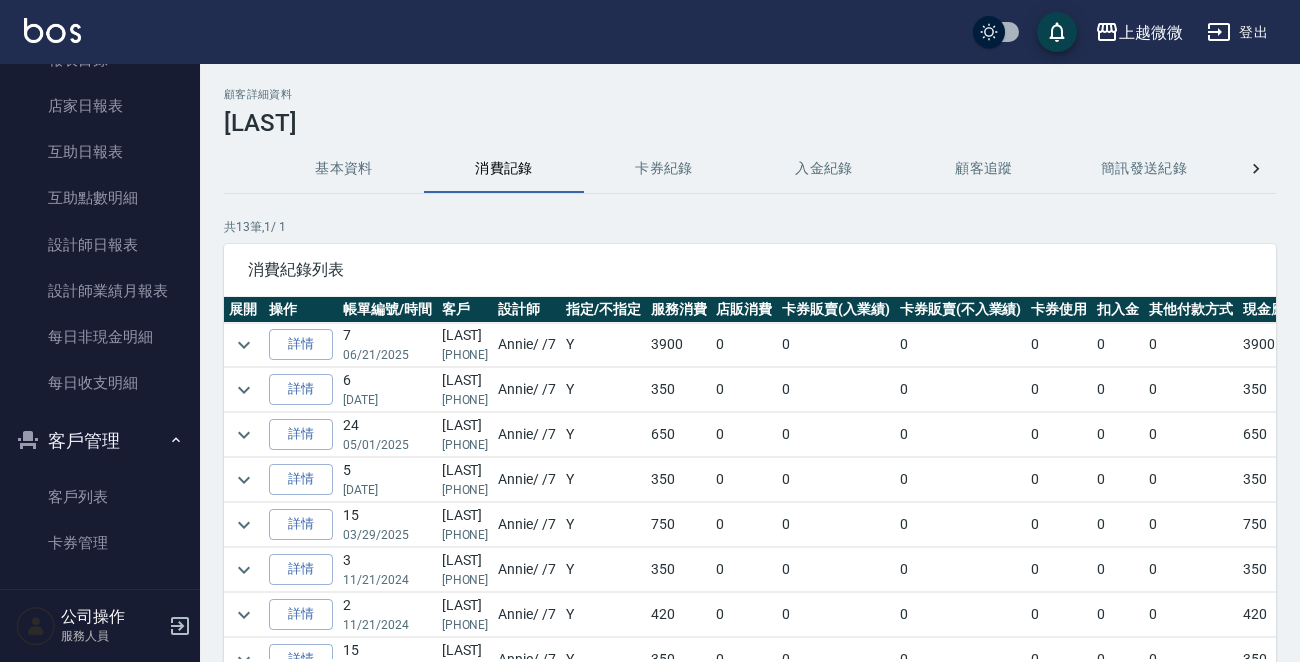click on "基本資料" at bounding box center [344, 169] 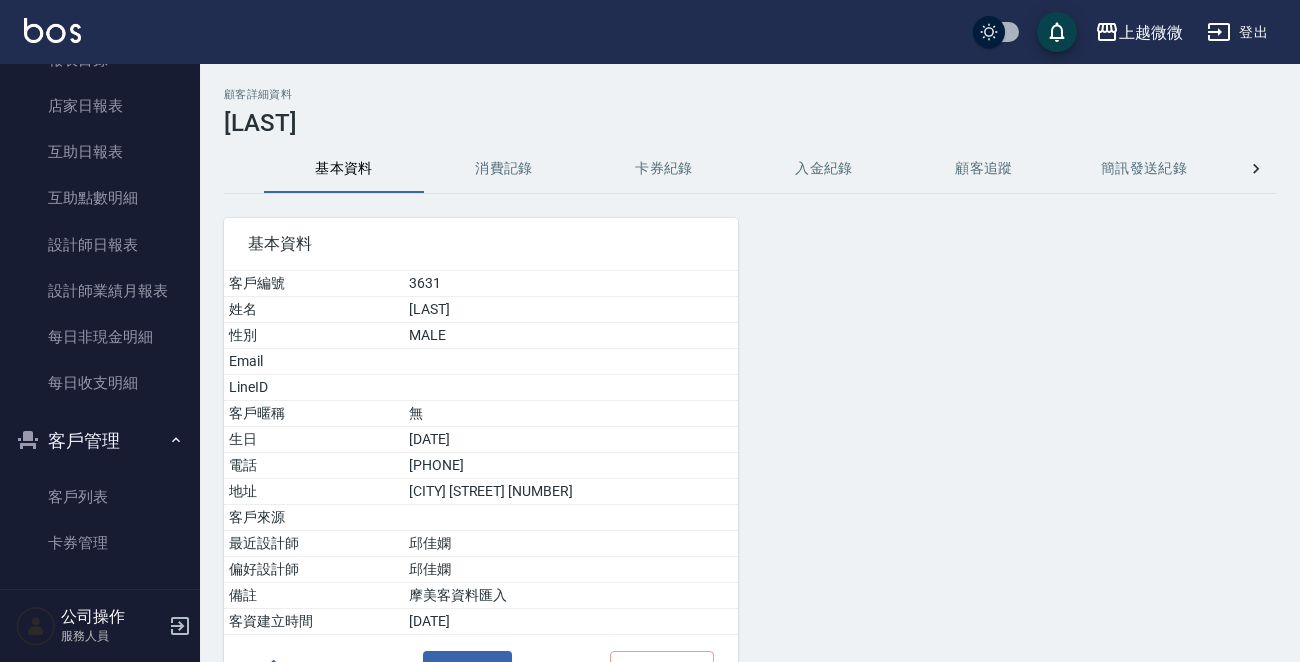 click on "消費記錄" at bounding box center (504, 169) 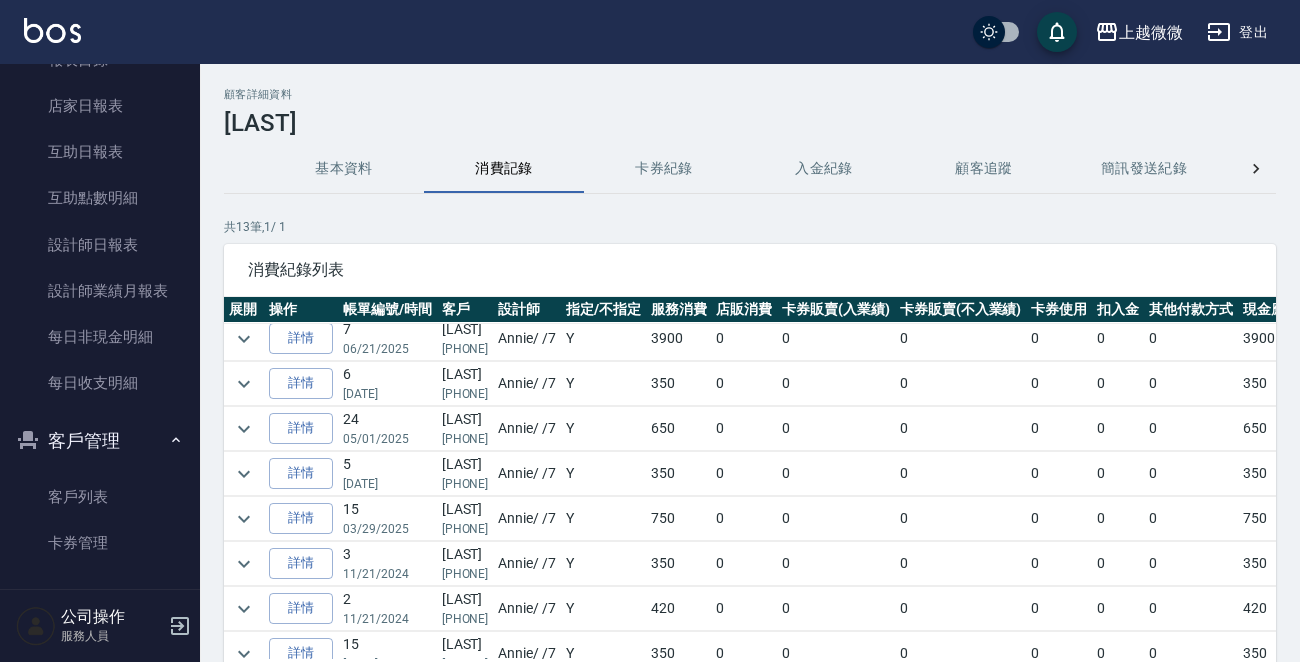 scroll, scrollTop: 0, scrollLeft: 0, axis: both 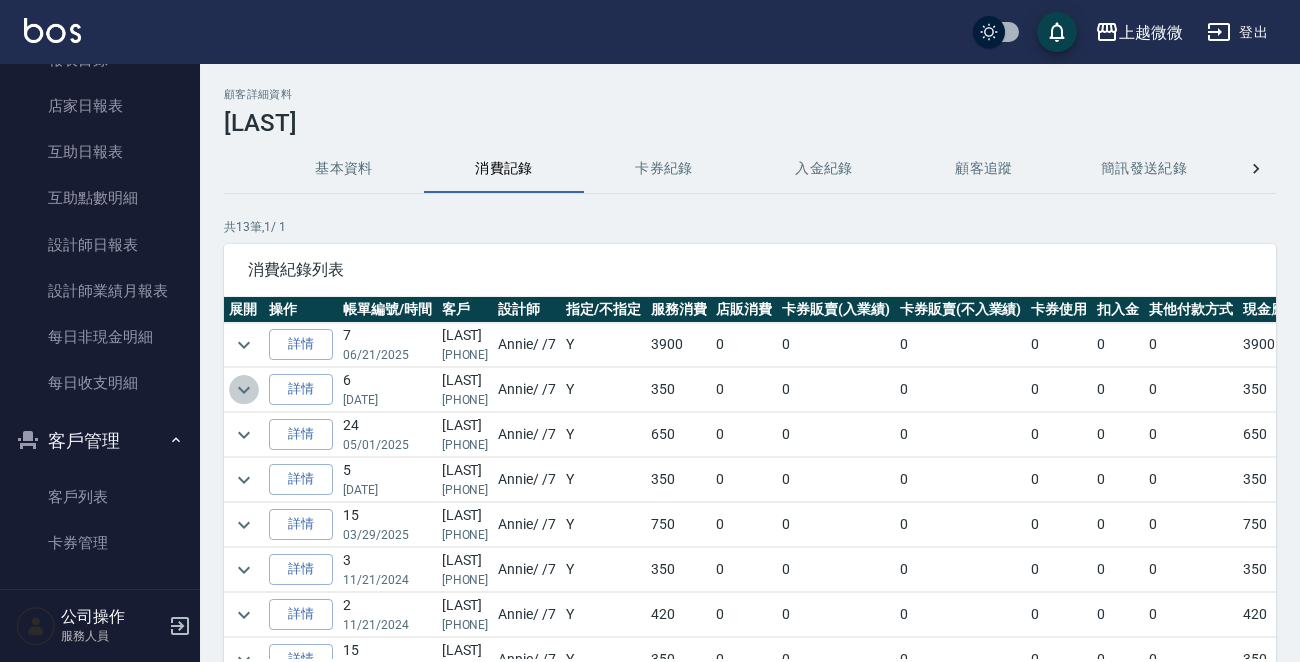 click 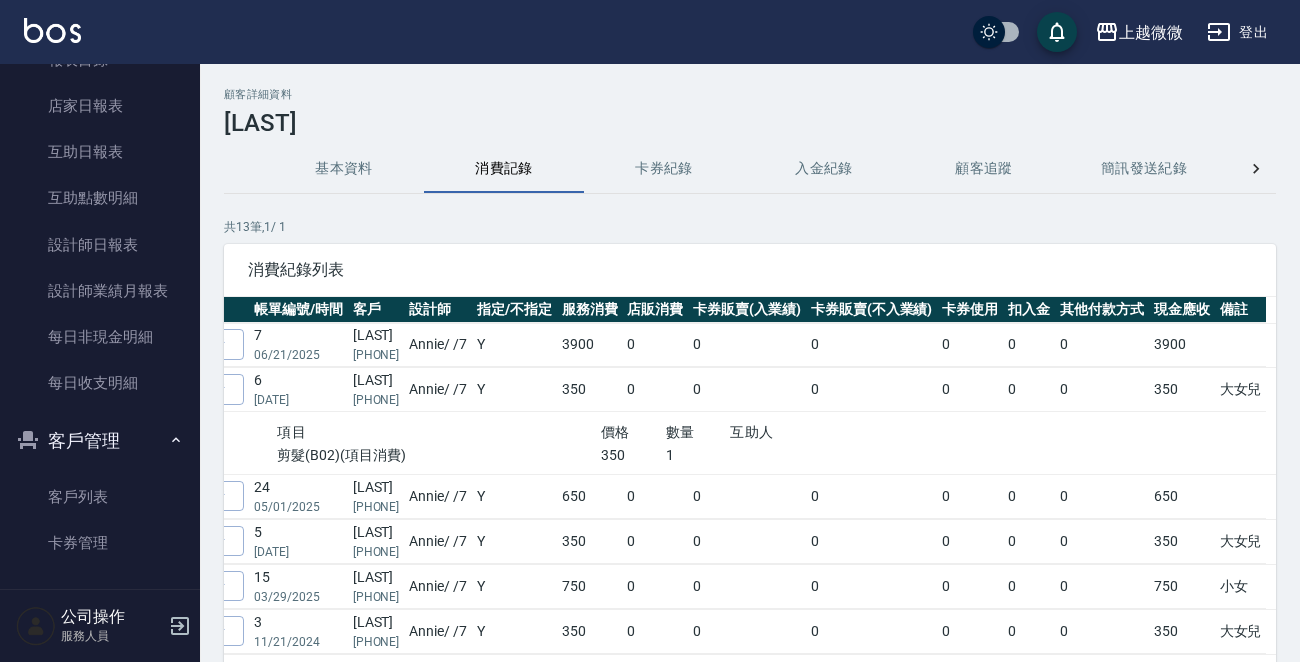 scroll, scrollTop: 0, scrollLeft: 97, axis: horizontal 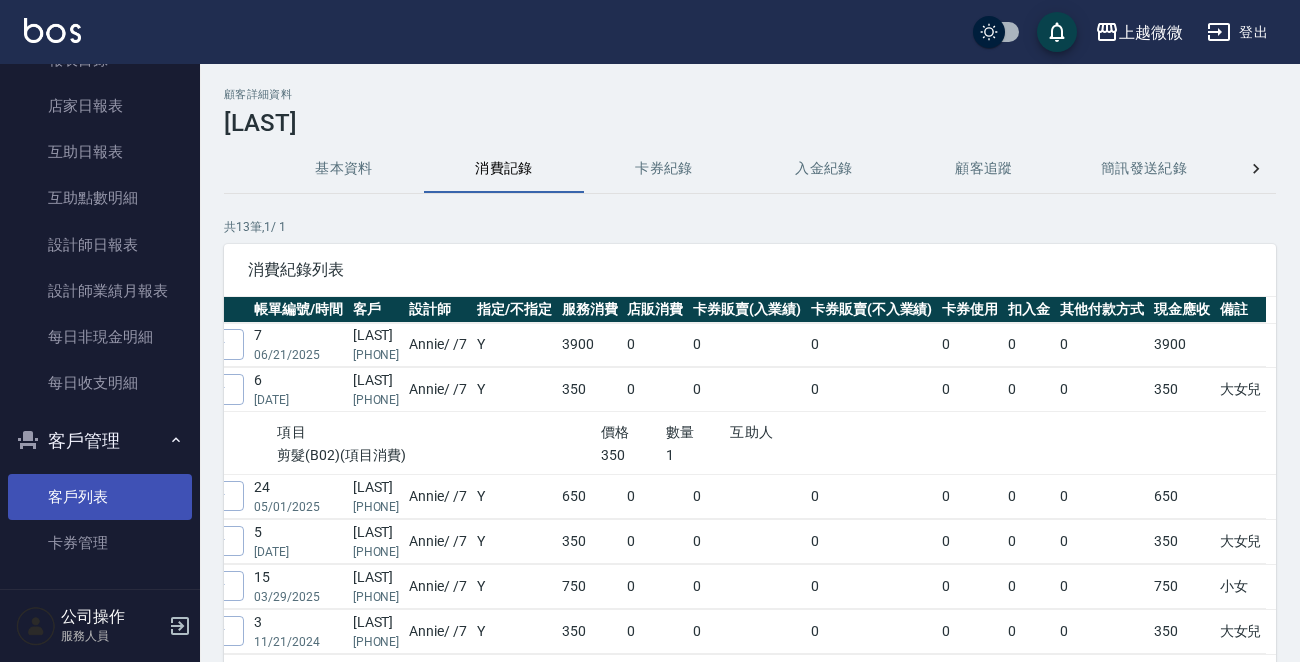 click on "客戶列表" at bounding box center [100, 497] 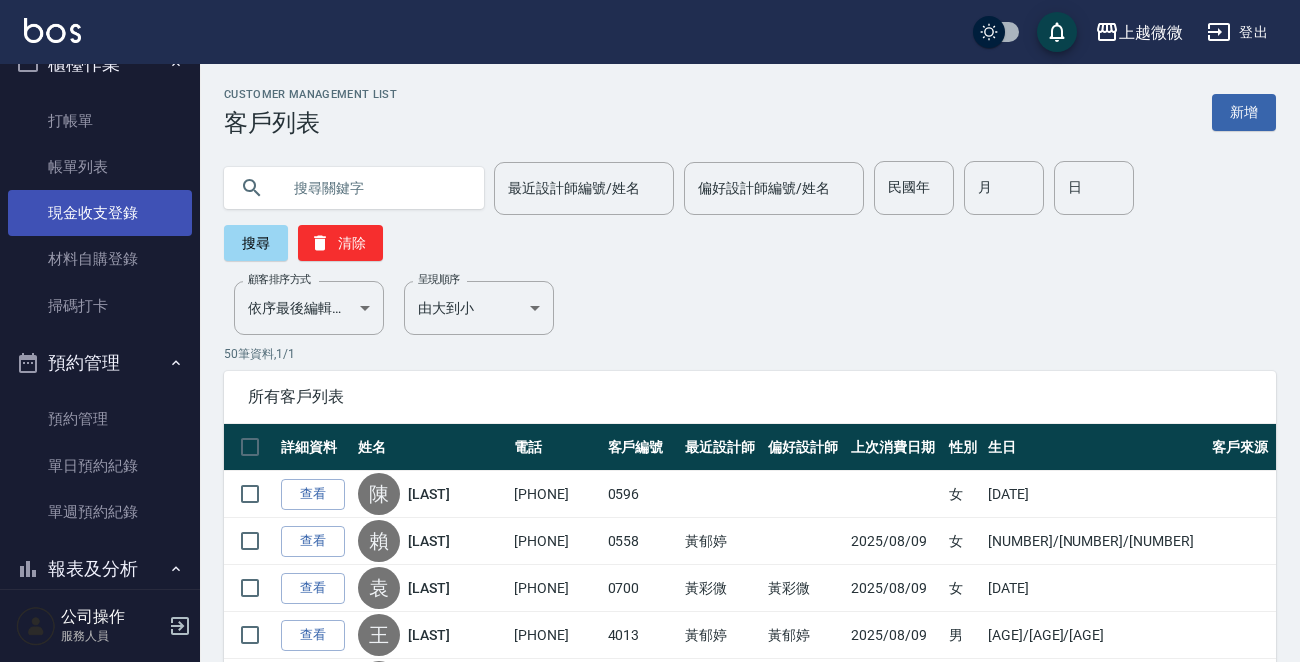 scroll, scrollTop: 0, scrollLeft: 0, axis: both 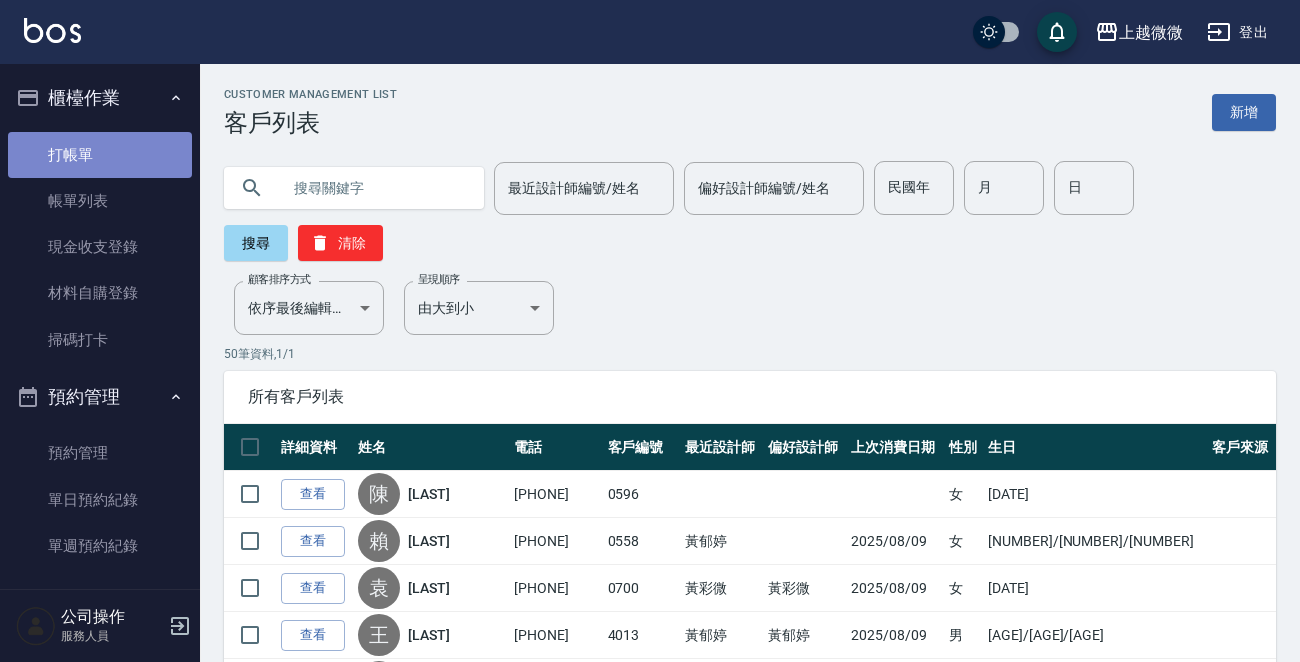 click on "打帳單" at bounding box center [100, 155] 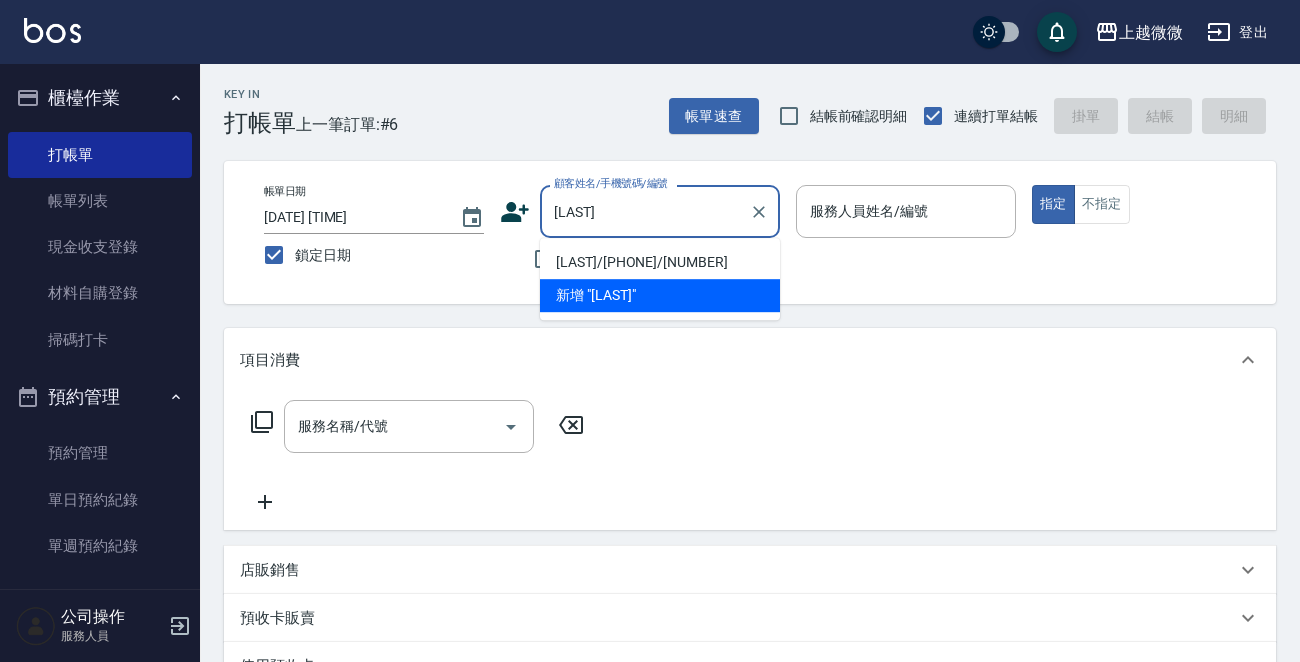 click on "[LAST]/[PHONE]/[NUMBER]" at bounding box center [660, 262] 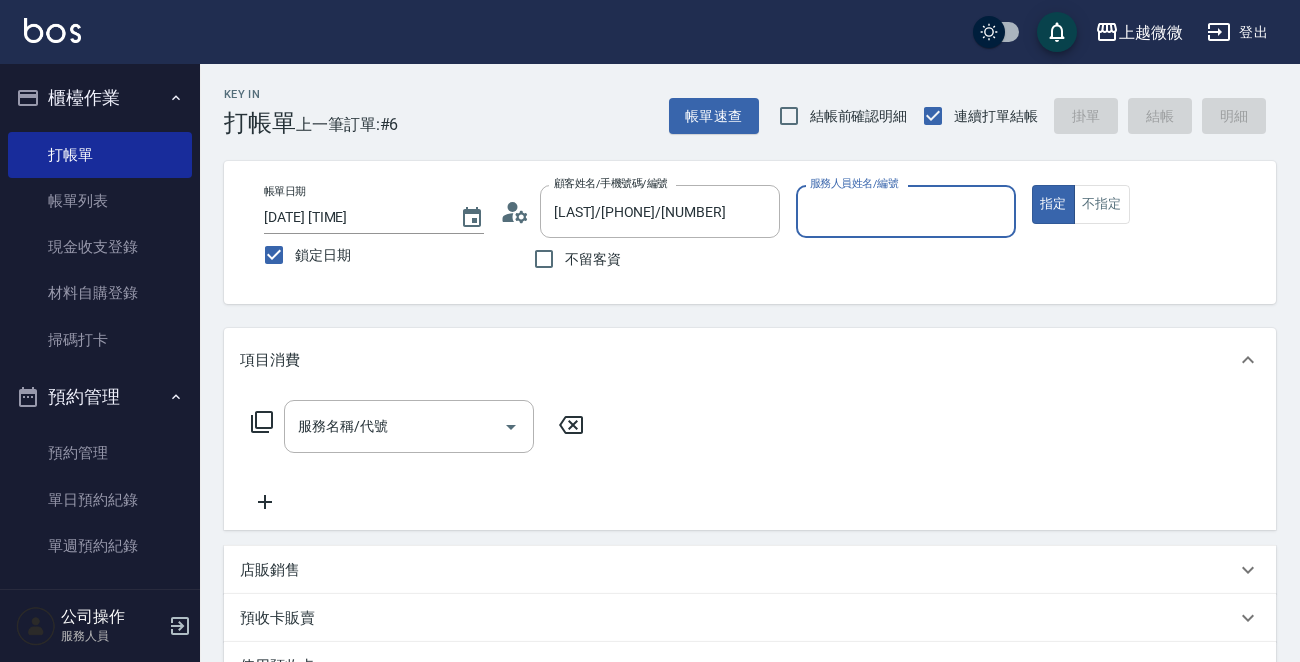 type on "Vivi-6" 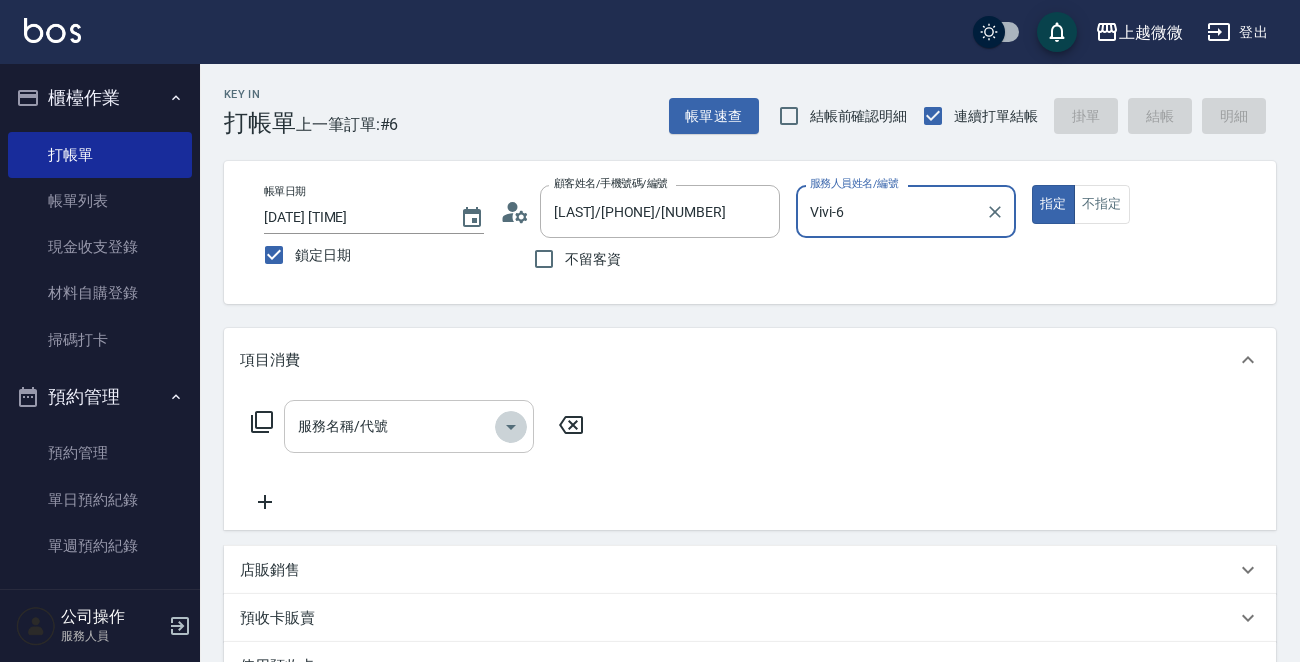 click 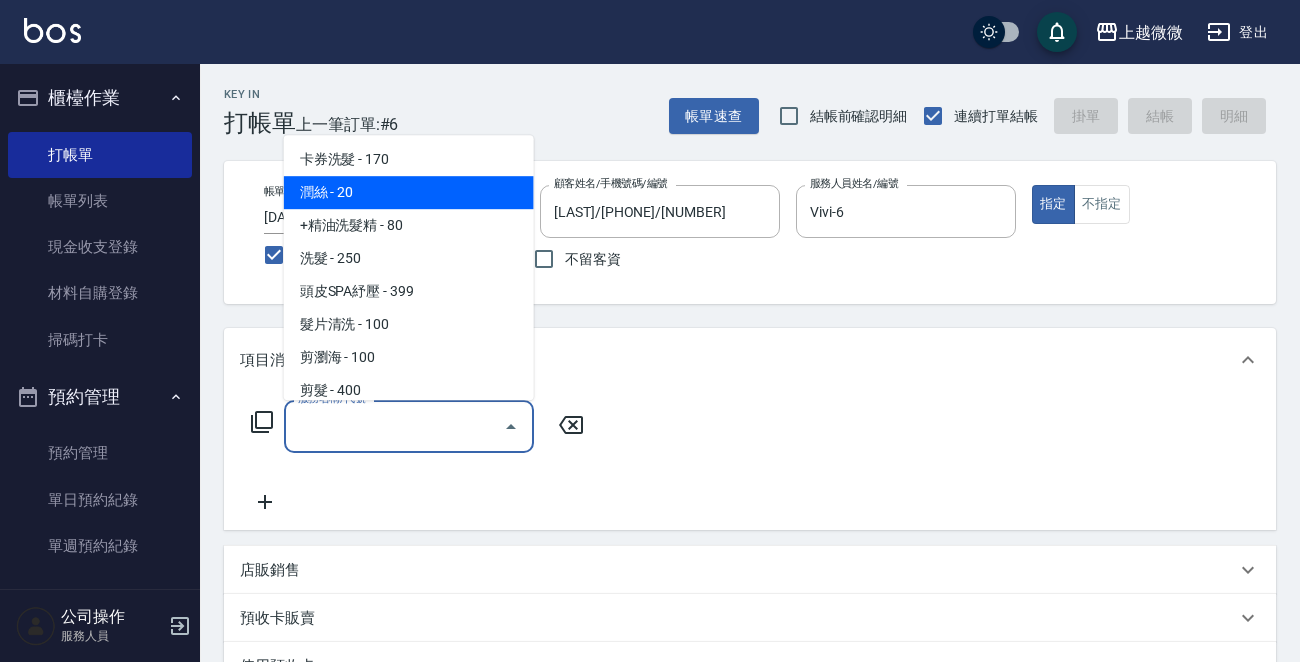 click on "潤絲 - 20" at bounding box center [409, 192] 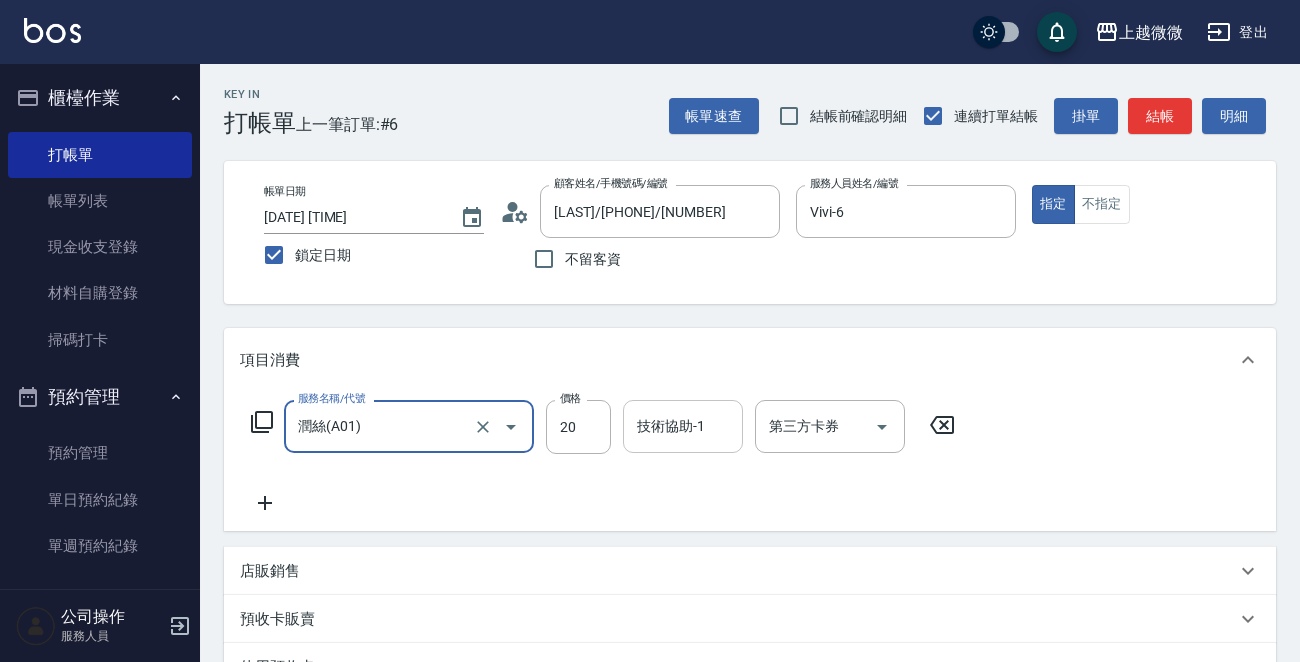 click on "技術協助-1 技術協助-1" at bounding box center (683, 426) 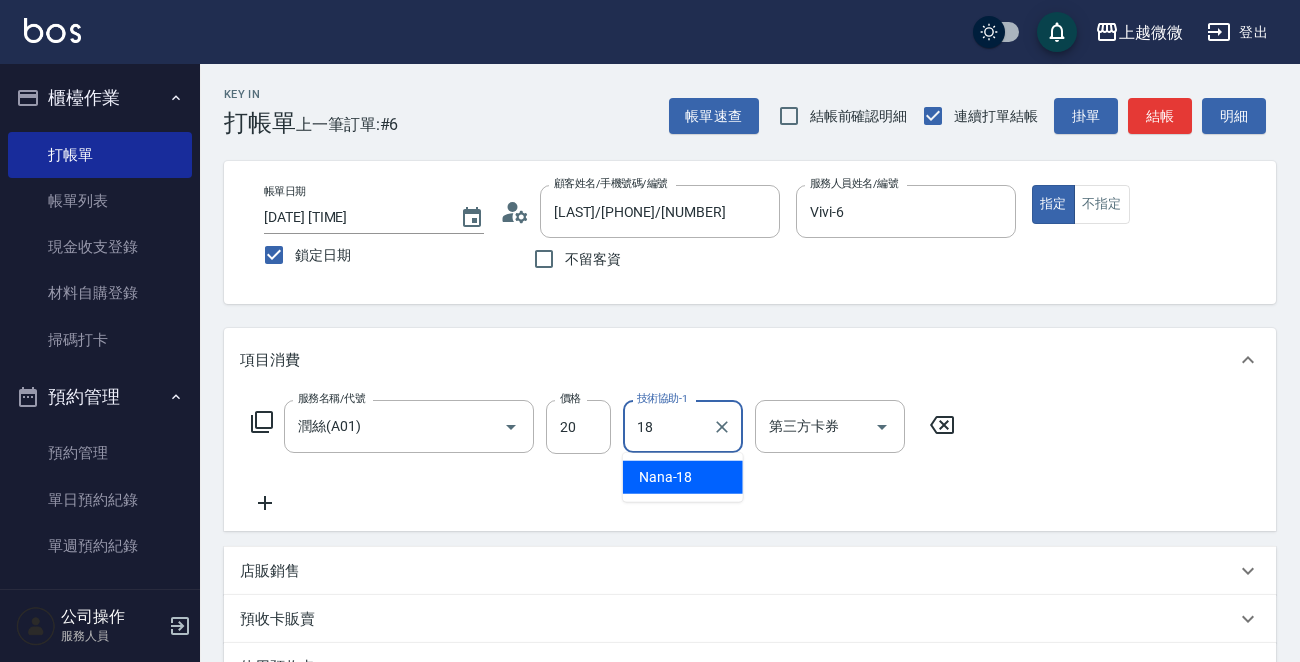 type on "Nana-18" 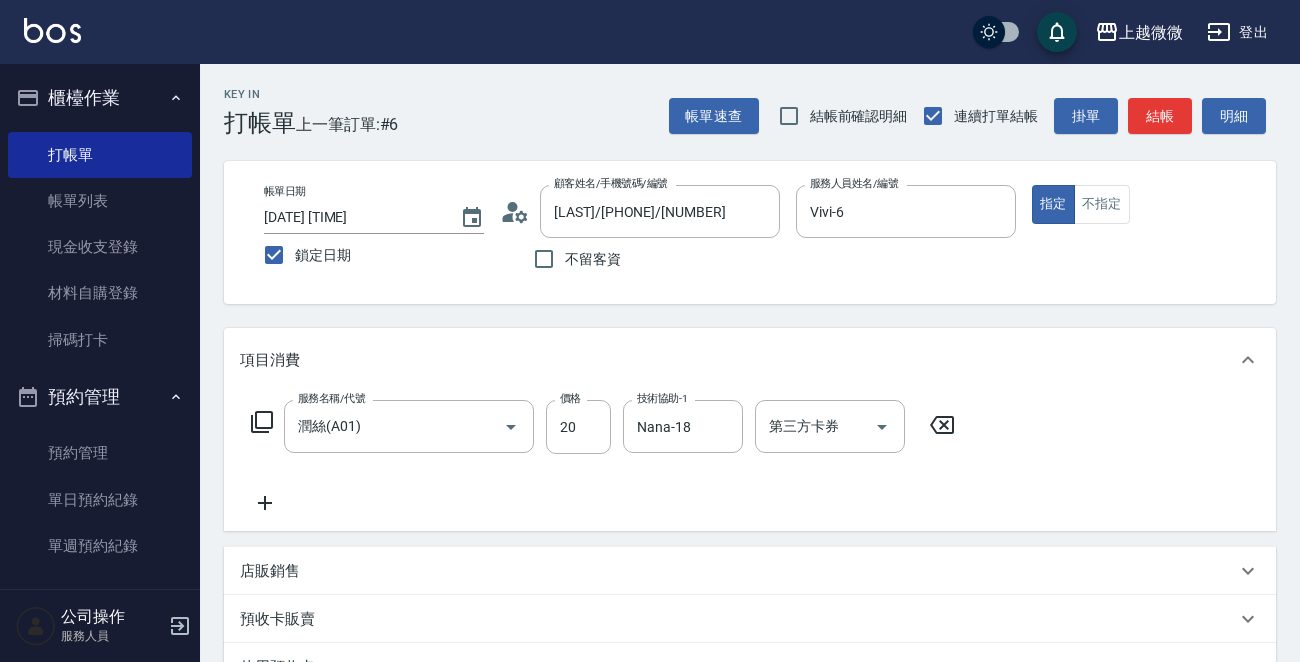click 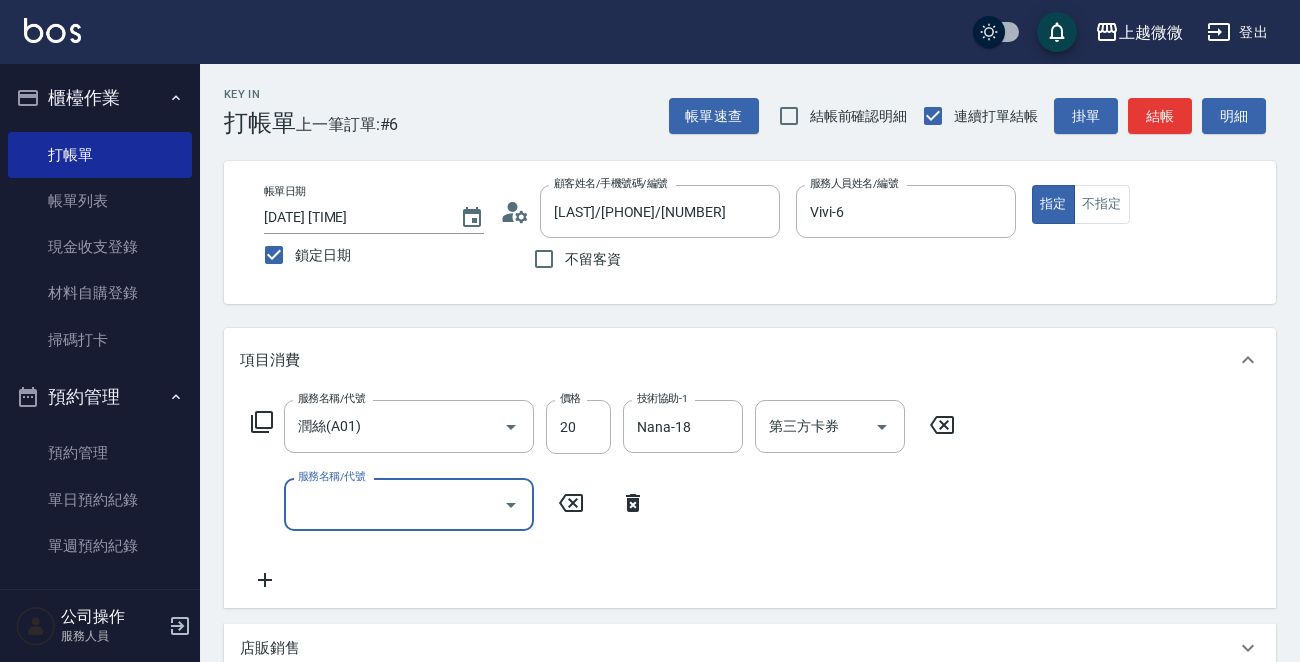 click 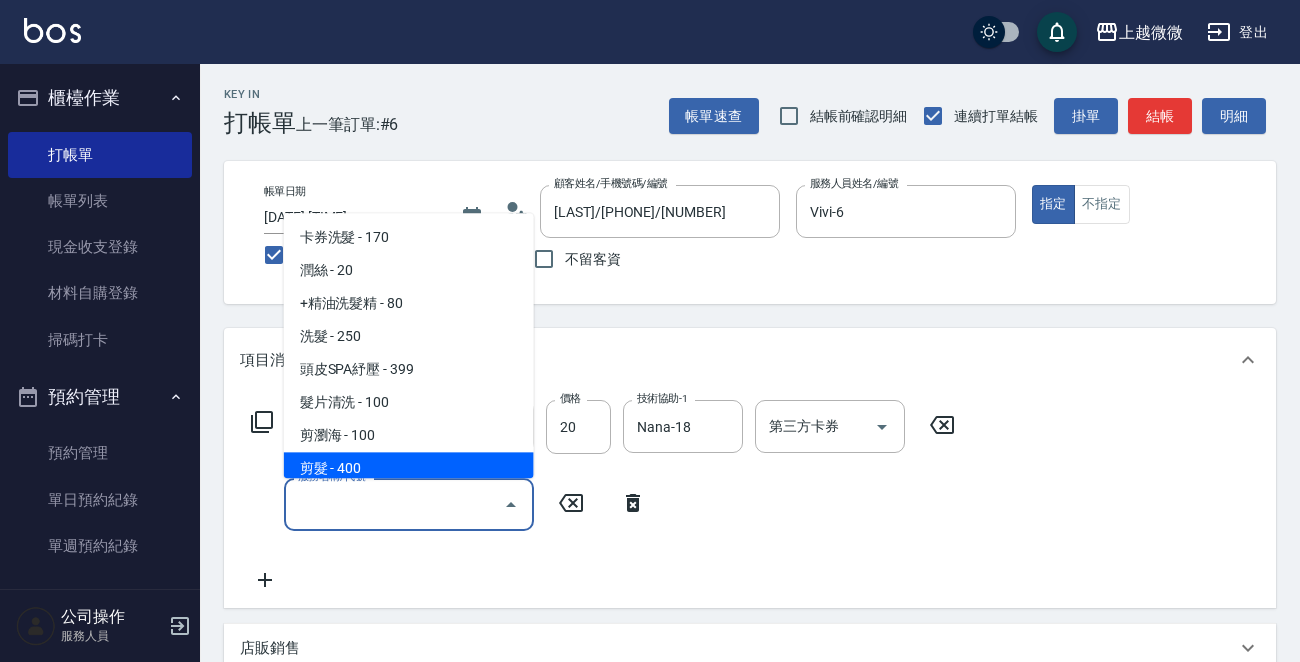 click on "剪髮 - 400" at bounding box center (409, 469) 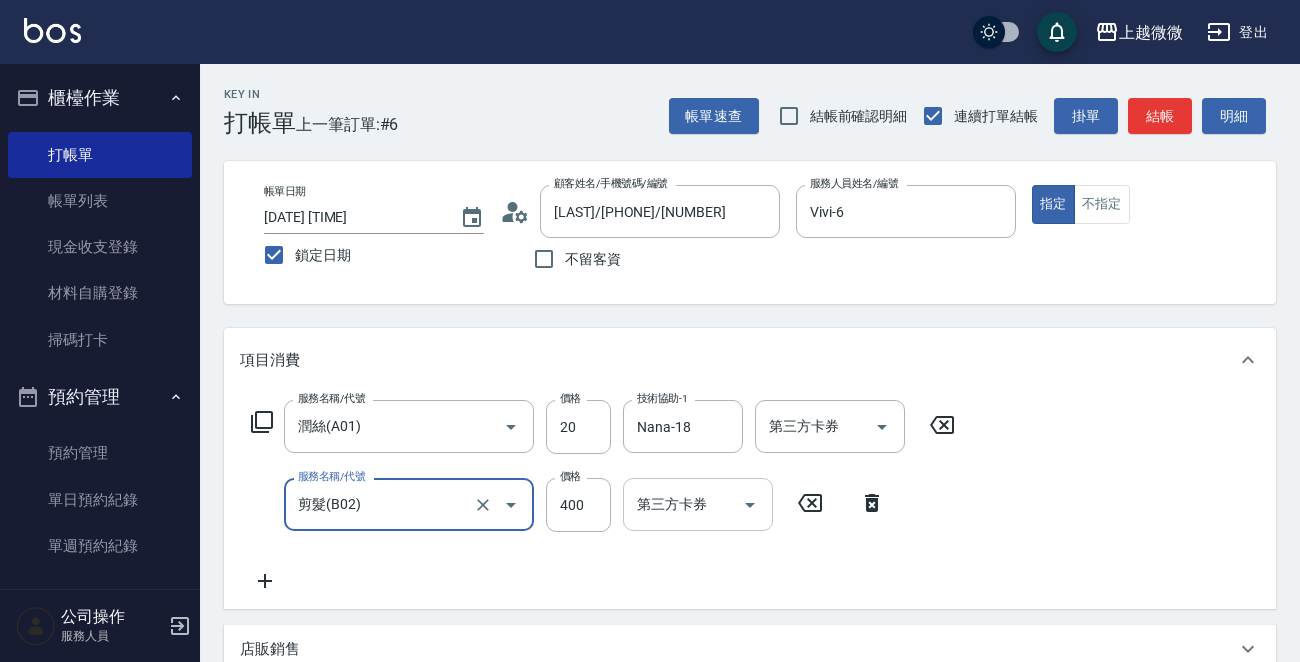 click on "第三方卡券" at bounding box center [683, 504] 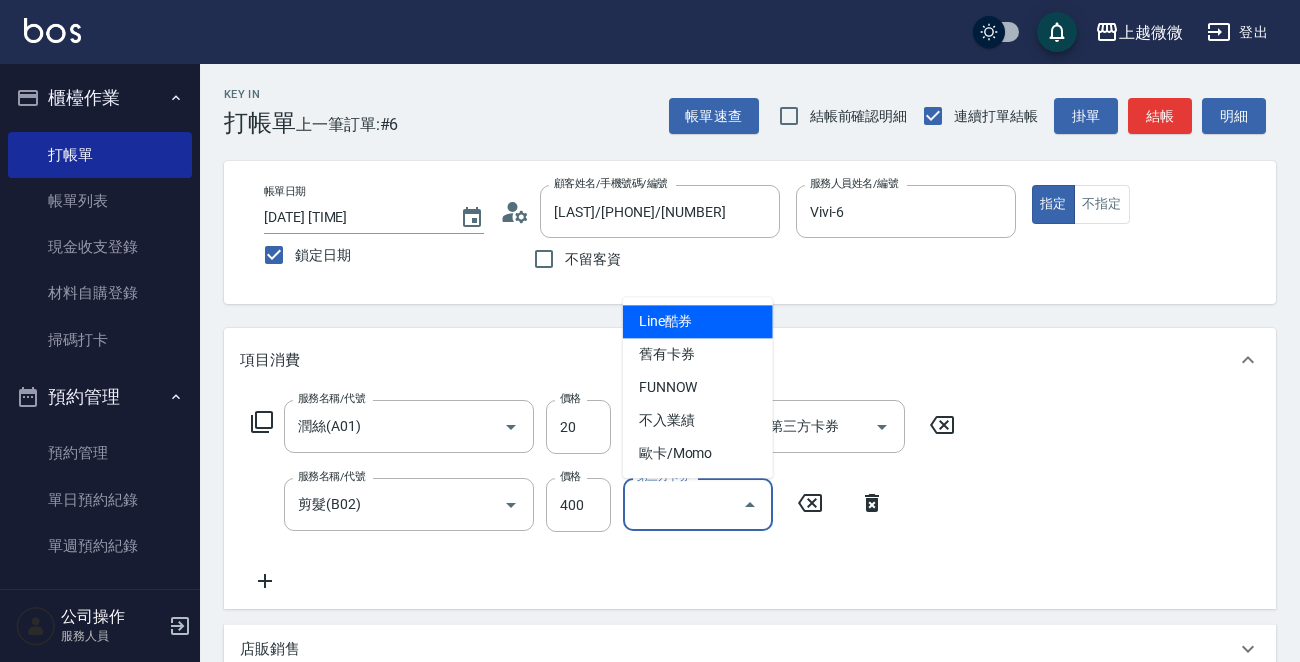 type on "Line酷券" 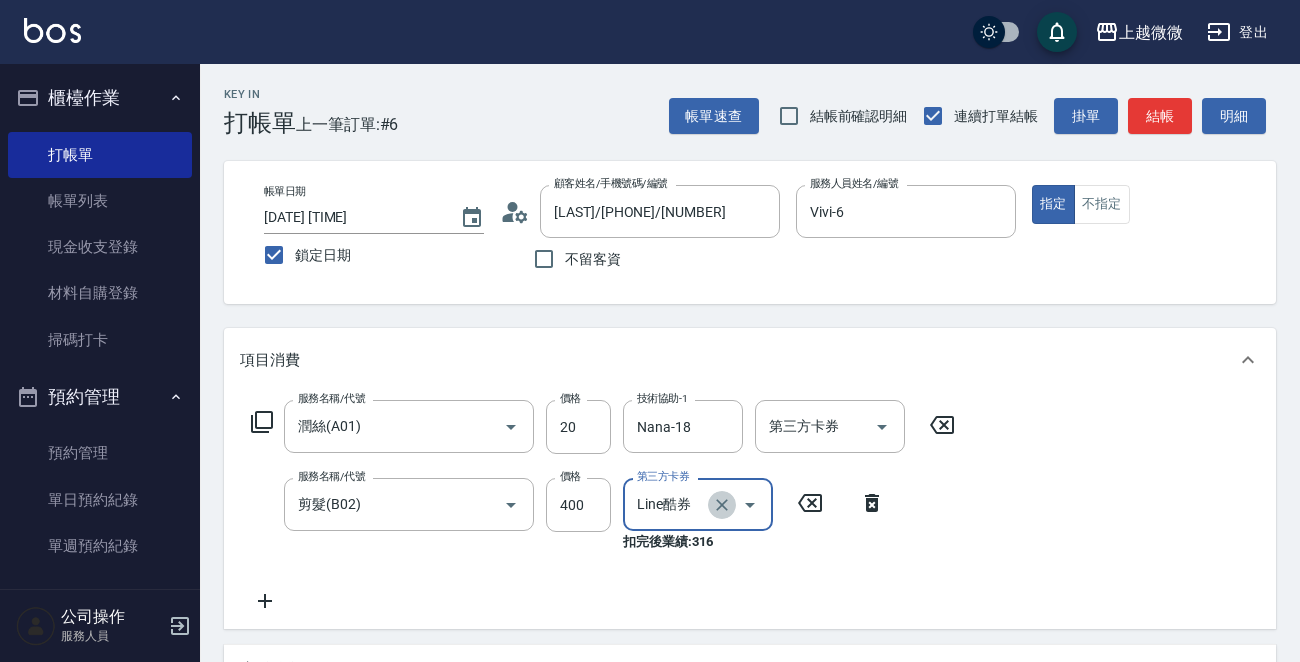 click 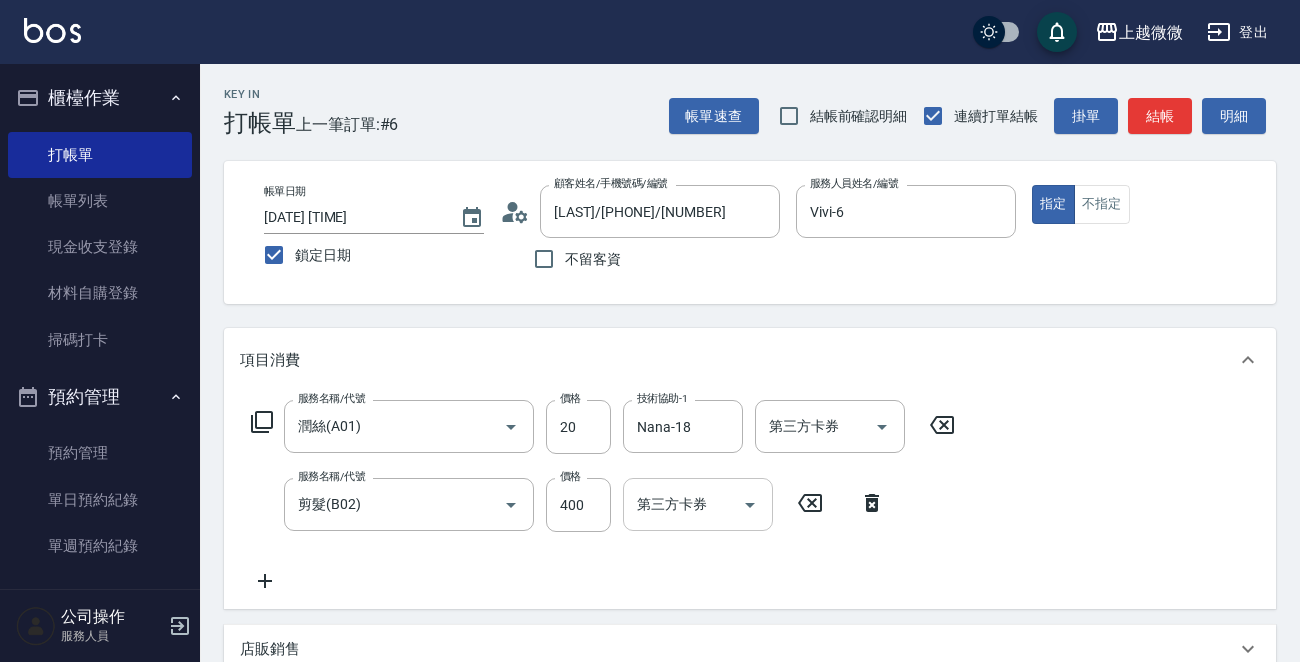 click 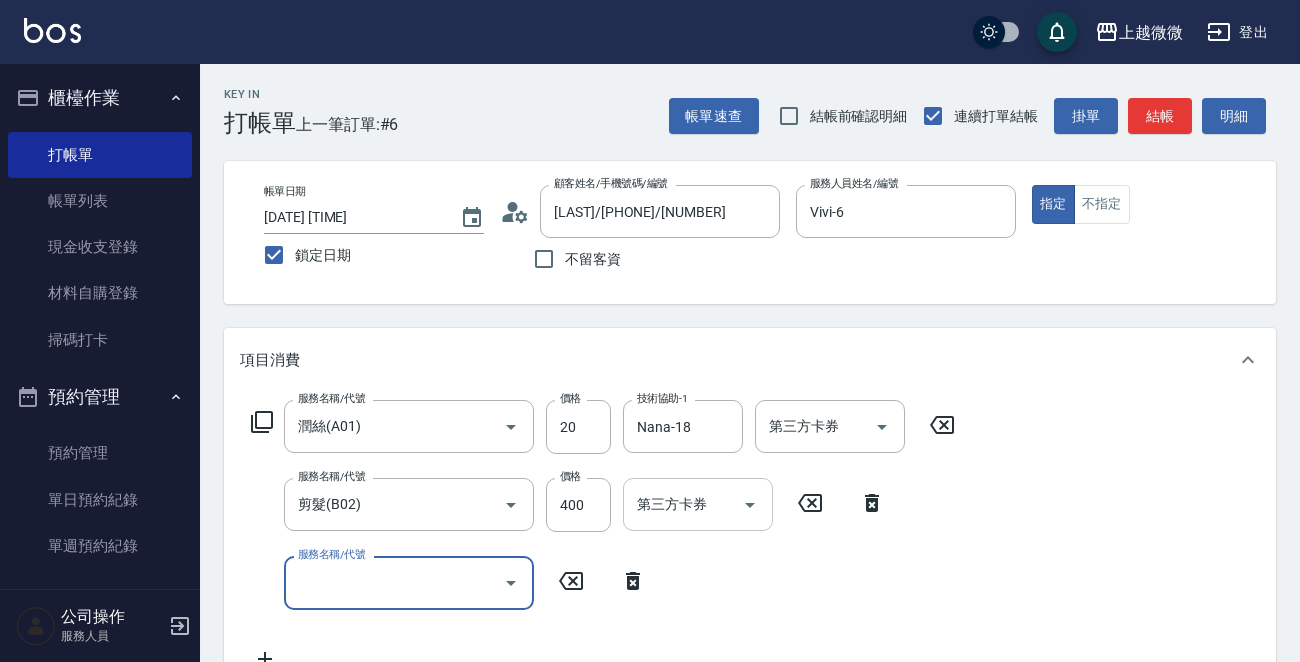 click 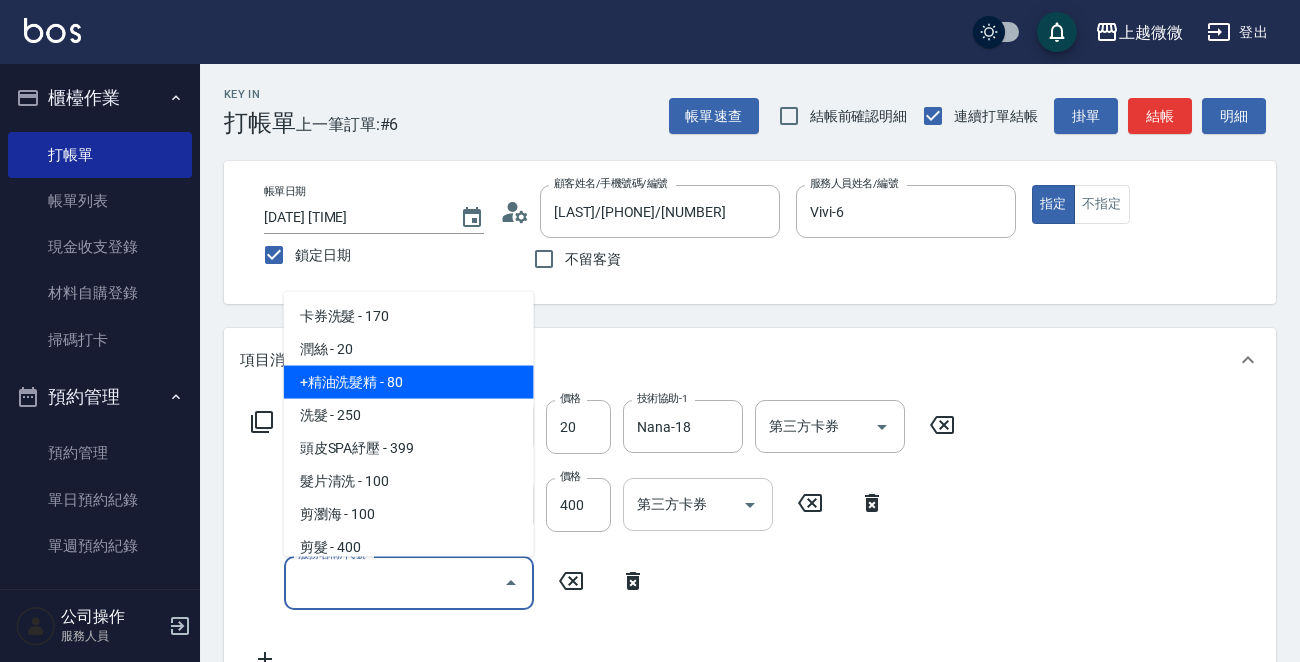 click on "+精油洗髮精 - 80" at bounding box center [409, 382] 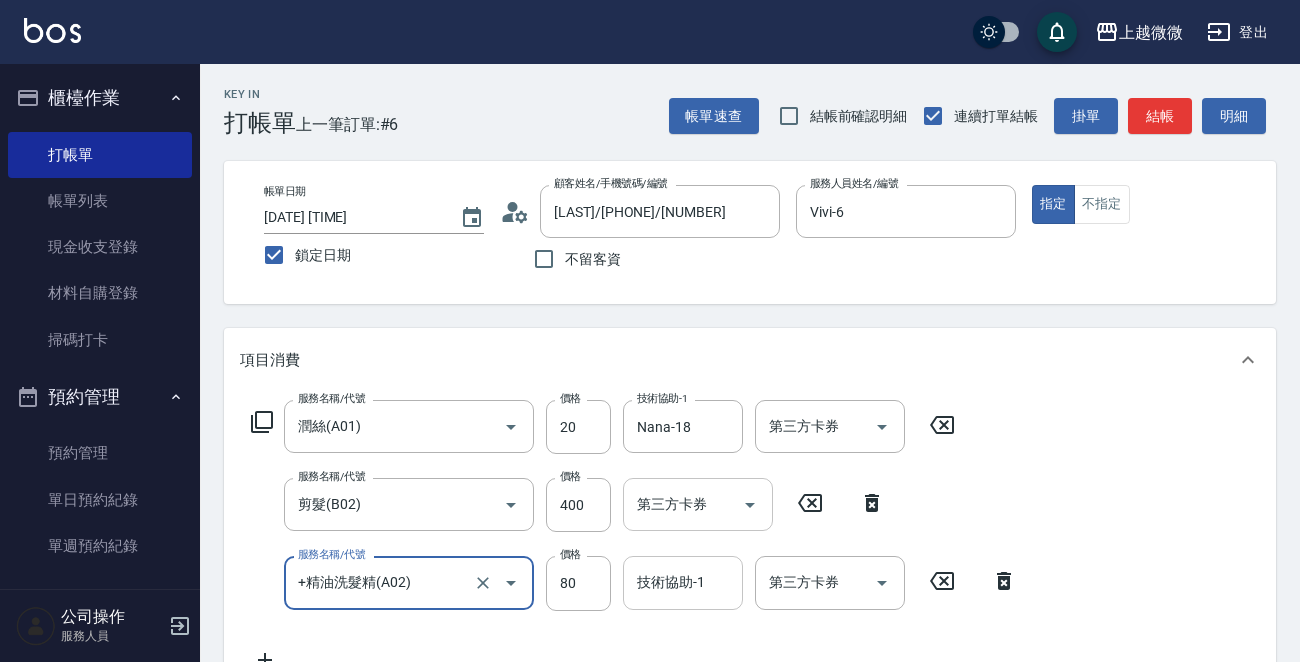 click on "技術協助-1" at bounding box center (683, 582) 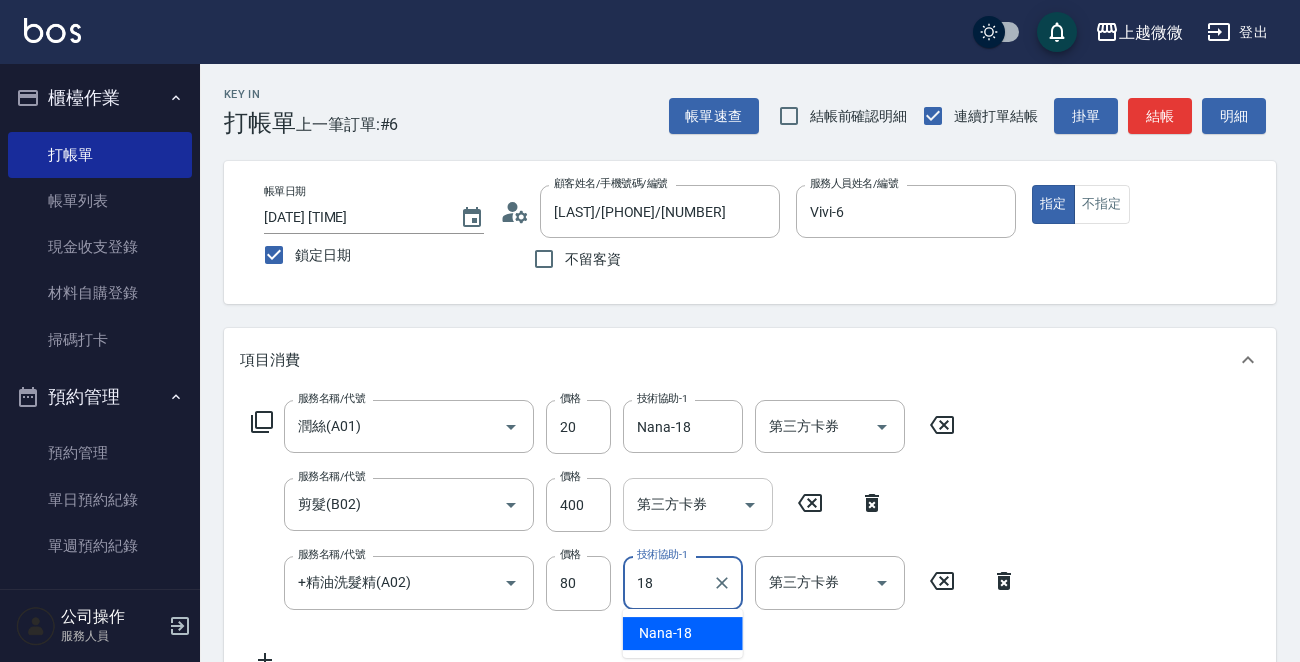 type on "Nana-18" 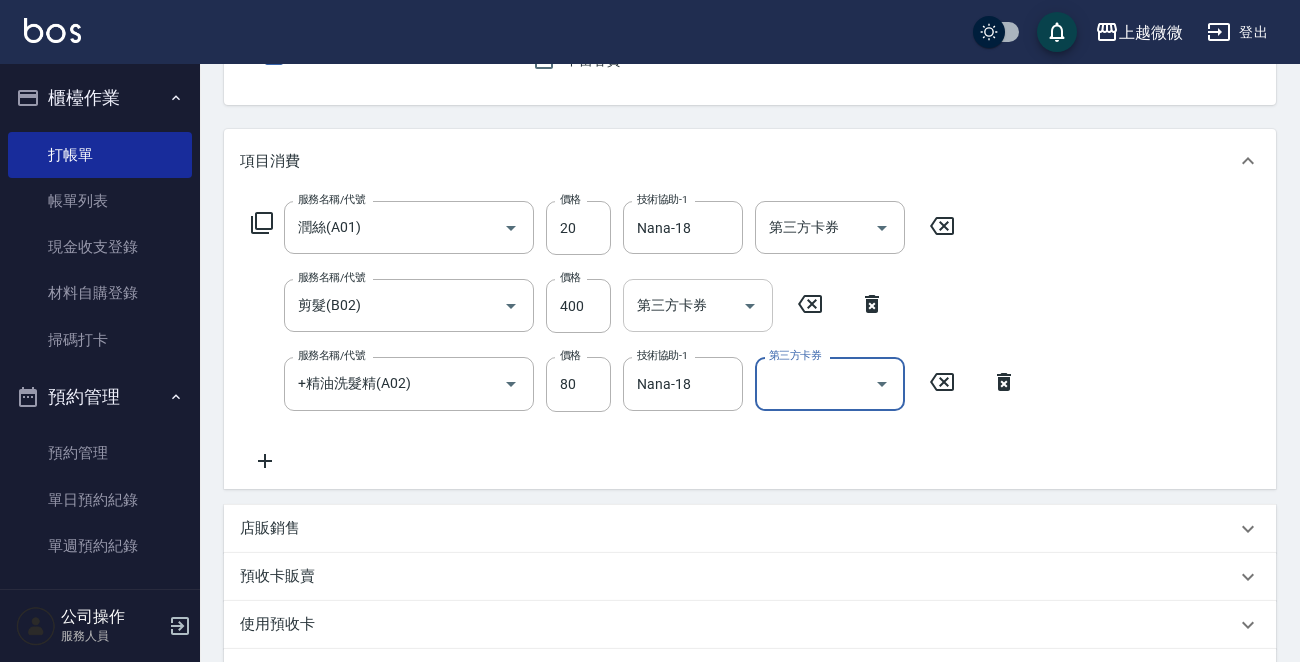 scroll, scrollTop: 200, scrollLeft: 0, axis: vertical 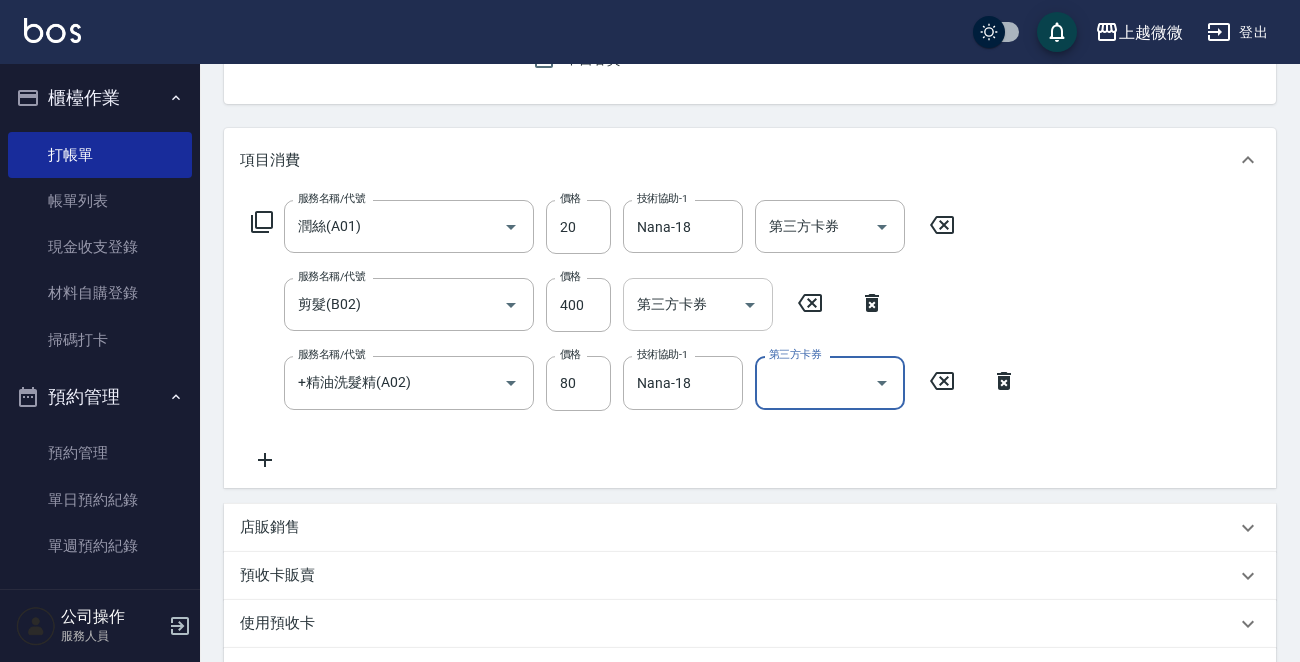 click 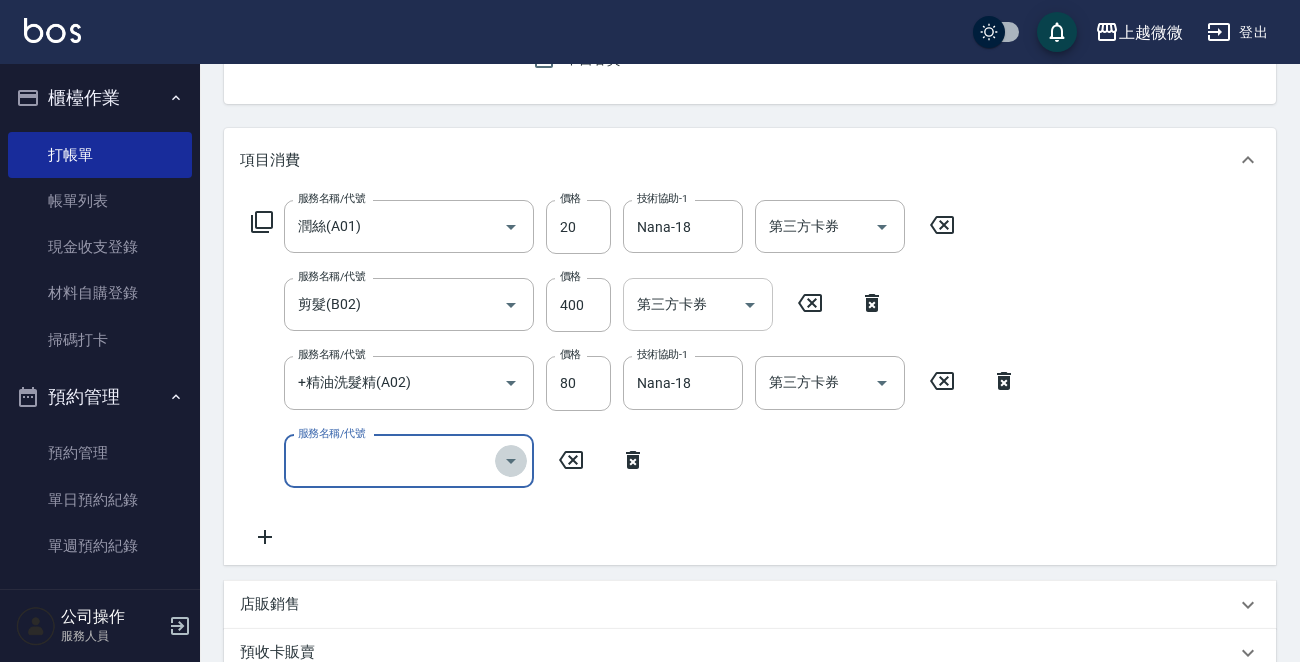 click 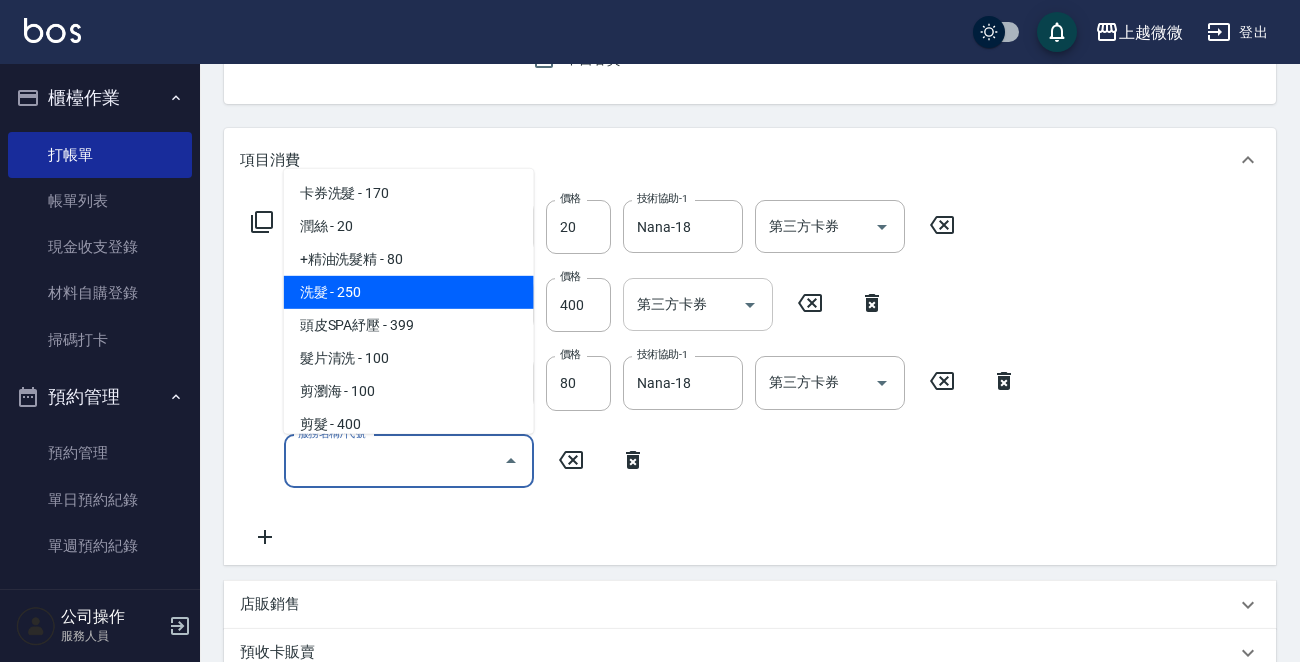 click on "洗髮 - 250" at bounding box center (409, 292) 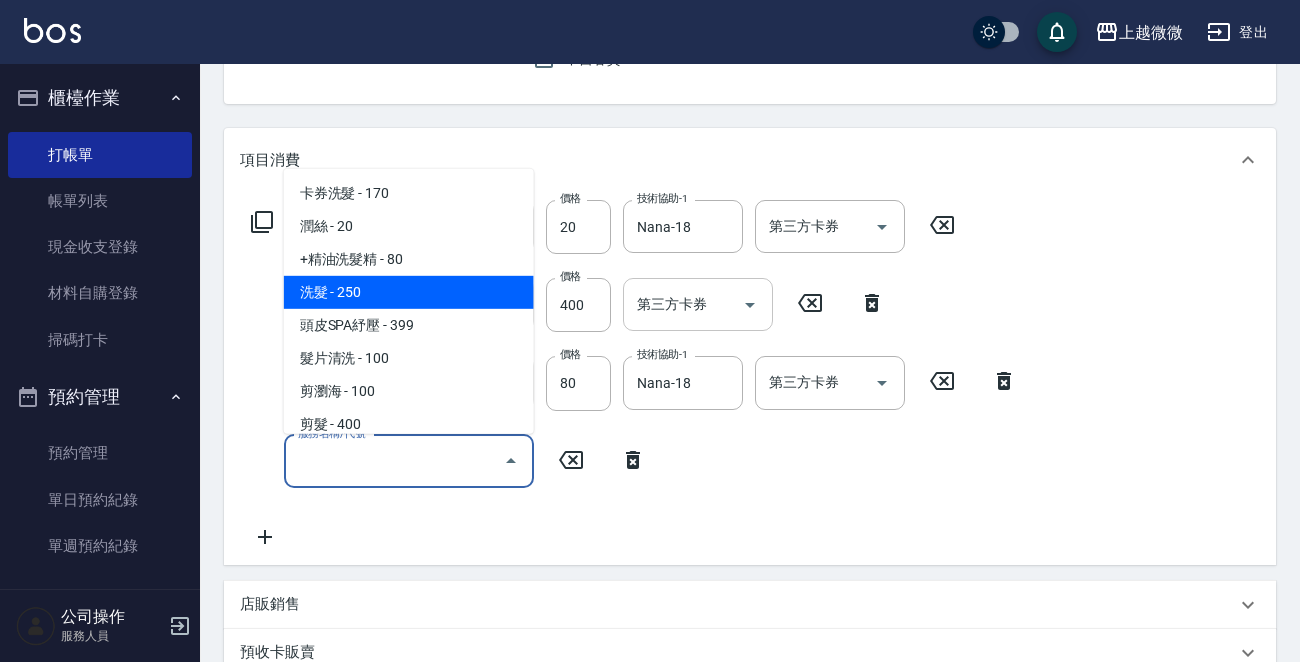 type on "洗髮(A03)" 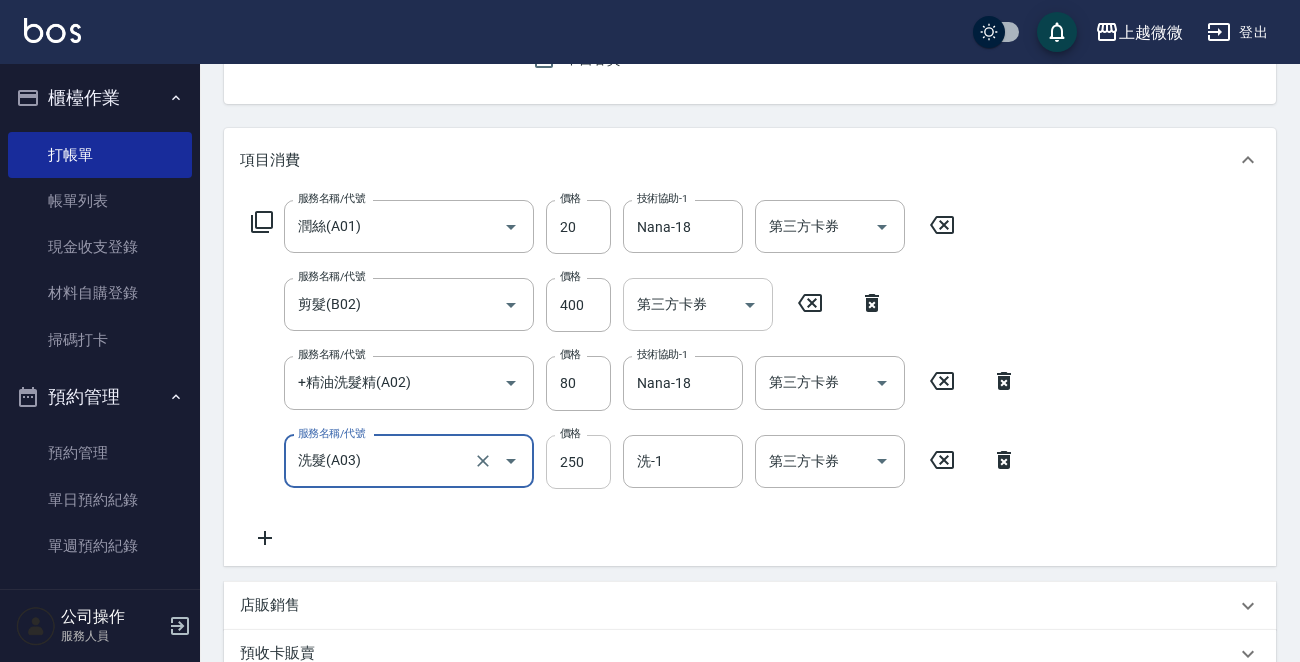 click on "250" at bounding box center (578, 462) 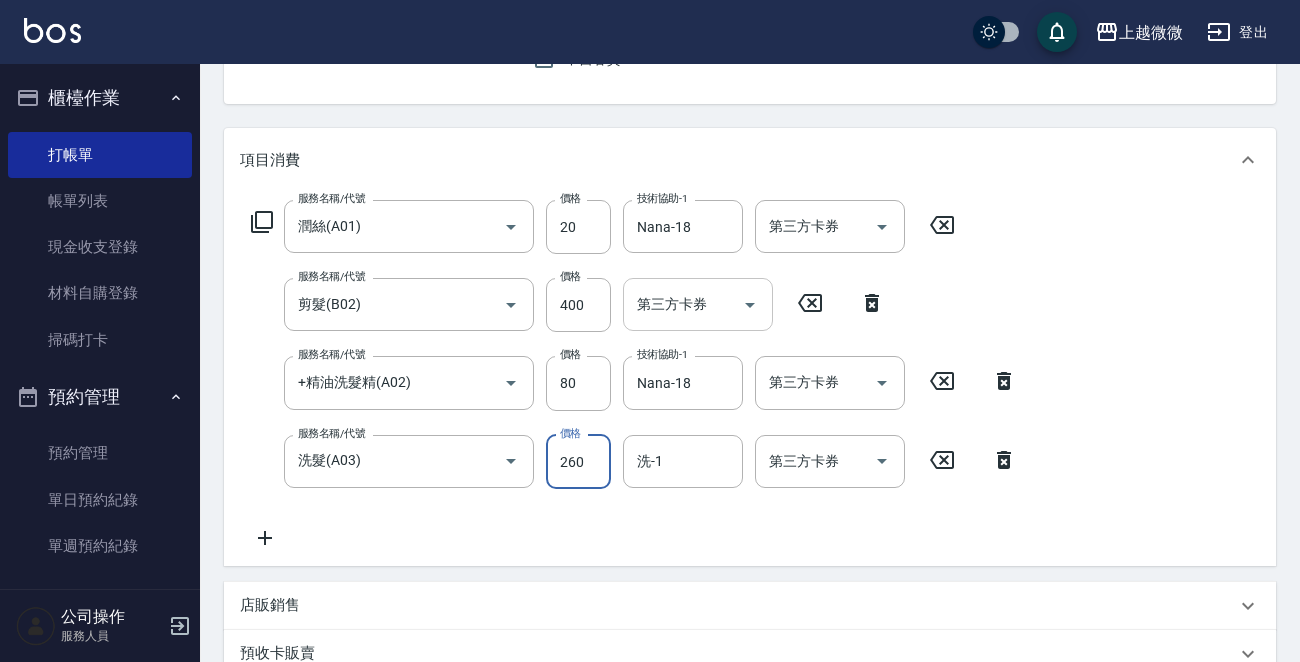 type on "260" 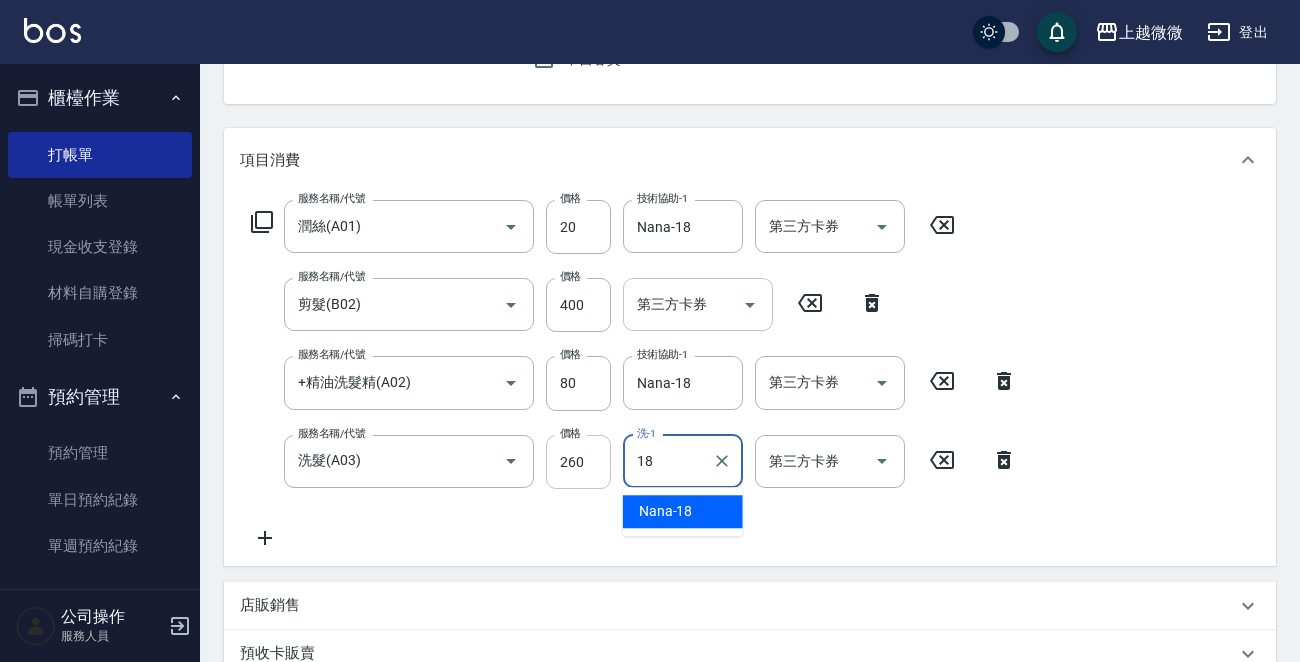 type on "Nana-18" 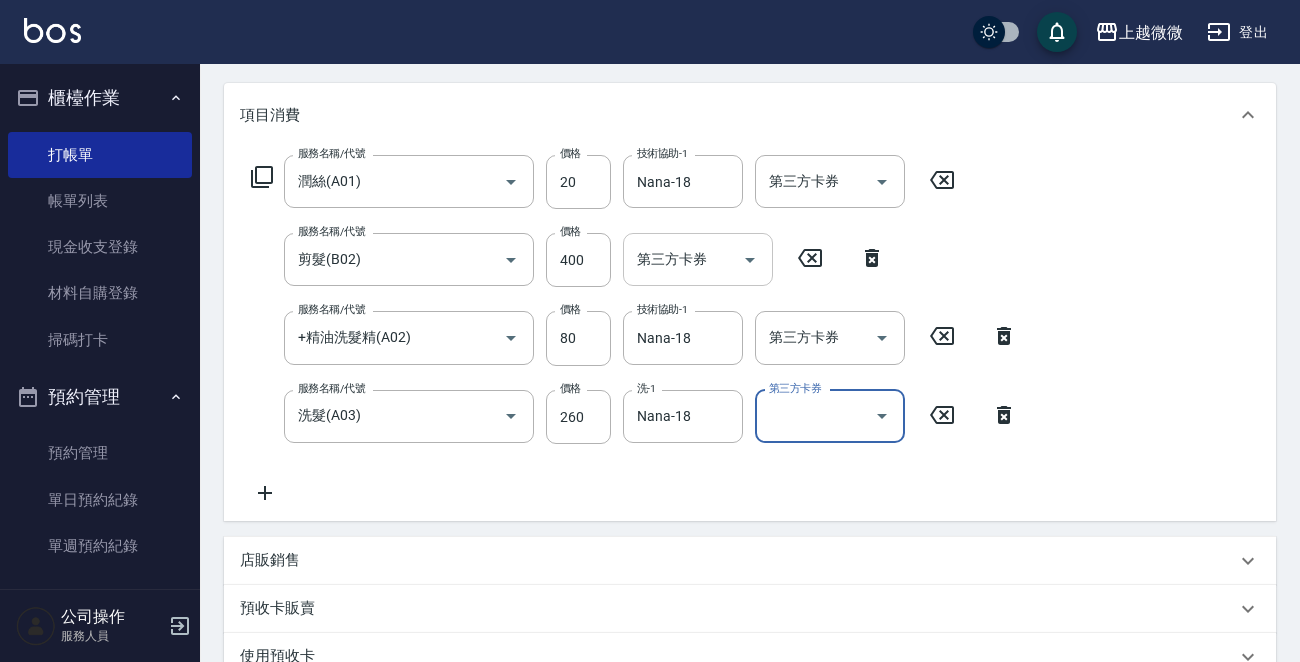 scroll, scrollTop: 181, scrollLeft: 0, axis: vertical 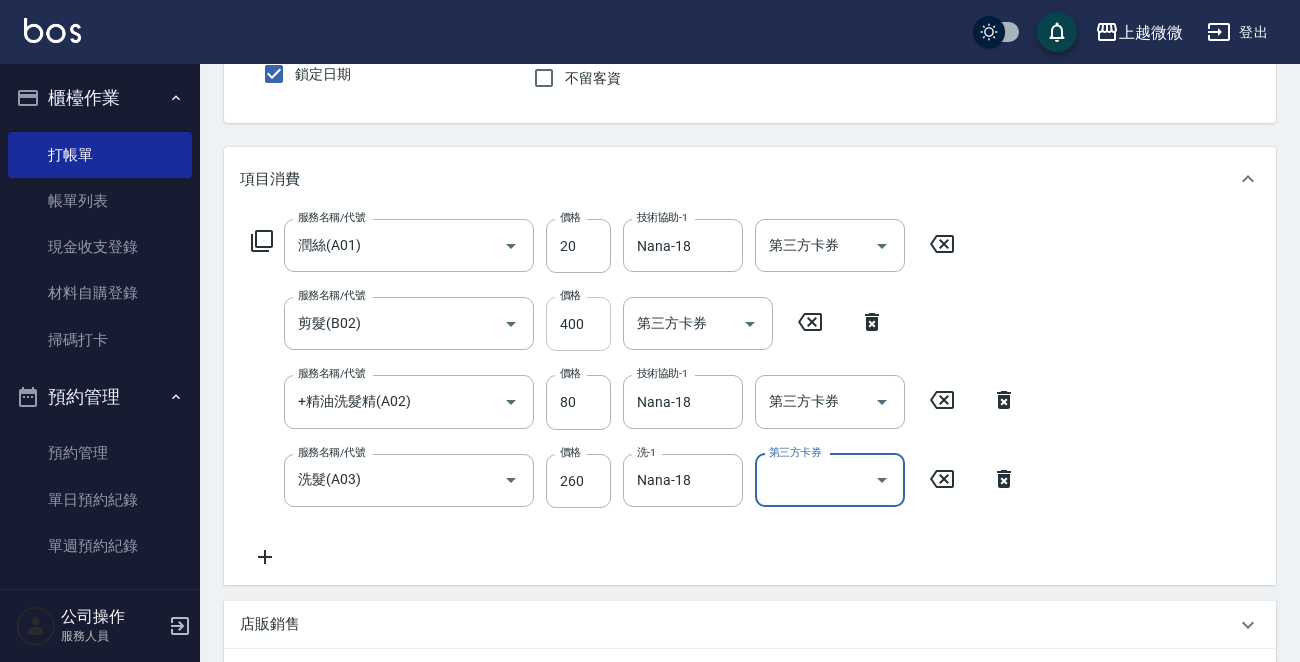 click on "400" at bounding box center [578, 324] 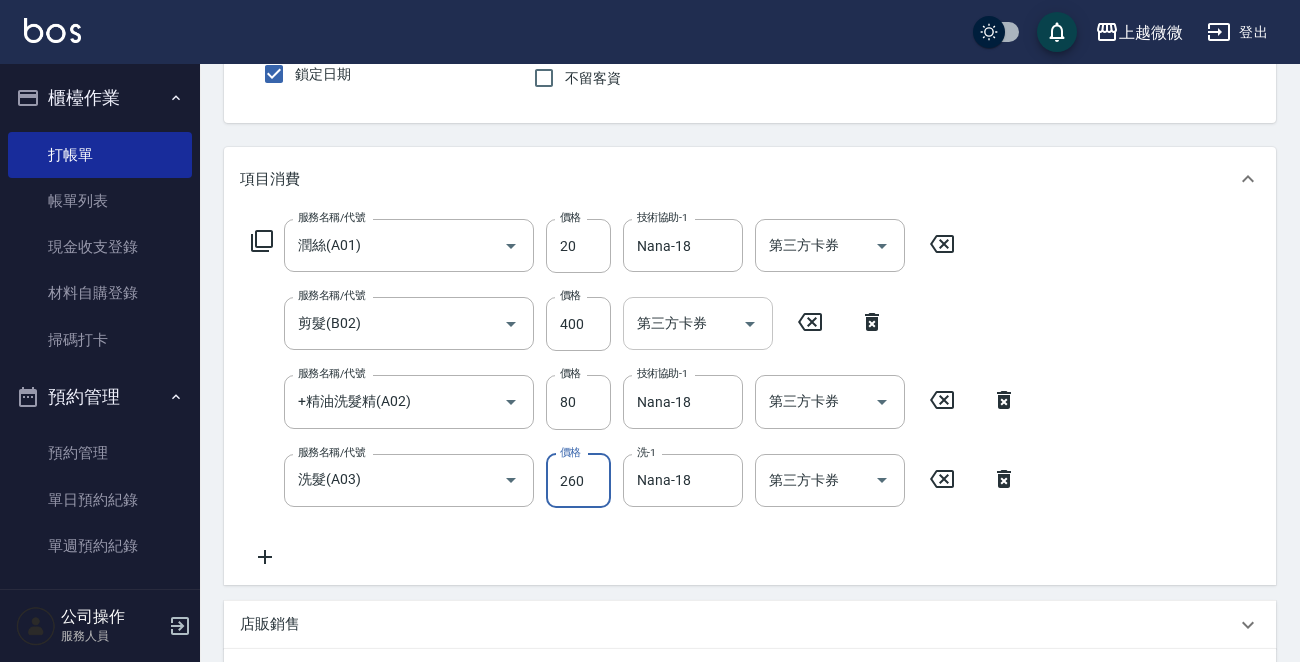 drag, startPoint x: 630, startPoint y: 322, endPoint x: 602, endPoint y: 327, distance: 28.442924 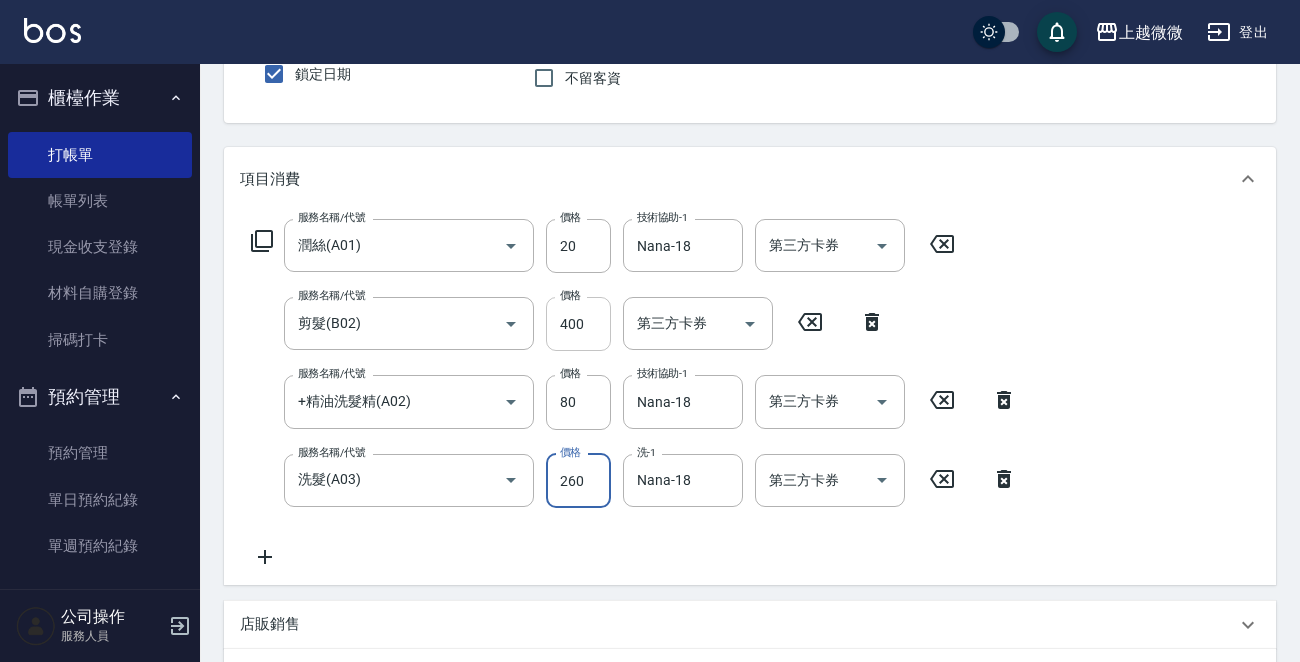 click on "第三方卡券" at bounding box center [698, 323] 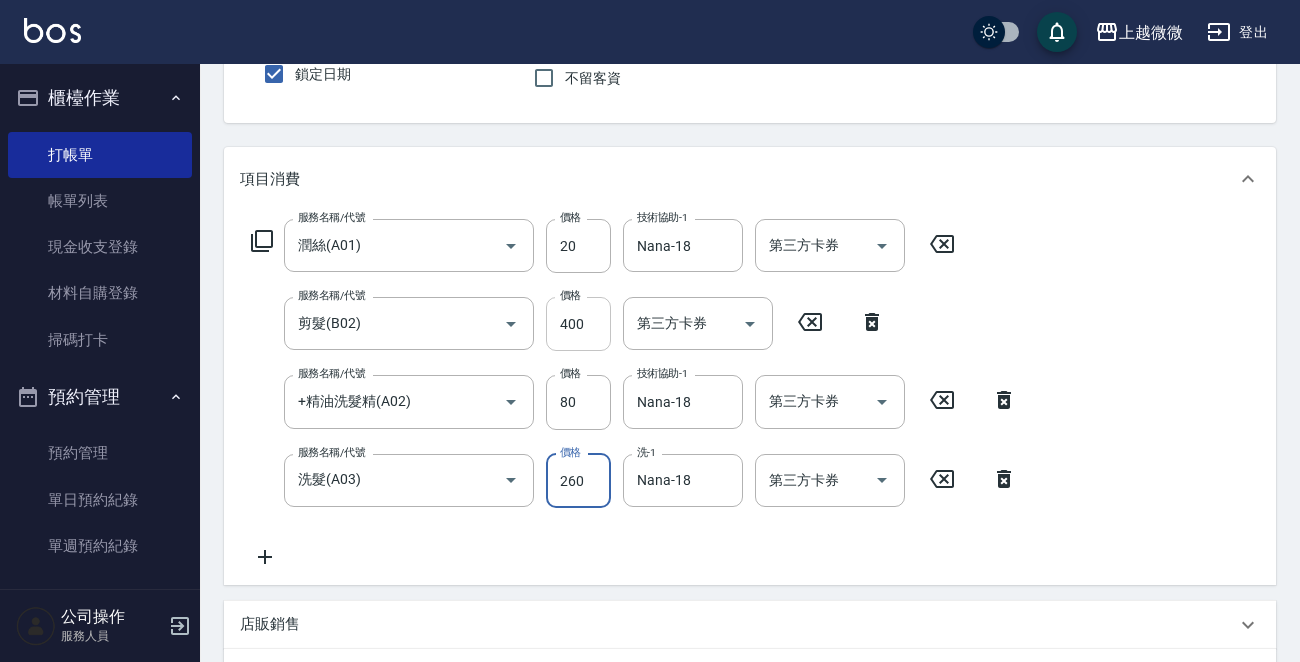 click on "400" at bounding box center [578, 324] 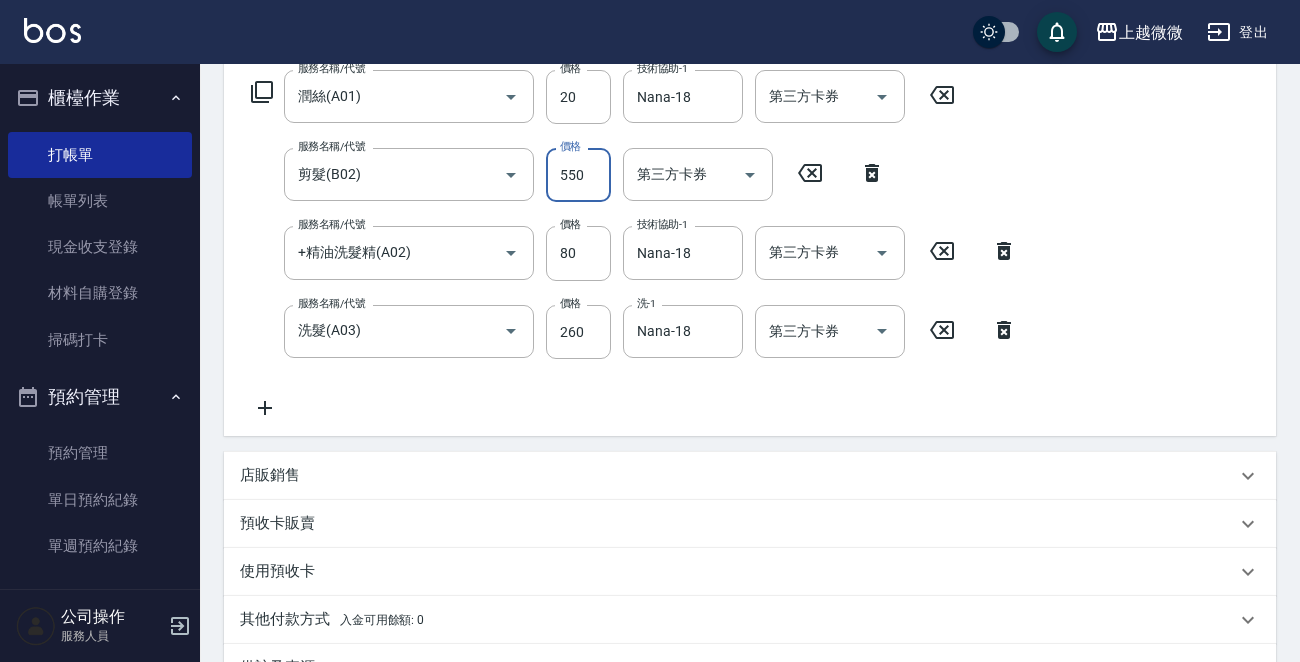 scroll, scrollTop: 481, scrollLeft: 0, axis: vertical 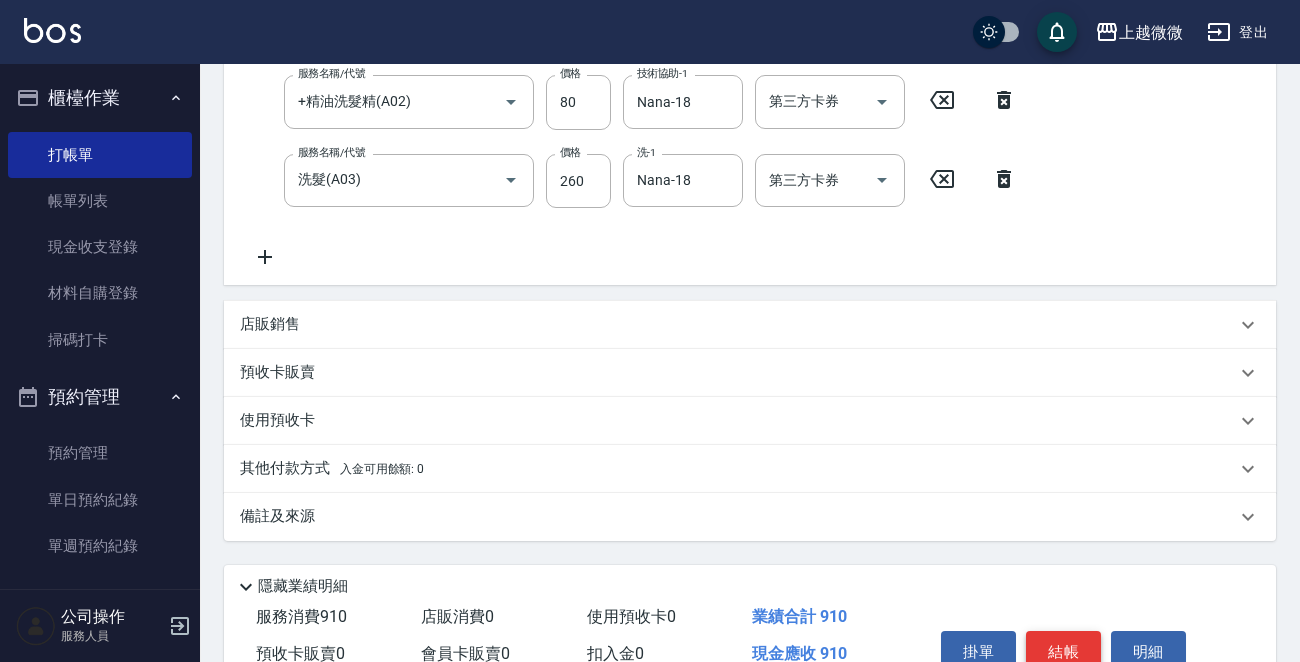 type on "550" 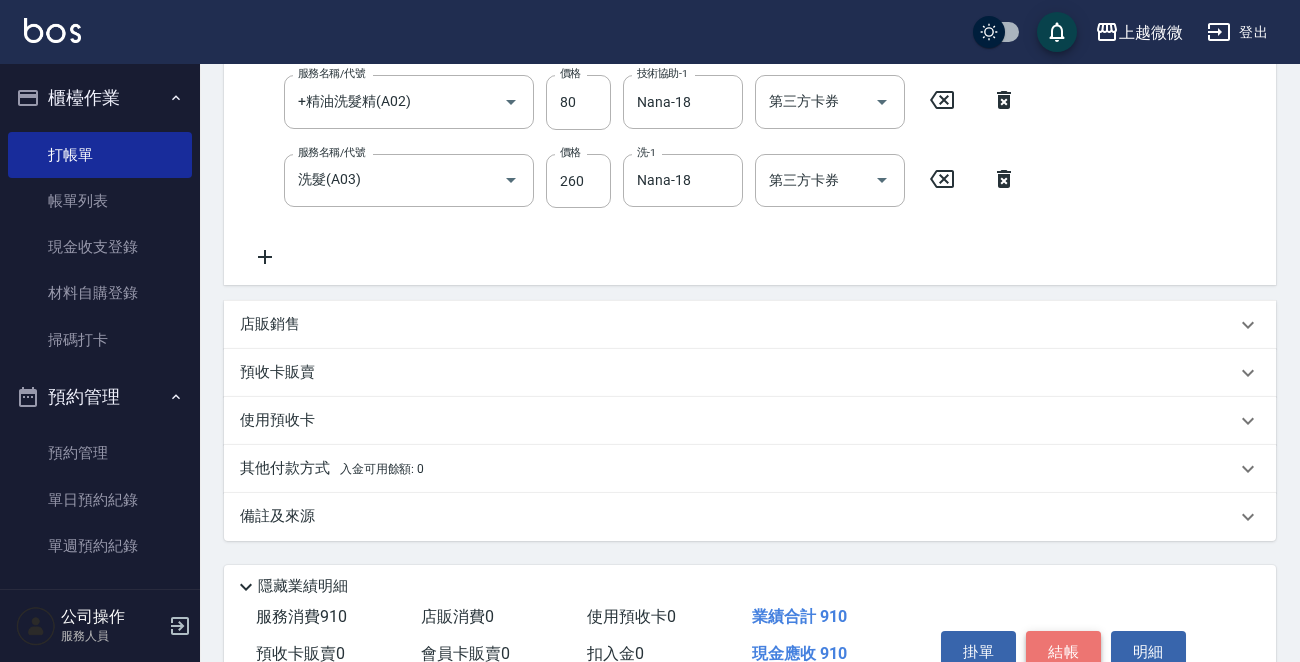 click on "結帳" at bounding box center (1063, 652) 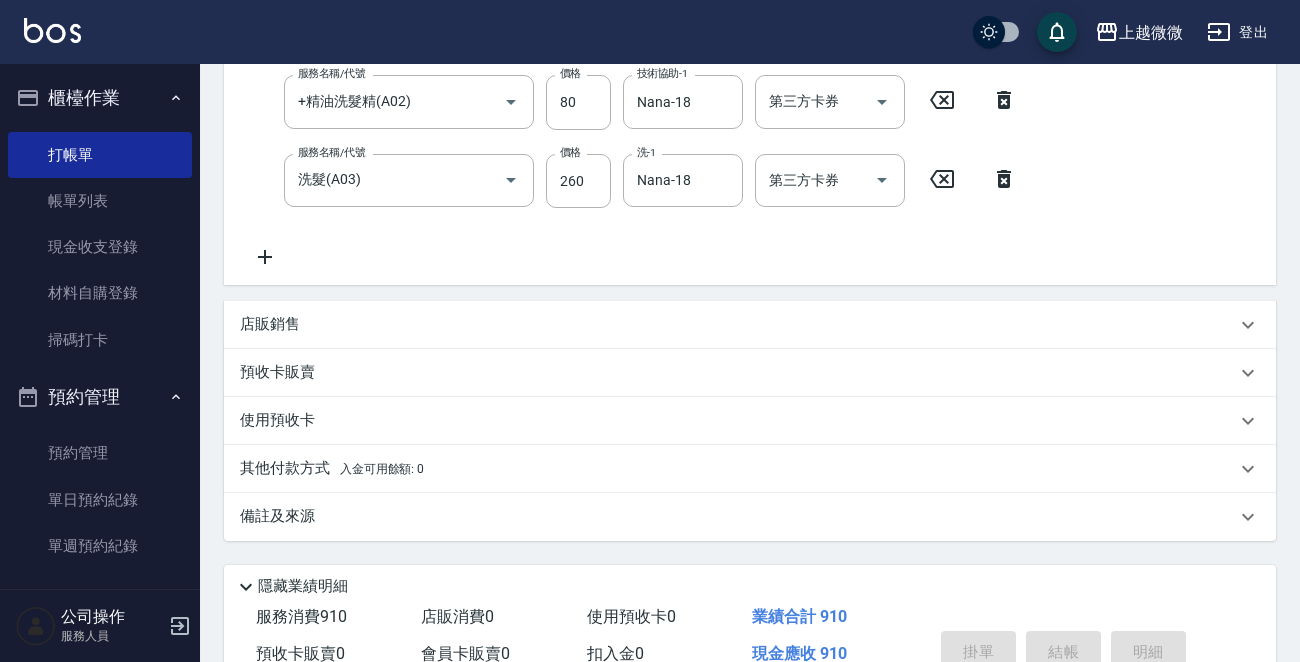 type 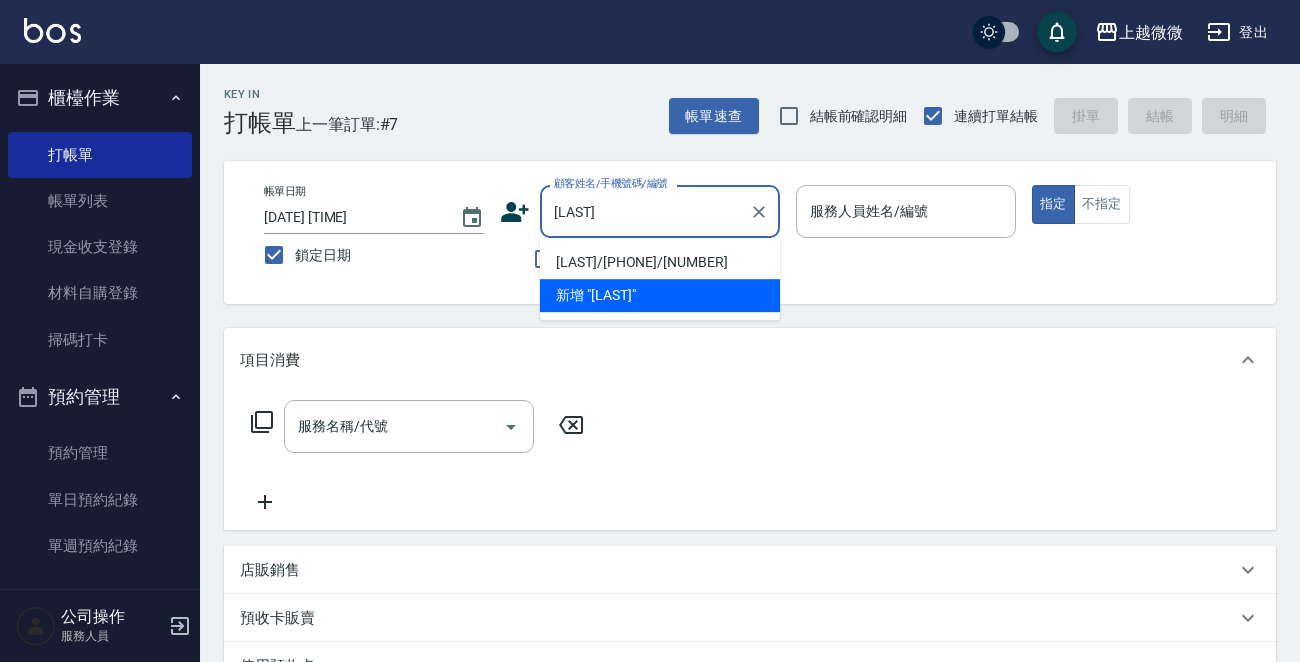 click on "[LAST]/[PHONE]/[NUMBER]" at bounding box center [660, 262] 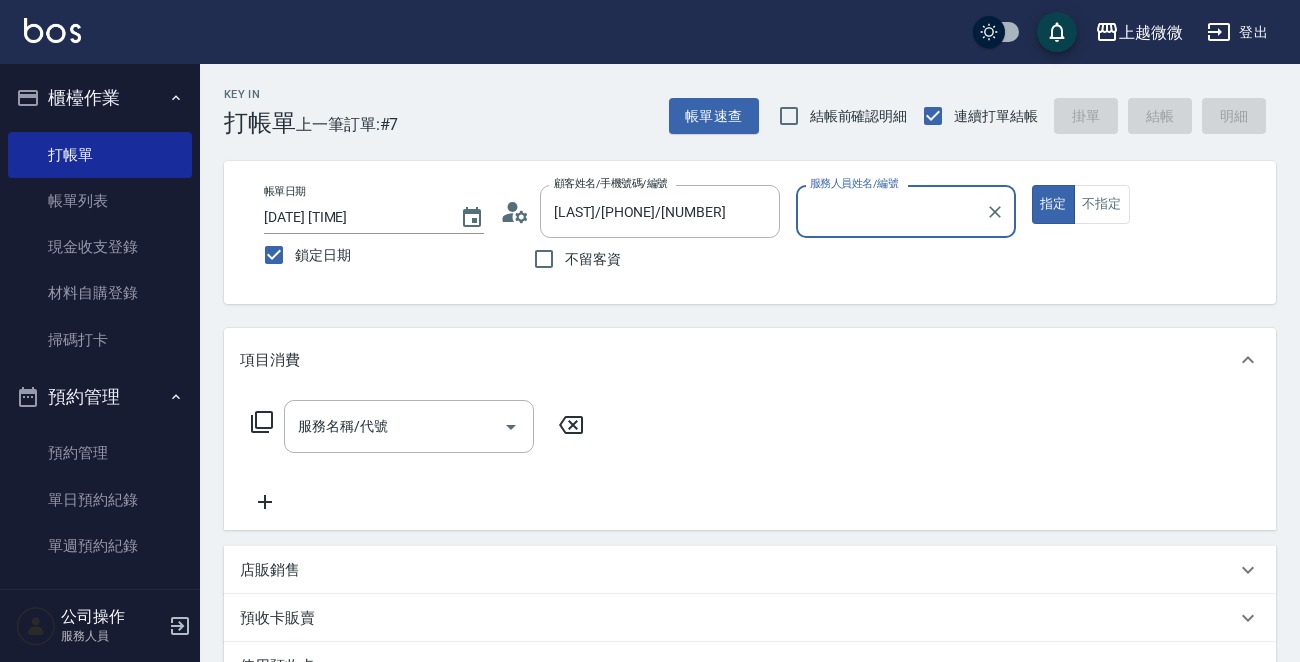 type on "Annie-7" 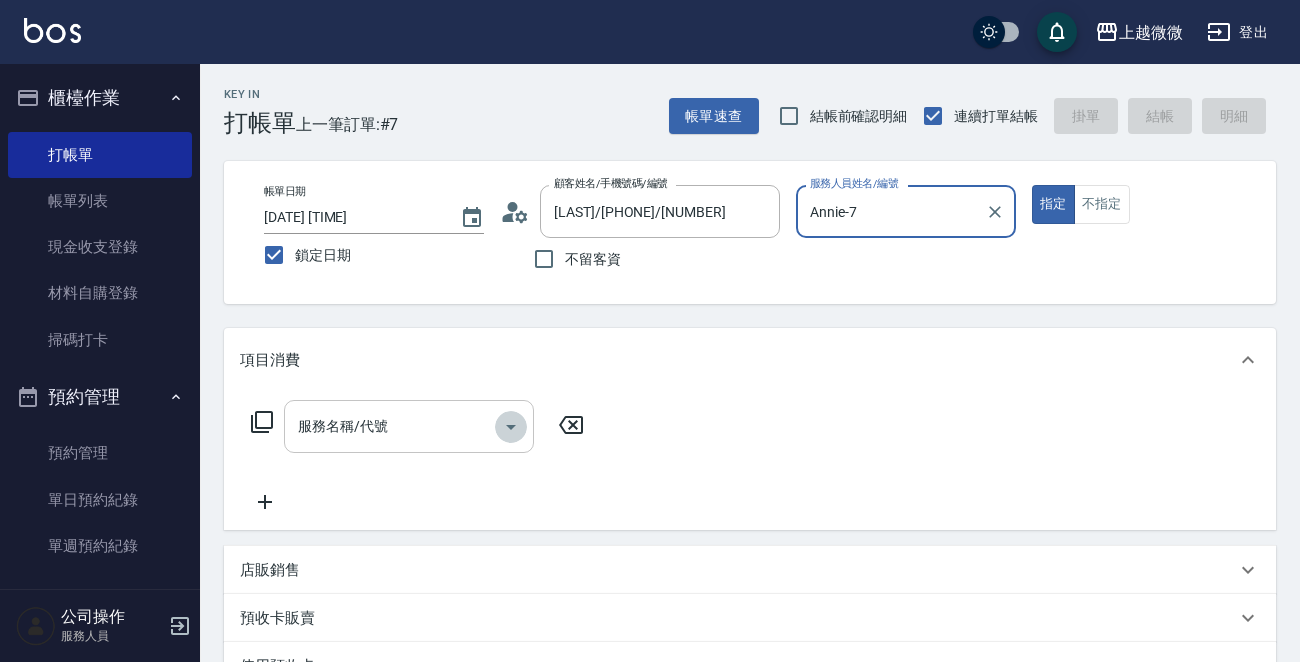 click 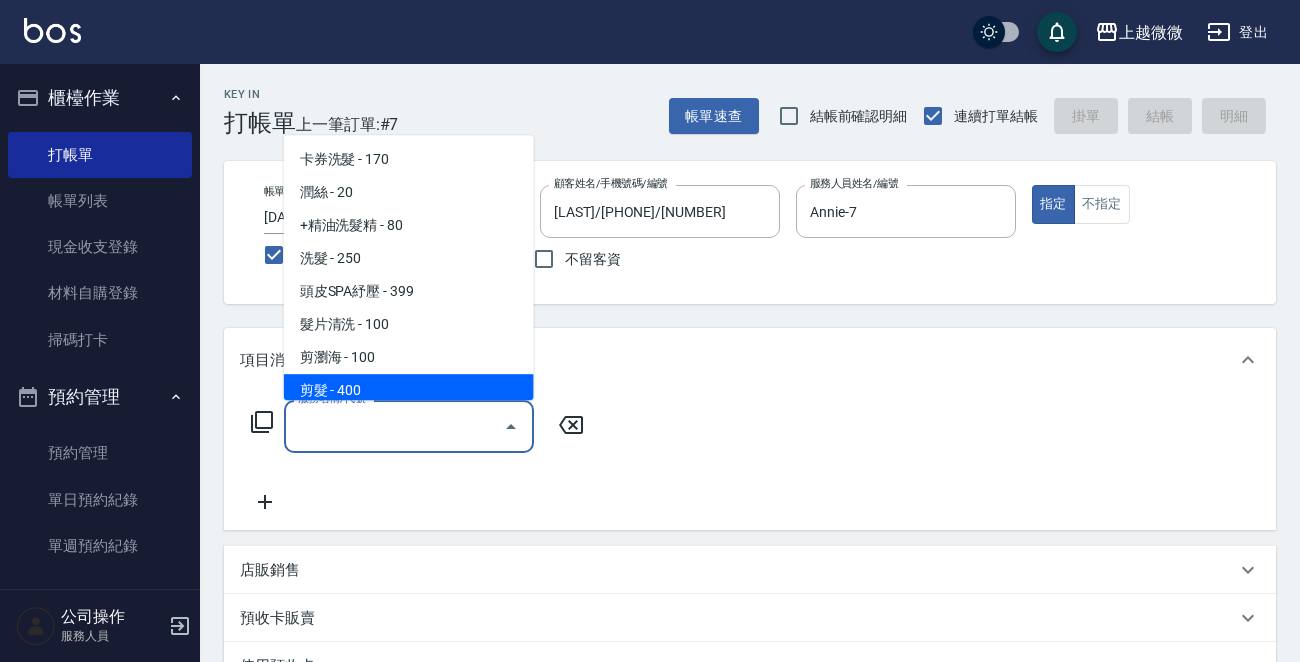 click on "剪髮 - 400" at bounding box center [409, 390] 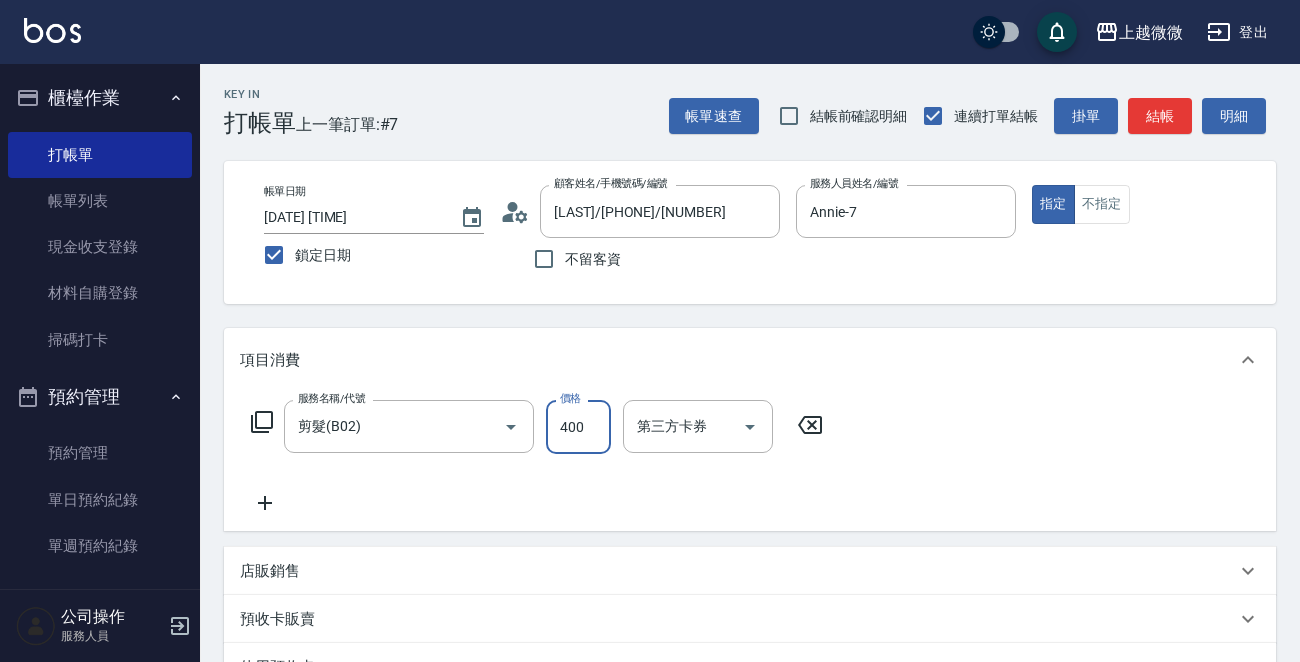 click on "400" at bounding box center (578, 427) 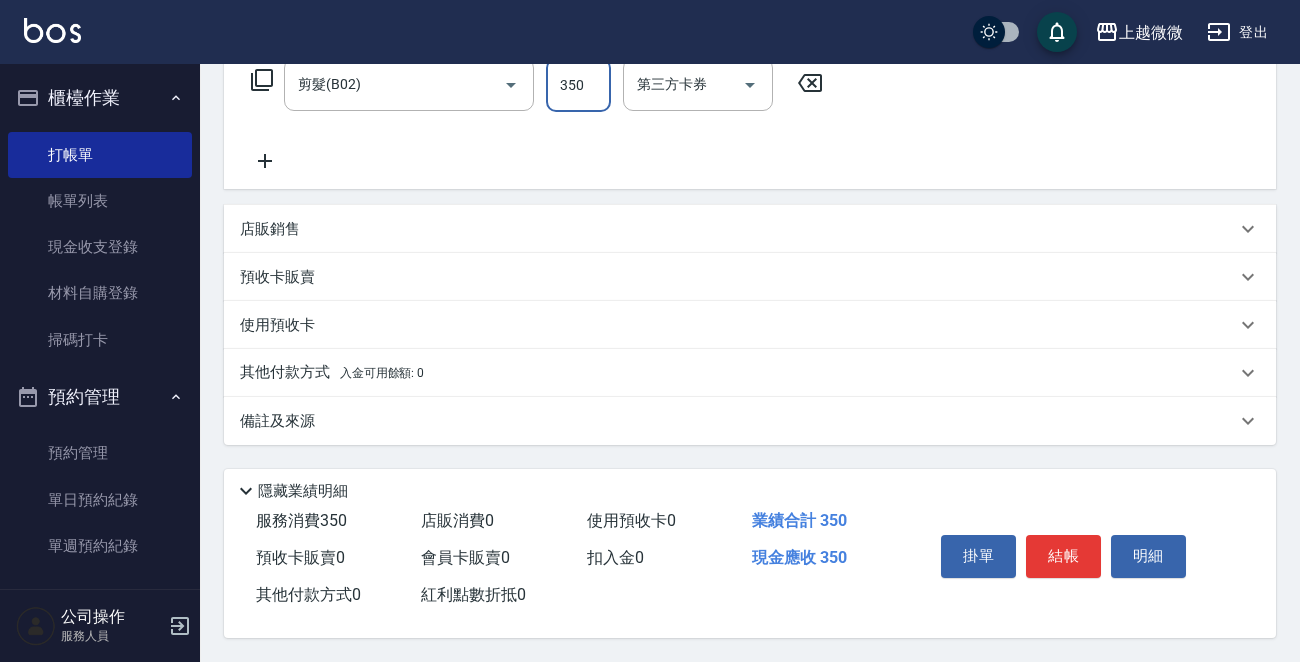 scroll, scrollTop: 347, scrollLeft: 0, axis: vertical 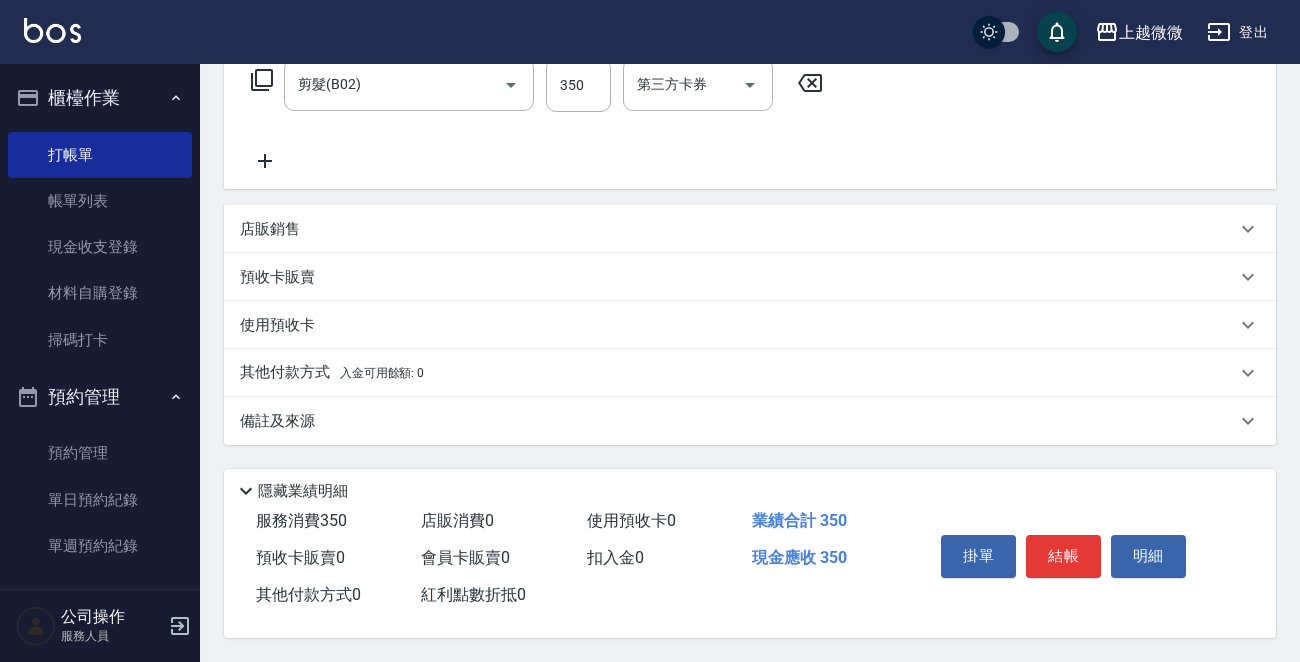 click on "備註及來源" at bounding box center [277, 421] 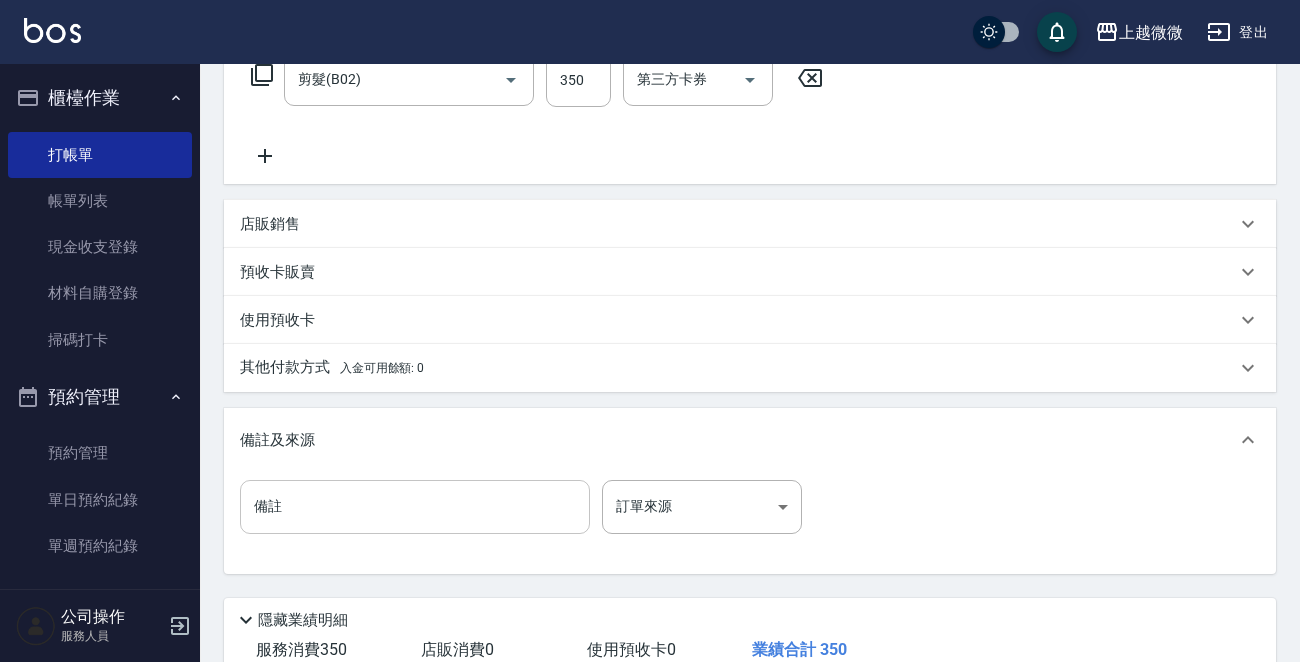 click on "備註" at bounding box center [415, 507] 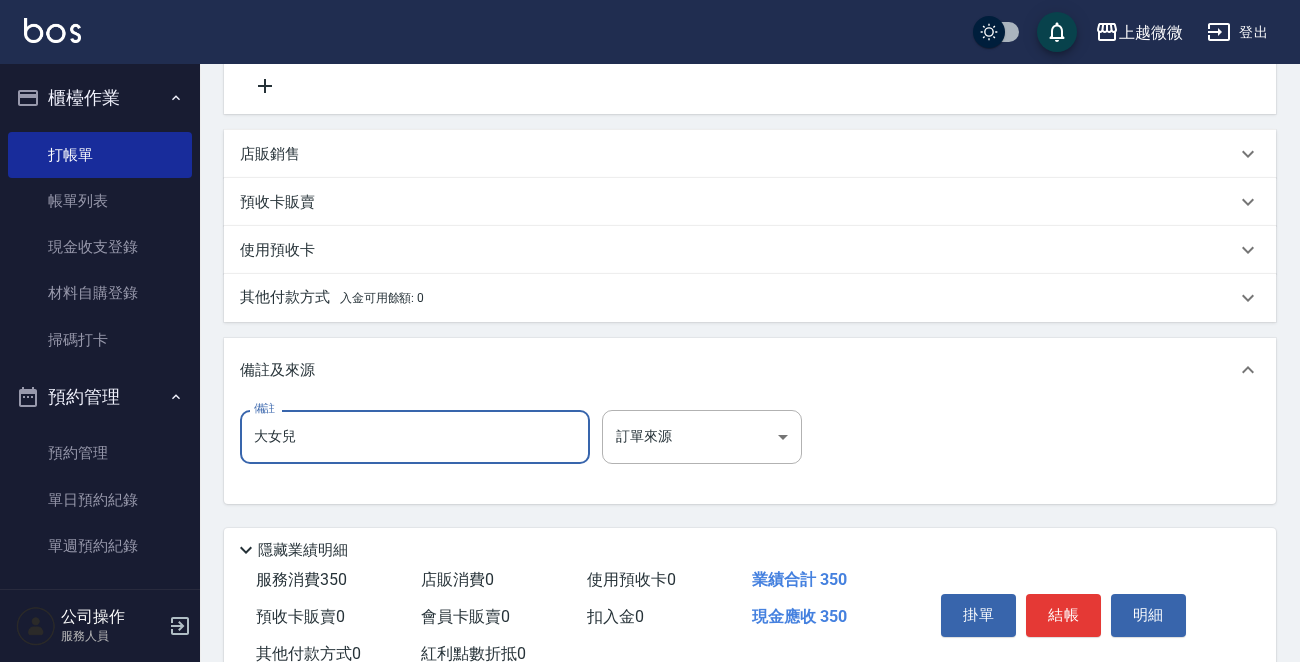 scroll, scrollTop: 481, scrollLeft: 0, axis: vertical 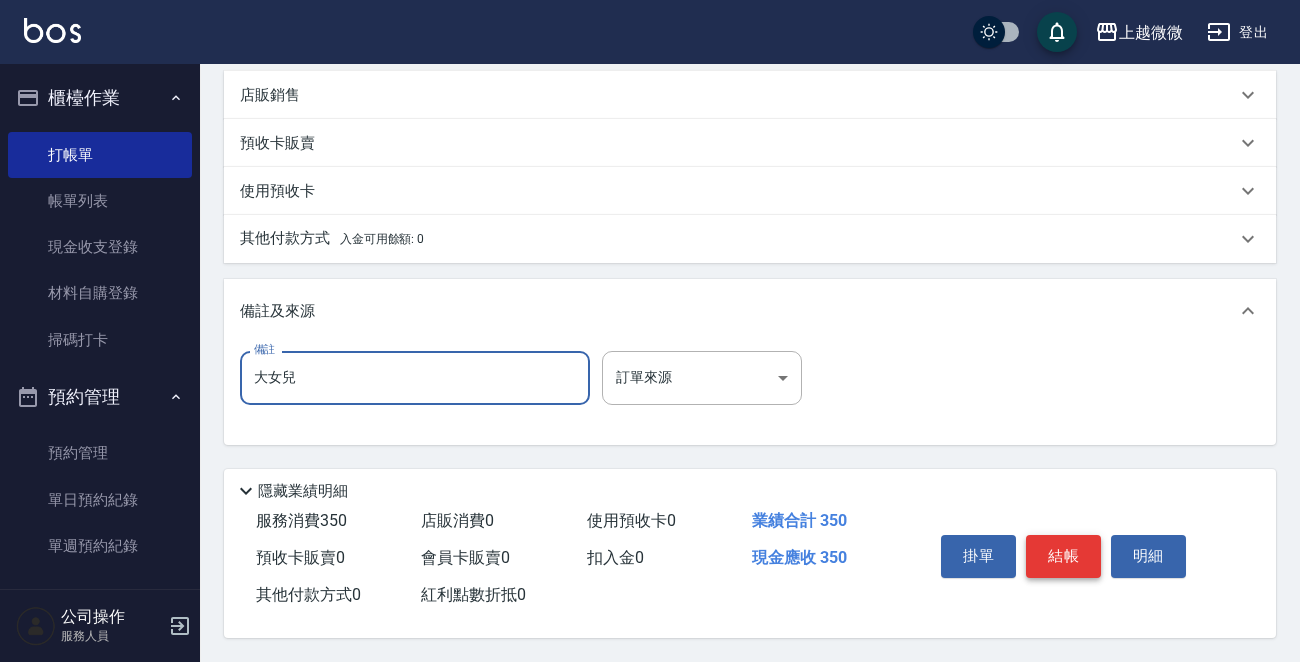 type on "大女兒" 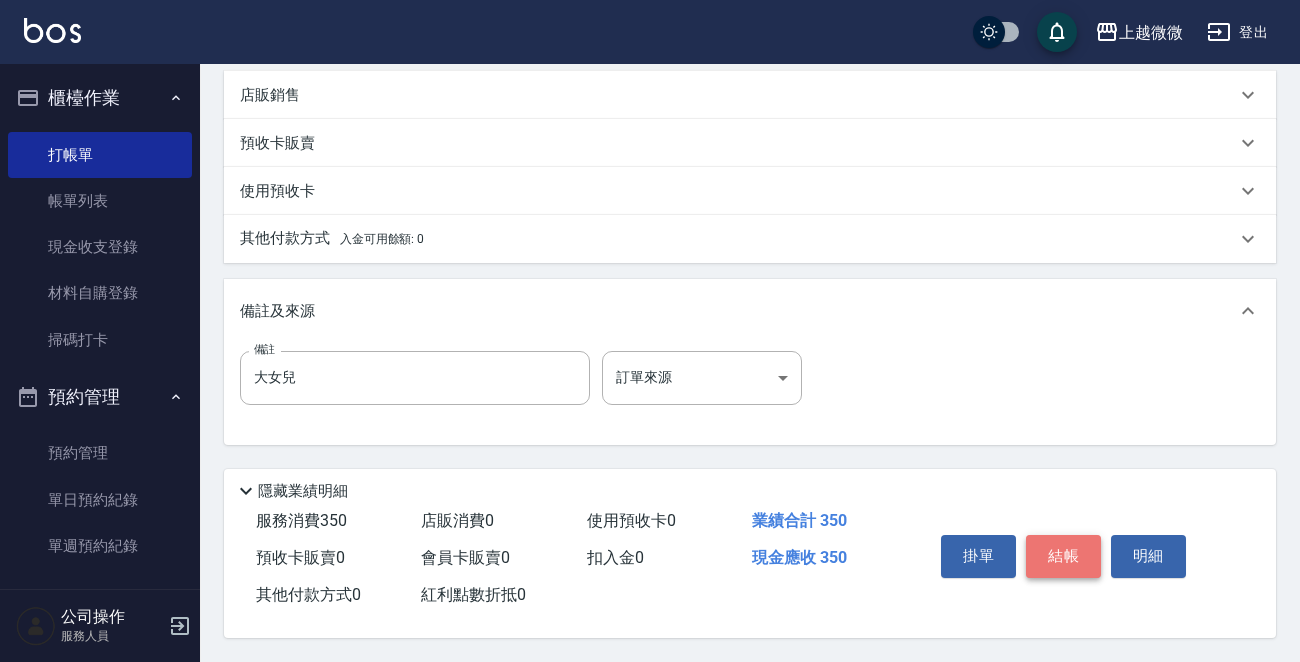 click on "結帳" at bounding box center (1063, 556) 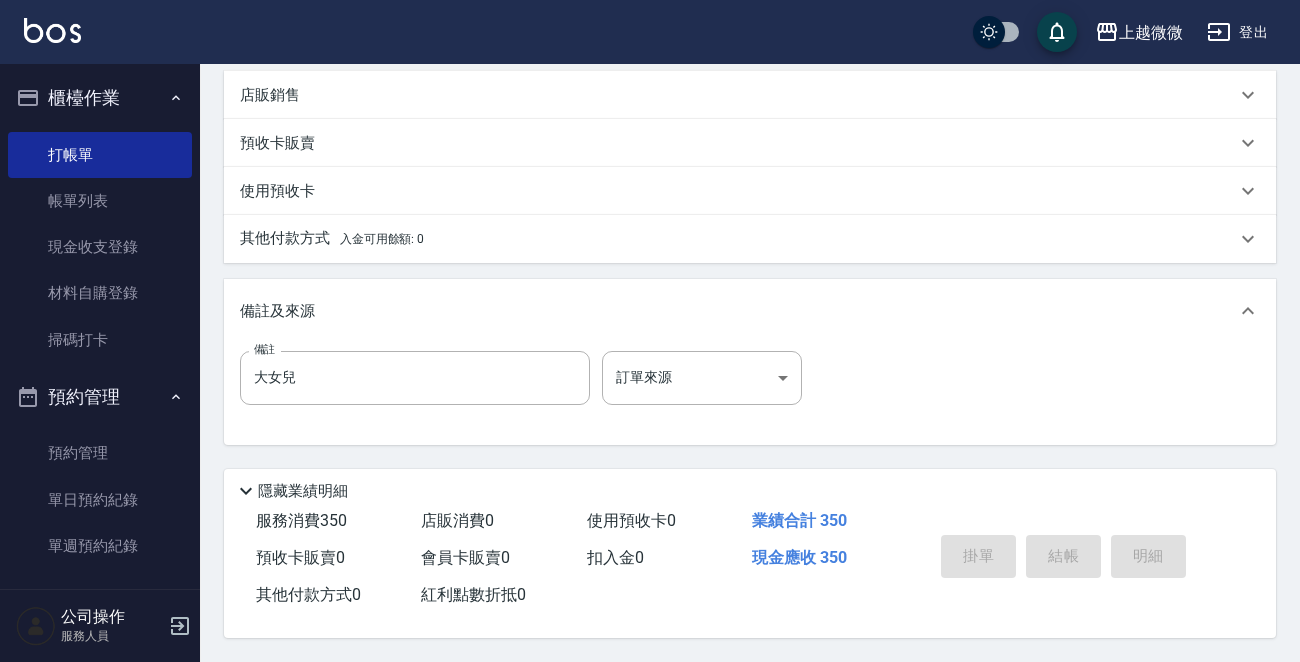 type 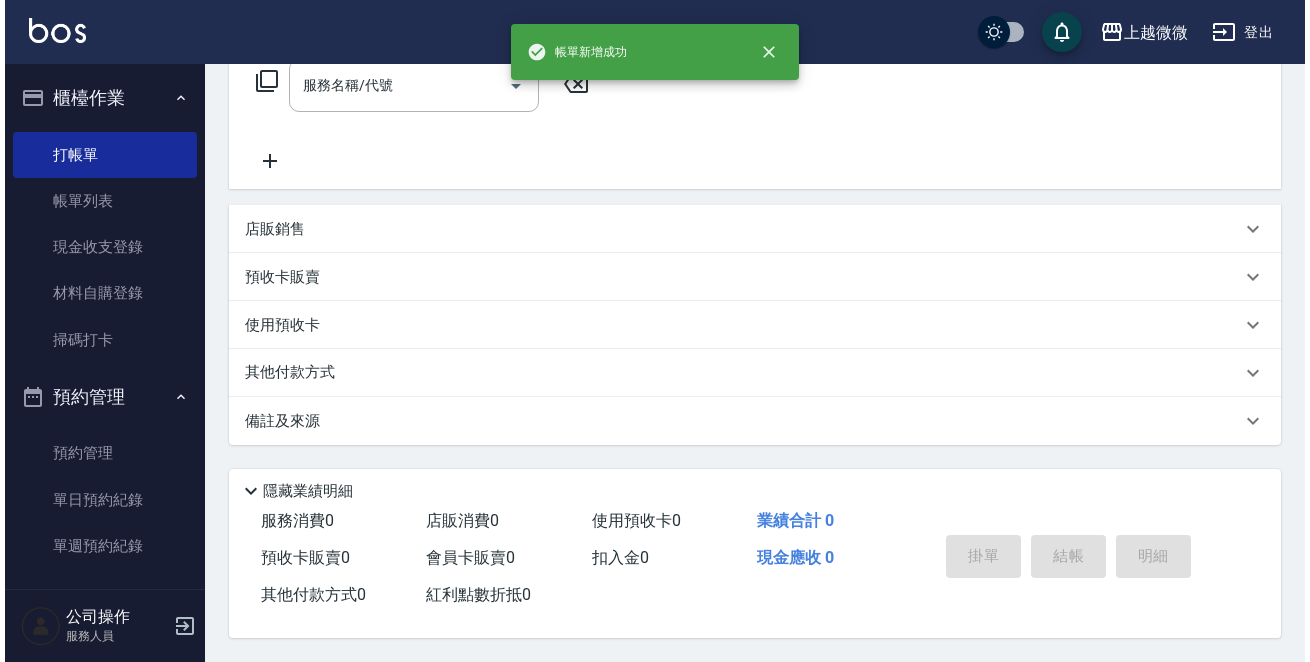 scroll, scrollTop: 0, scrollLeft: 0, axis: both 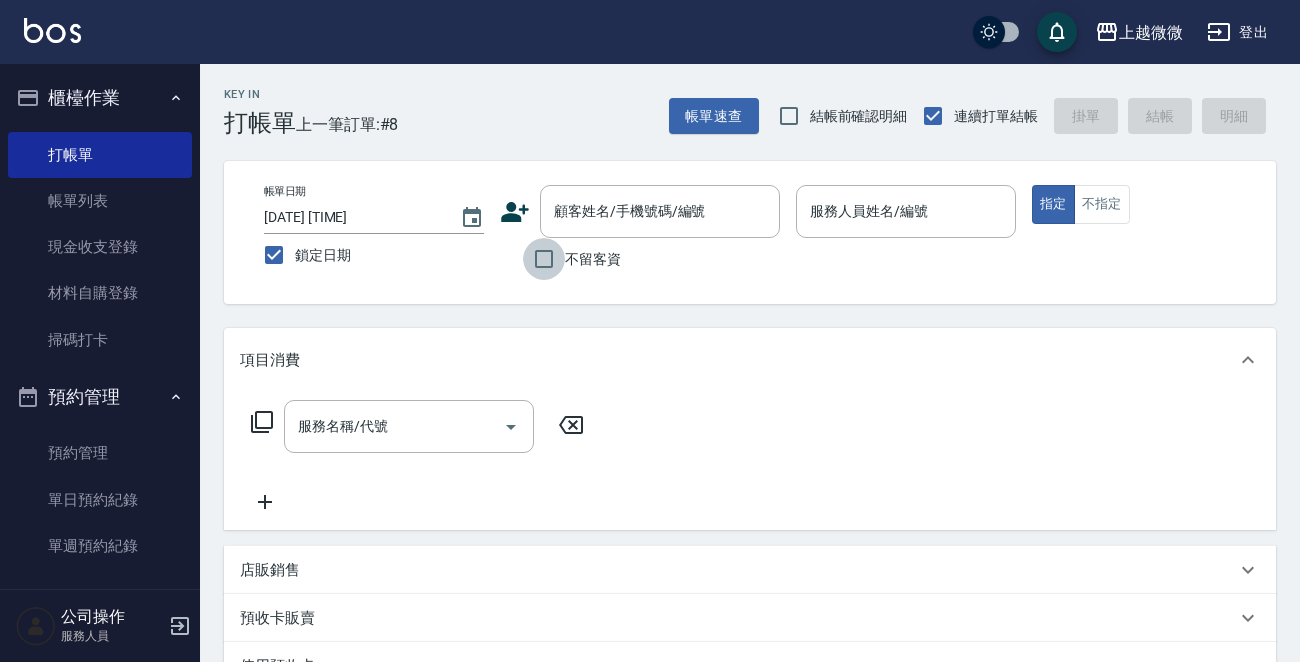 click on "不留客資" at bounding box center (544, 259) 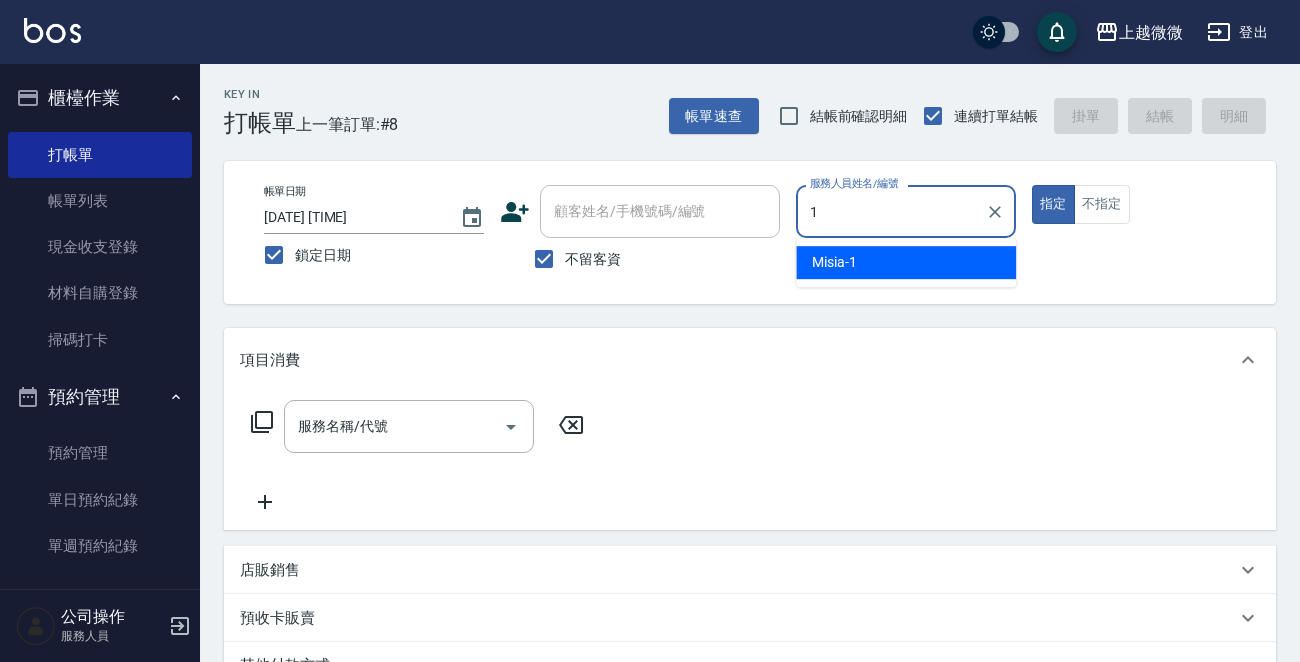 type on "Misia-1" 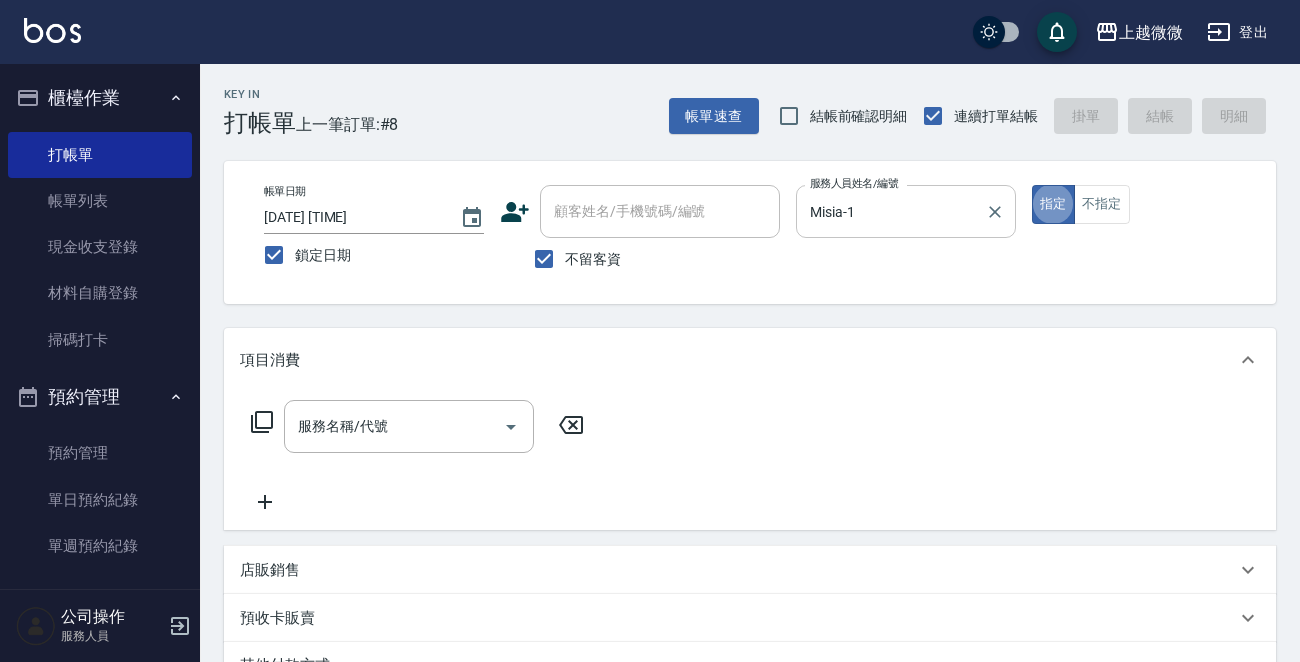 type on "true" 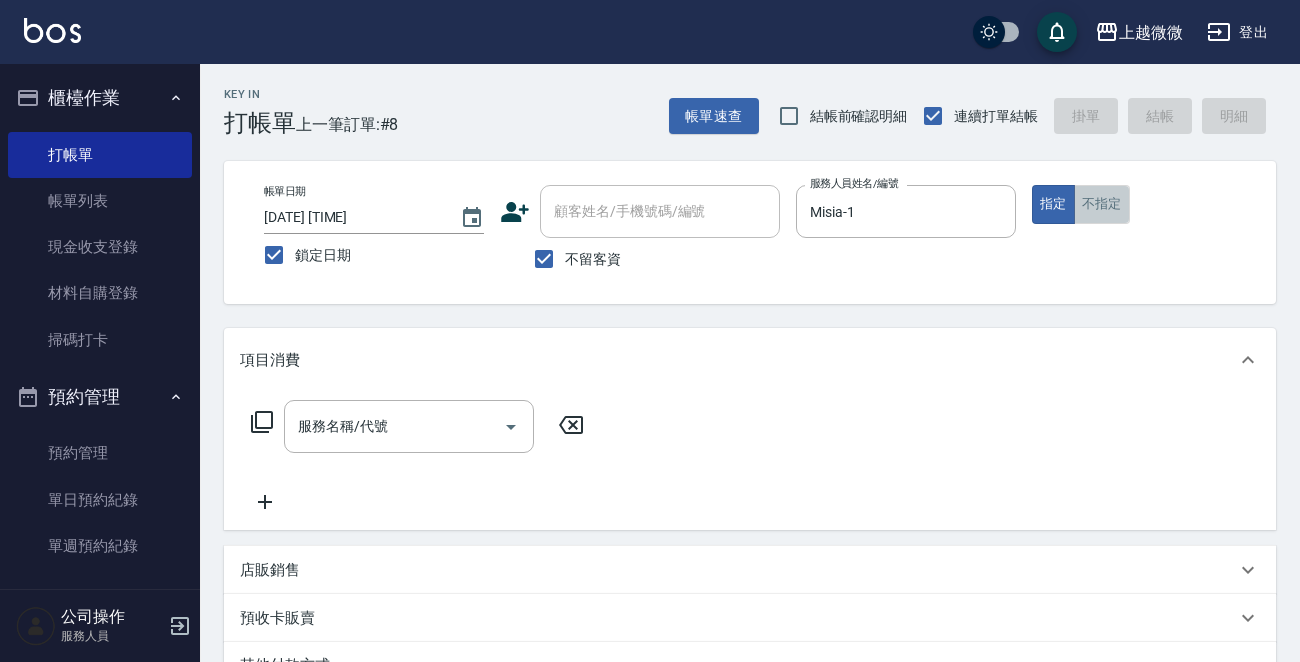 click on "不指定" at bounding box center [1102, 204] 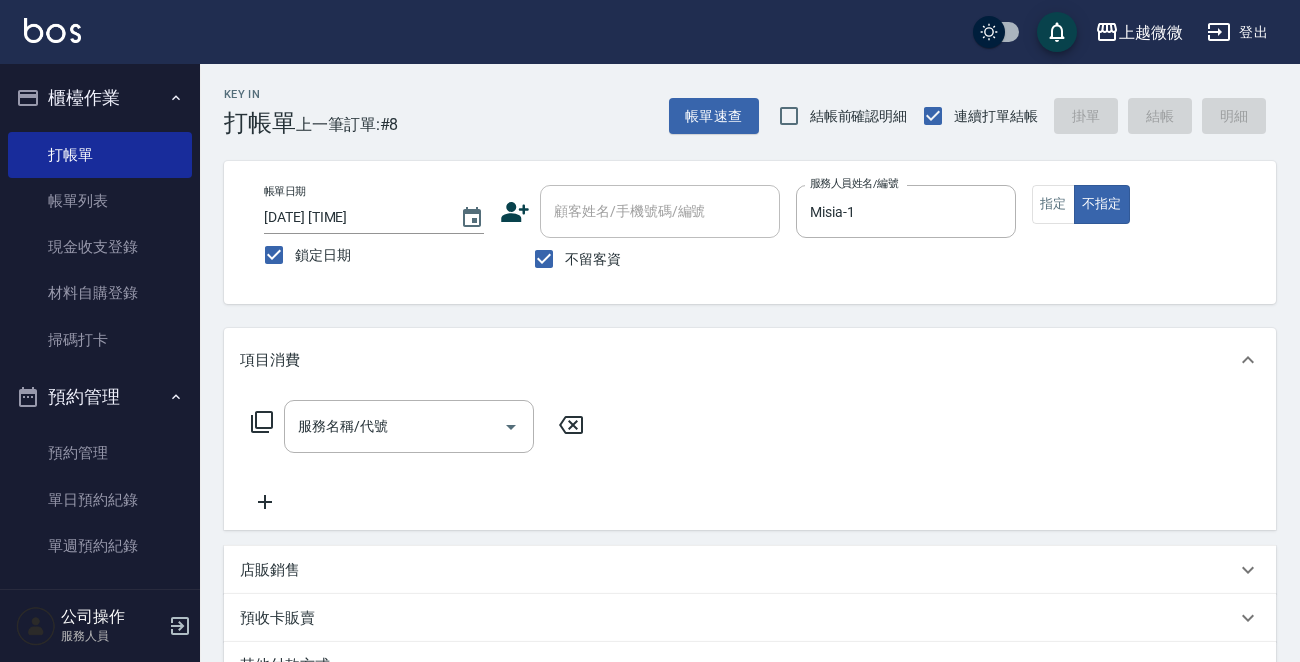 click 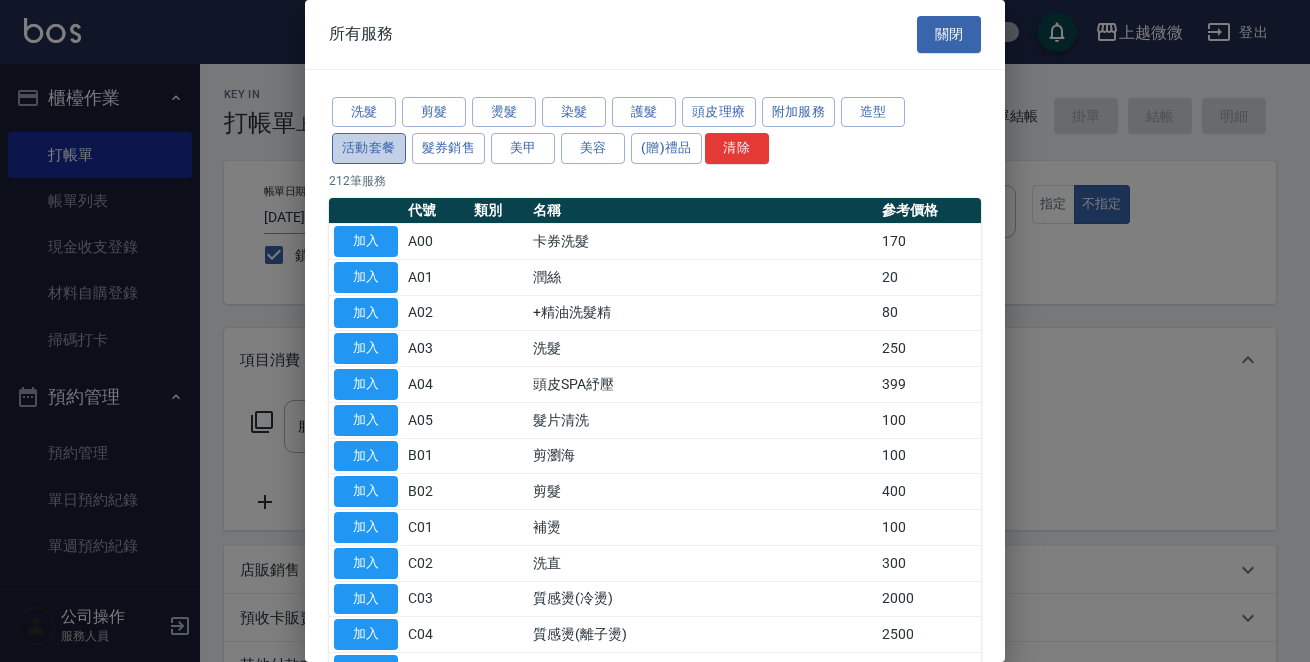 click on "活動套餐" at bounding box center [369, 148] 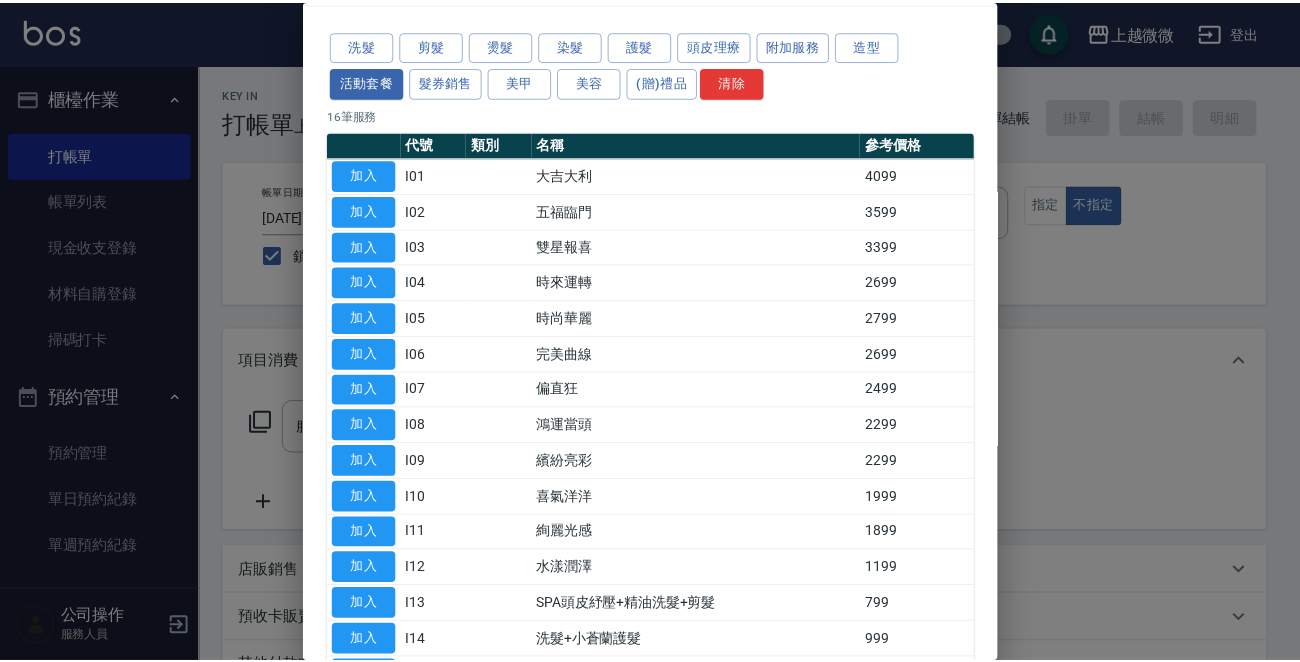 scroll, scrollTop: 100, scrollLeft: 0, axis: vertical 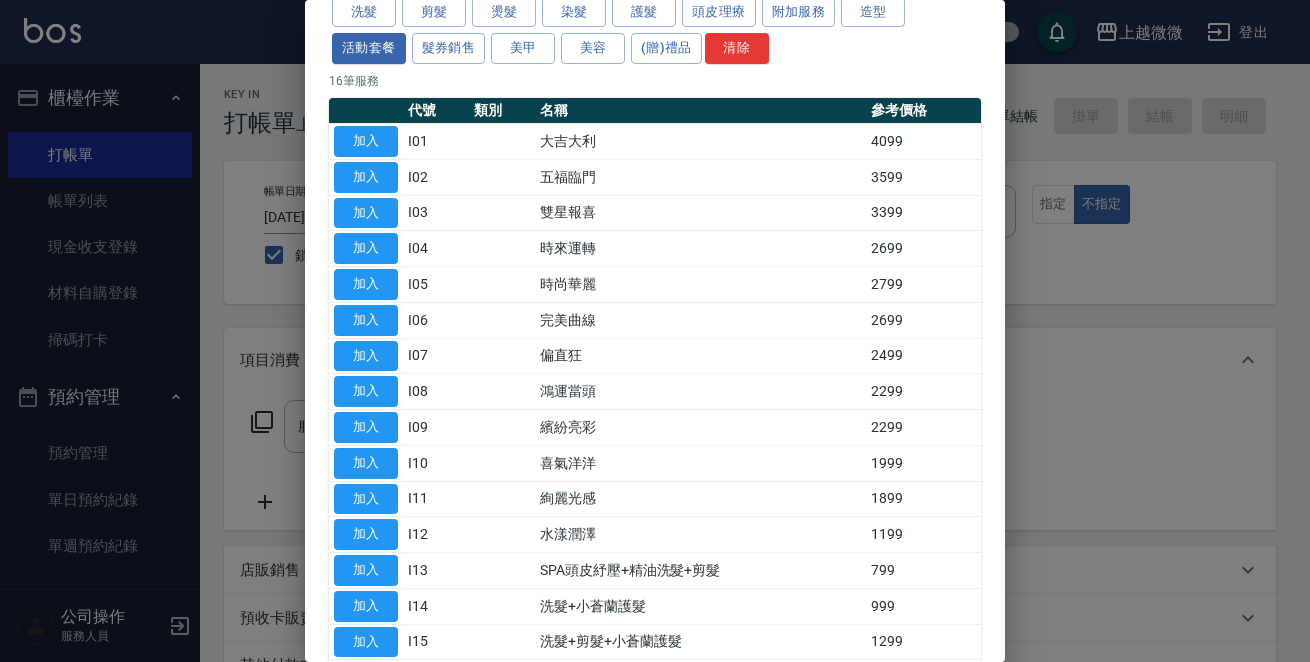 click on "加入" at bounding box center [366, 570] 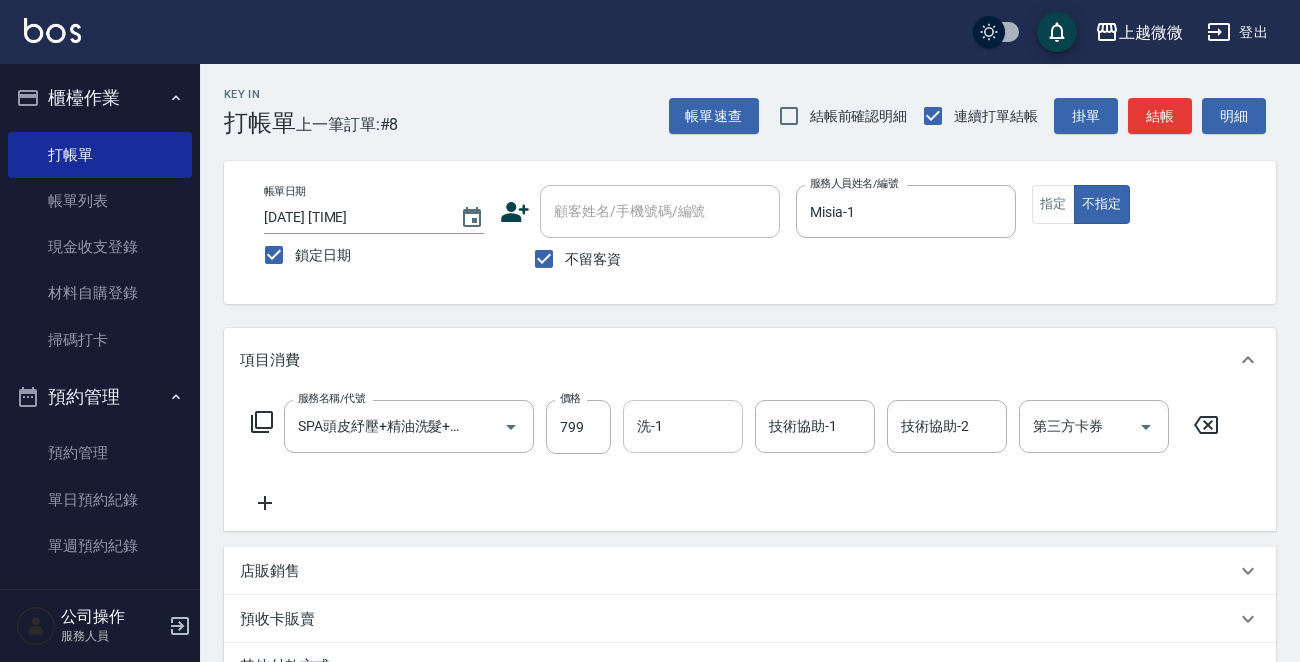click on "洗-1" at bounding box center [683, 426] 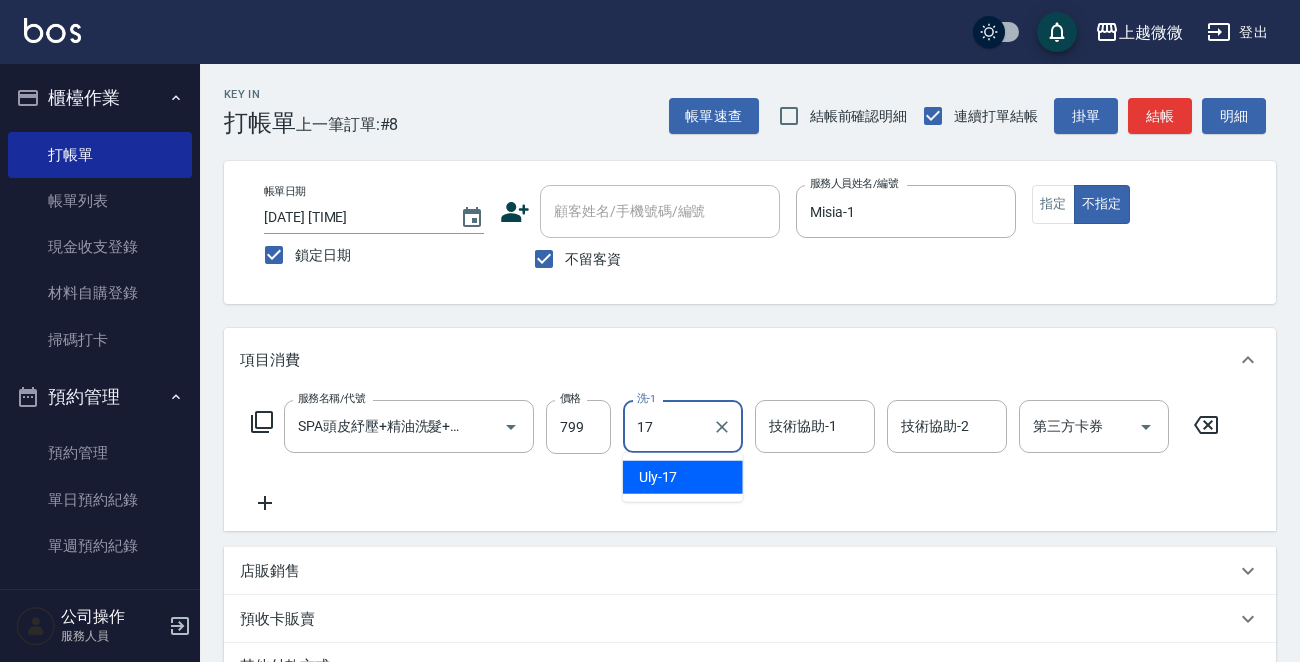 type on "Uly-17" 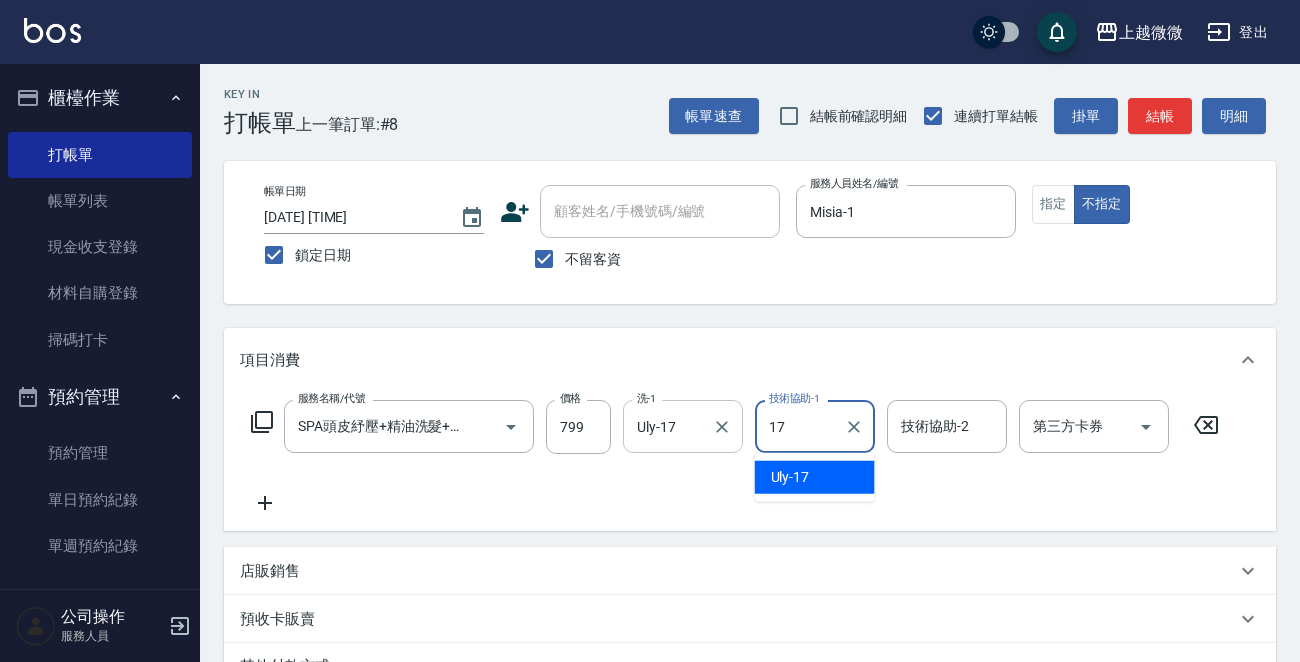 type on "Uly-17" 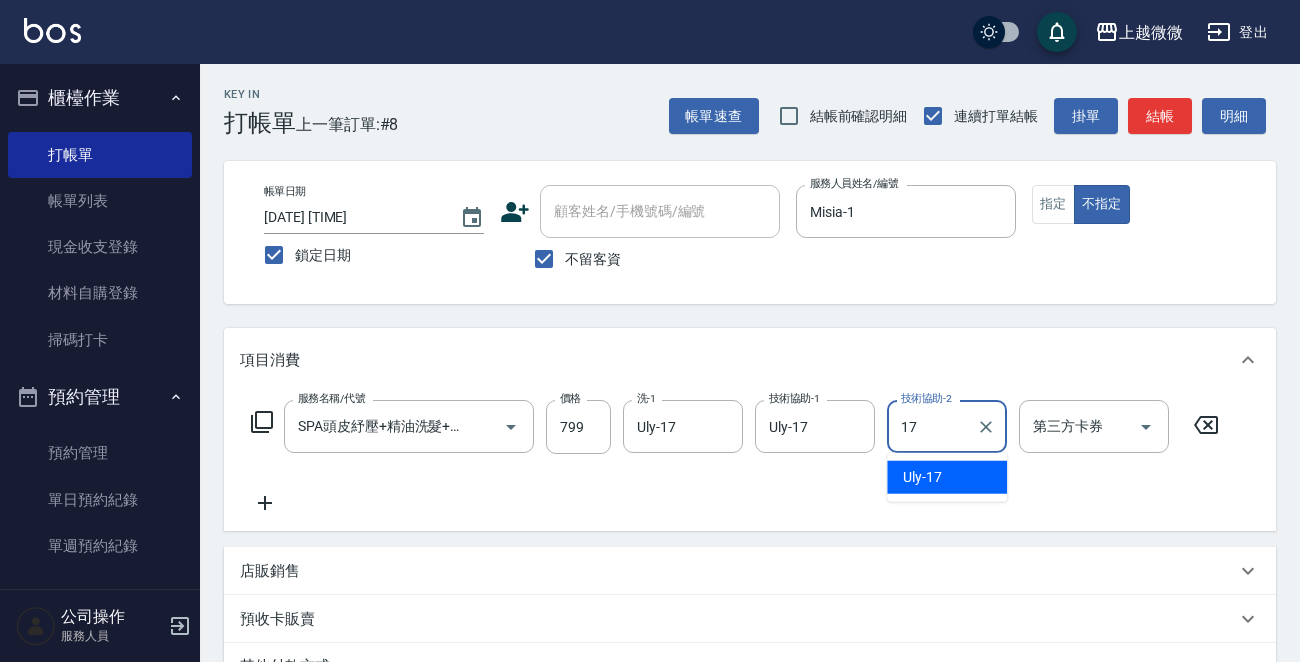 type on "Uly-17" 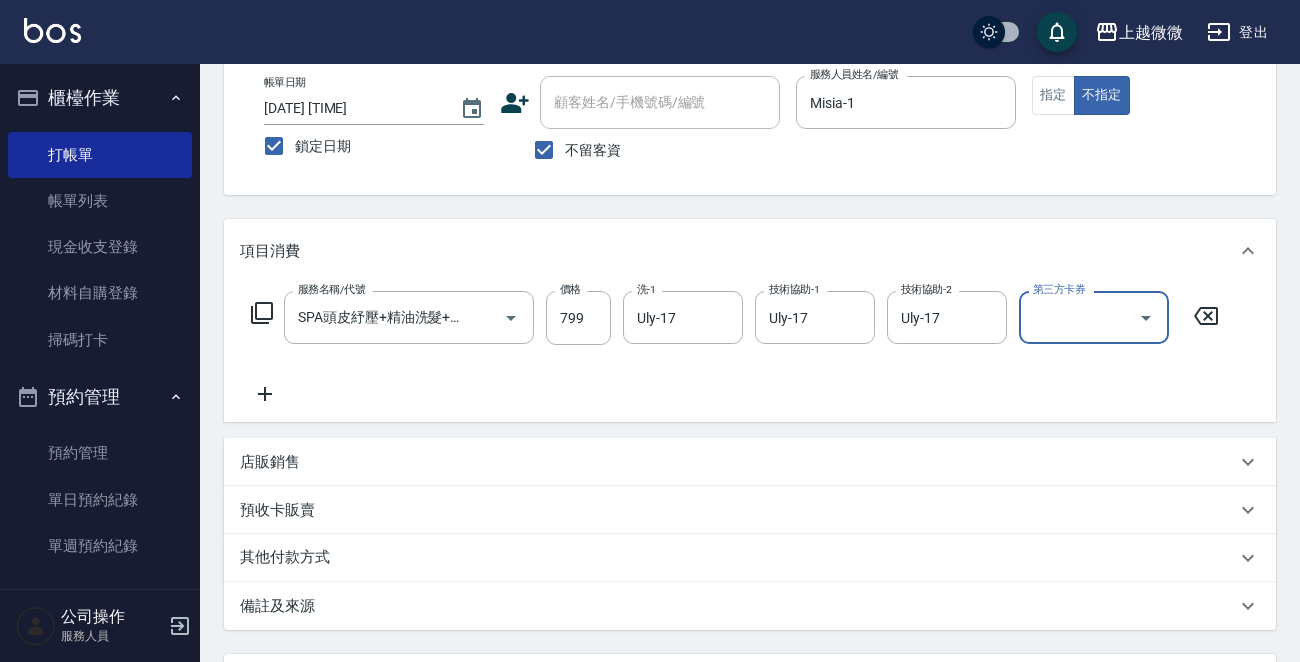 scroll, scrollTop: 200, scrollLeft: 0, axis: vertical 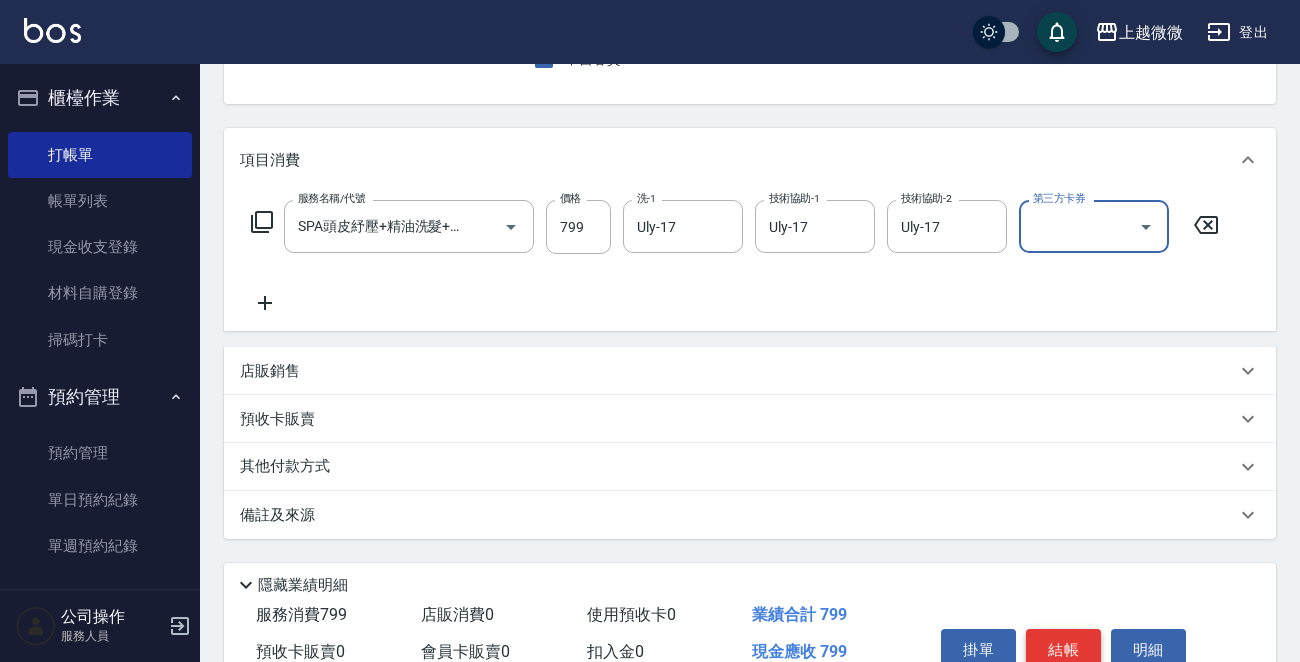 click on "結帳" at bounding box center (1063, 650) 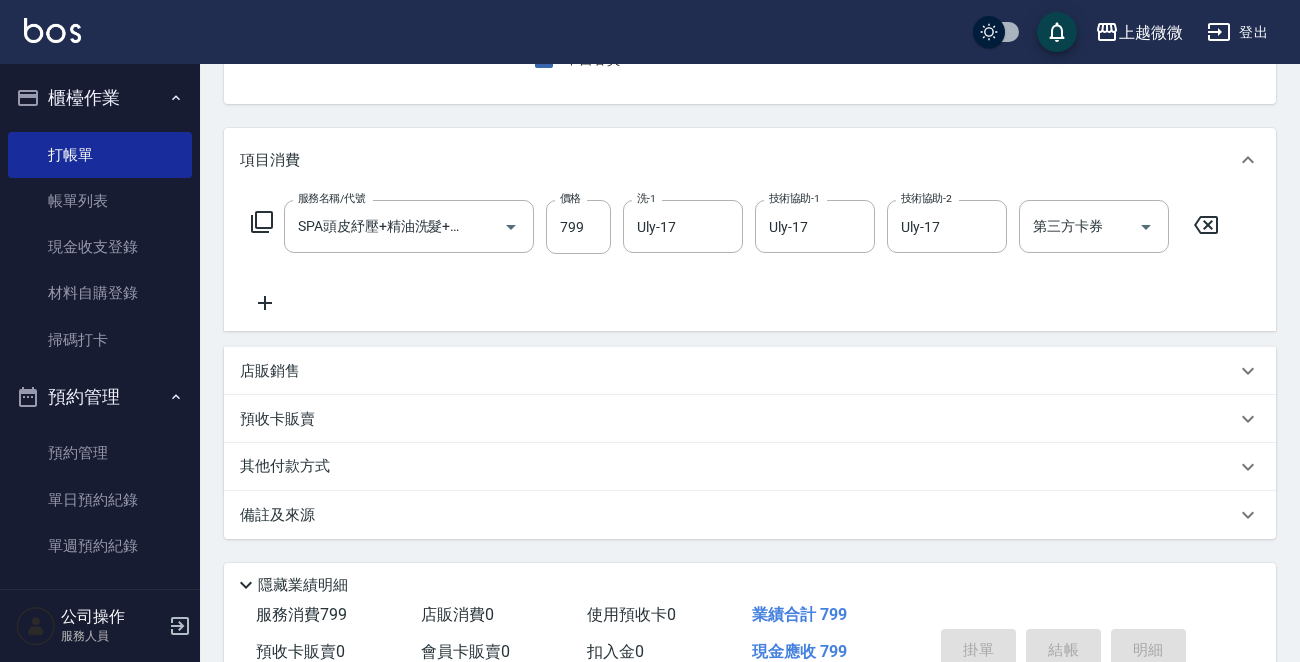 type 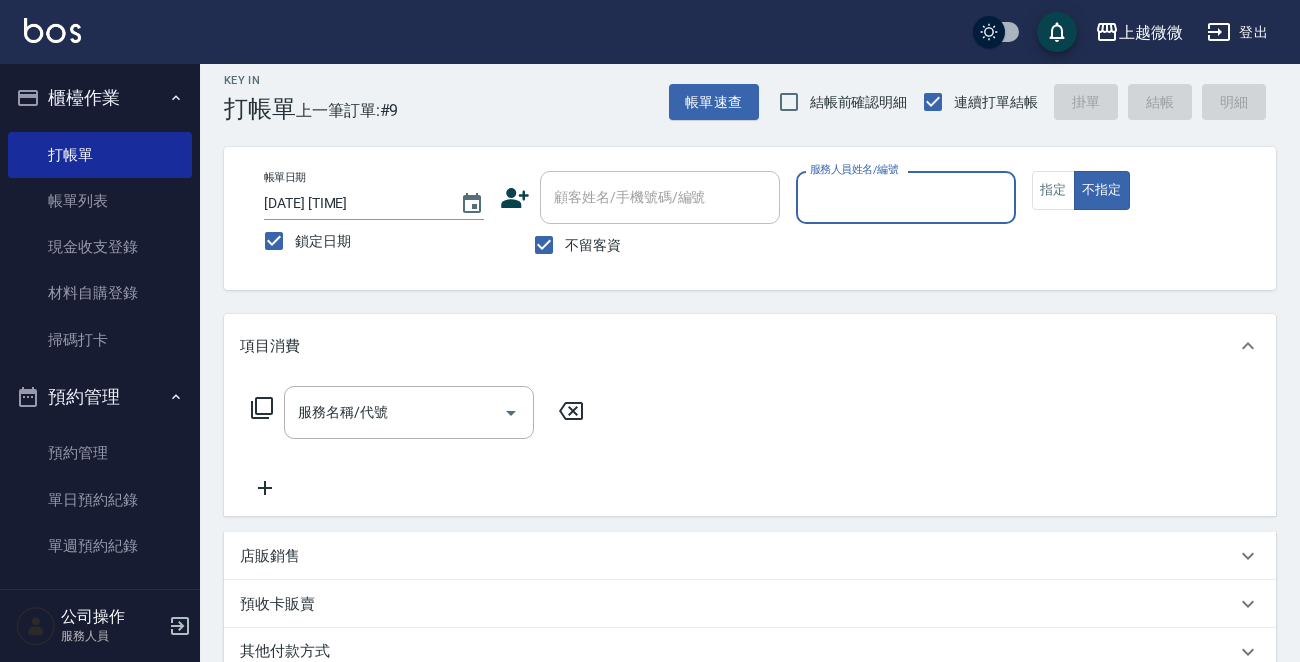 scroll, scrollTop: 0, scrollLeft: 0, axis: both 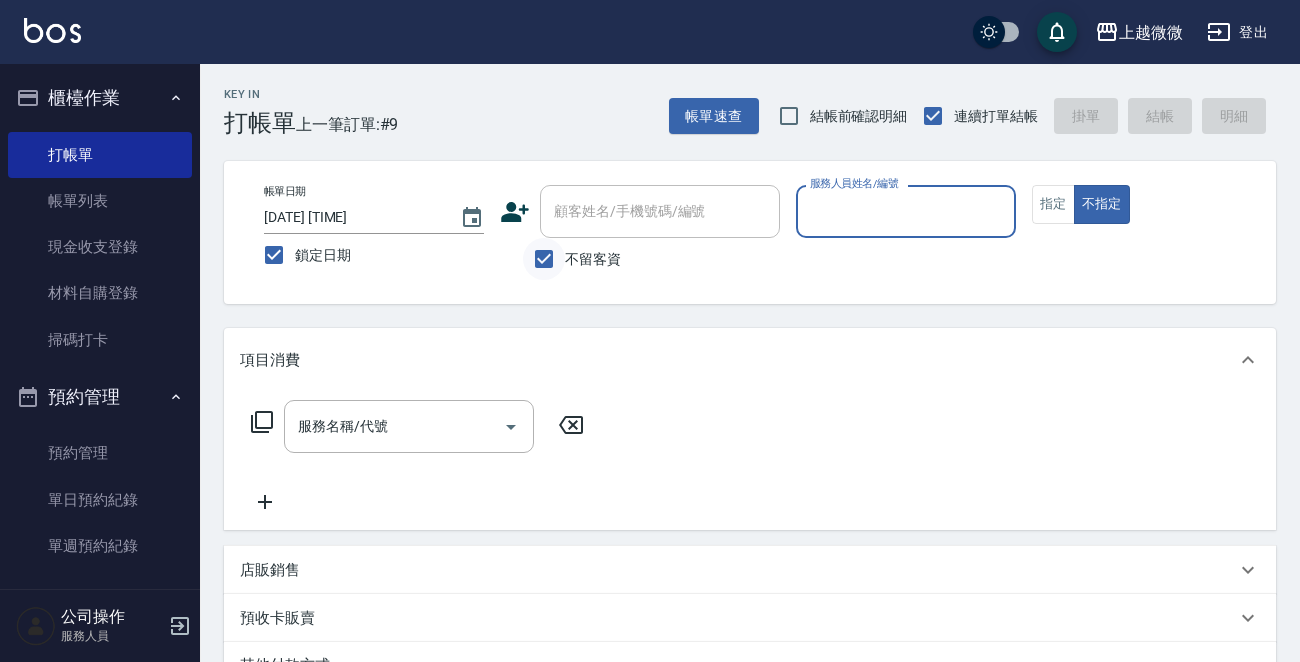 click on "不留客資" at bounding box center [544, 259] 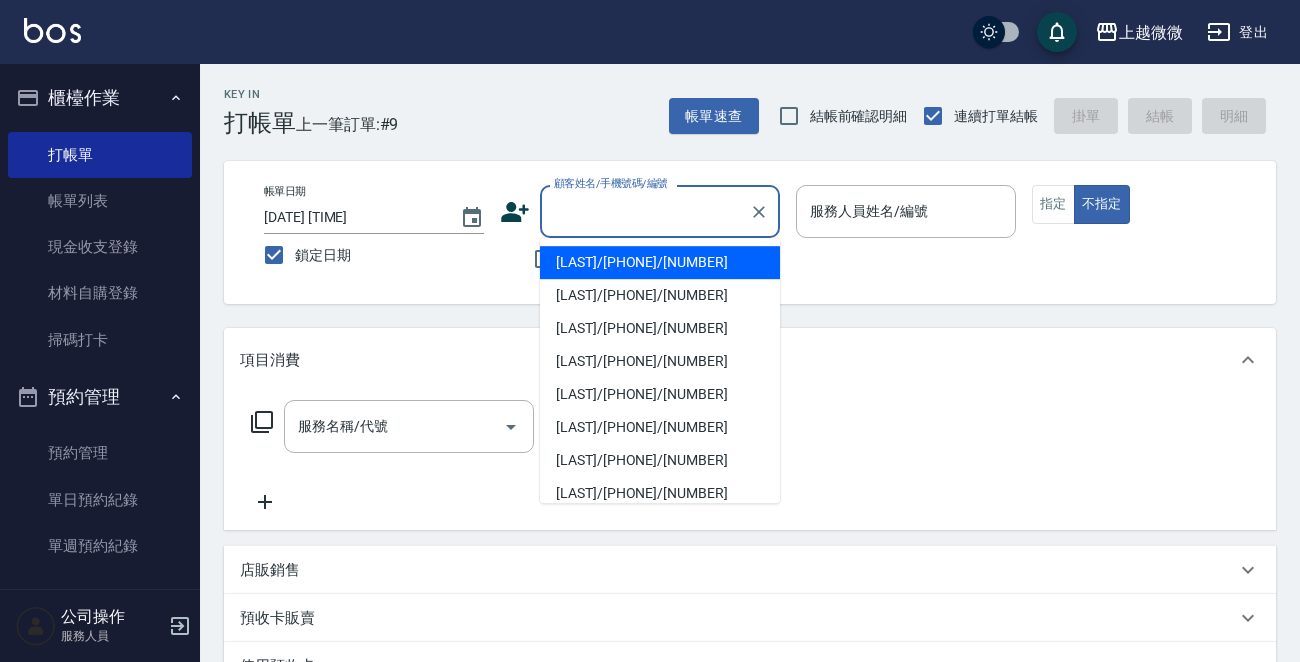 click on "顧客姓名/手機號碼/編號" at bounding box center (645, 211) 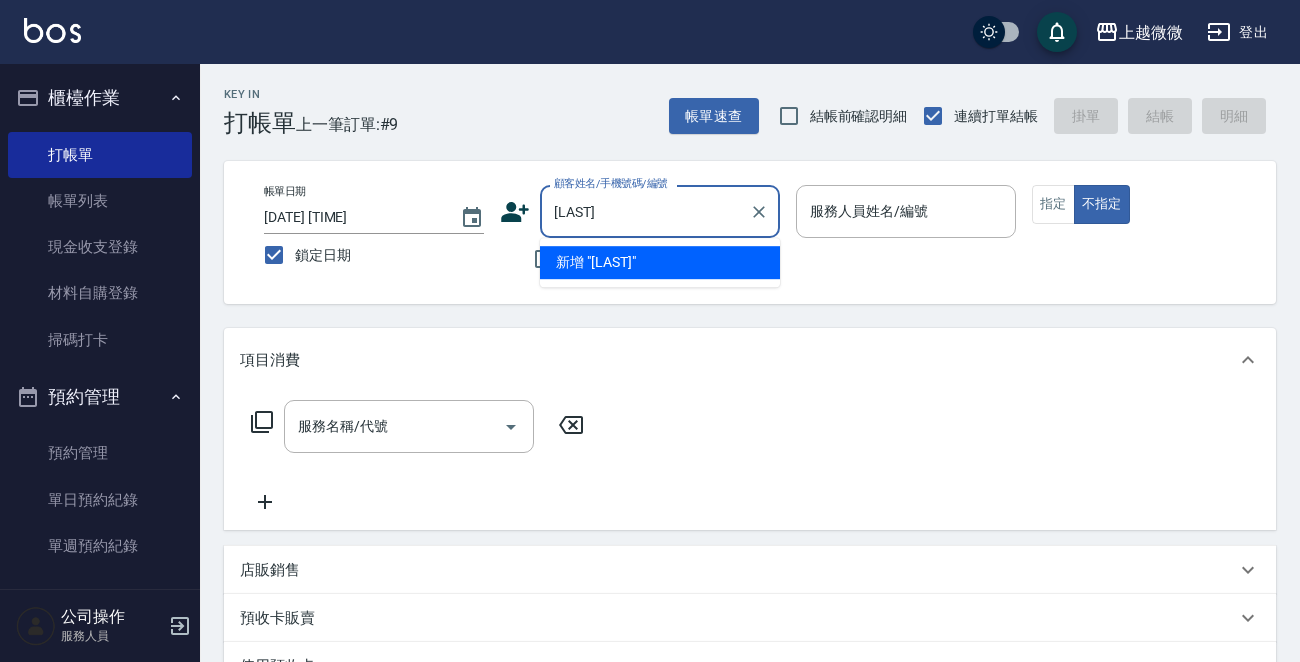 type on "[LAST]" 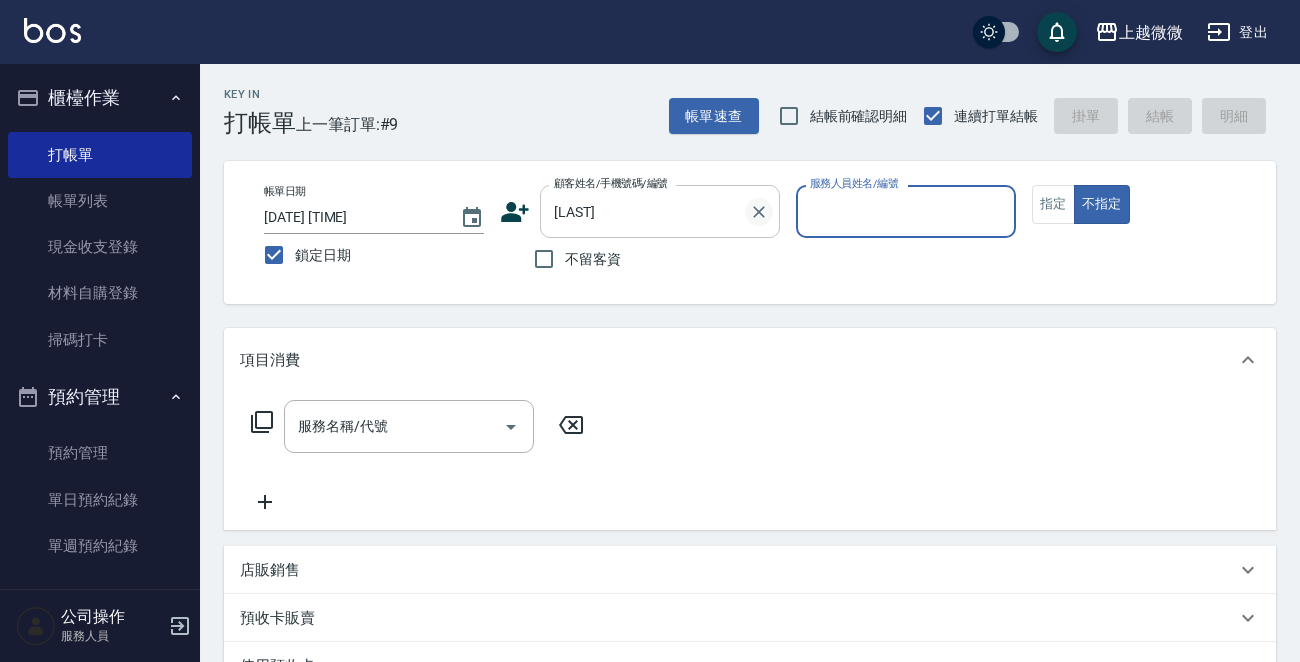 click 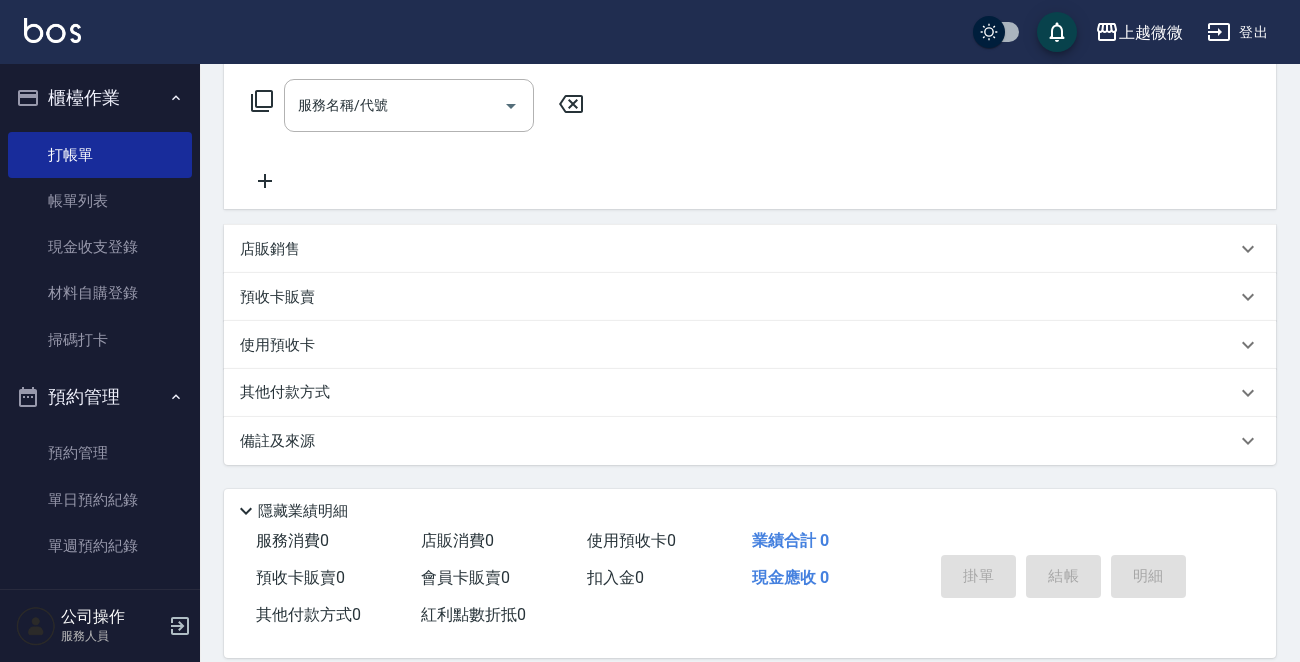 scroll, scrollTop: 346, scrollLeft: 0, axis: vertical 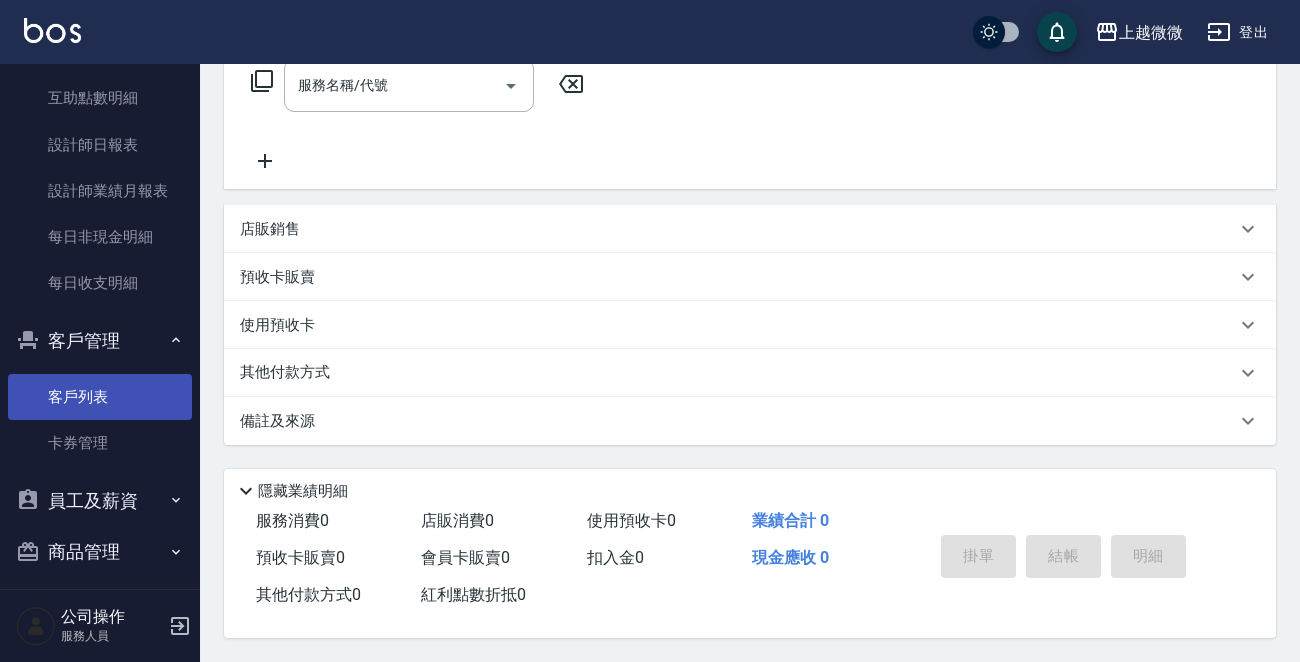 click on "客戶列表" at bounding box center [100, 397] 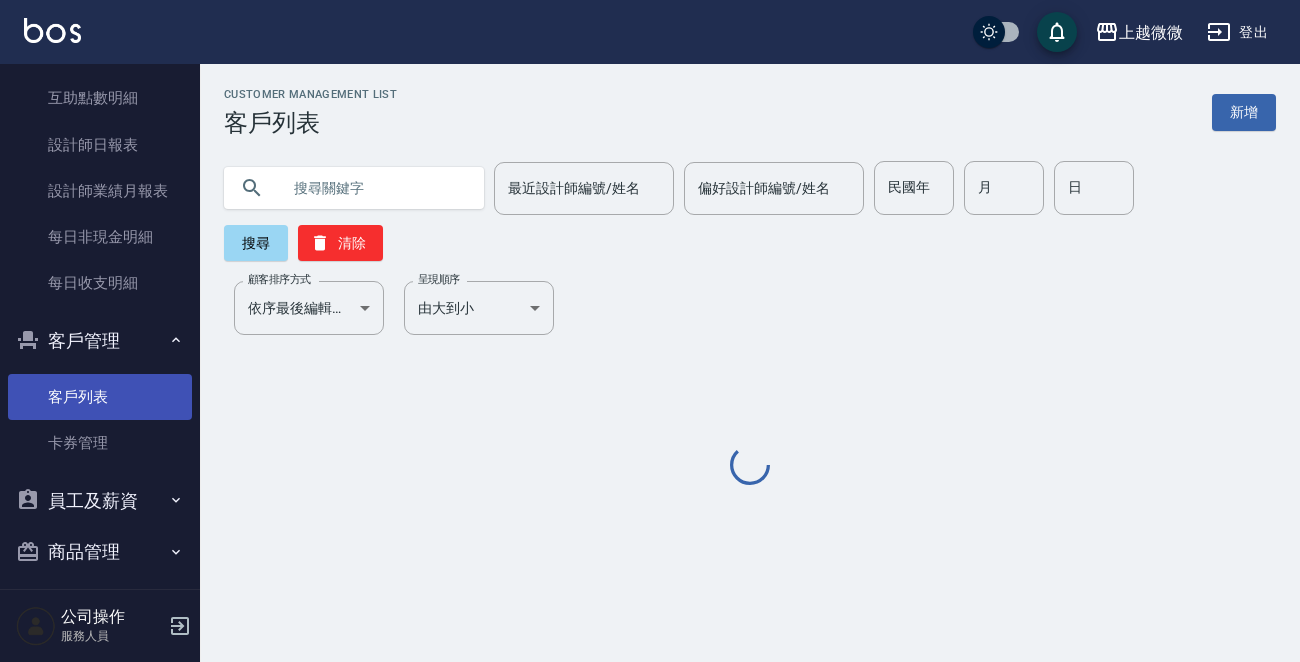 scroll, scrollTop: 0, scrollLeft: 0, axis: both 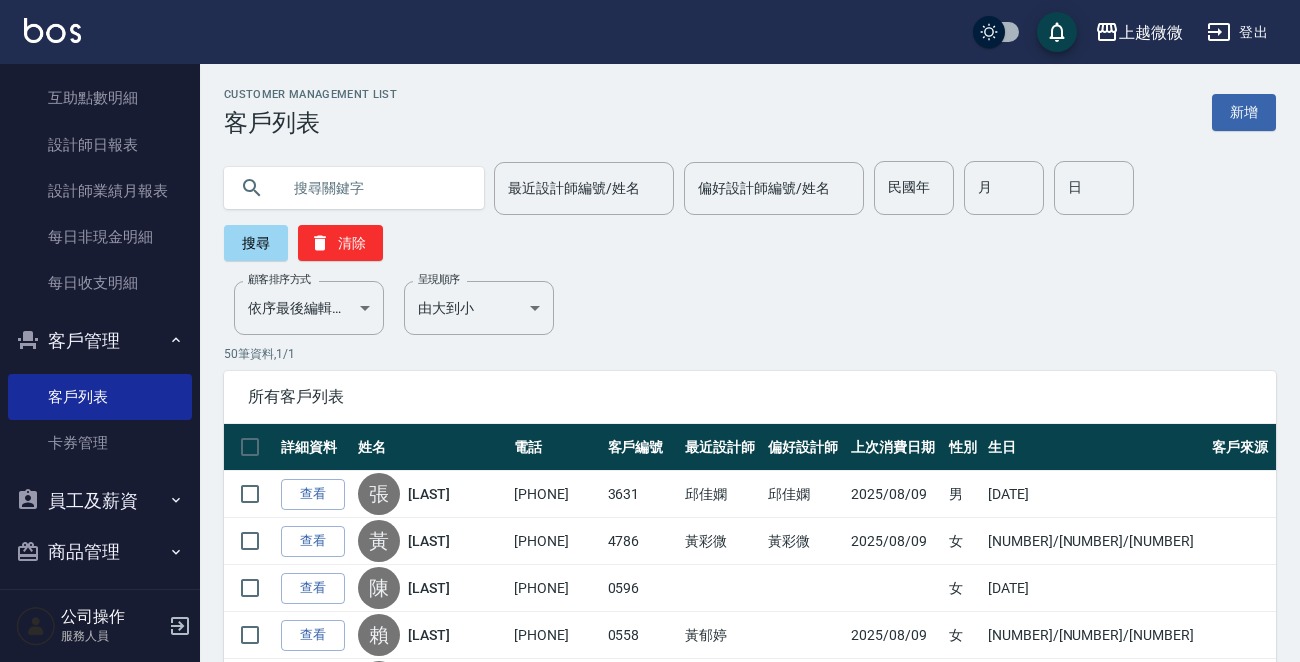 click at bounding box center [374, 188] 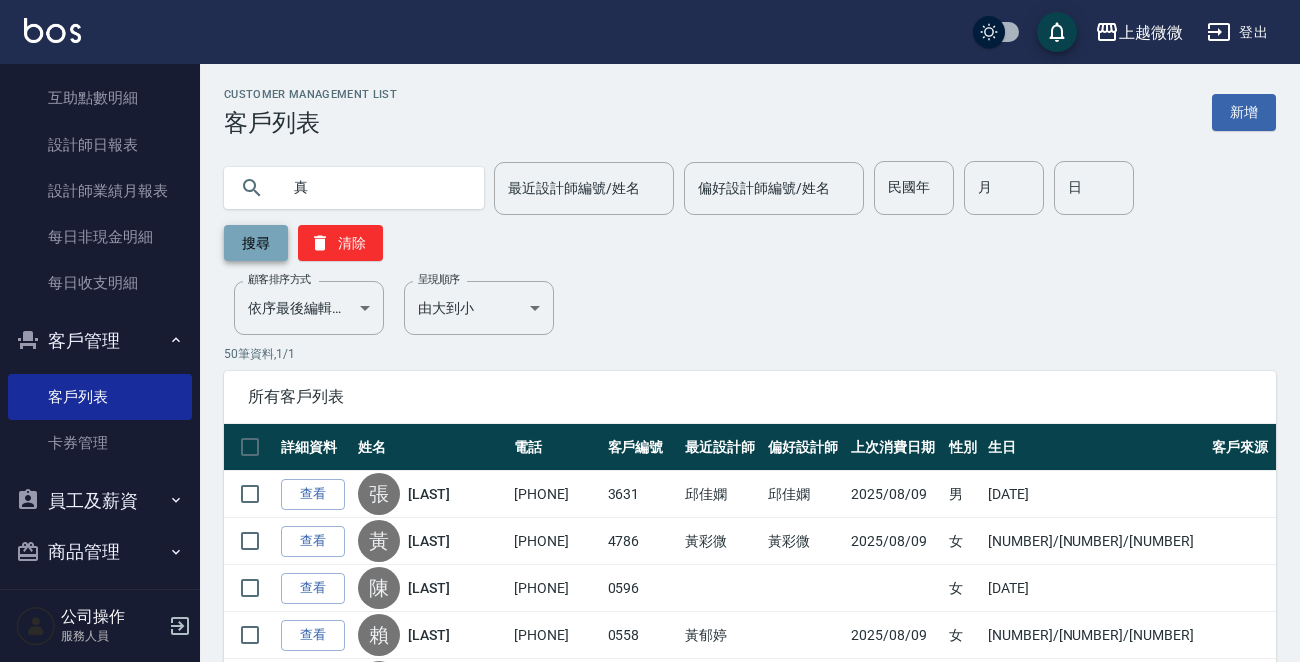 type on "真" 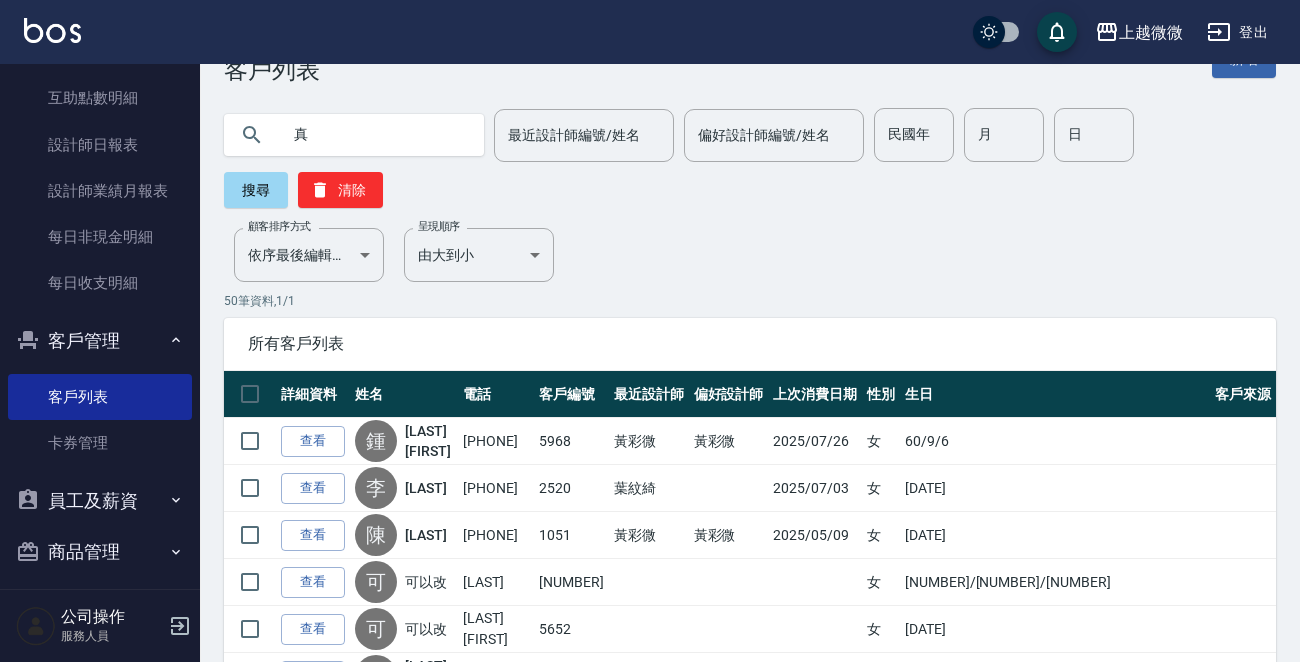 scroll, scrollTop: 0, scrollLeft: 0, axis: both 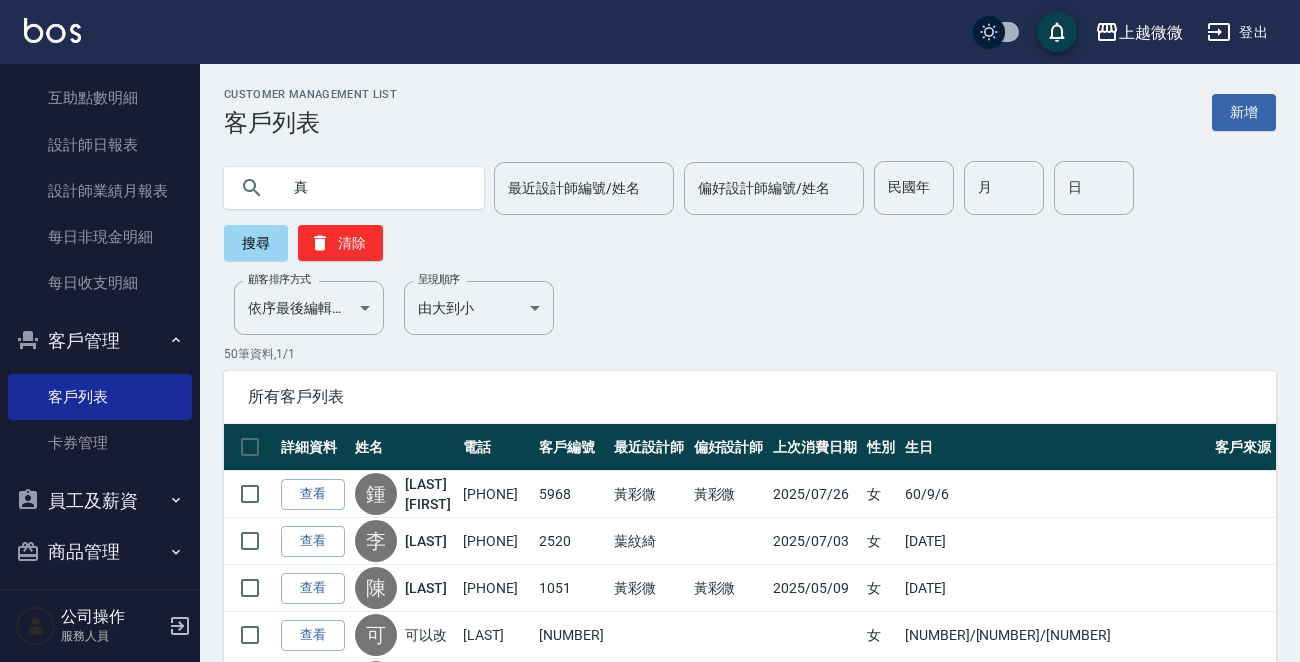 click on "真" at bounding box center (374, 188) 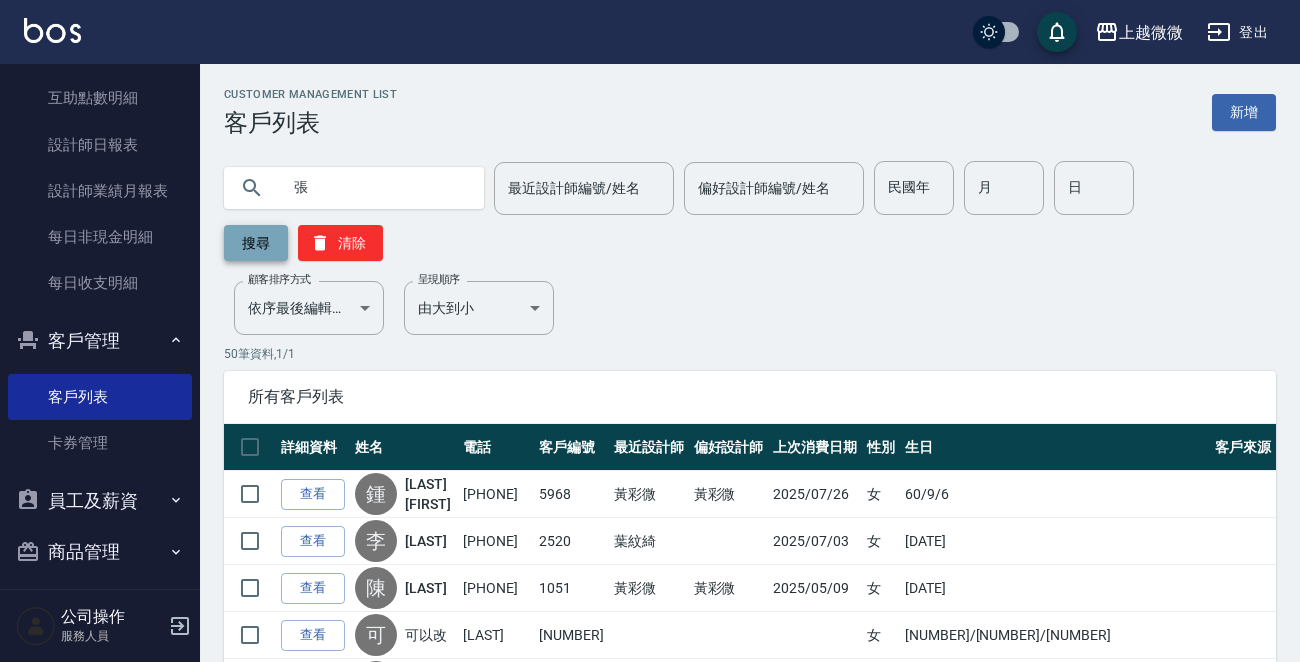 type on "張" 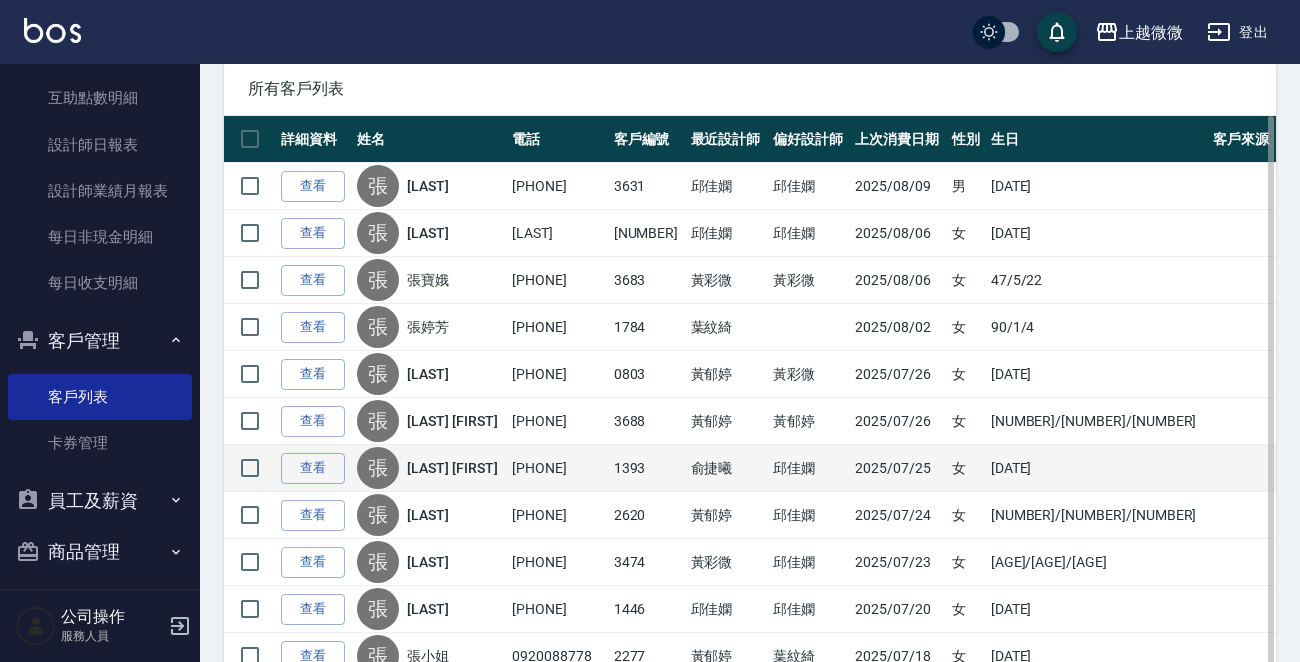 scroll, scrollTop: 400, scrollLeft: 0, axis: vertical 